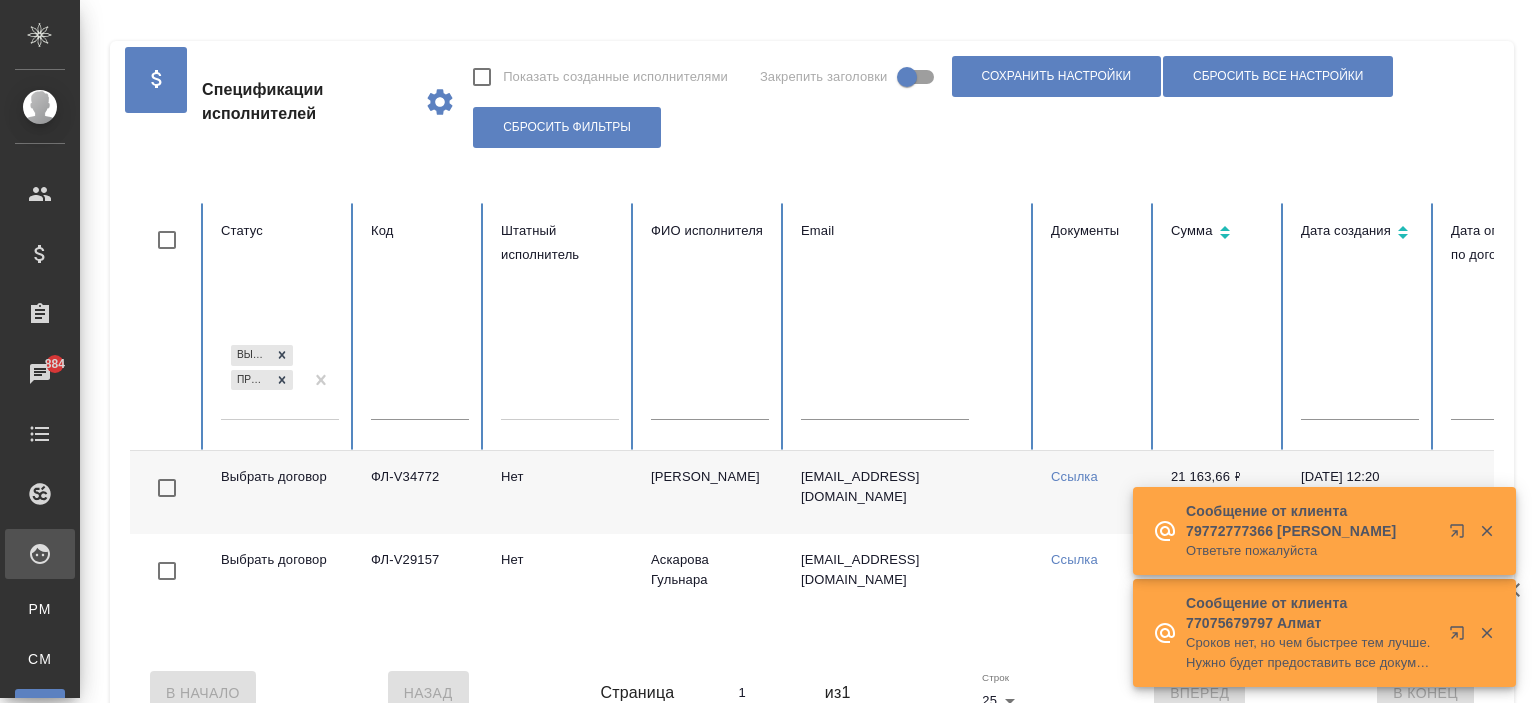 scroll, scrollTop: 0, scrollLeft: 0, axis: both 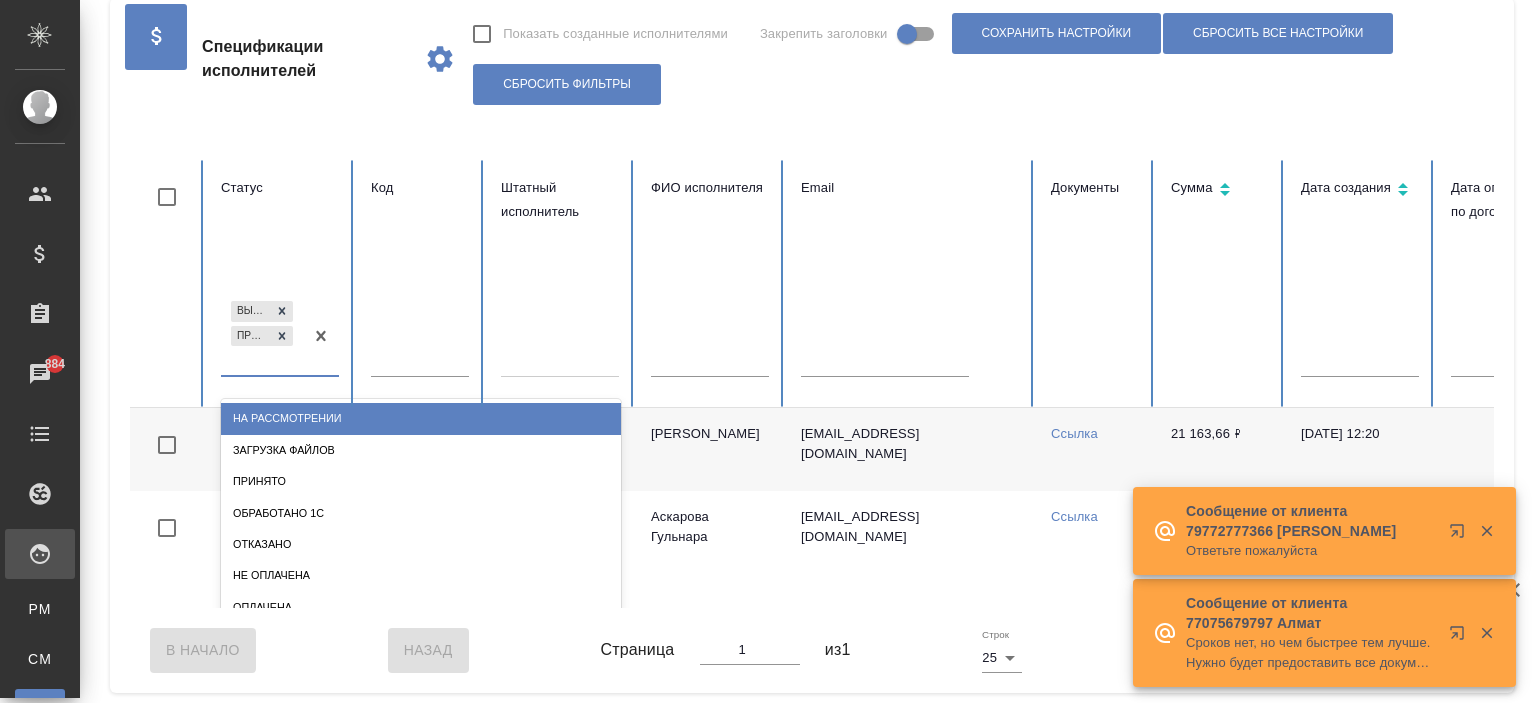 click on "Выбрать договор Проверка файлов" at bounding box center (262, 336) 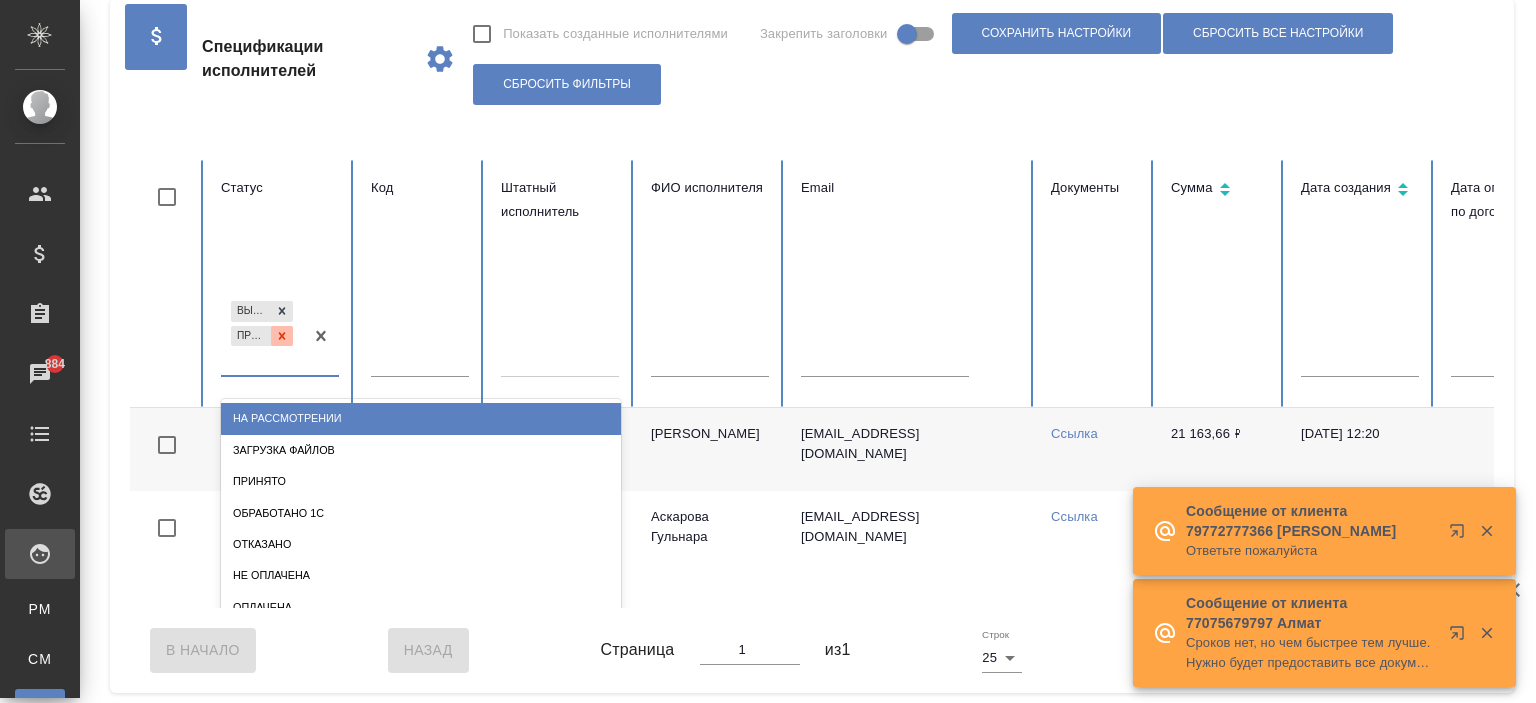 click 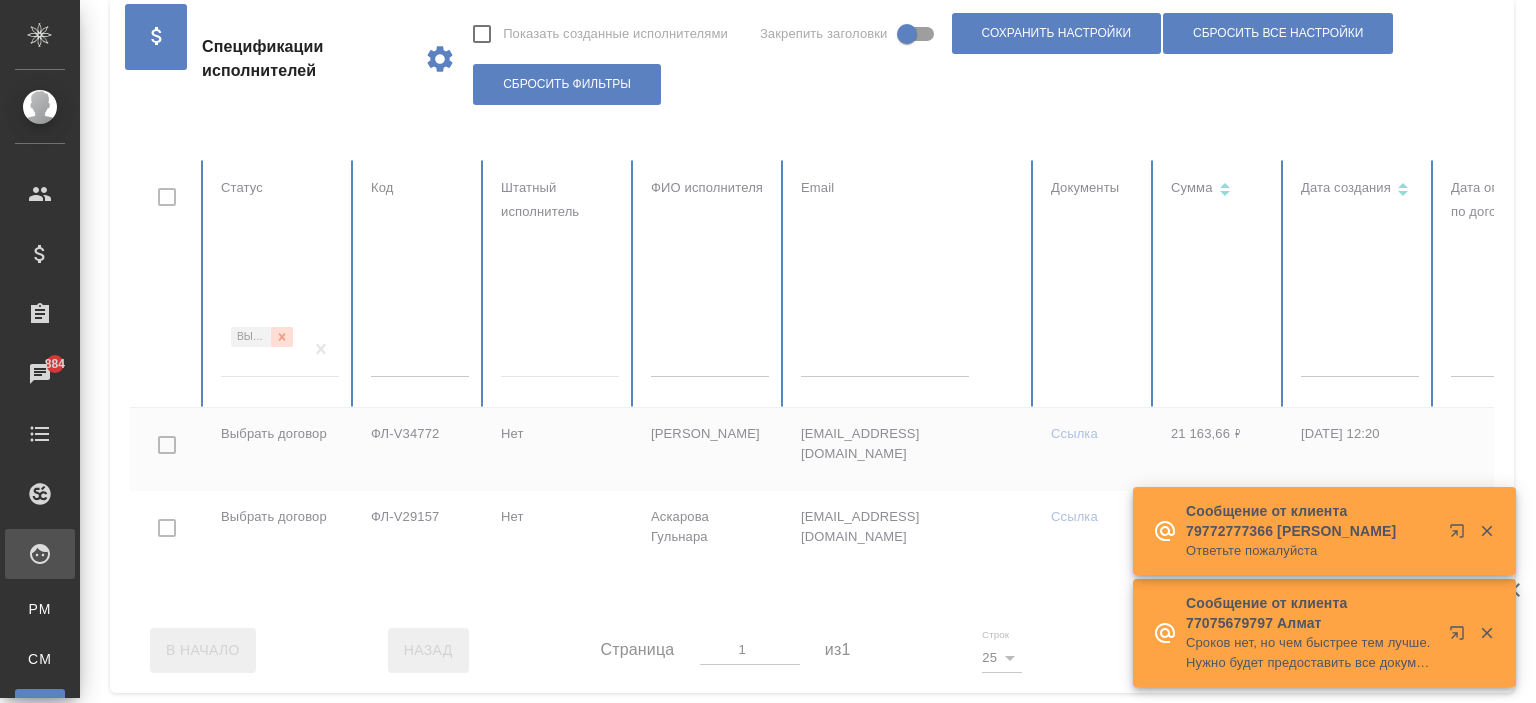click at bounding box center [1201, 384] 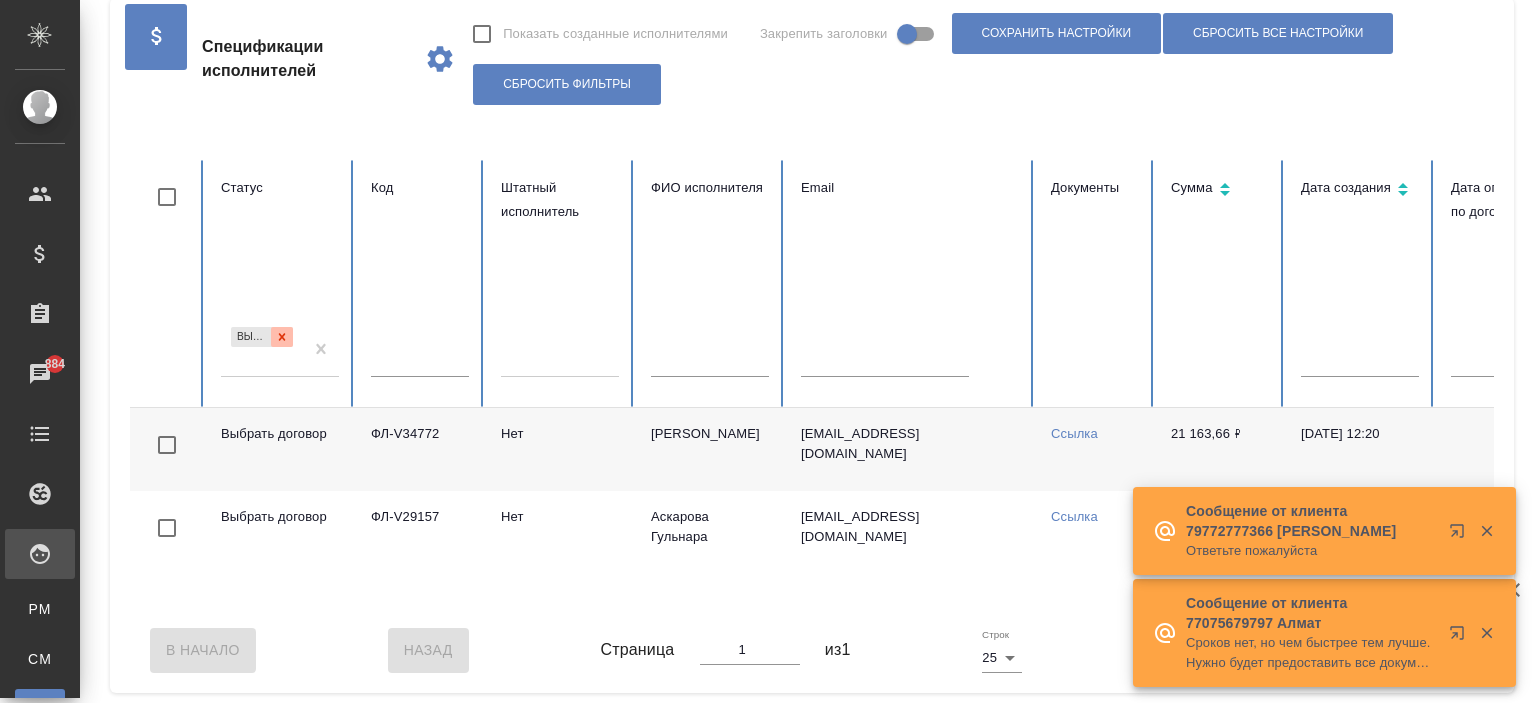 click on "Выбрать договор" at bounding box center (262, 350) 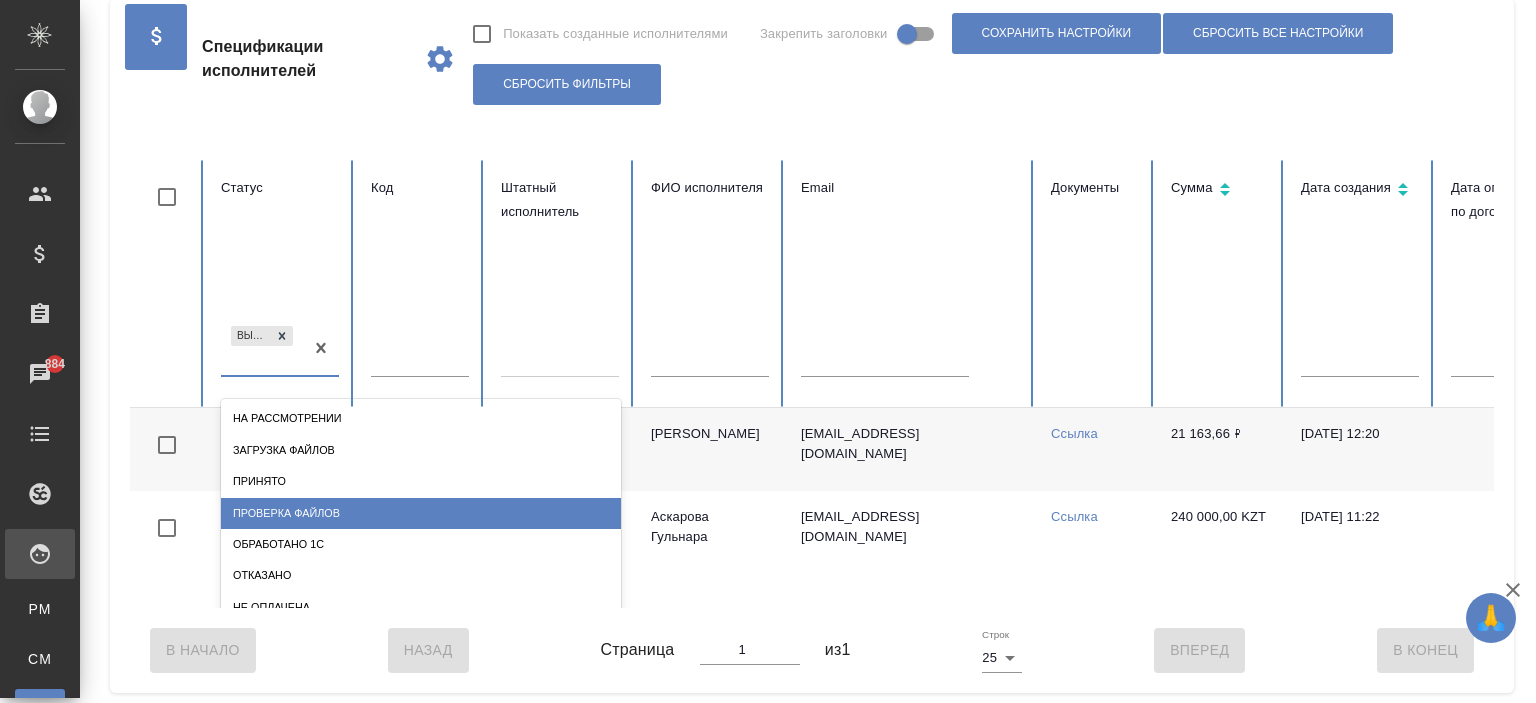 click on "Проверка файлов" at bounding box center [421, 513] 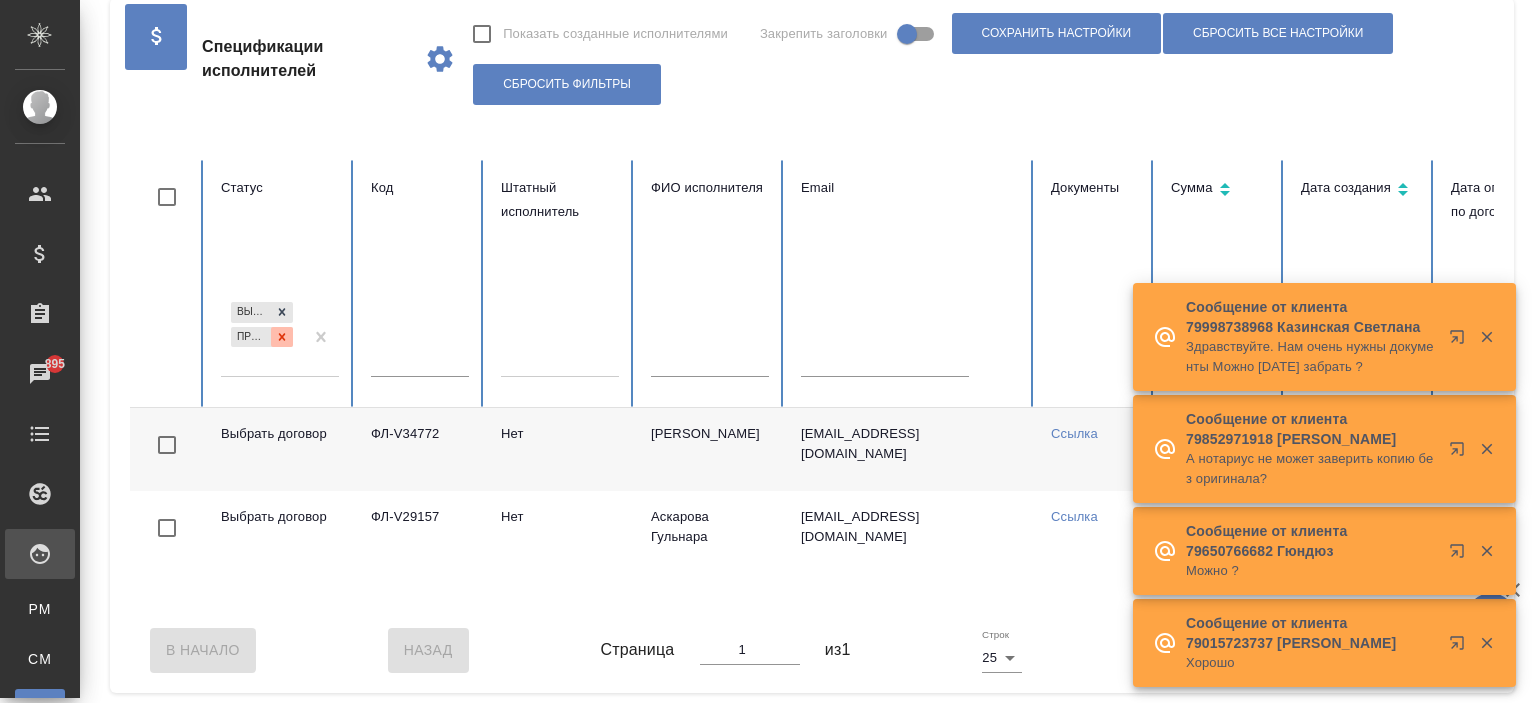 click 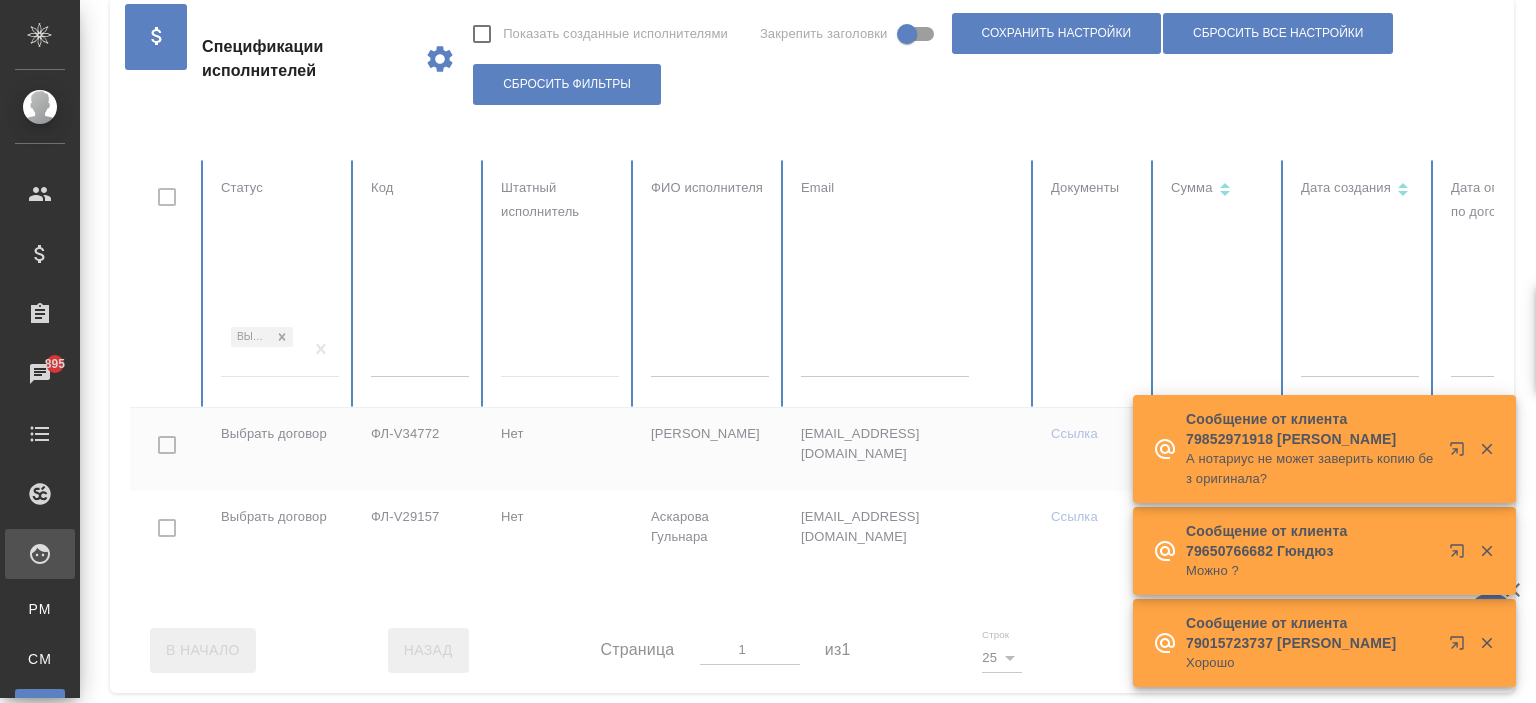 click at bounding box center [1201, 384] 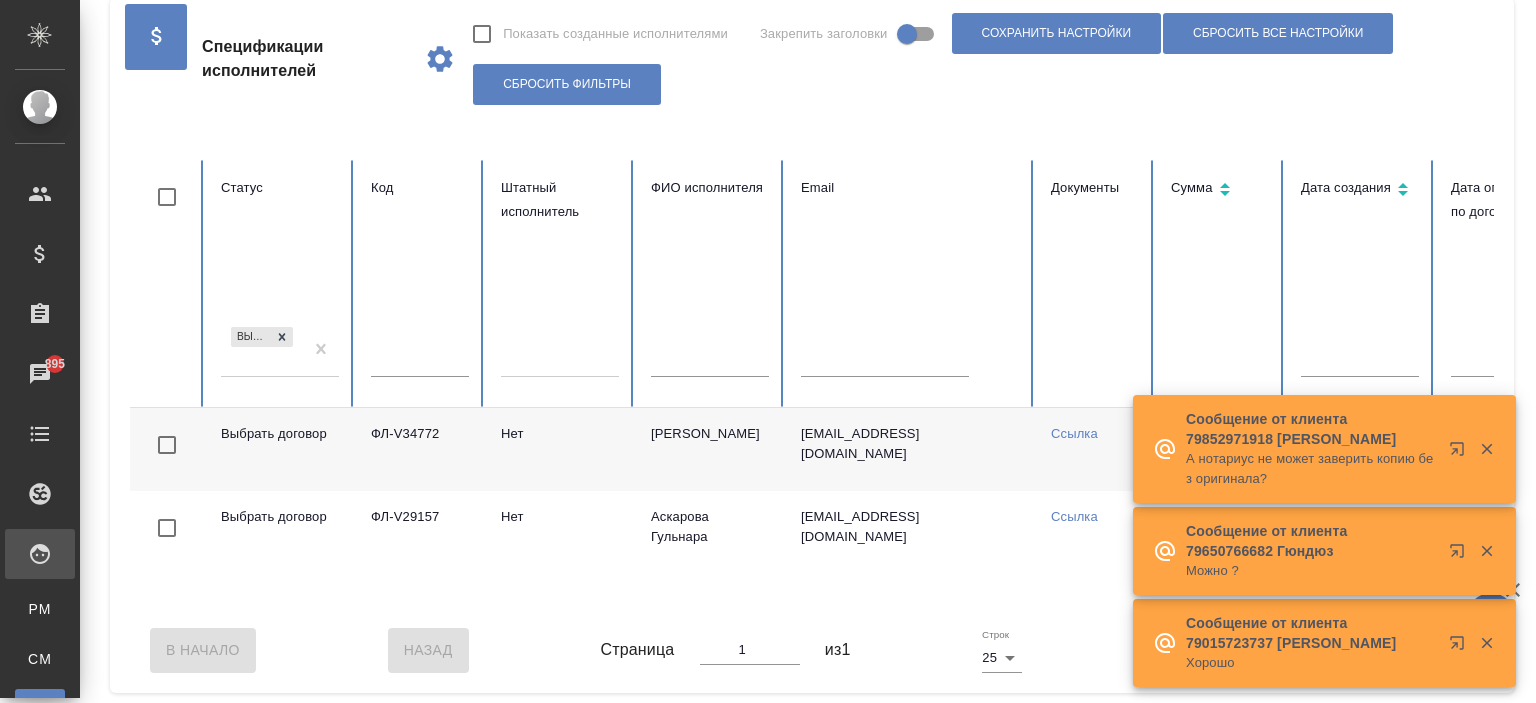 click on "Выбрать договор" at bounding box center [262, 350] 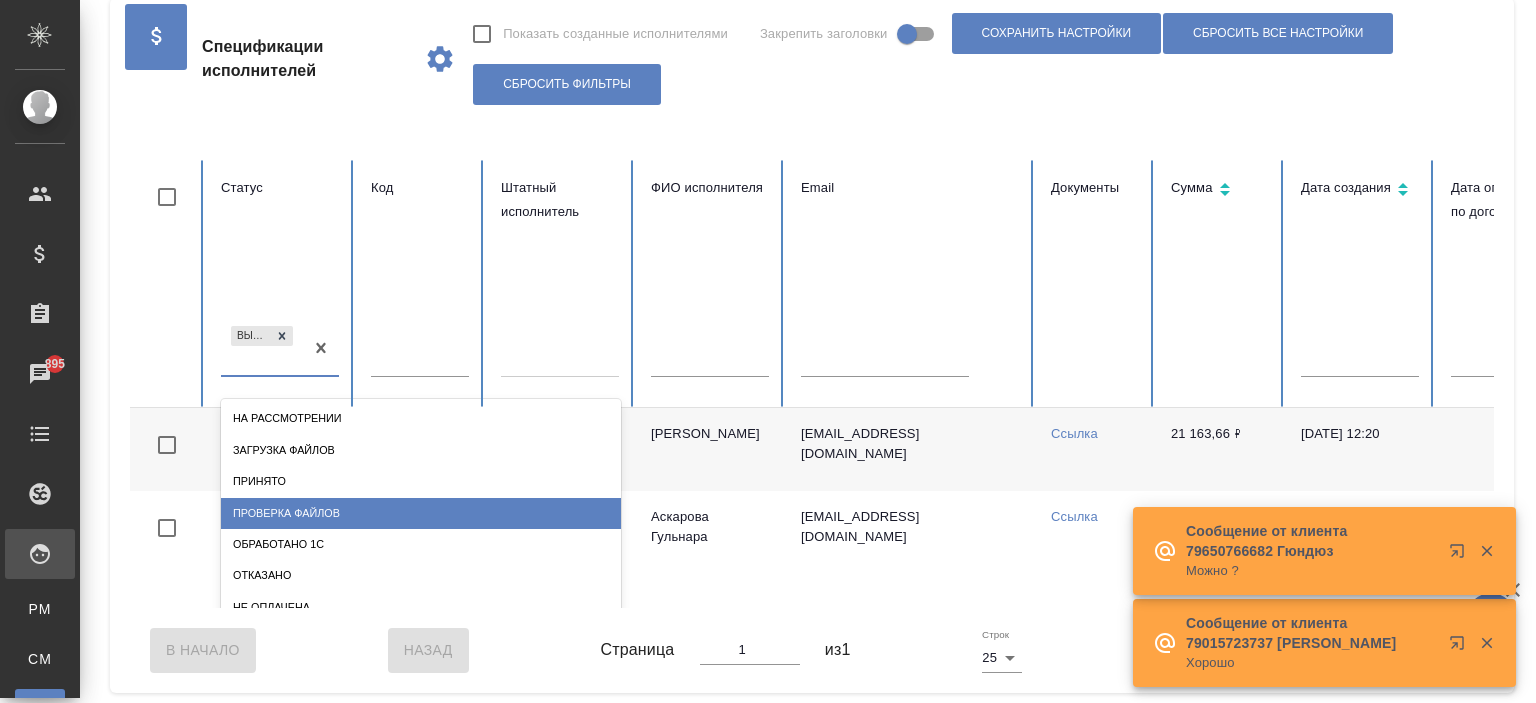 click on "Проверка файлов" at bounding box center (421, 513) 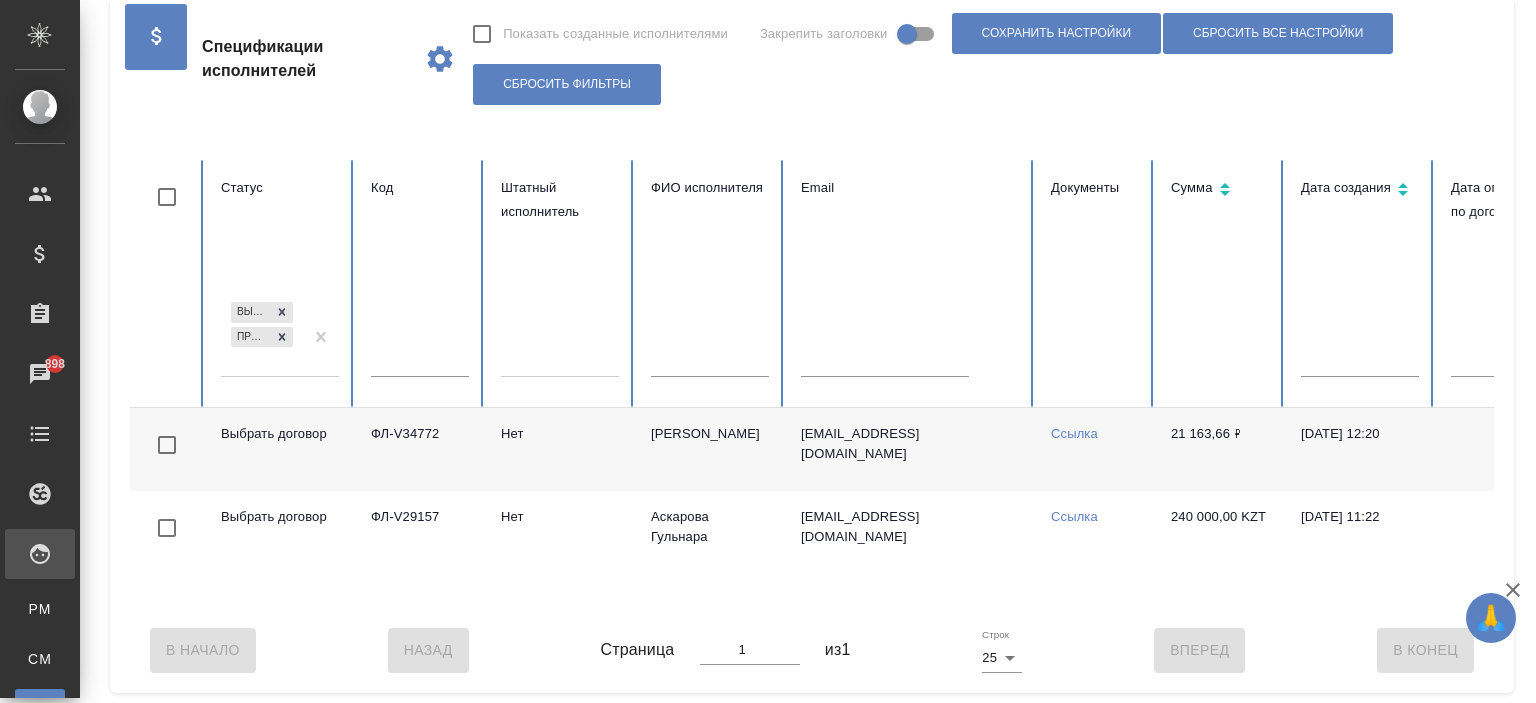 click on "Выбрать договор Проверка файлов" at bounding box center (262, 337) 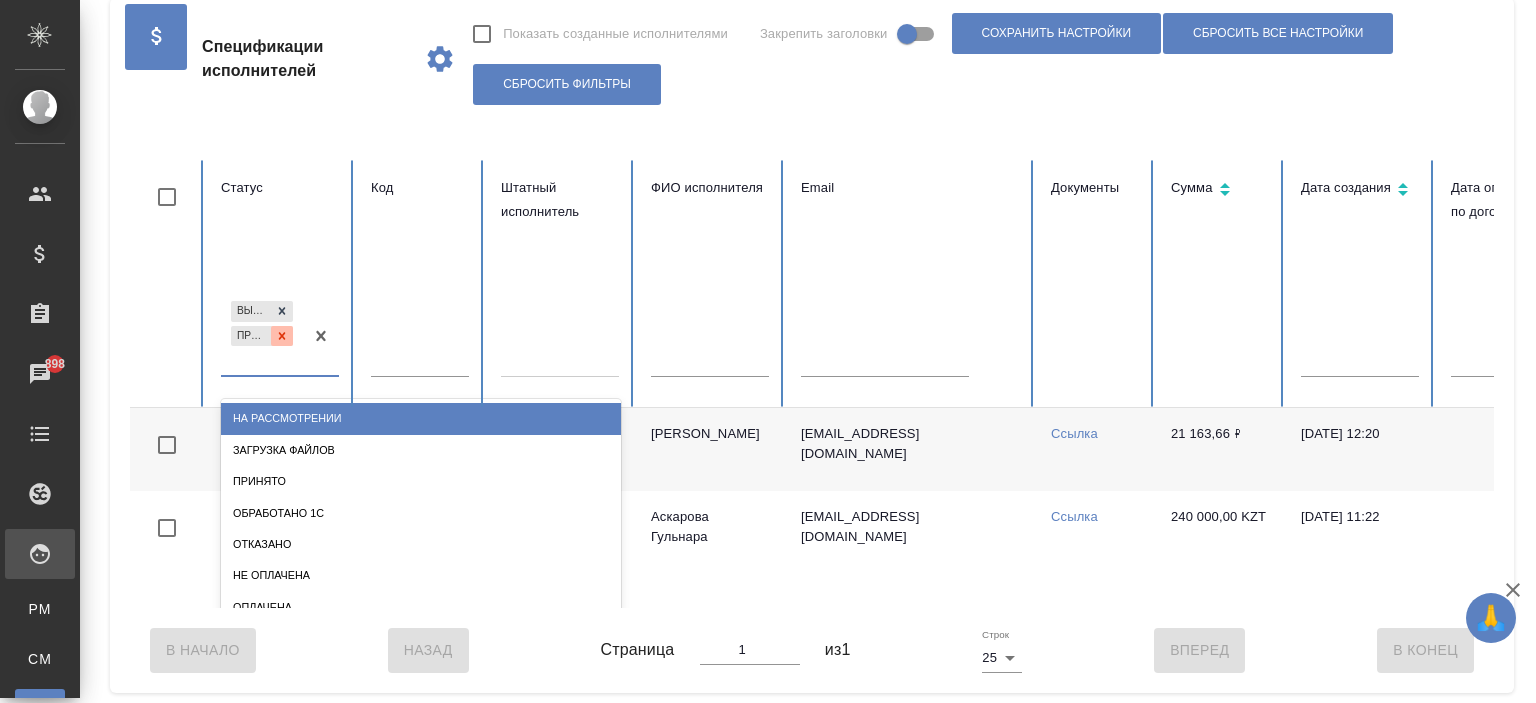 click at bounding box center (282, 336) 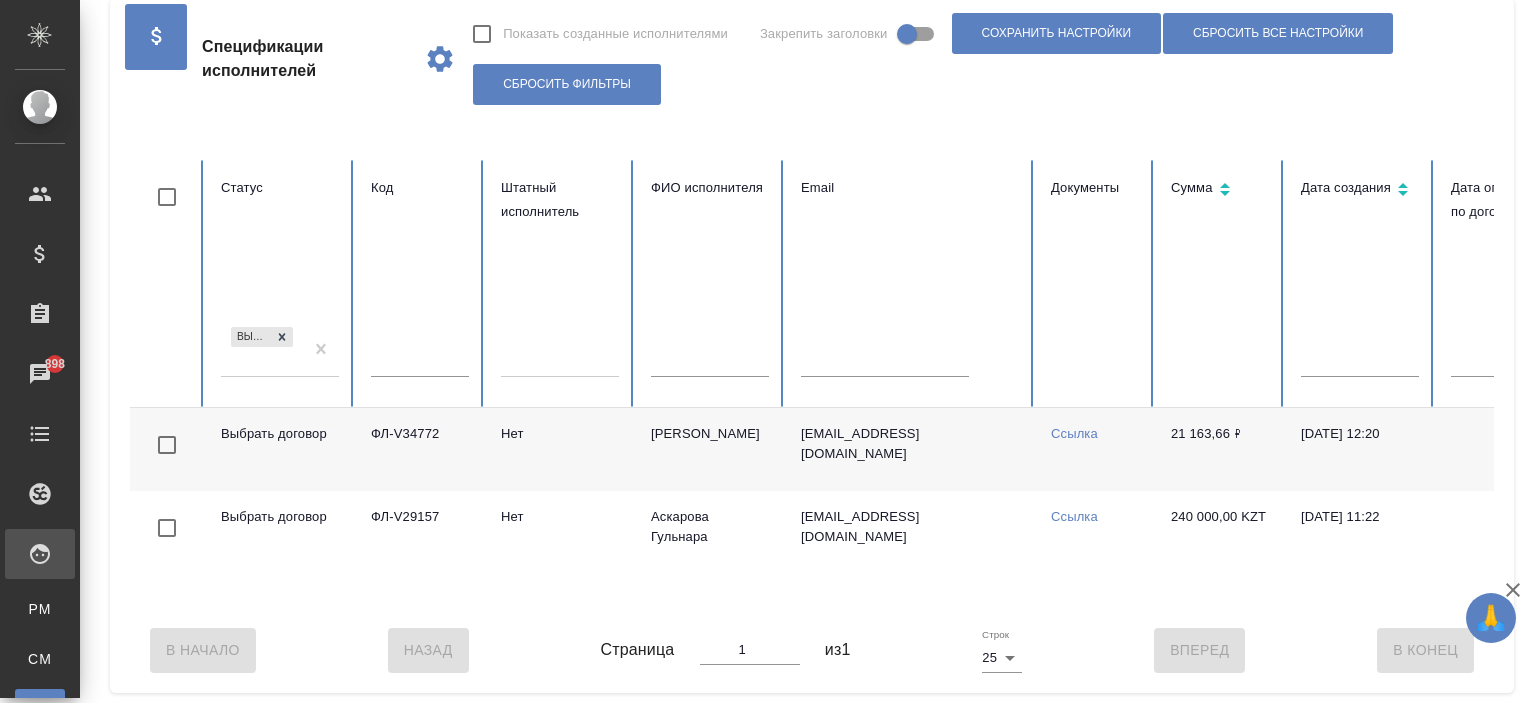 click on "Выбрать договор" at bounding box center [262, 350] 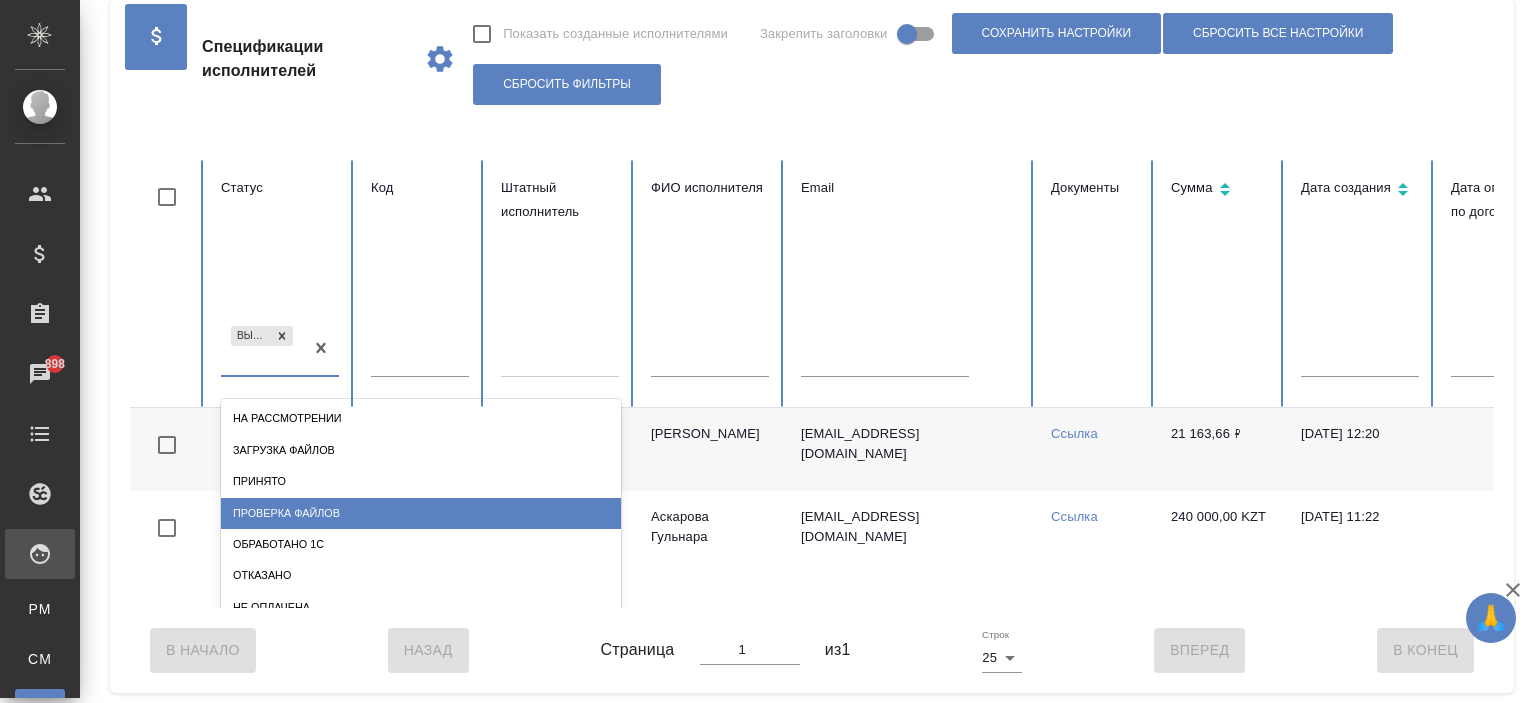 click on "Проверка файлов" at bounding box center [421, 513] 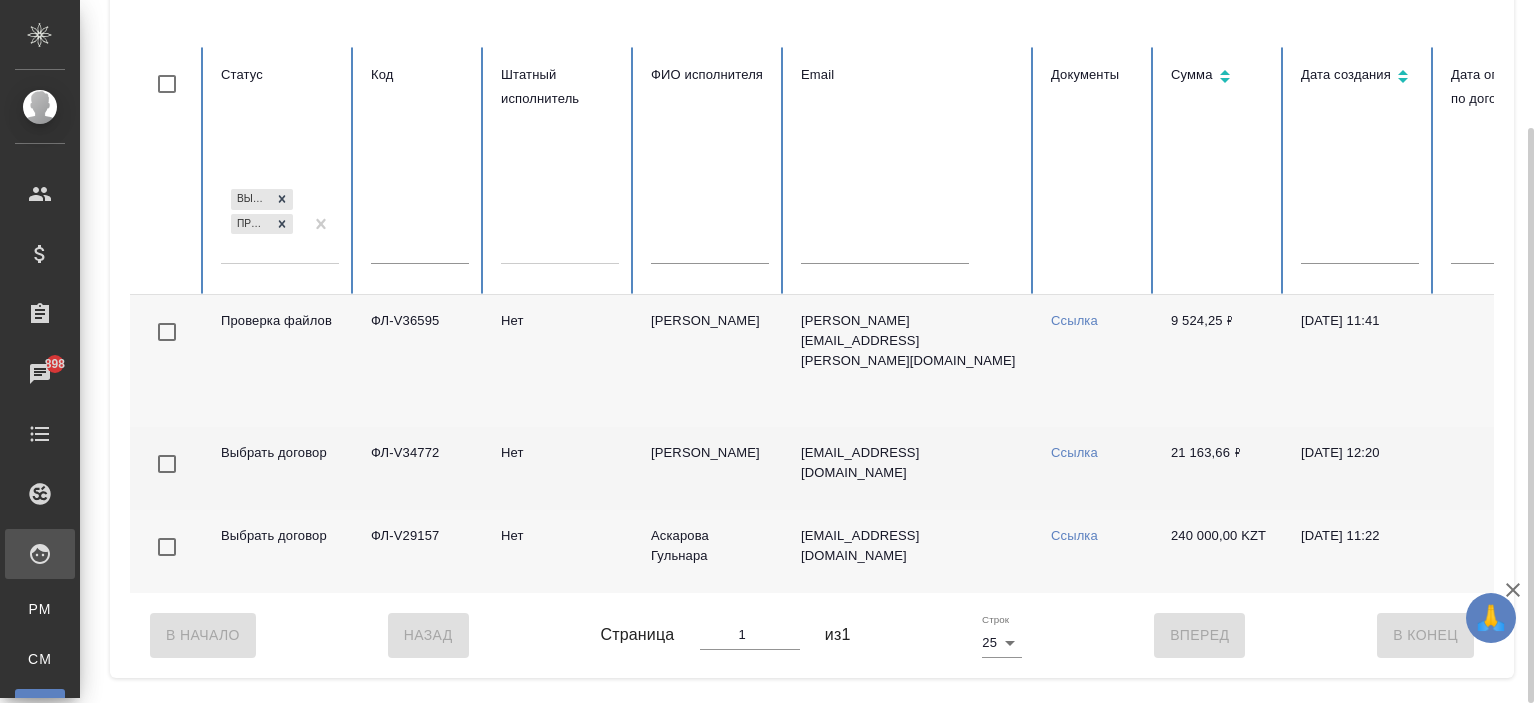 scroll, scrollTop: 0, scrollLeft: 0, axis: both 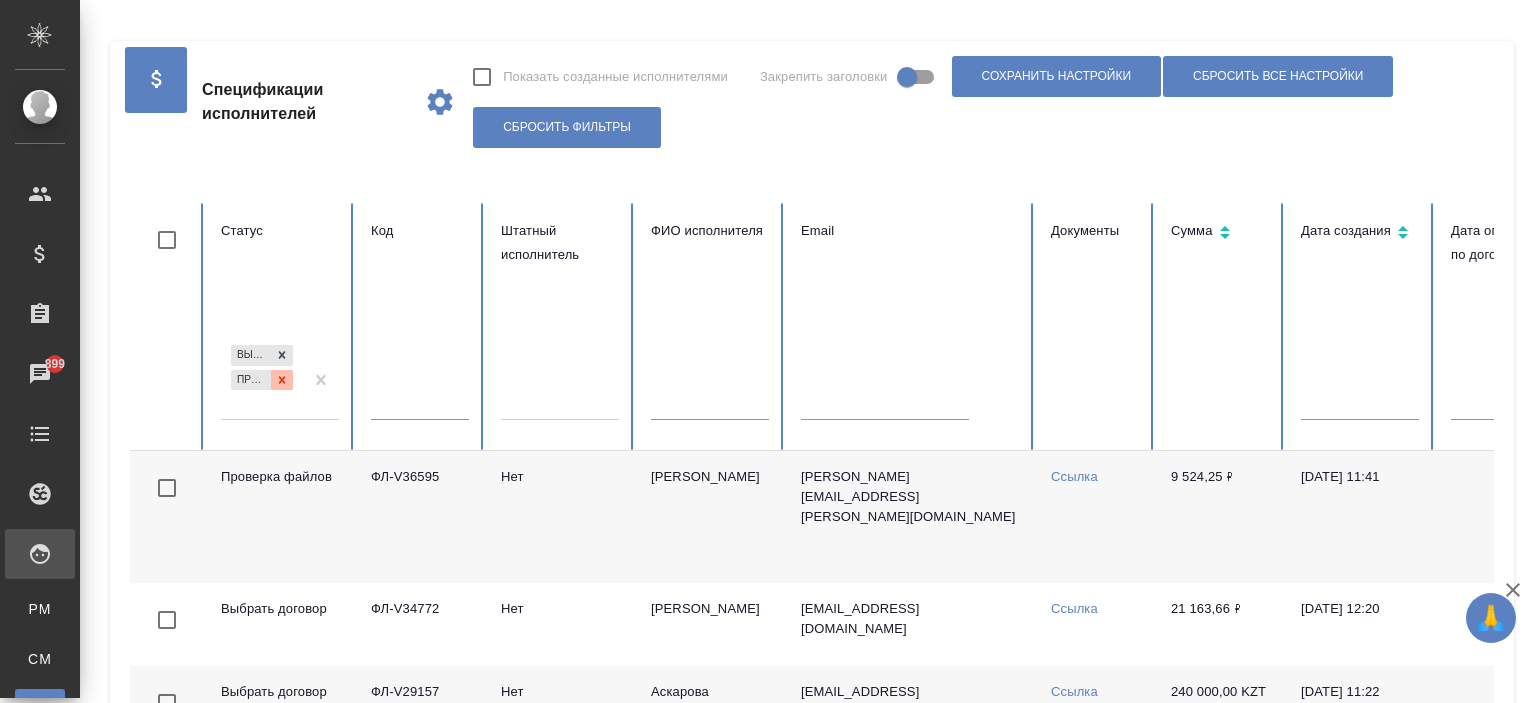 click 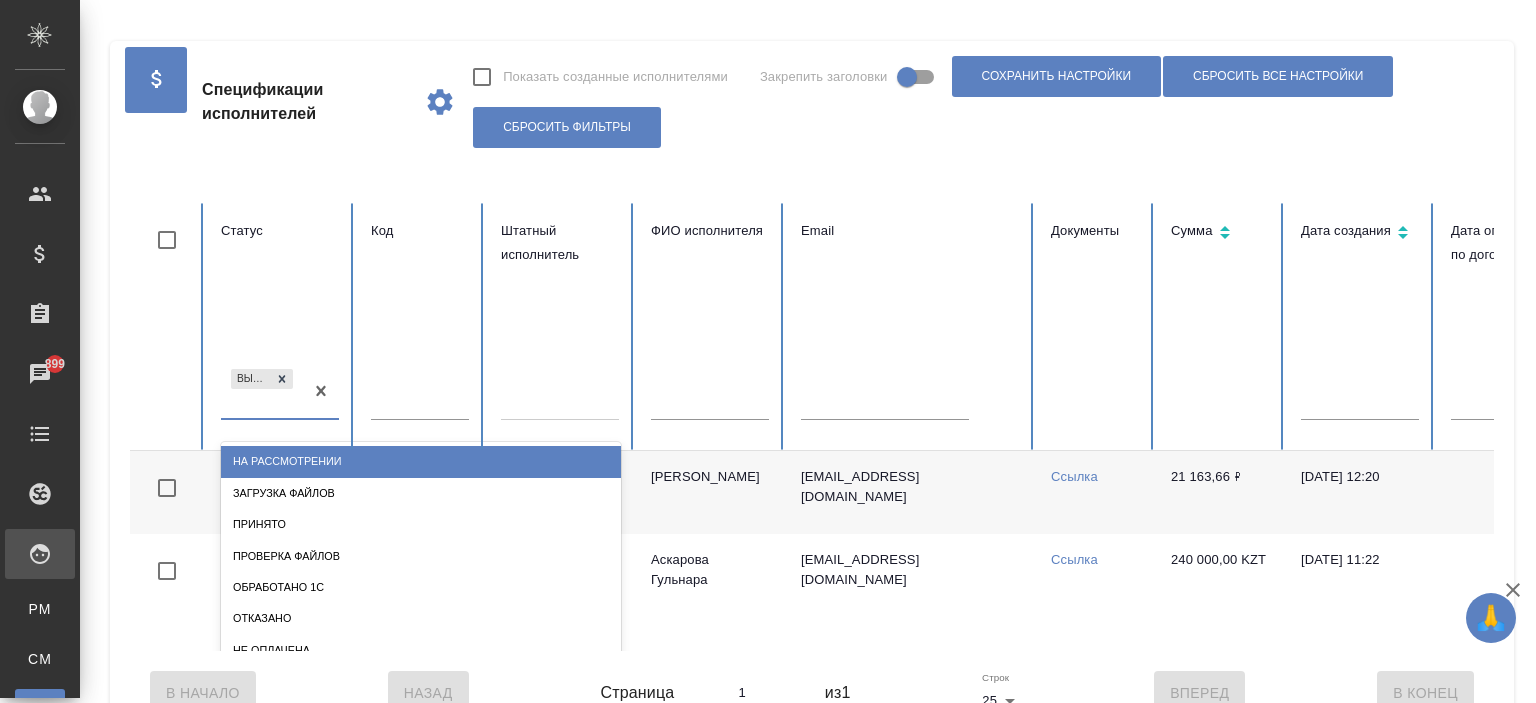 scroll, scrollTop: 37, scrollLeft: 0, axis: vertical 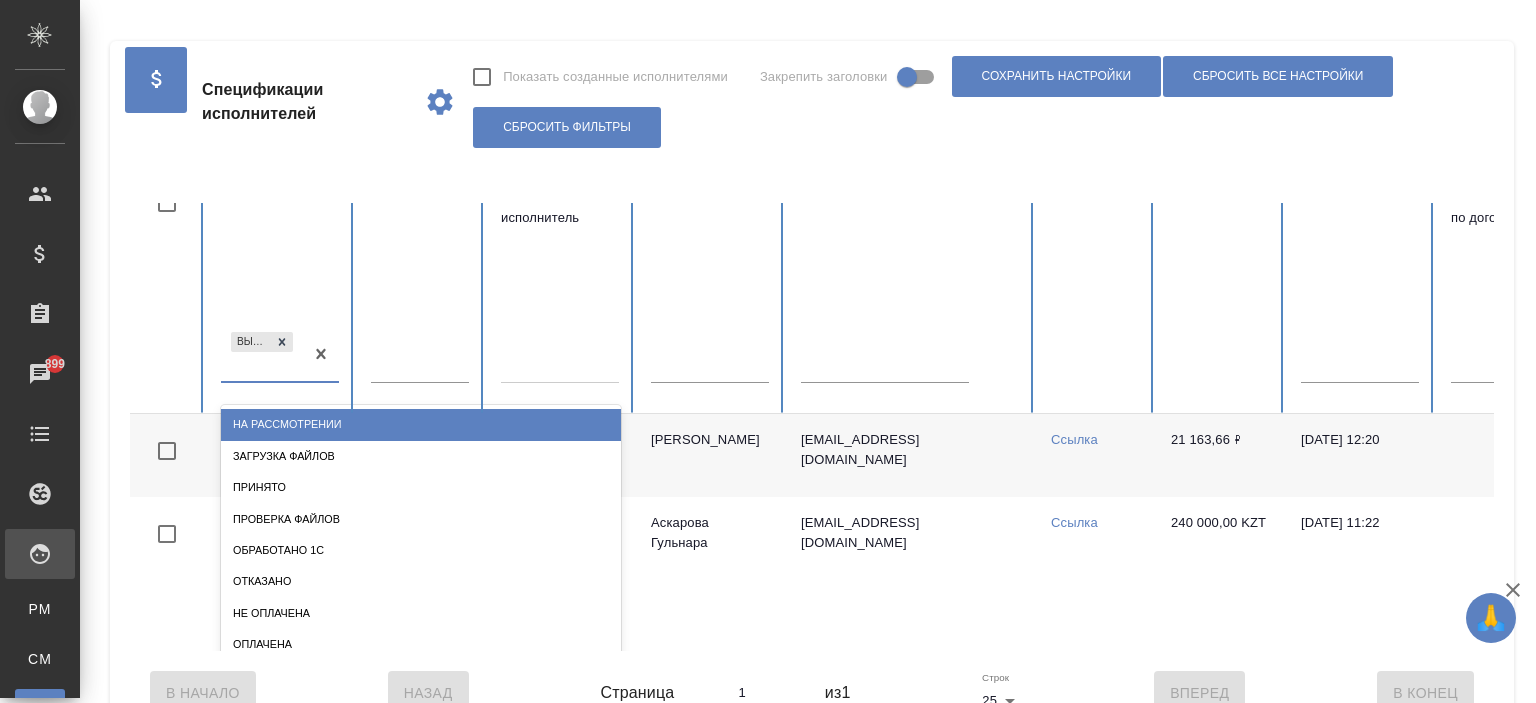 click on "option На рассмотрении focused, 1 of 10. 9 results available. Use Up and Down to choose options, press Enter to select the currently focused option, press Escape to exit the menu, press Tab to select the option and exit the menu. Выбрать договор На рассмотрении Загрузка файлов Принято Проверка файлов Обработано 1С Отказано Не оплачена Оплачена Списан" at bounding box center (280, 363) 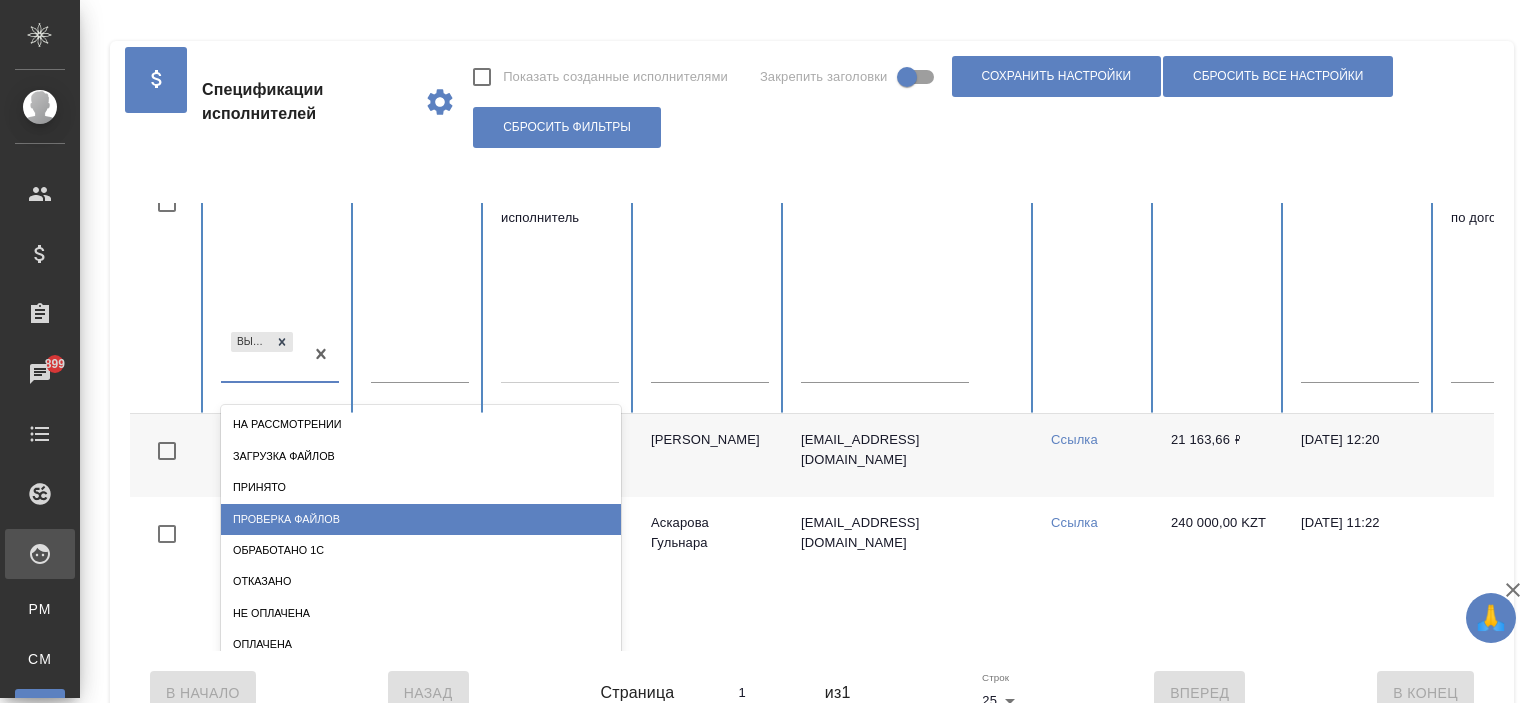 click on "Проверка файлов" at bounding box center (421, 519) 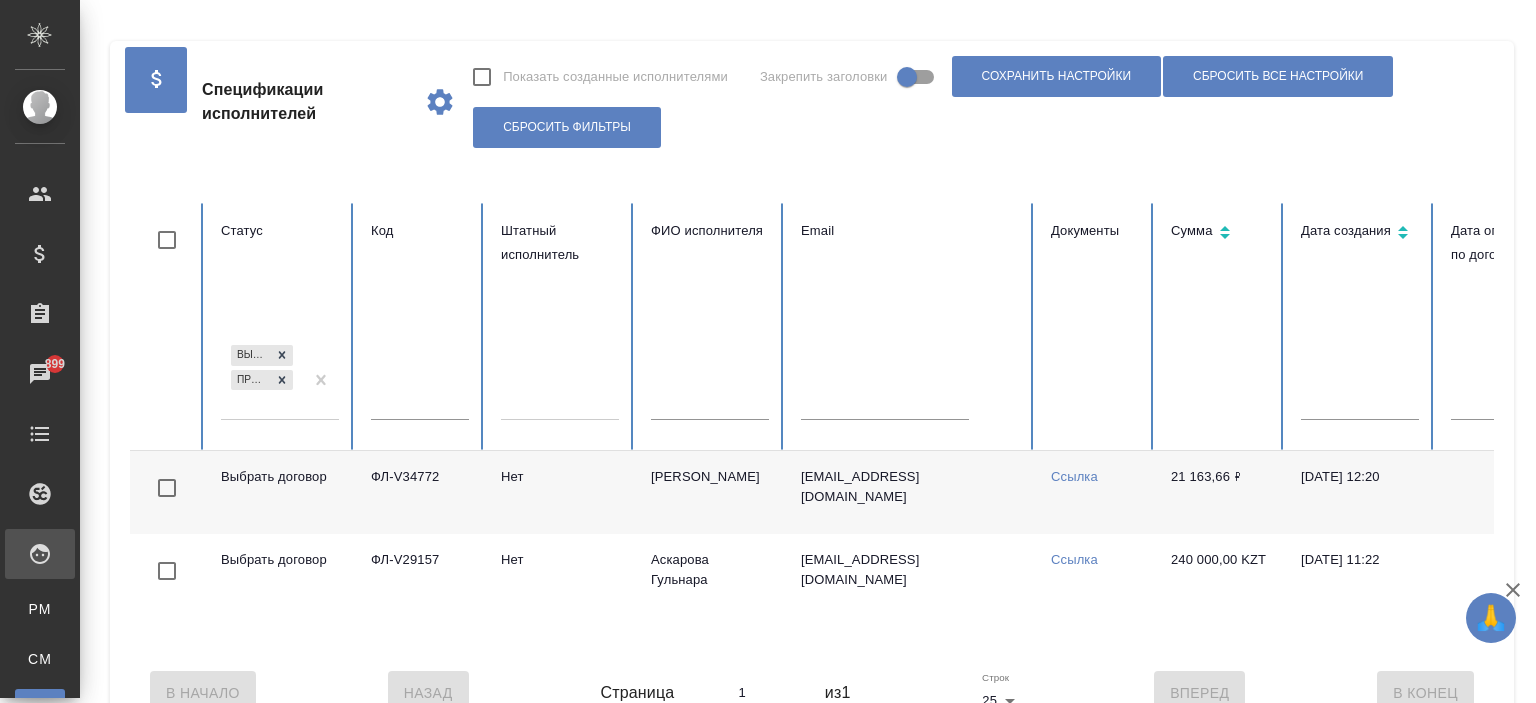 scroll, scrollTop: 0, scrollLeft: 0, axis: both 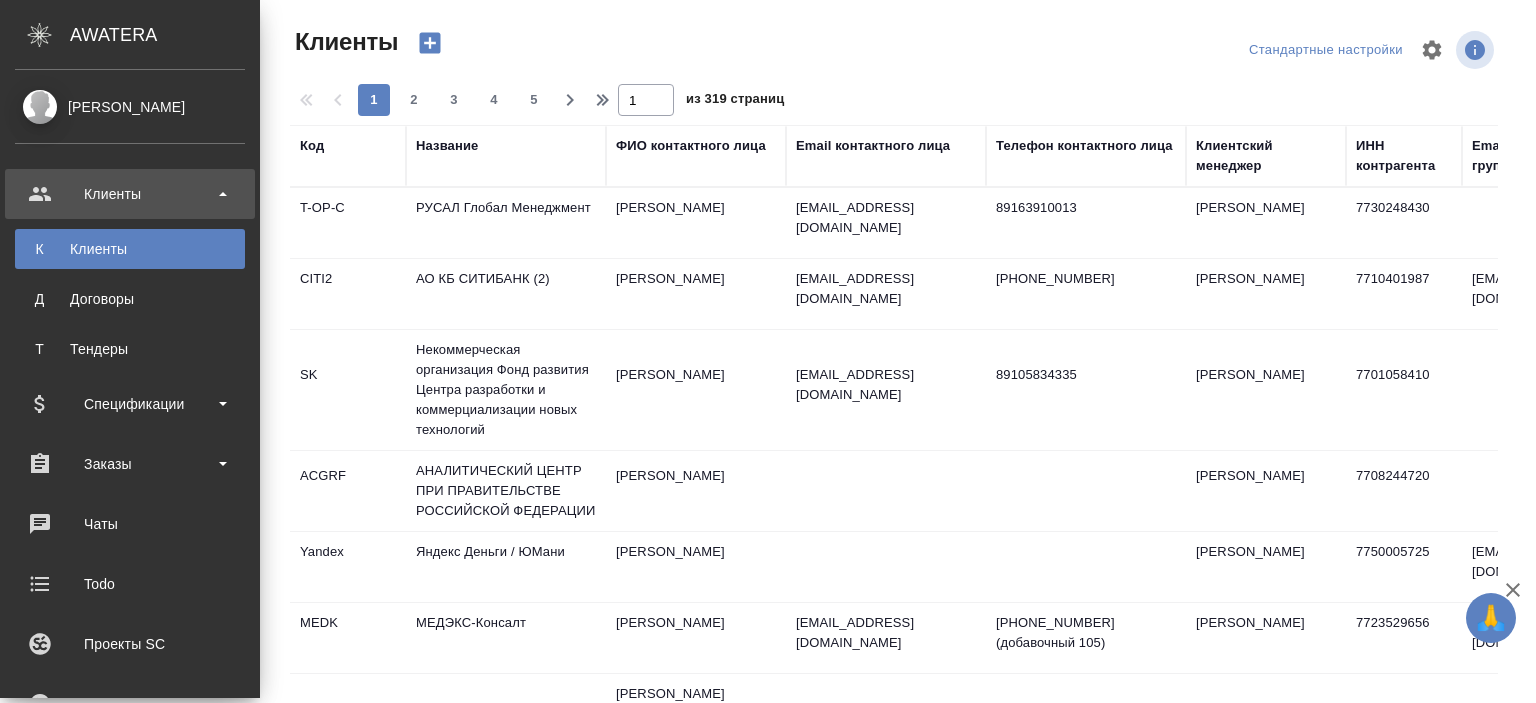 select on "RU" 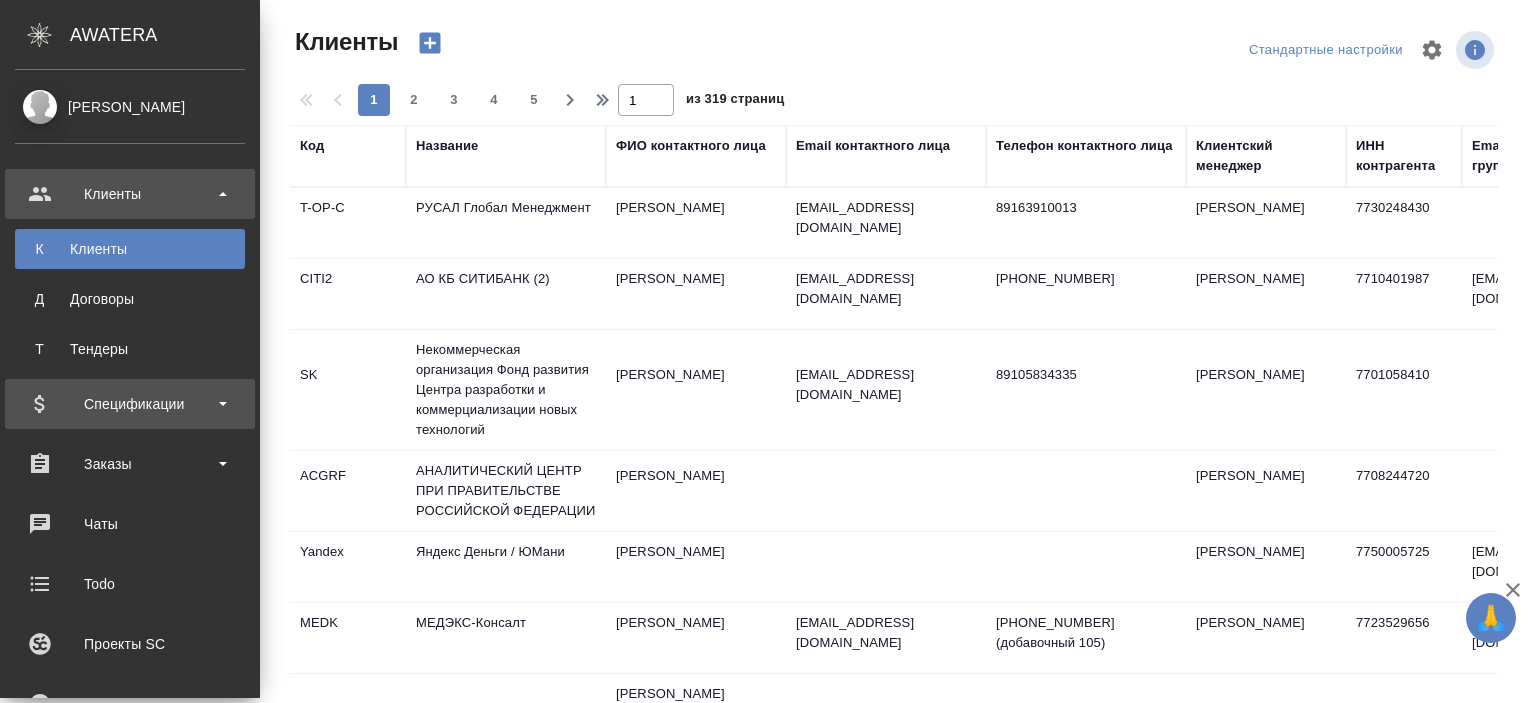 scroll, scrollTop: 0, scrollLeft: 0, axis: both 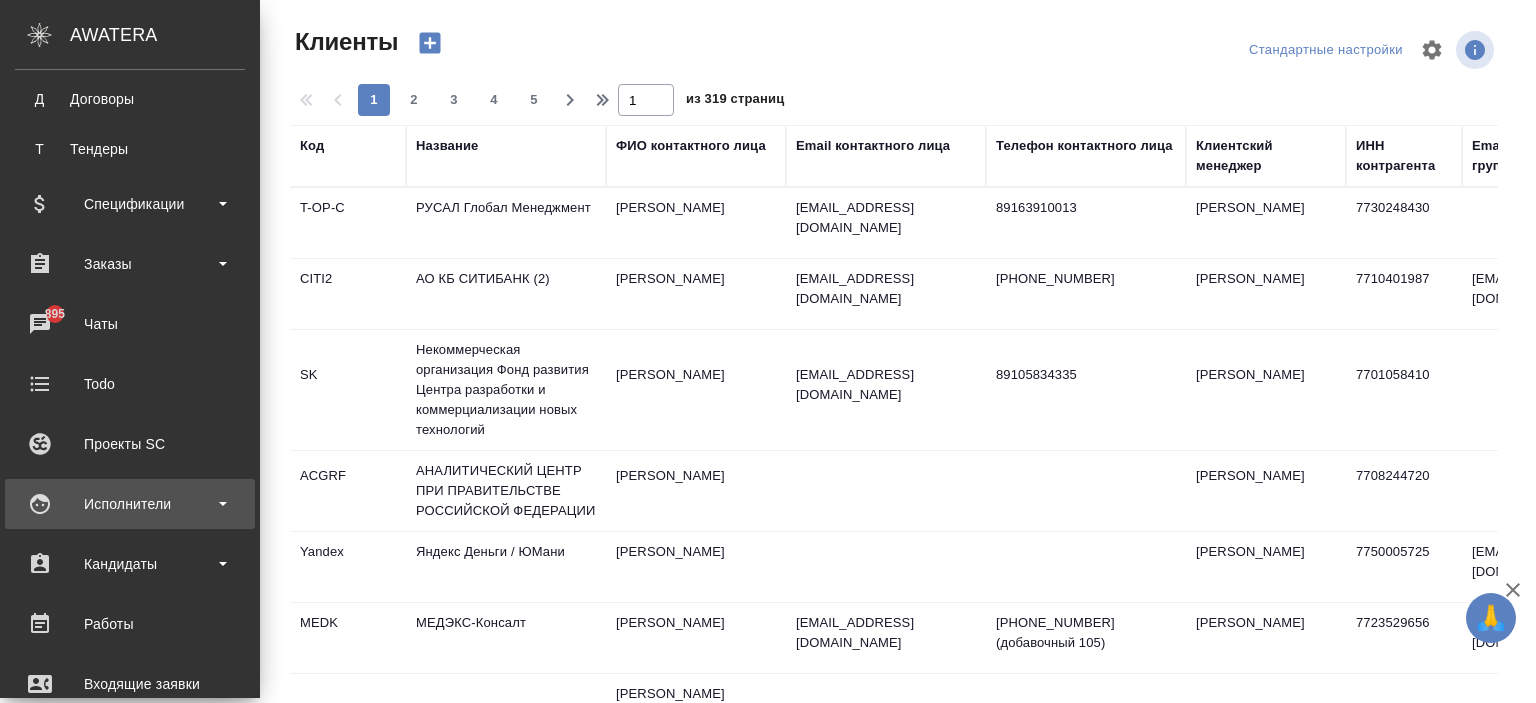 click on "Исполнители" at bounding box center [130, 504] 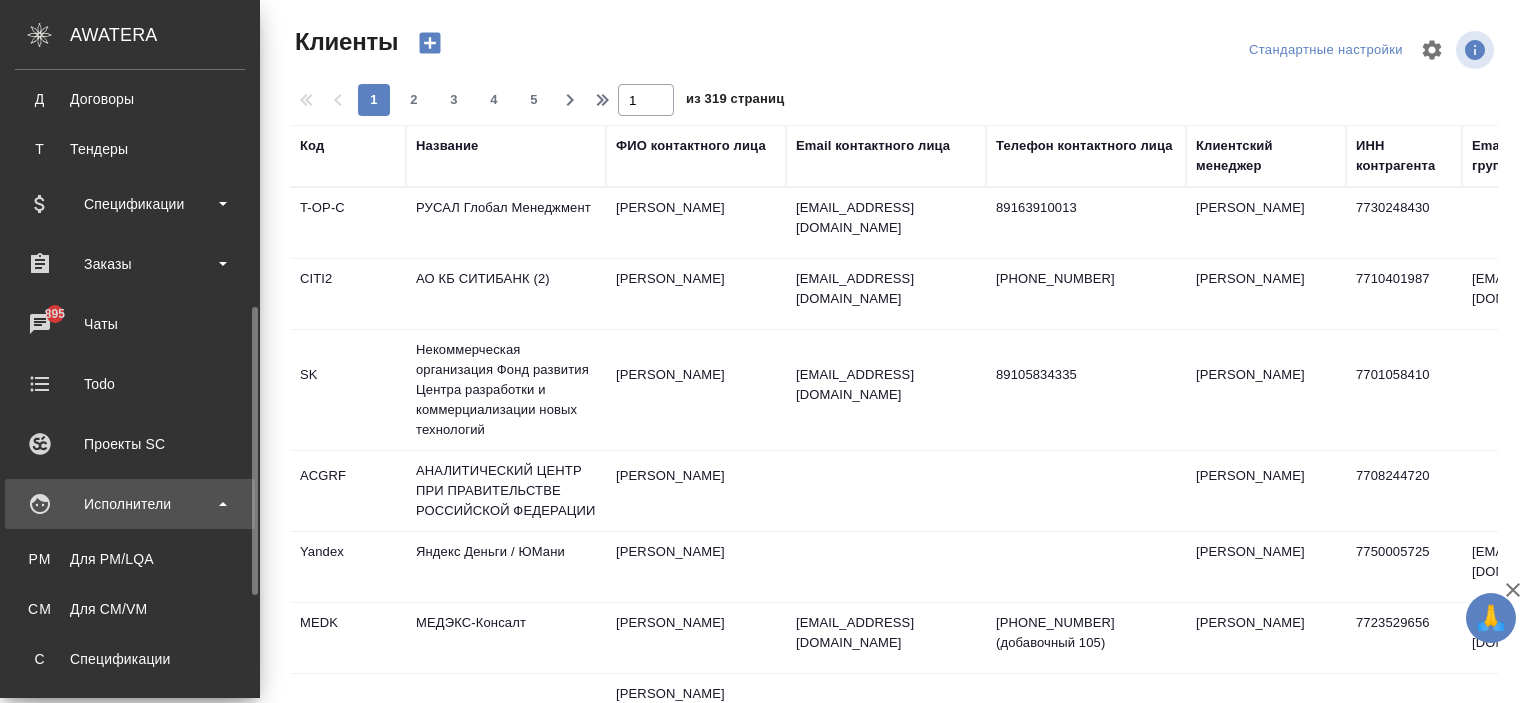 scroll, scrollTop: 300, scrollLeft: 0, axis: vertical 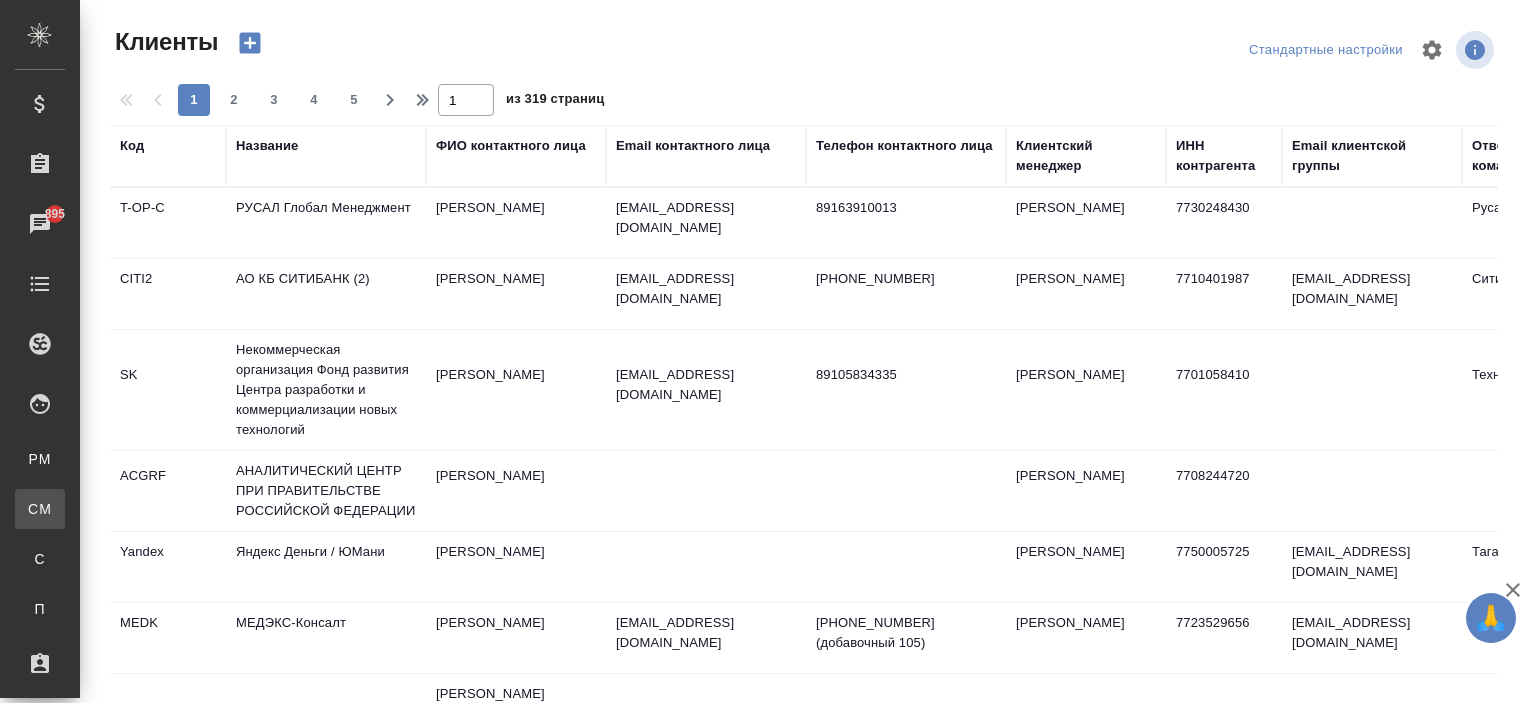 click on ".cls-1
fill:#fff;
AWATERA Ishkova Yuliya Клиенты К Клиенты Д Договоры Т Тендеры Спецификации Заказы 895 Чаты Todo Проекты SC Исполнители PM Для PM/LQA CM Для CM/VM С Спецификации П Платёжные рейсы Кандидаты Работы Входящие заявки Заявки на доставку Рекламации Проекты процессинга Конференции Выйти Клиенты Стандартные настройки 1 2 3 4 5 1 из 319 страниц Код Название ФИО контактного лица Email контактного лица Телефон контактного лица Клиентский менеджер ИНН контрагента Email клиентской группы Ответственная команда T-OP-C РУСАЛ Глобал Менеджмент Абдуразакова Самира 89163910013 7730248430 -" at bounding box center [768, 351] 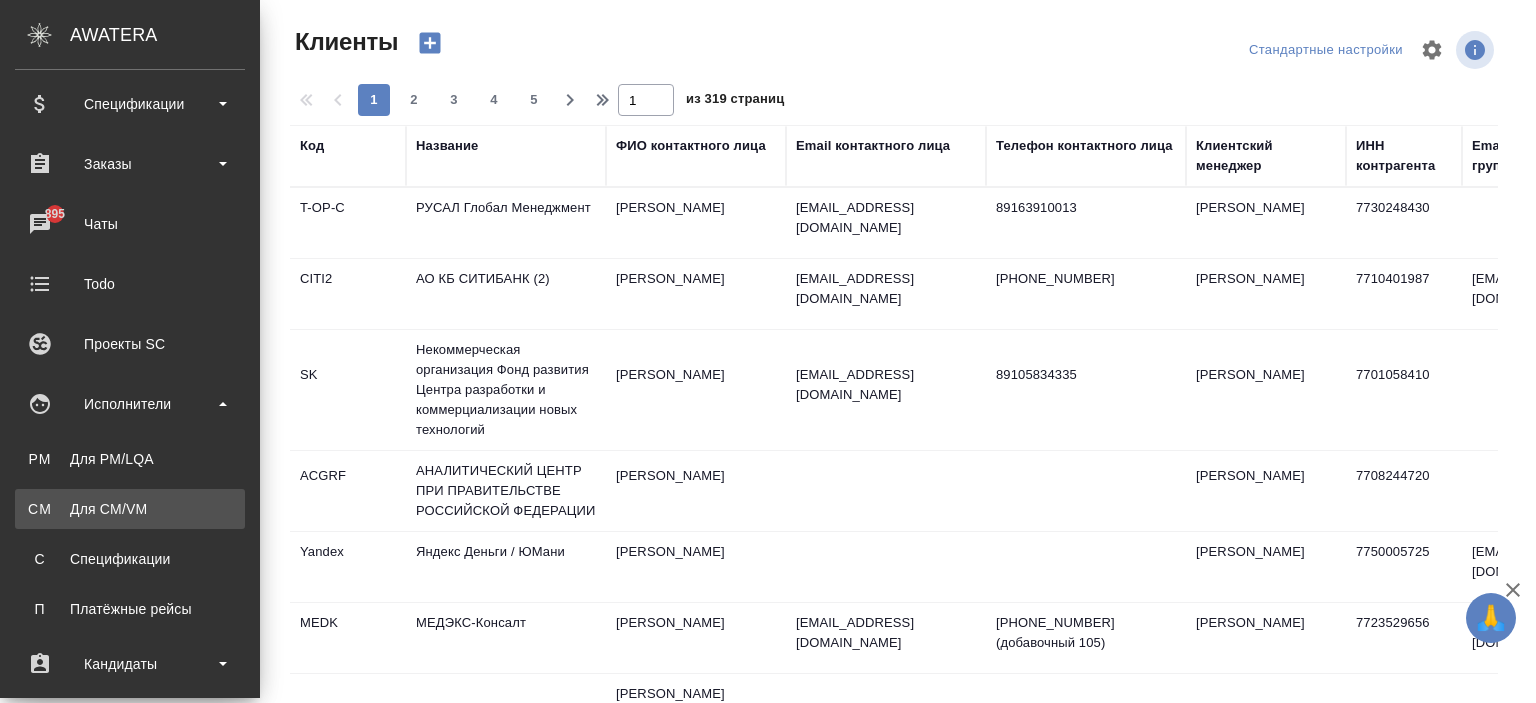click on "Для CM/VM" at bounding box center (130, 509) 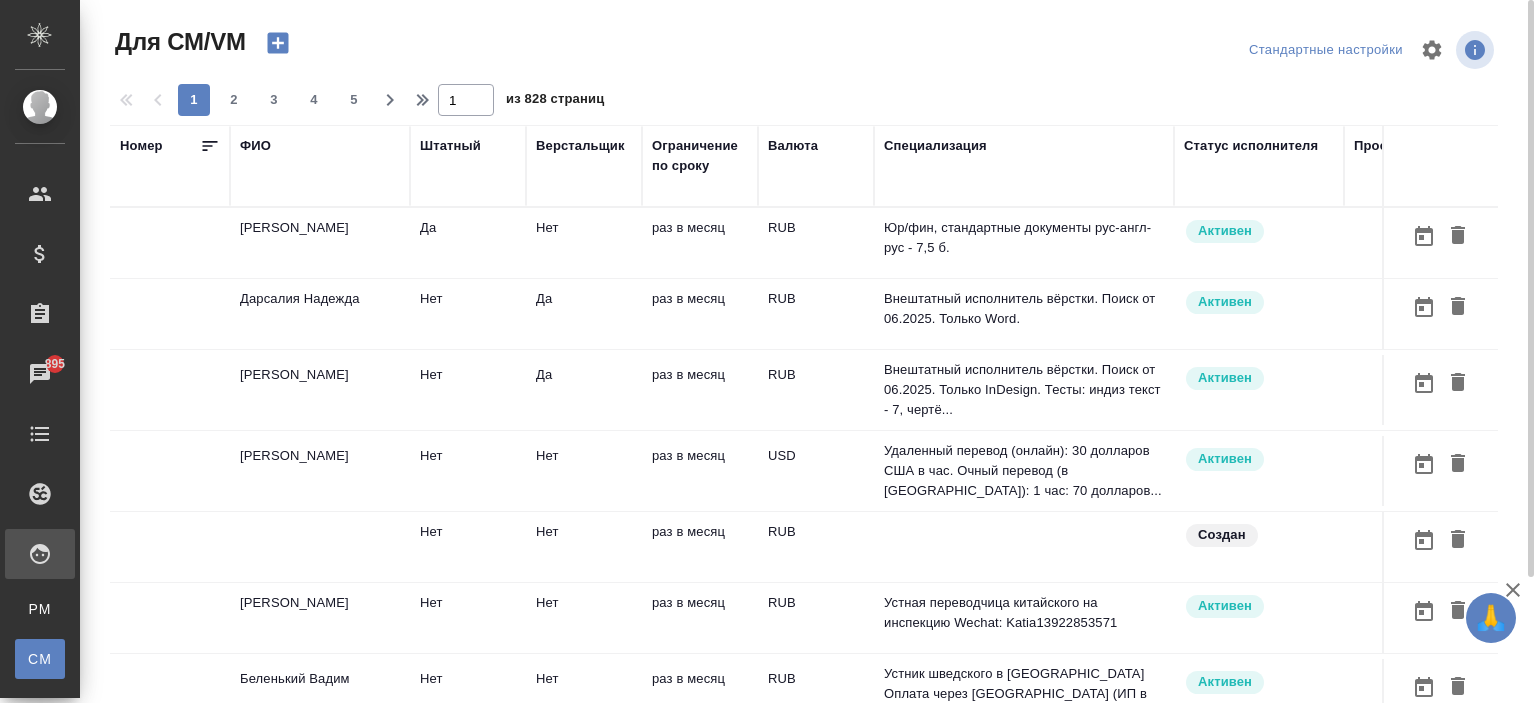 click on "ФИО" at bounding box center (255, 146) 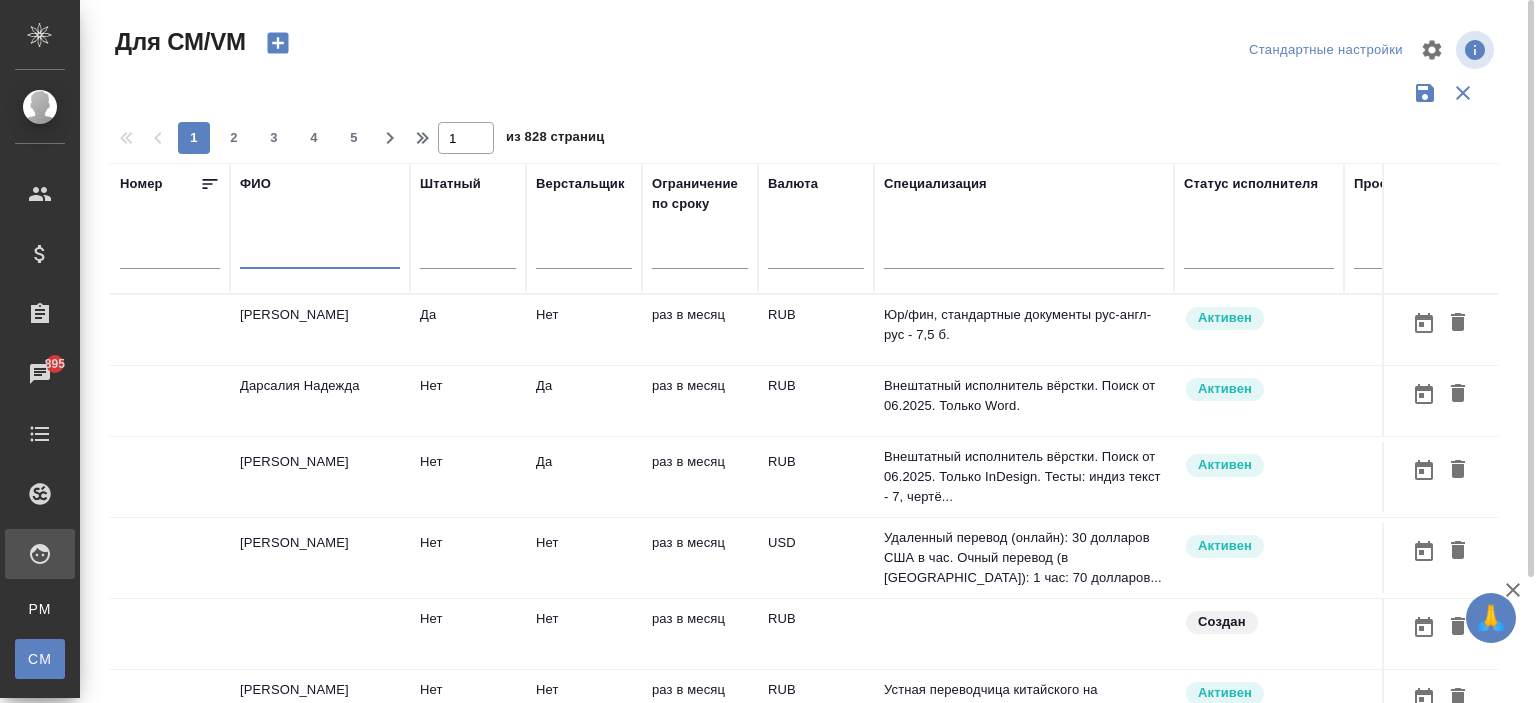 click at bounding box center (320, 256) 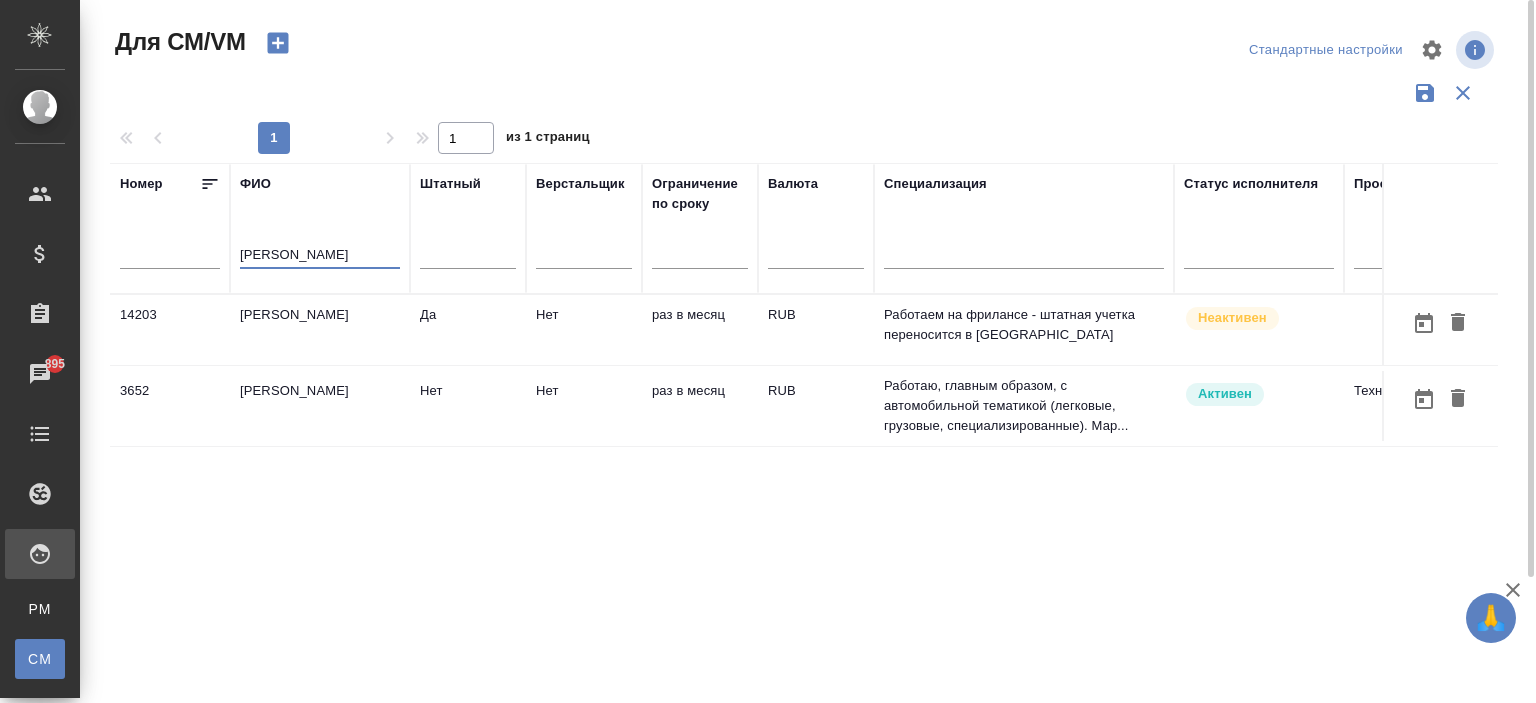 type on "аверкиев" 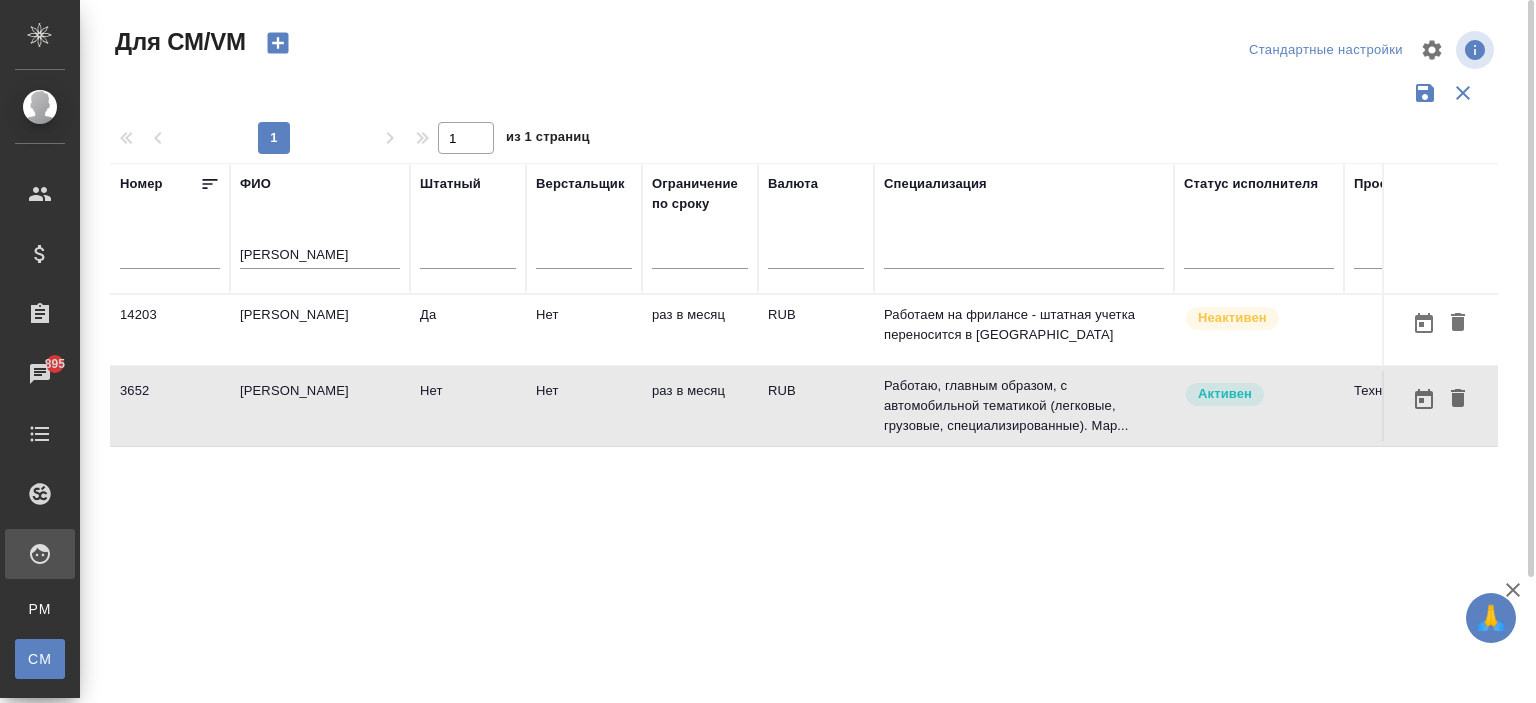 click on "Аверкиев Василий Викторович" at bounding box center (320, 330) 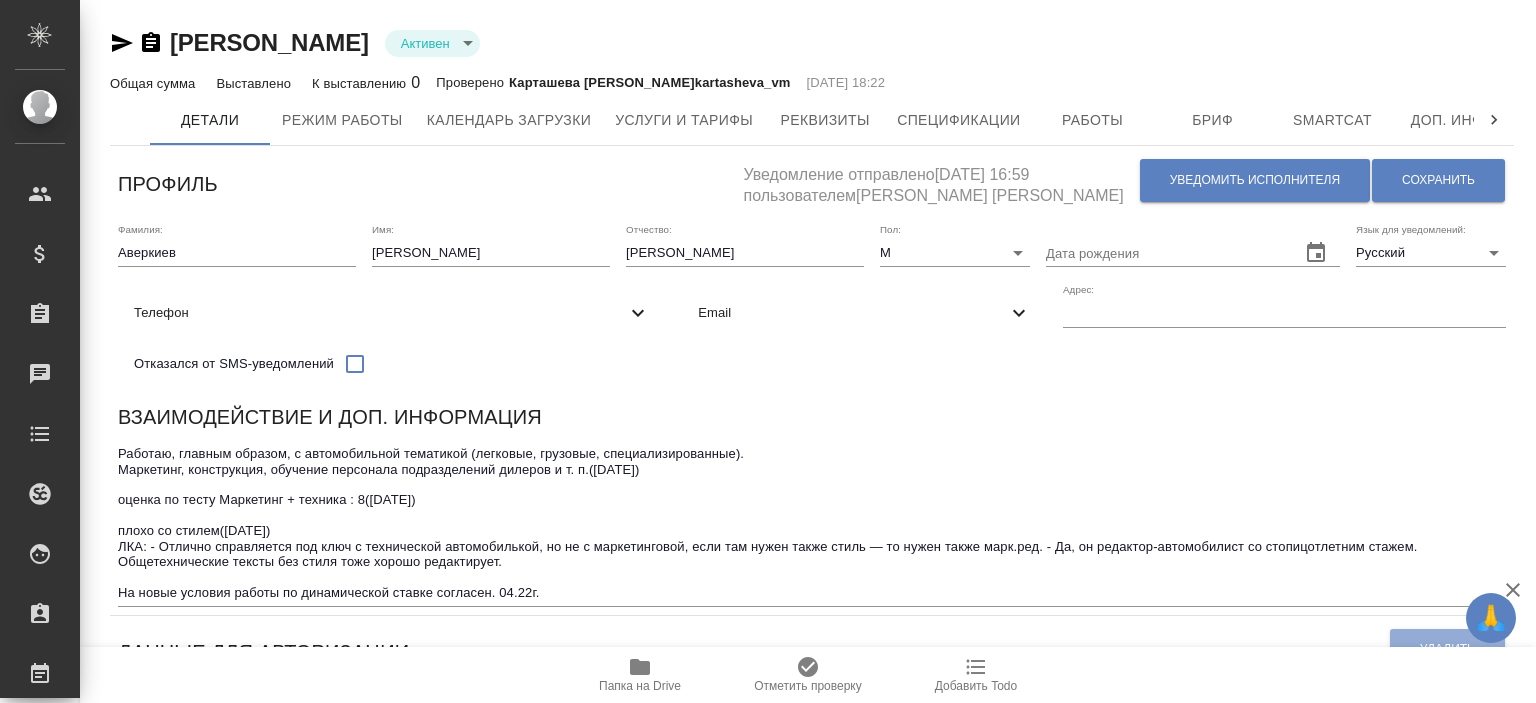 scroll, scrollTop: 0, scrollLeft: 0, axis: both 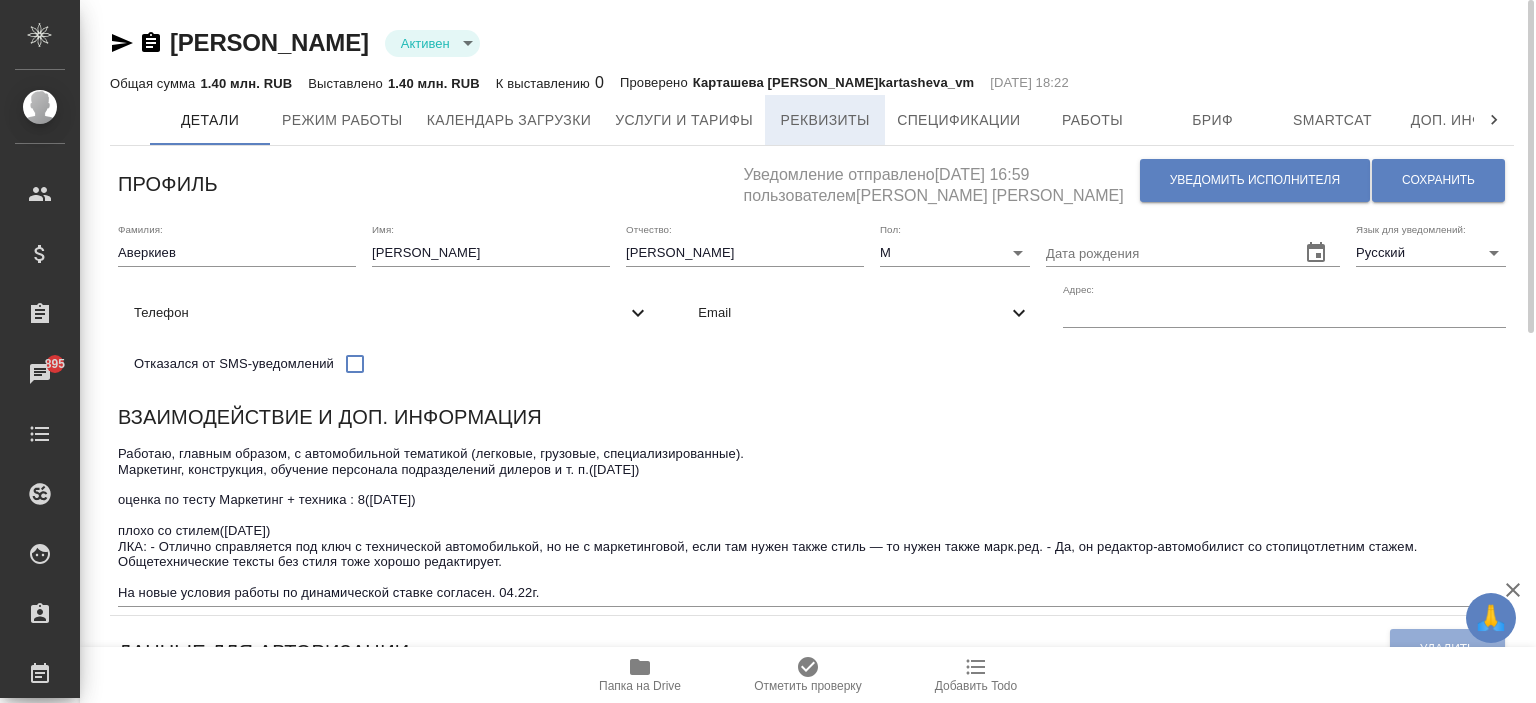 click on "Реквизиты" at bounding box center [825, 120] 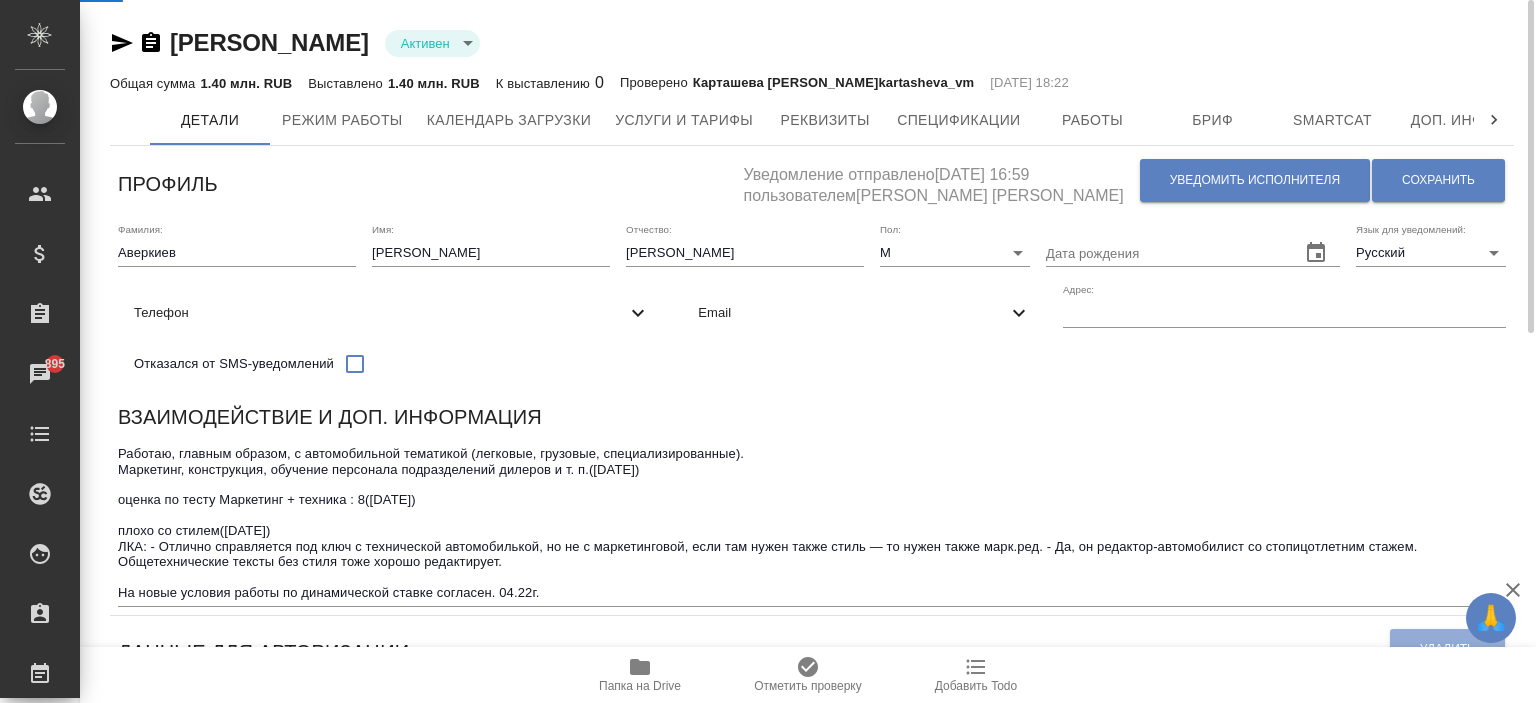 select on "10" 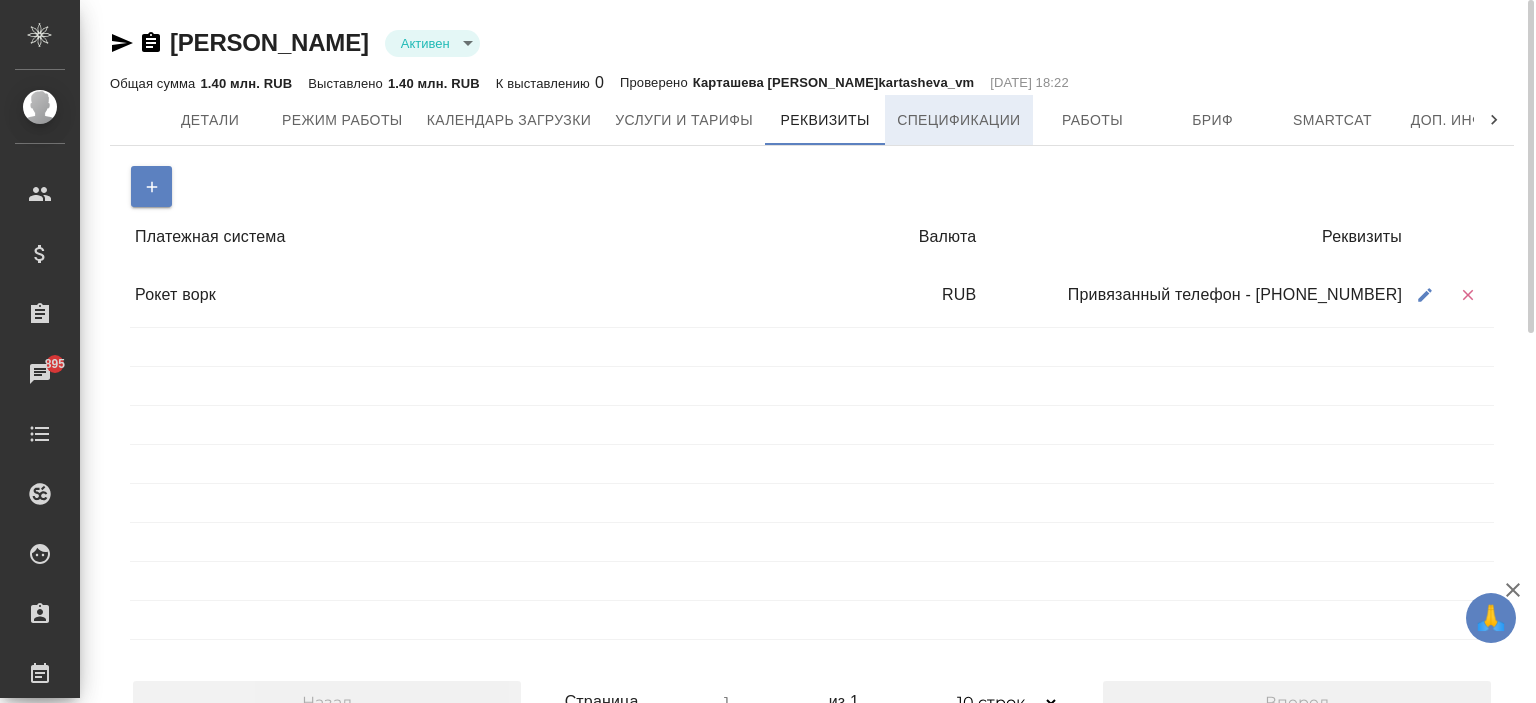 click on "Спецификации" at bounding box center (958, 120) 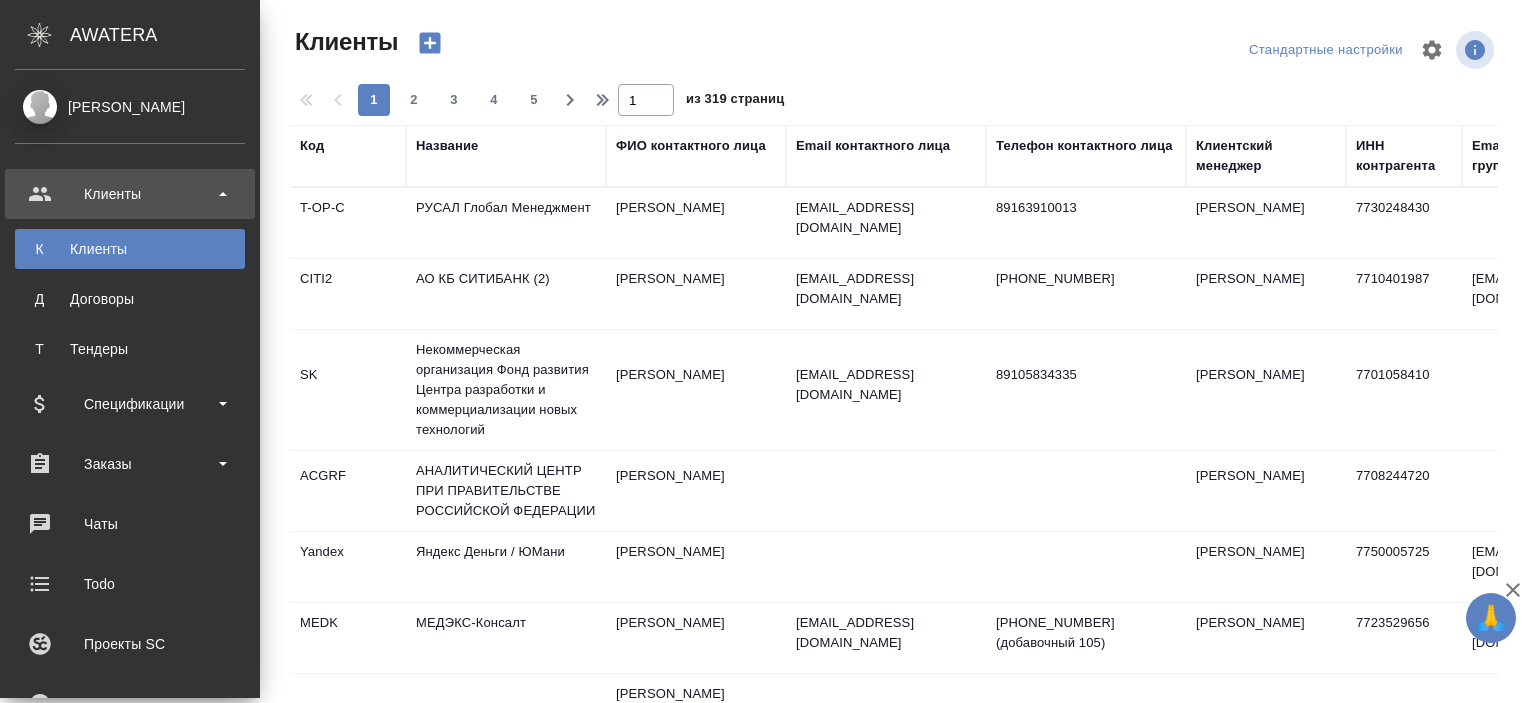 select on "RU" 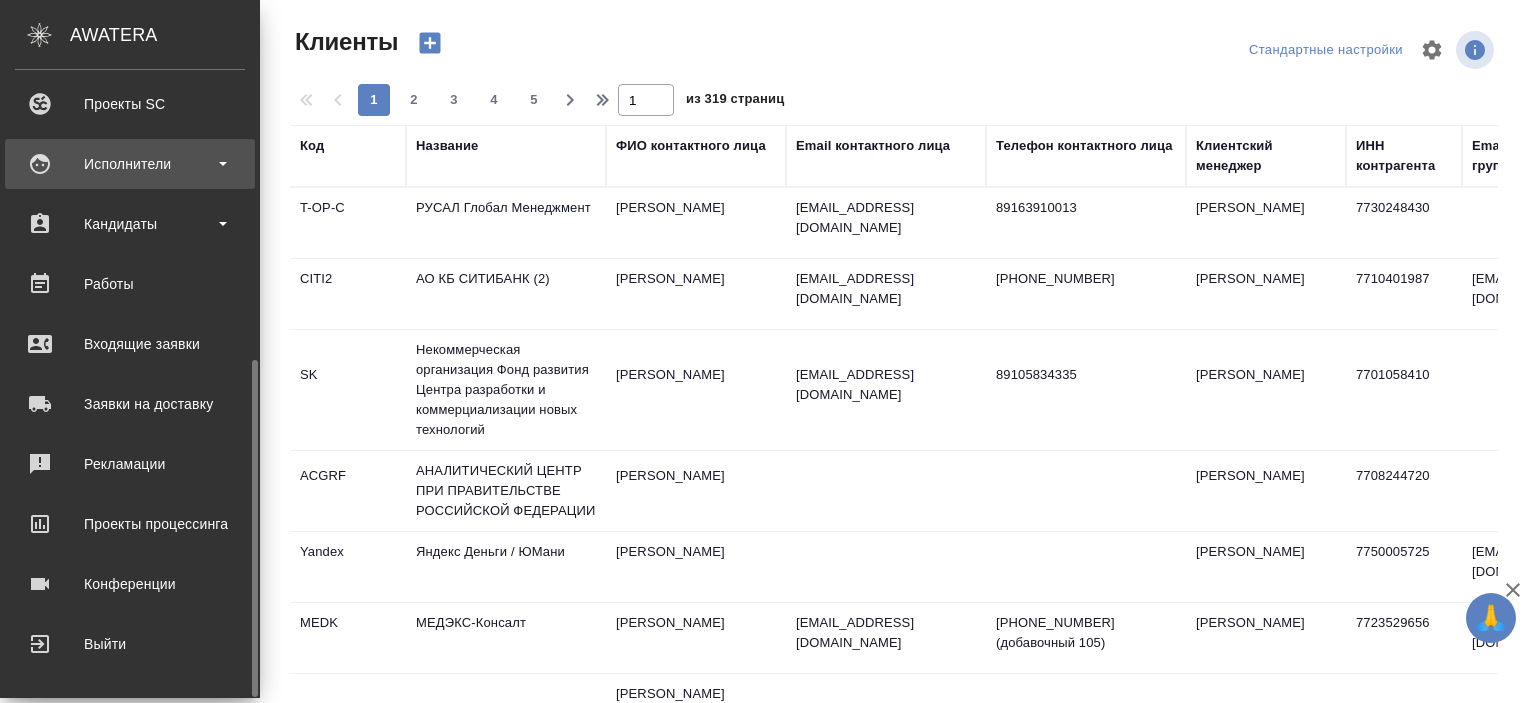 click on "Исполнители" at bounding box center (130, 164) 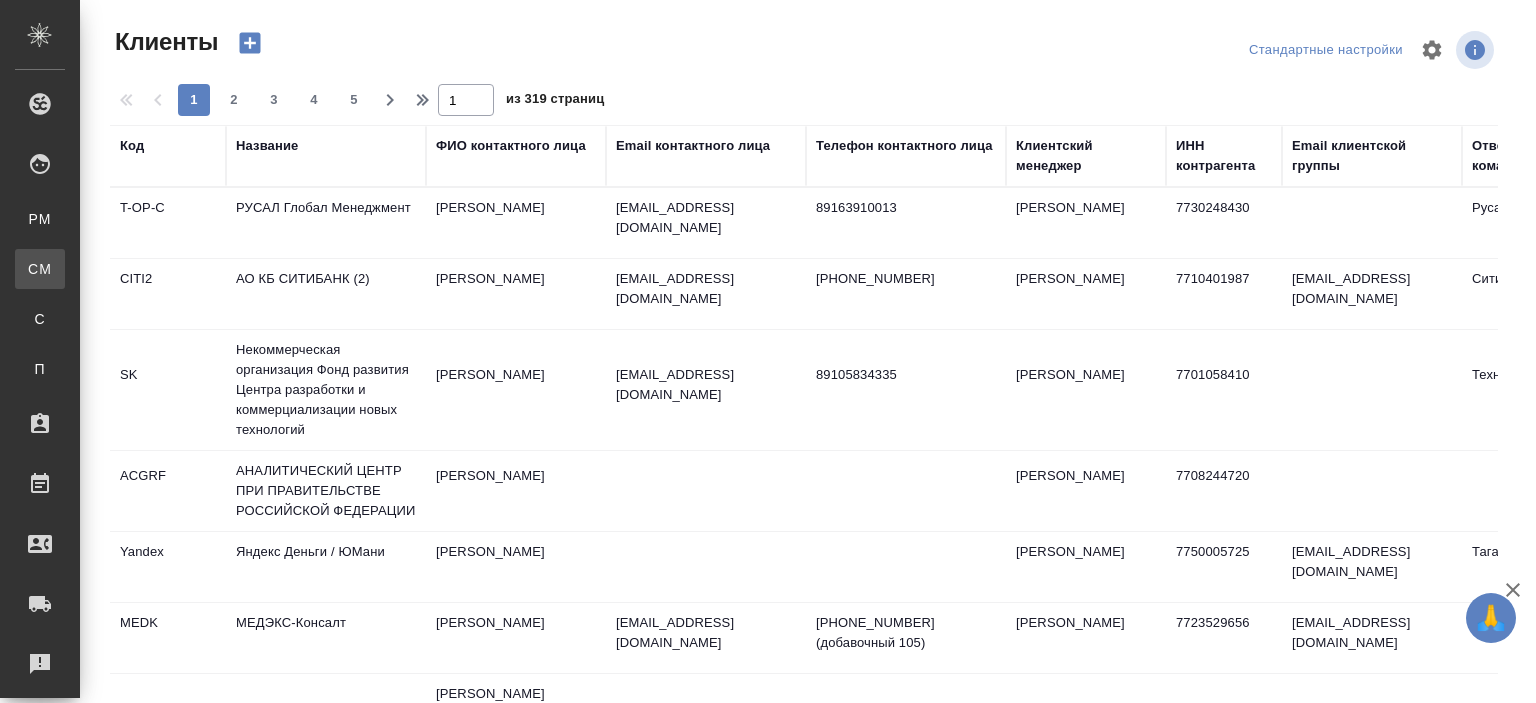 click on "Для CM/VM" at bounding box center (15, 269) 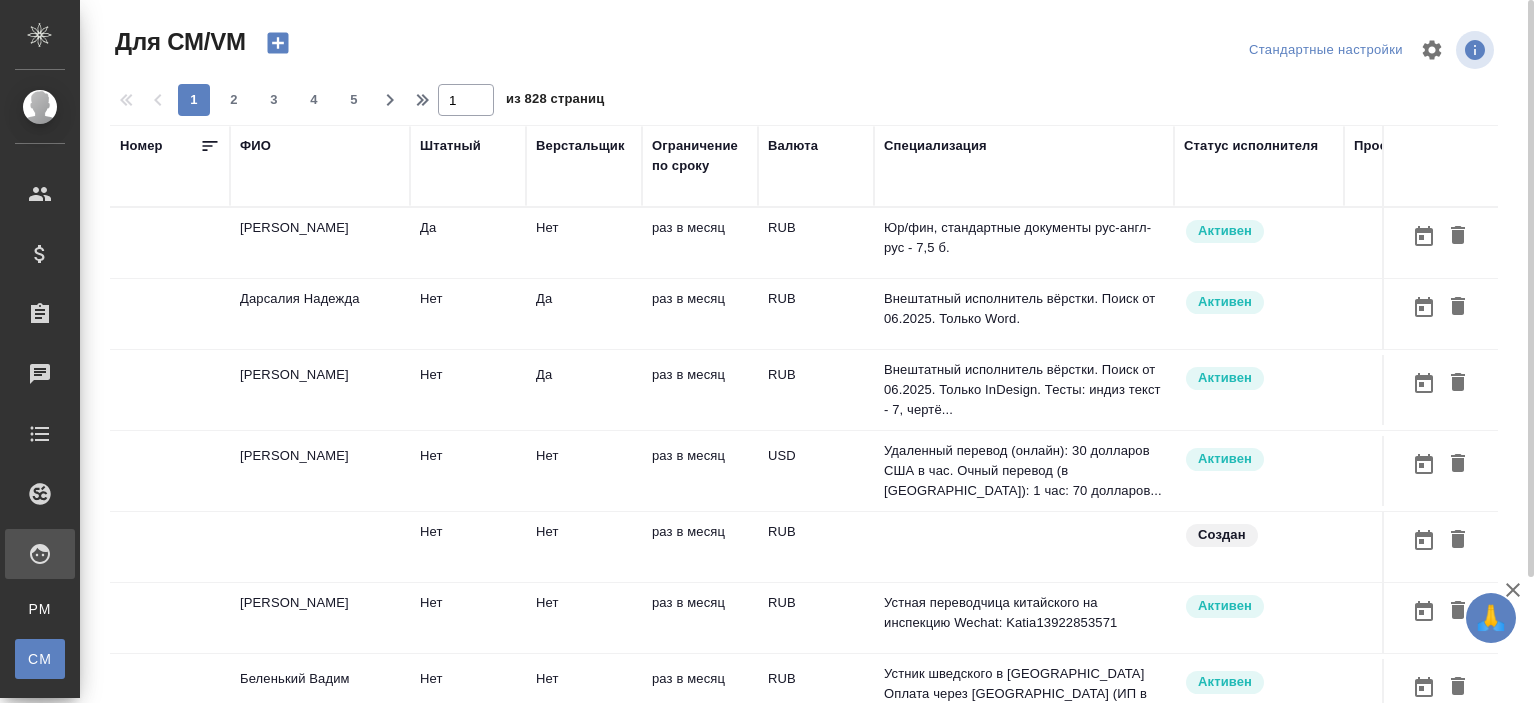 scroll, scrollTop: 152, scrollLeft: 0, axis: vertical 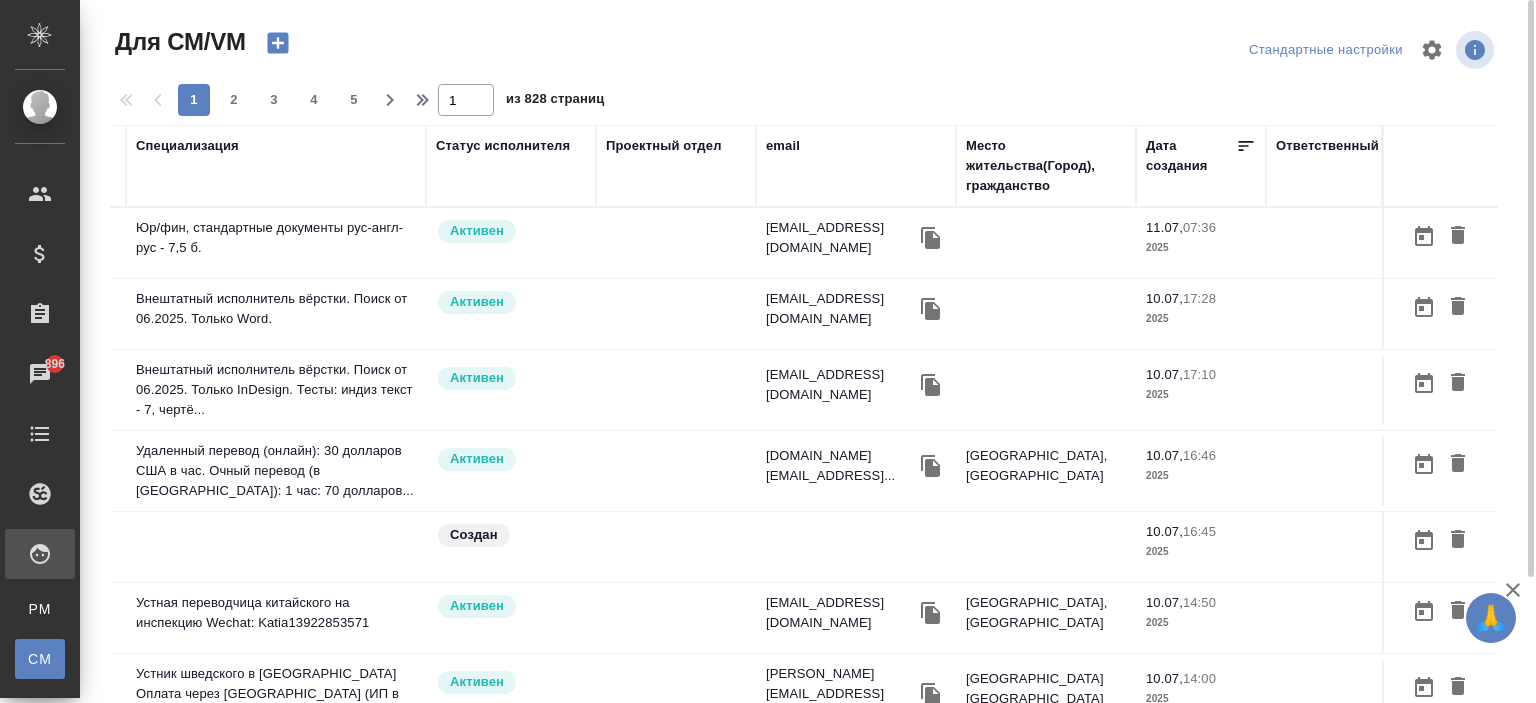 click on "email" at bounding box center (783, 146) 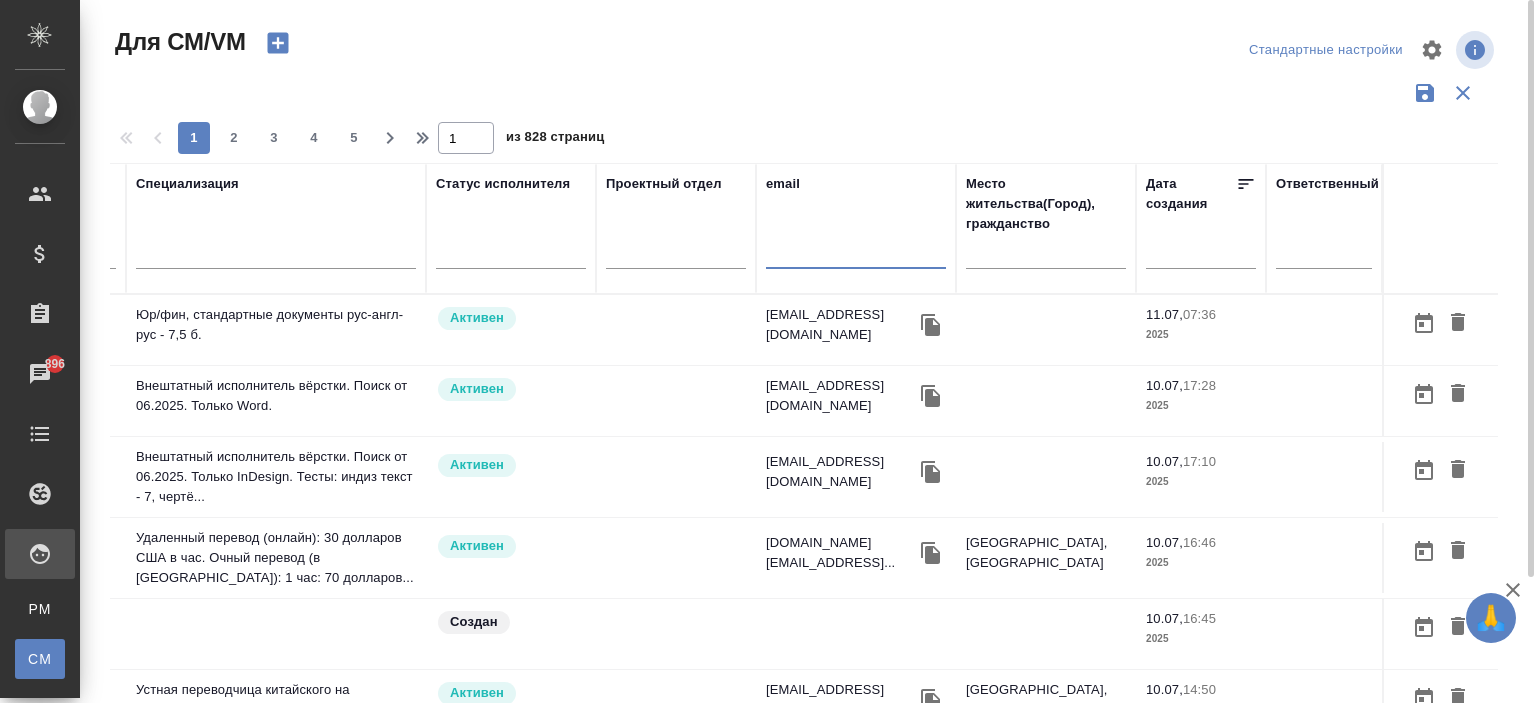 paste on "gulres@mail.ru" 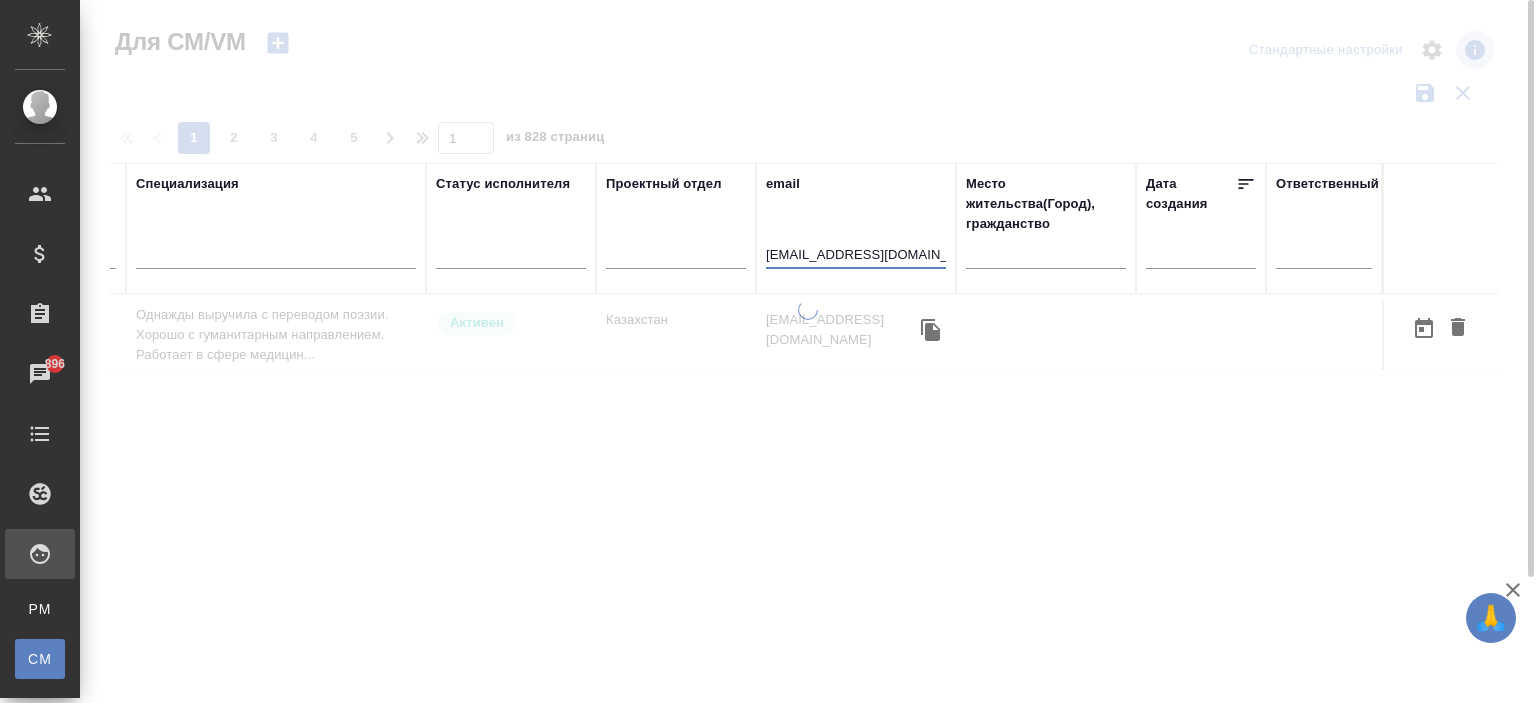 scroll, scrollTop: 0, scrollLeft: 748, axis: horizontal 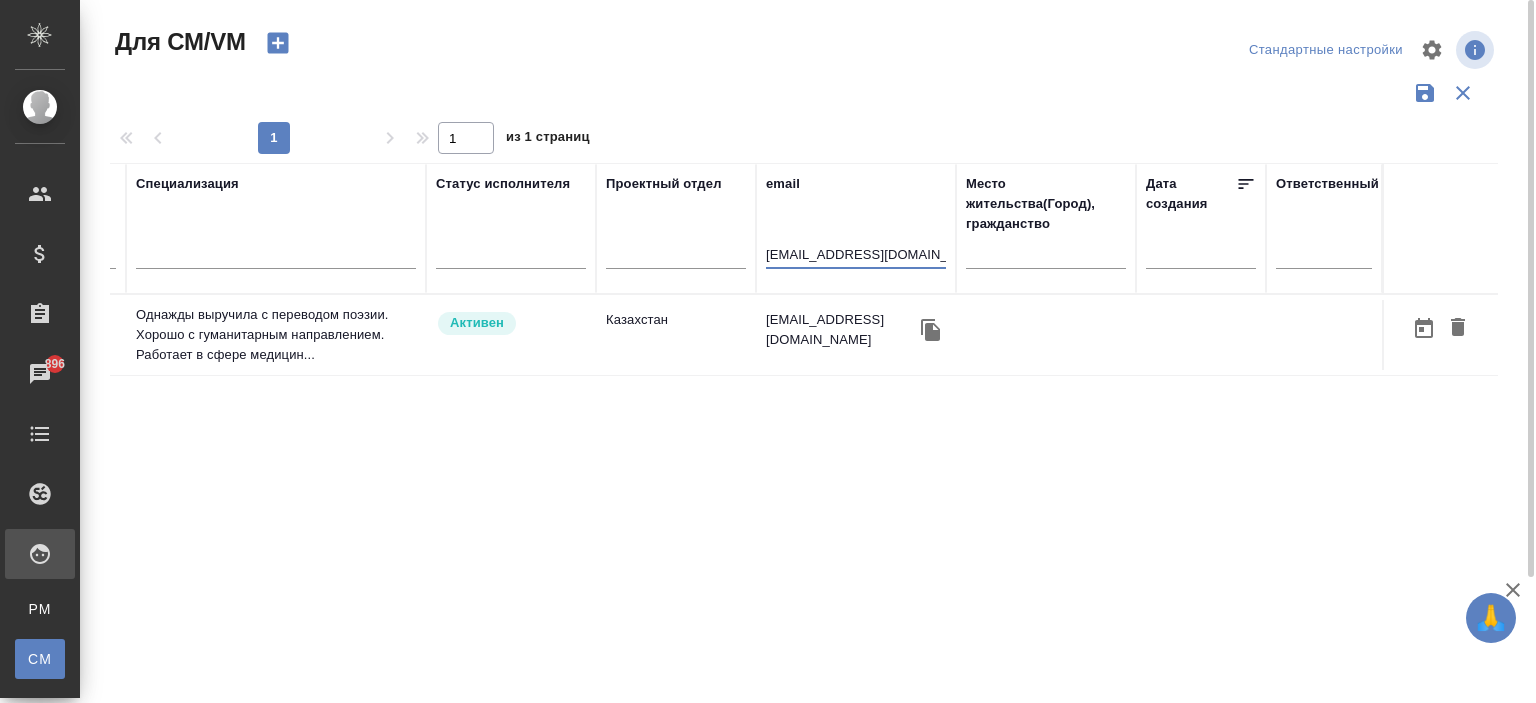 type on "gulres@mail.ru" 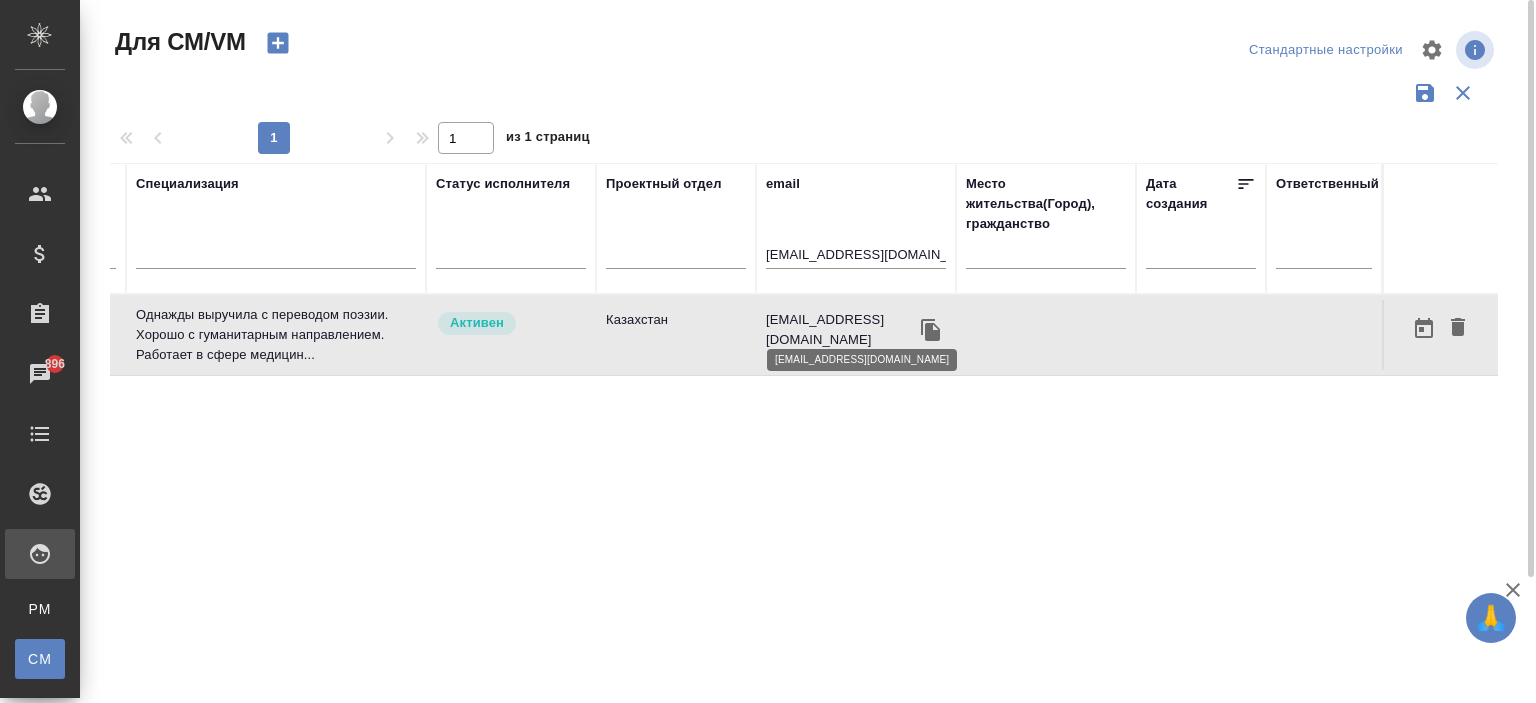 click on "gulres@mail.ru" at bounding box center (841, 330) 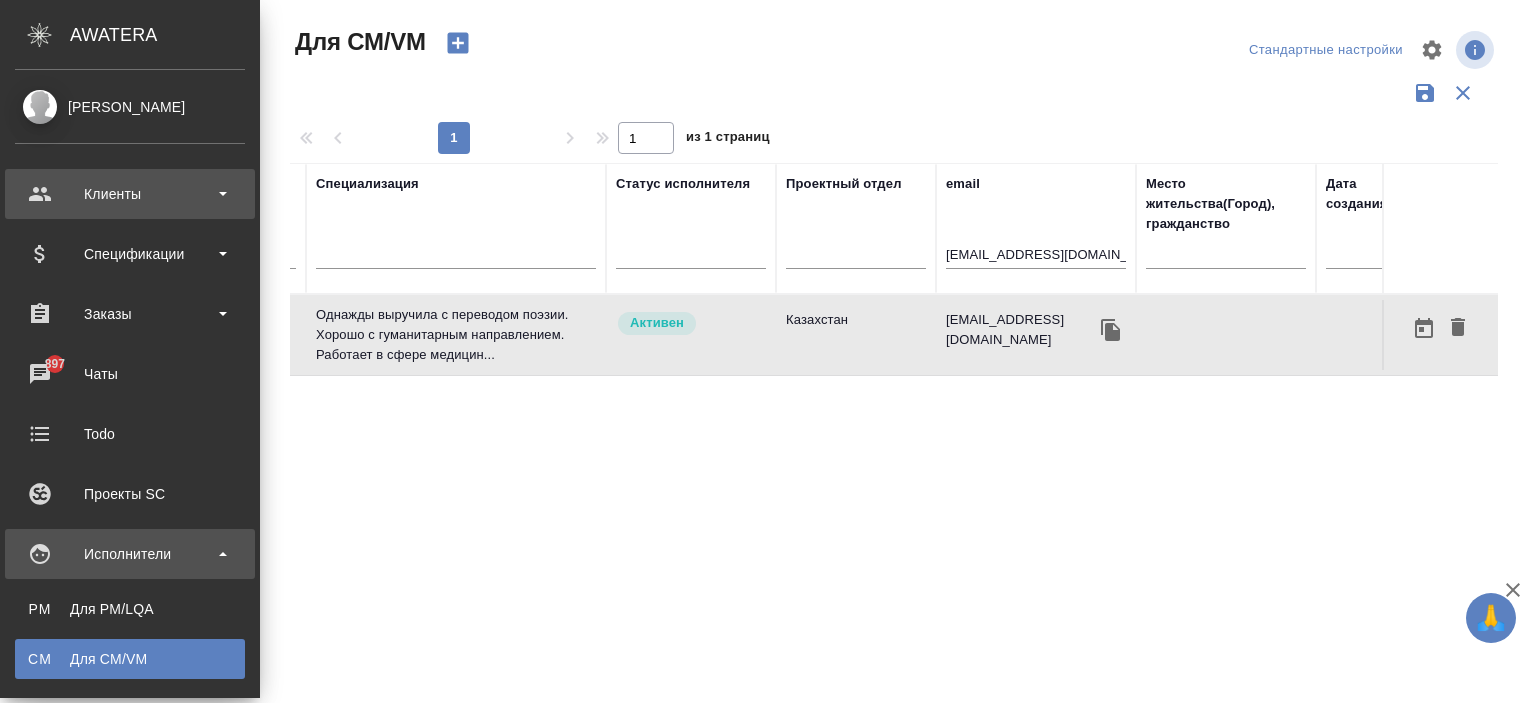 click on "Клиенты" at bounding box center (130, 194) 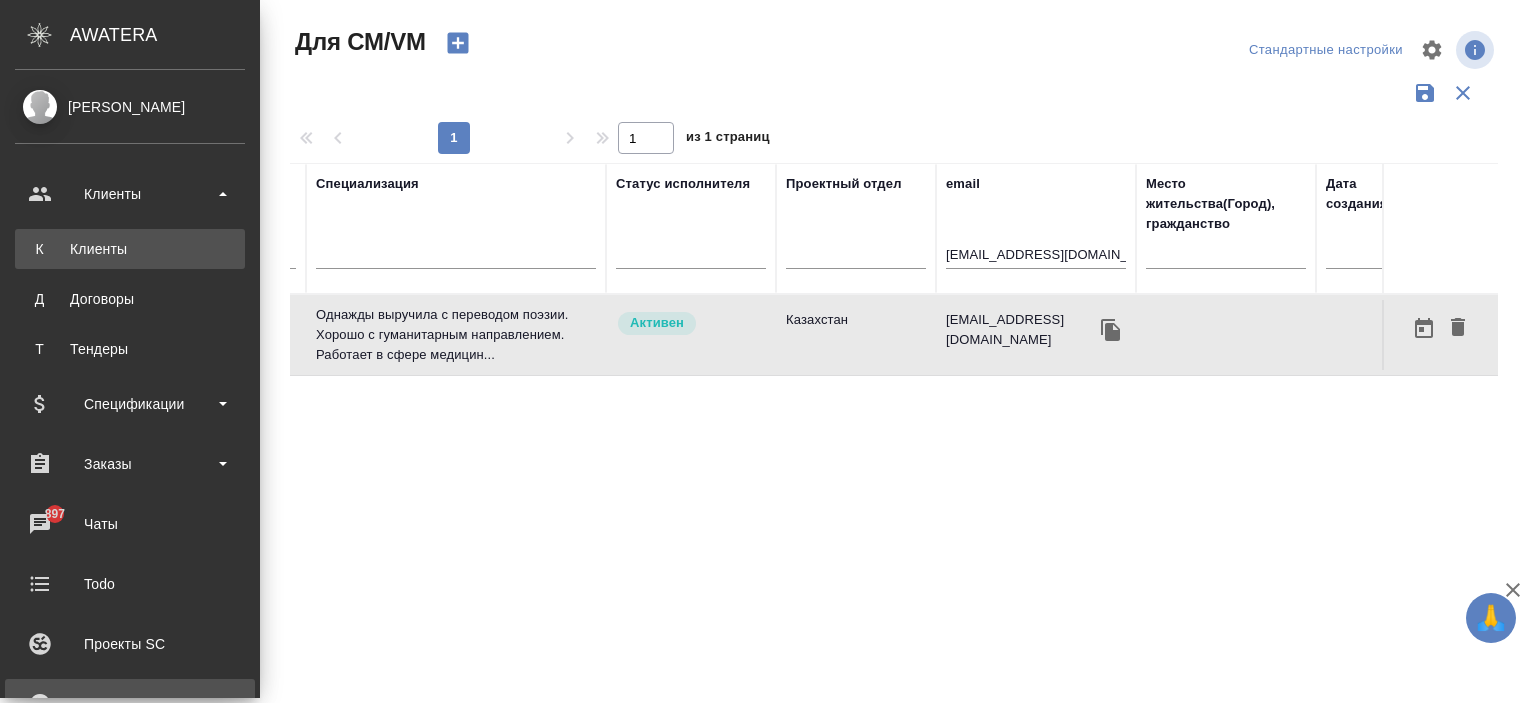click on "Клиенты" at bounding box center [130, 249] 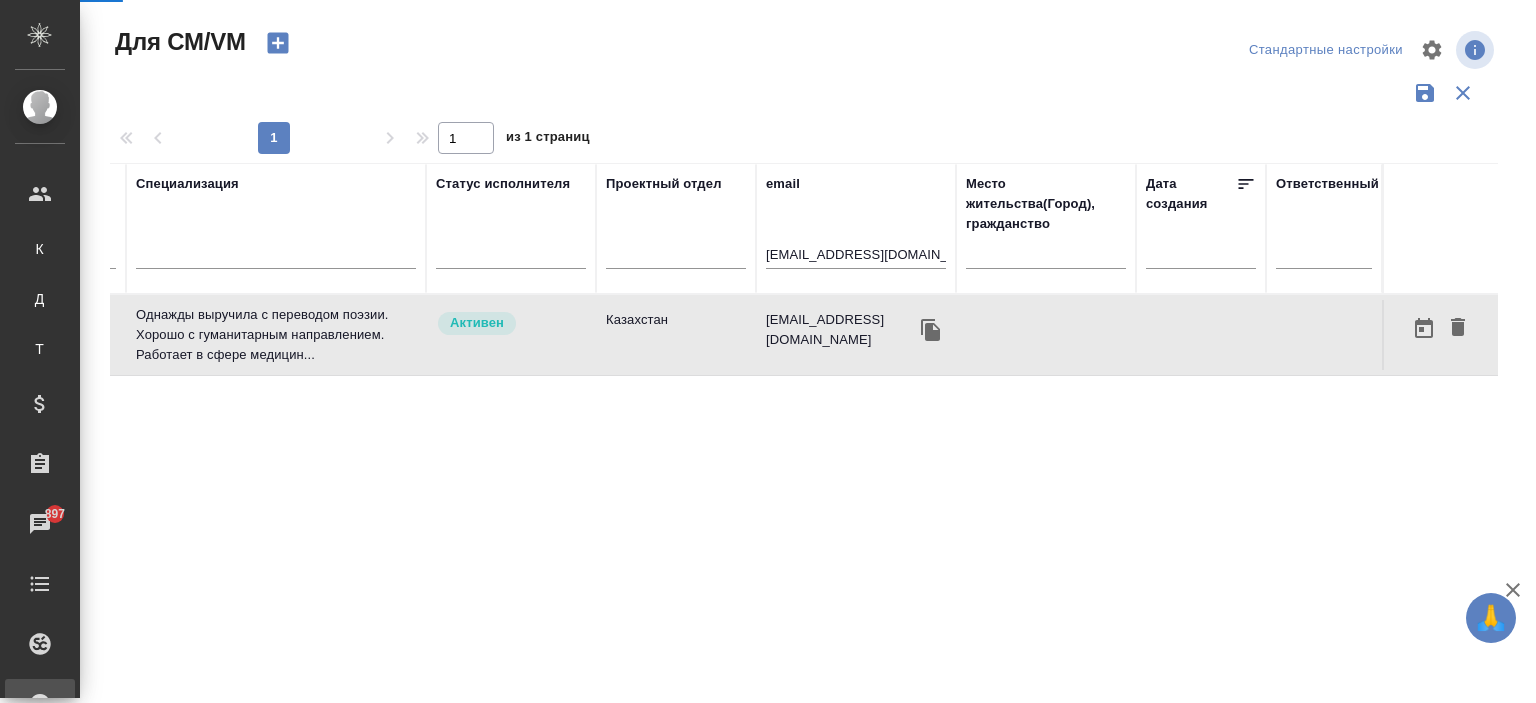 select on "RU" 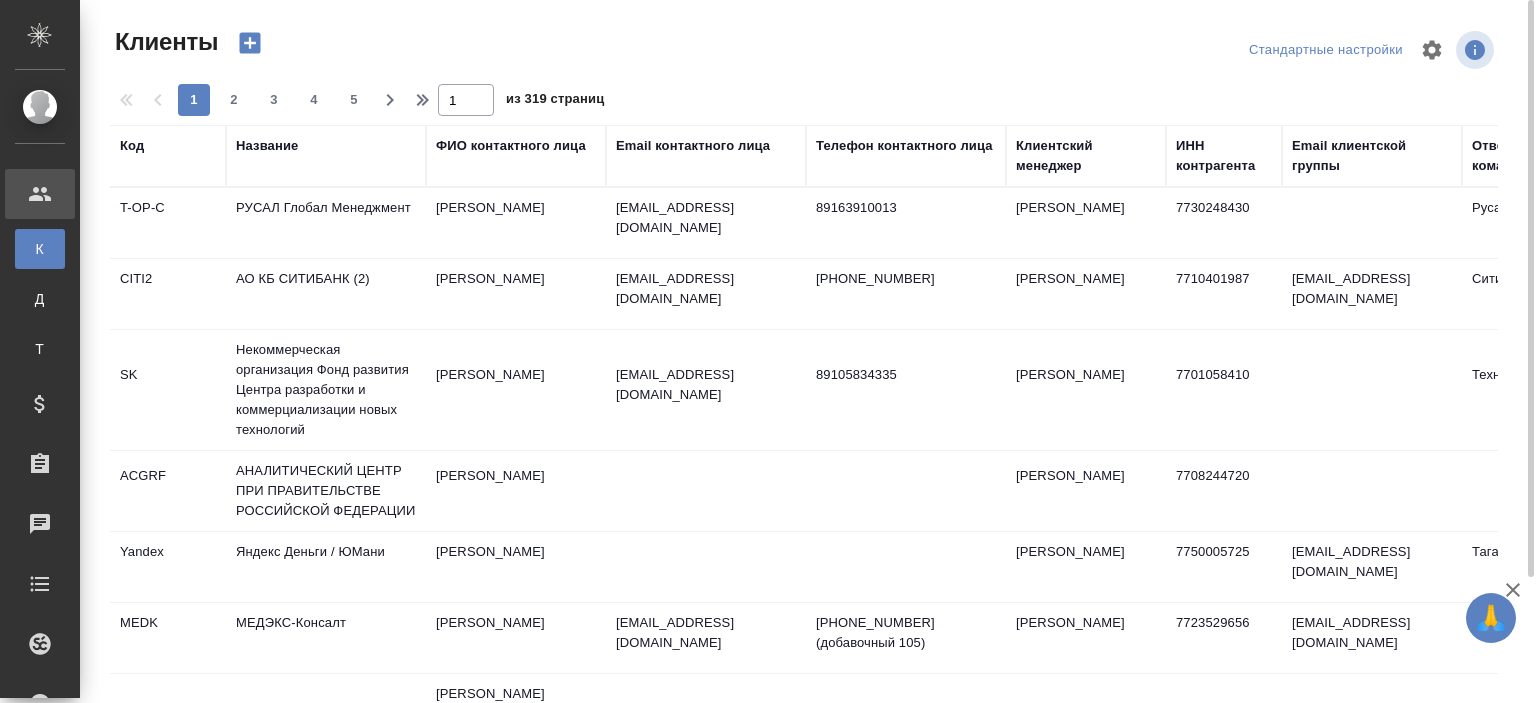 click on "Название" at bounding box center (326, 156) 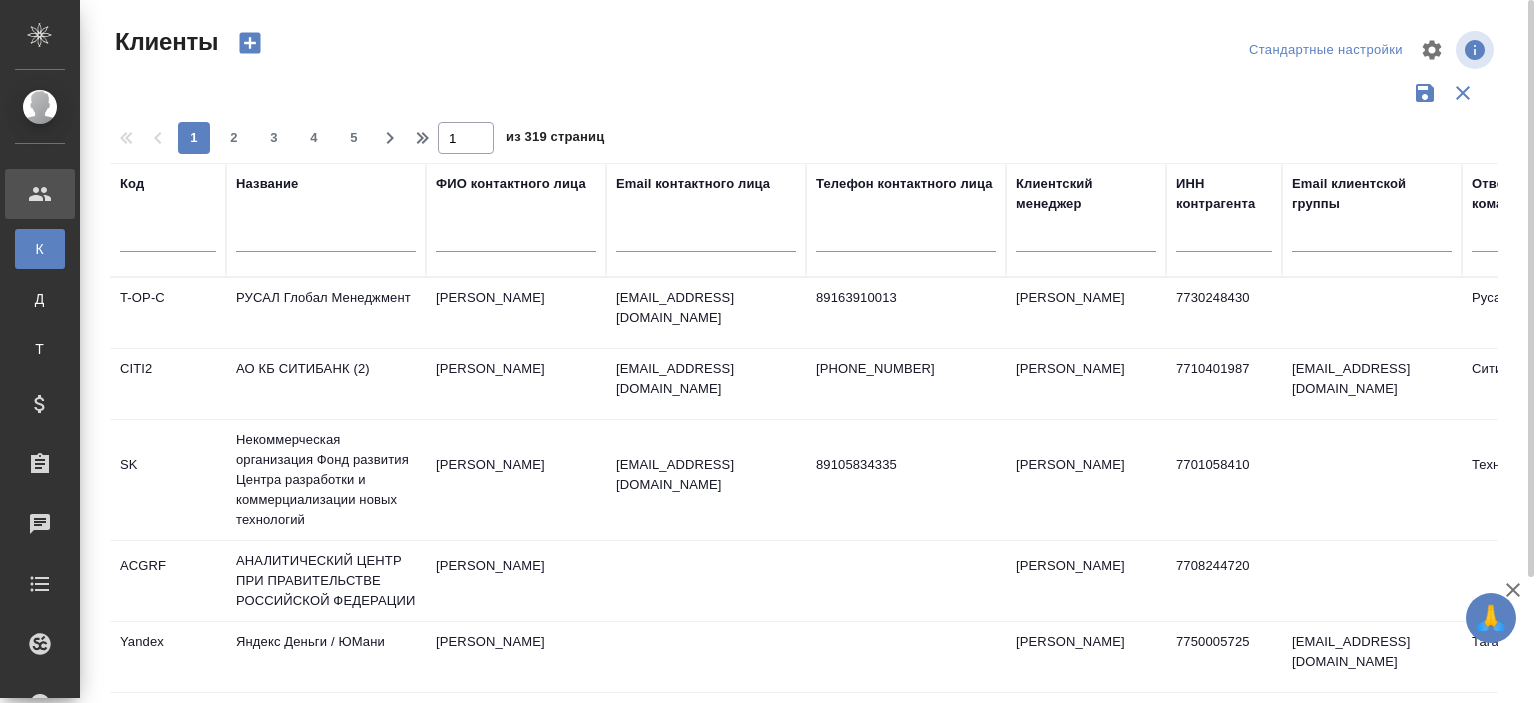 click at bounding box center [326, 239] 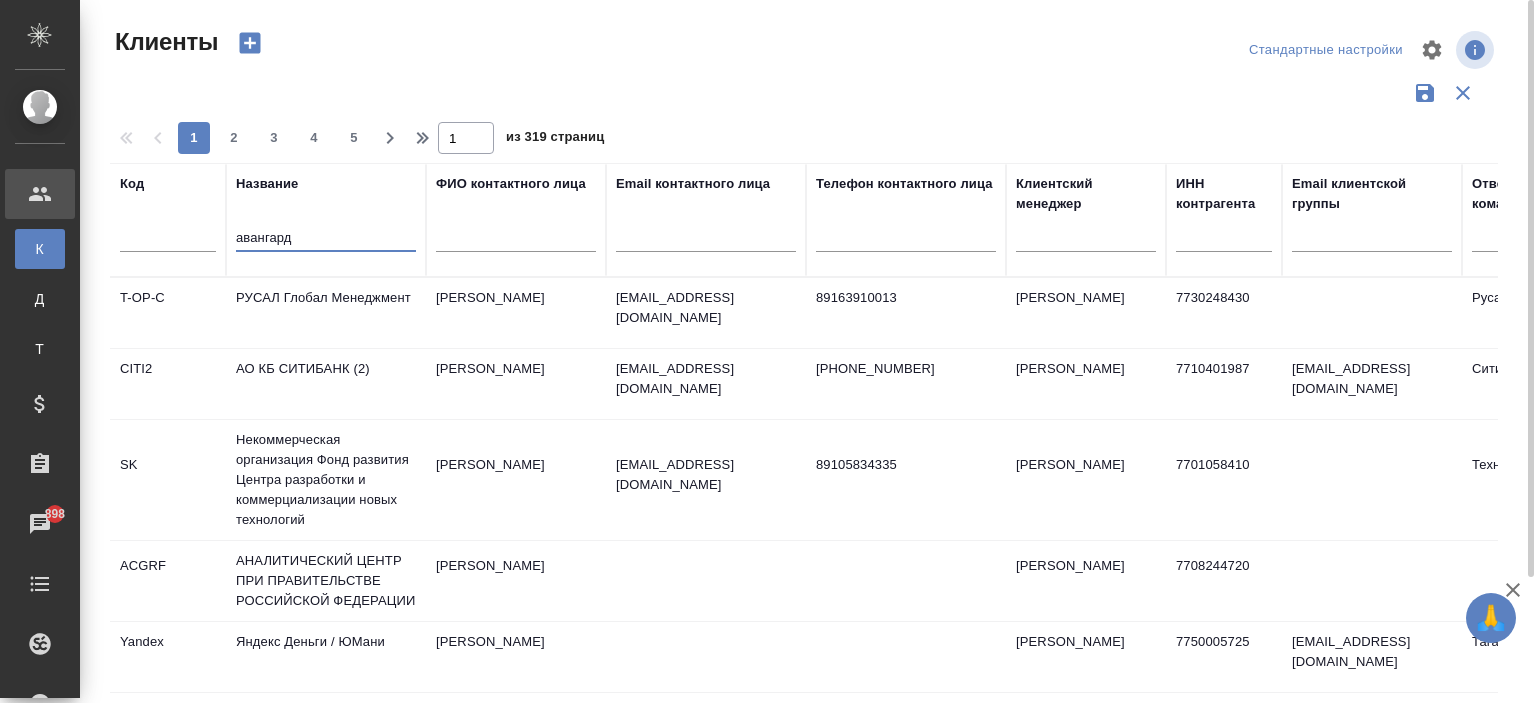 type on "авангард" 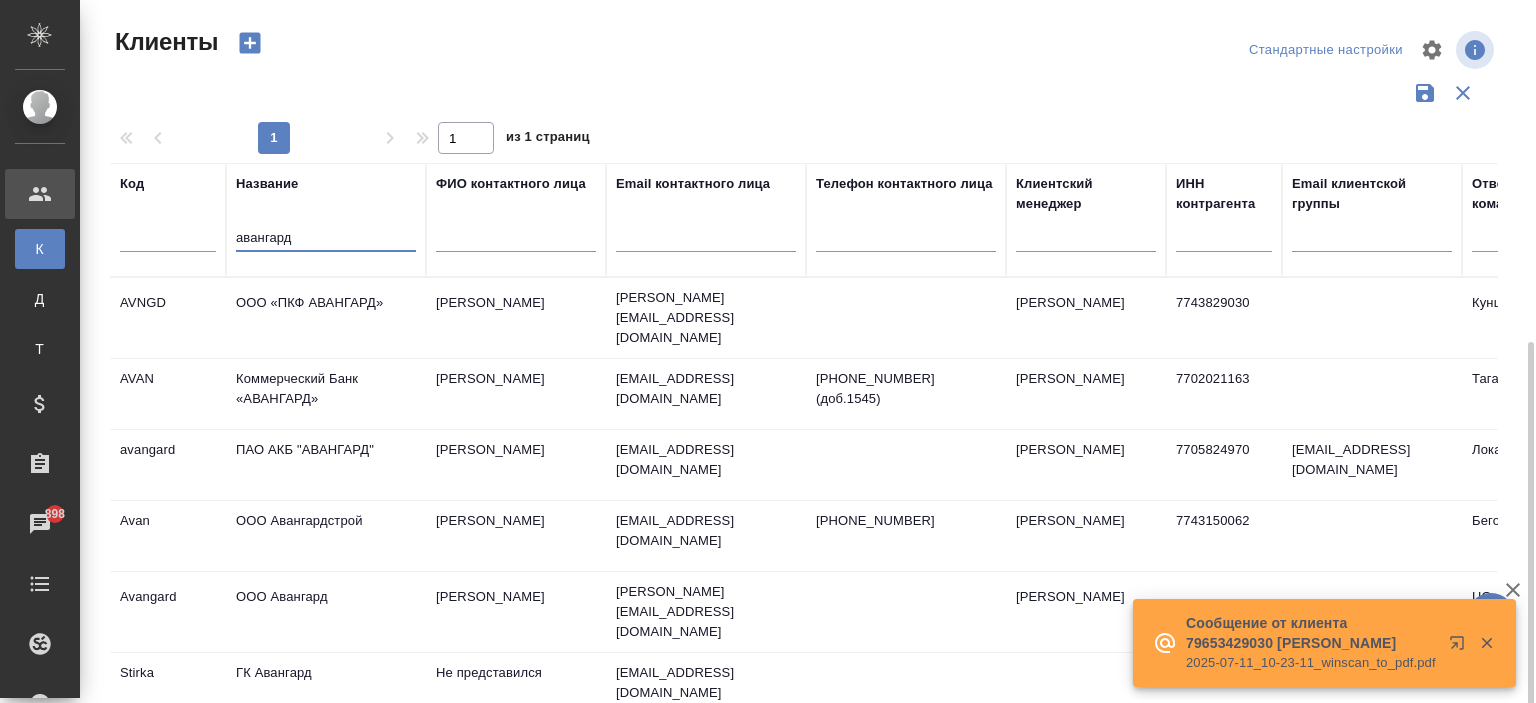scroll, scrollTop: 191, scrollLeft: 0, axis: vertical 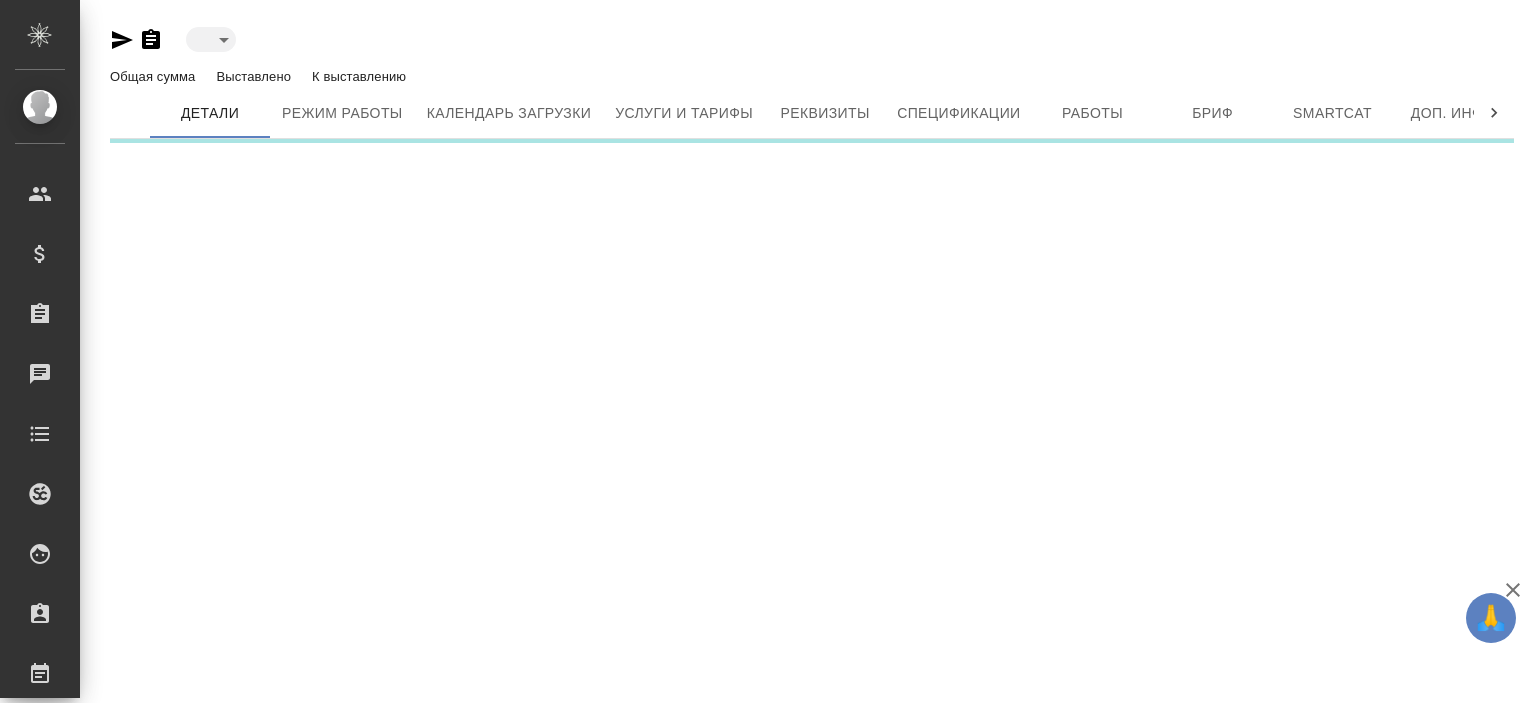 type on "active" 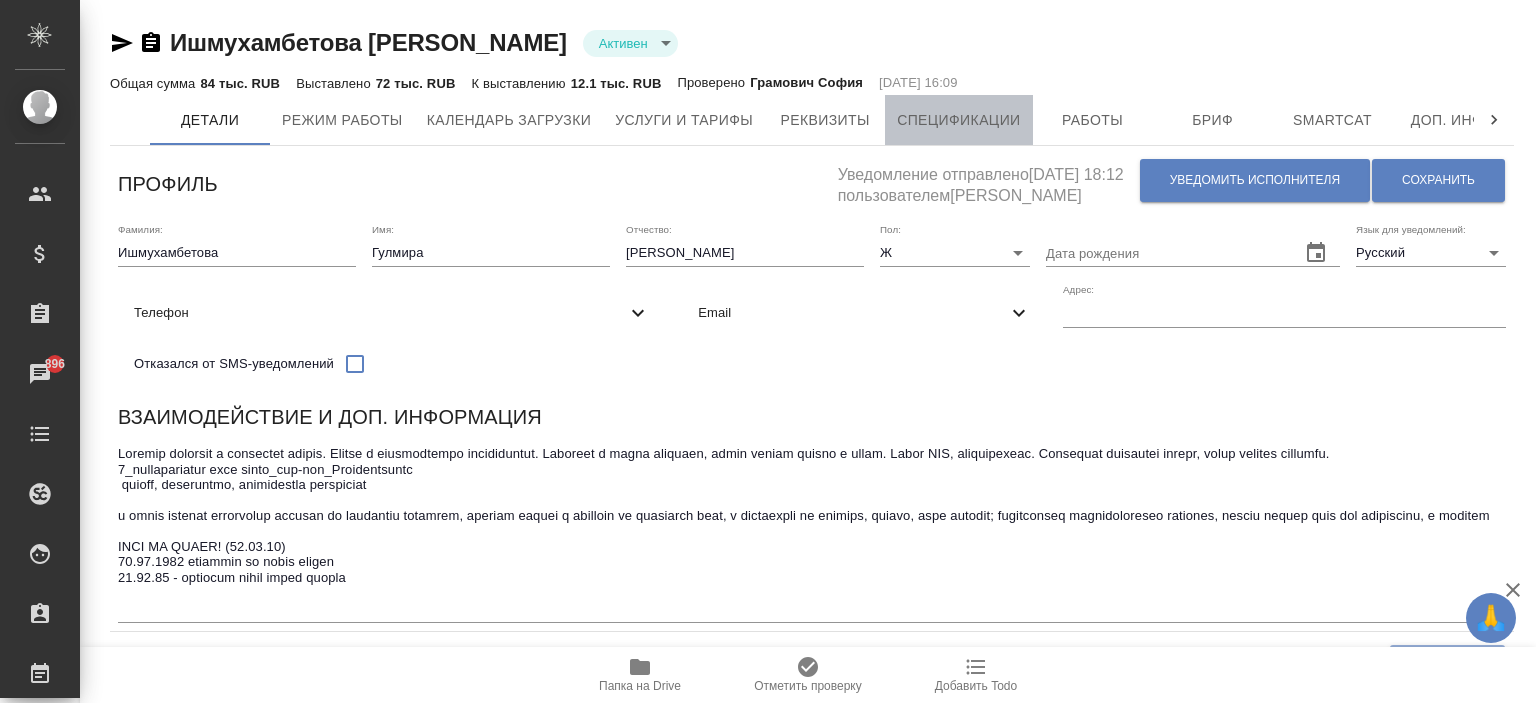 click on "Спецификации" at bounding box center (958, 120) 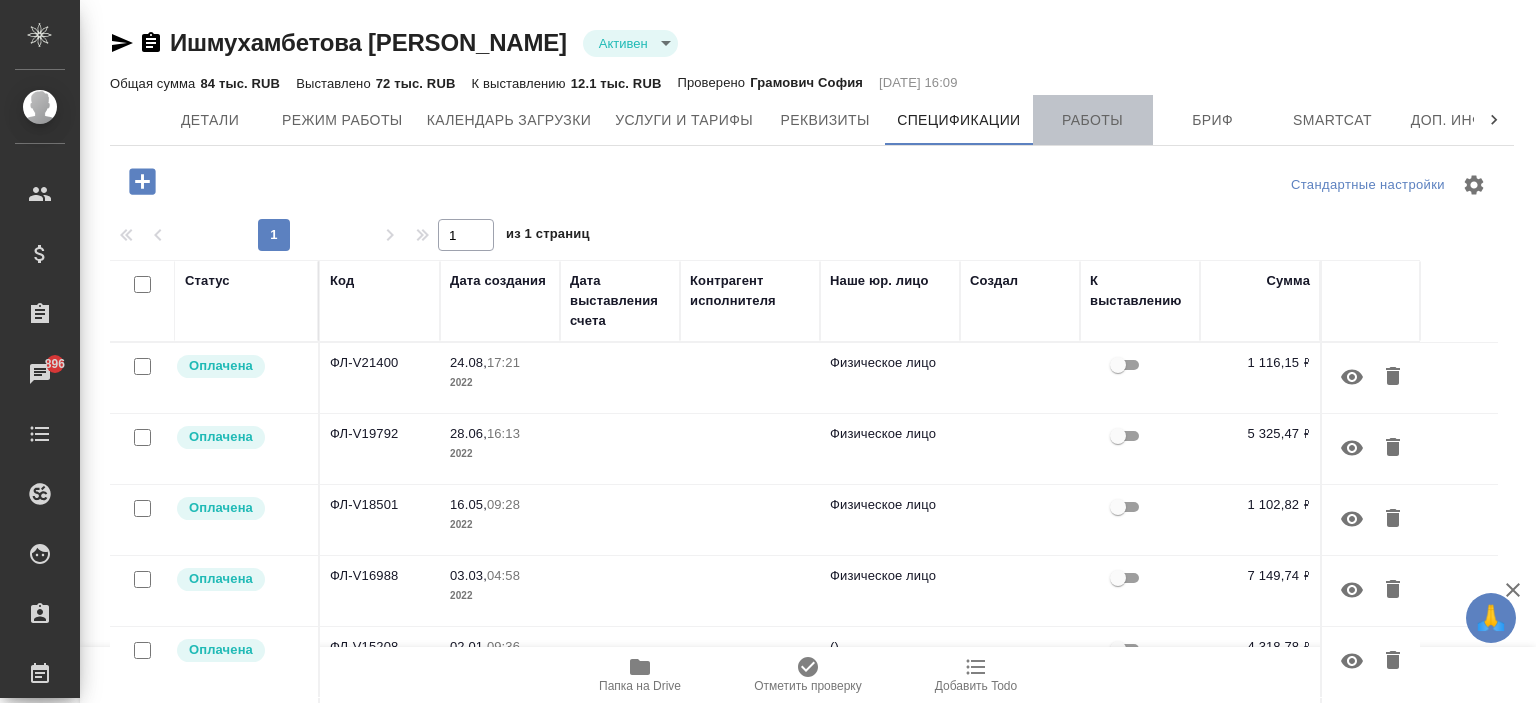 click on "Работы" at bounding box center [1093, 120] 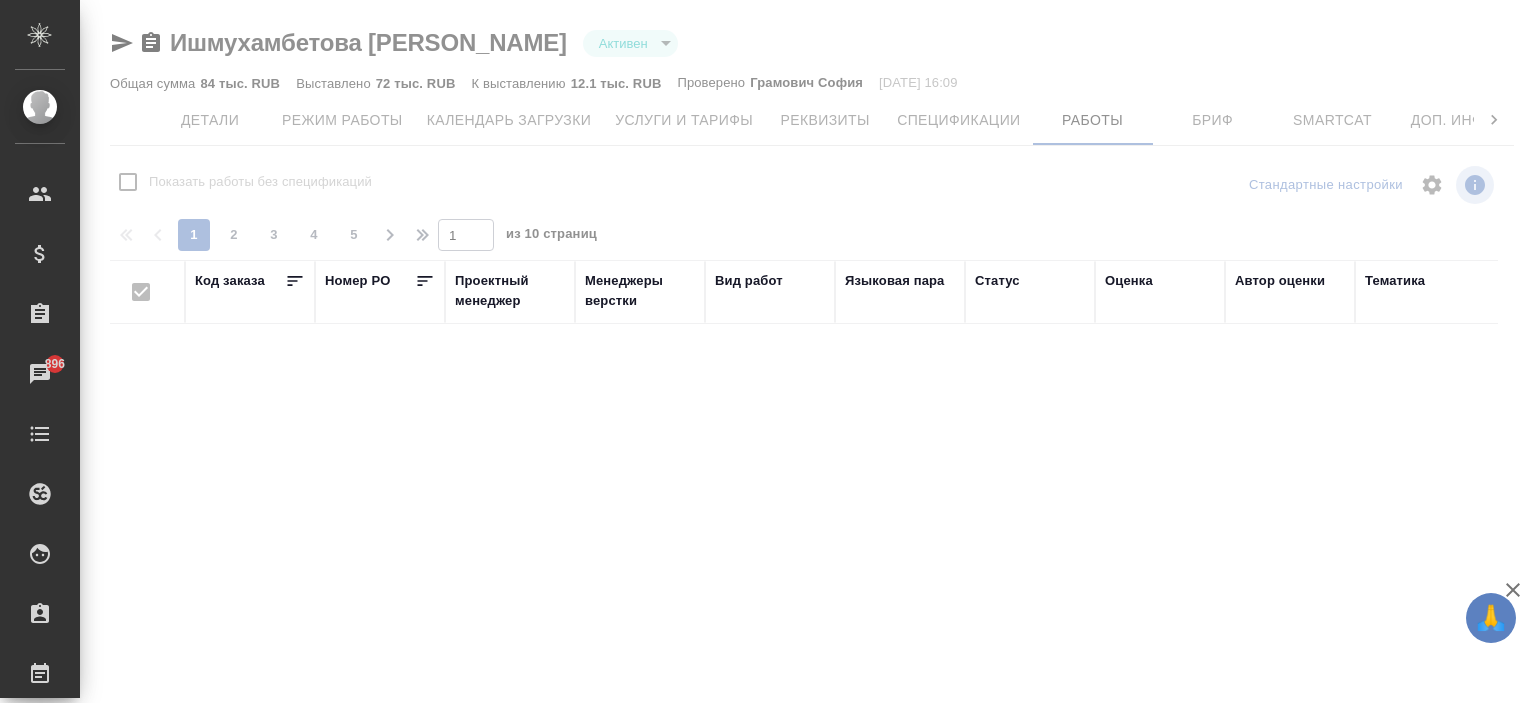 checkbox on "false" 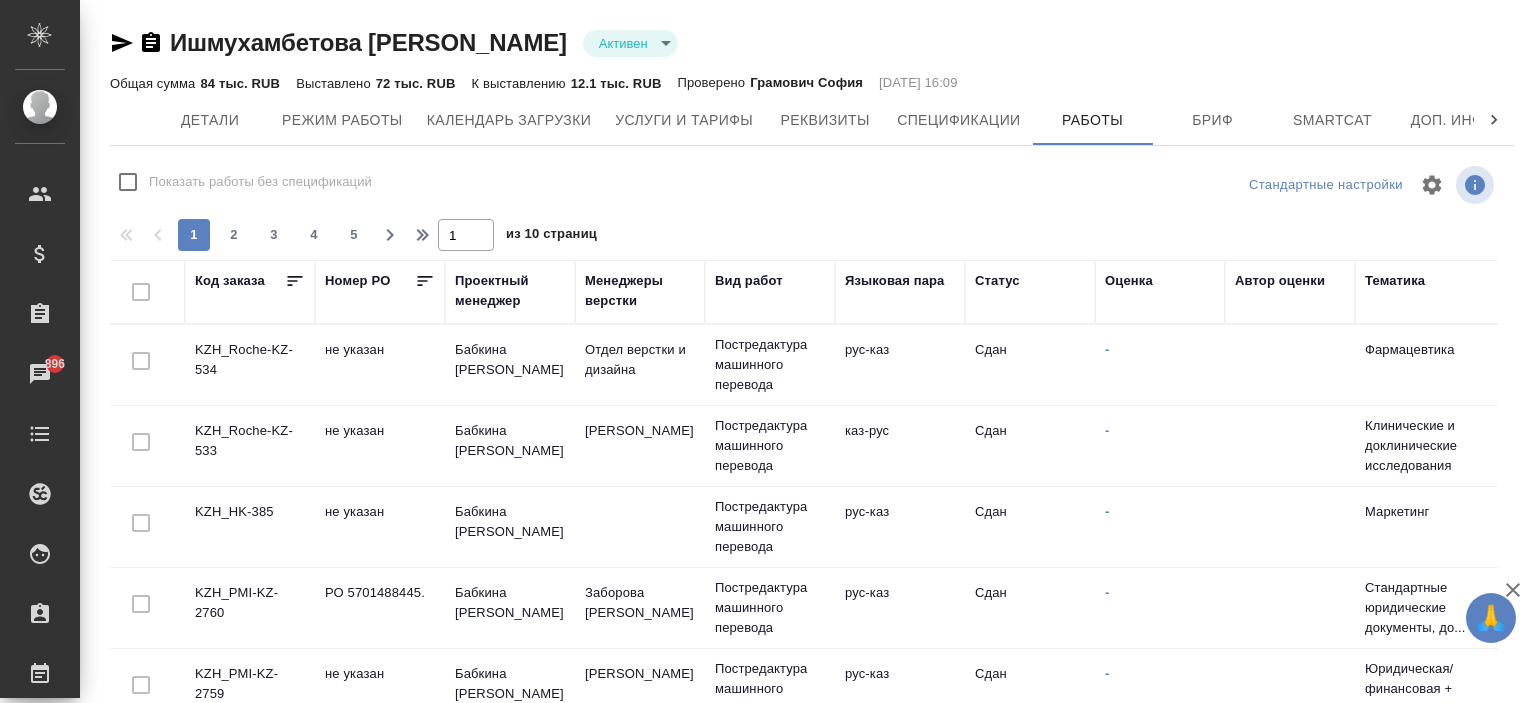click on "Показать работы без спецификаций" at bounding box center [260, 182] 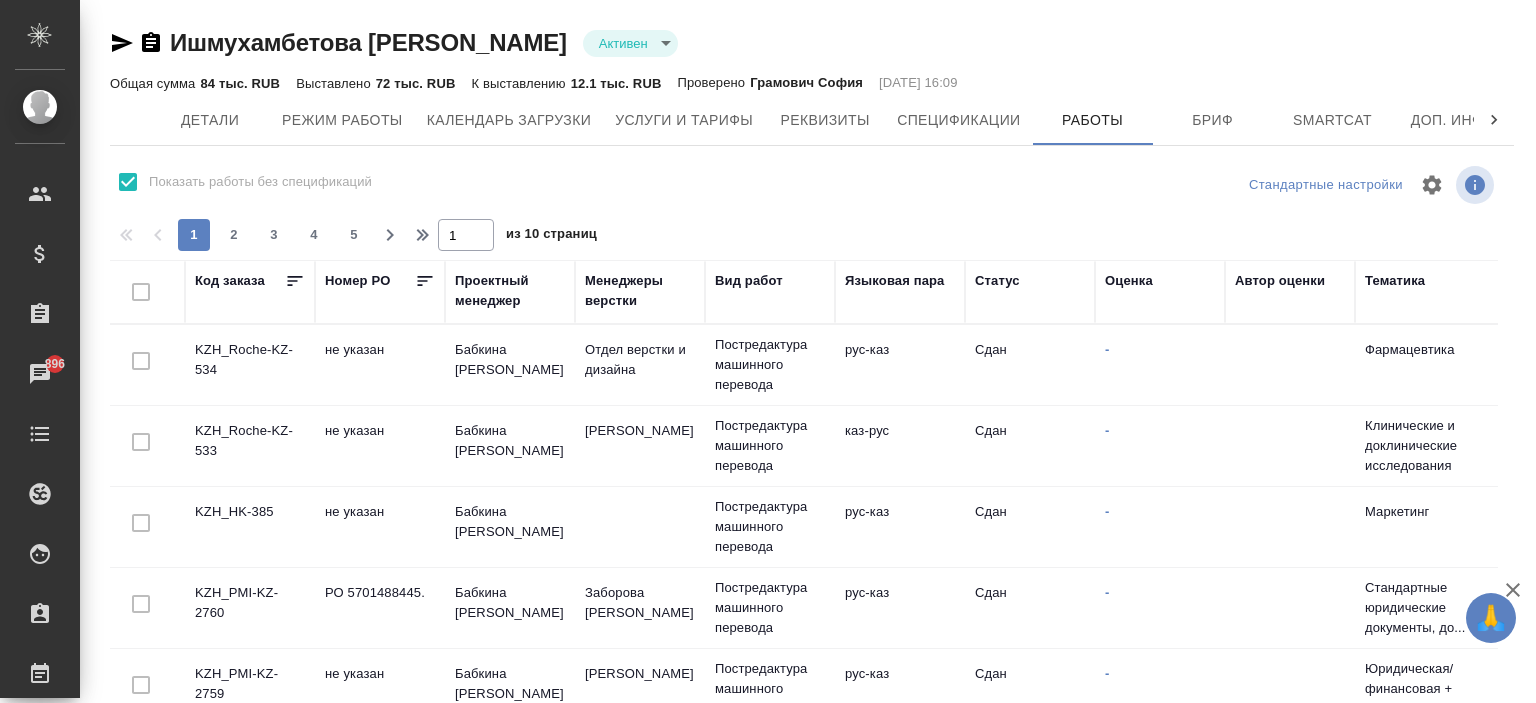 scroll, scrollTop: 88, scrollLeft: 0, axis: vertical 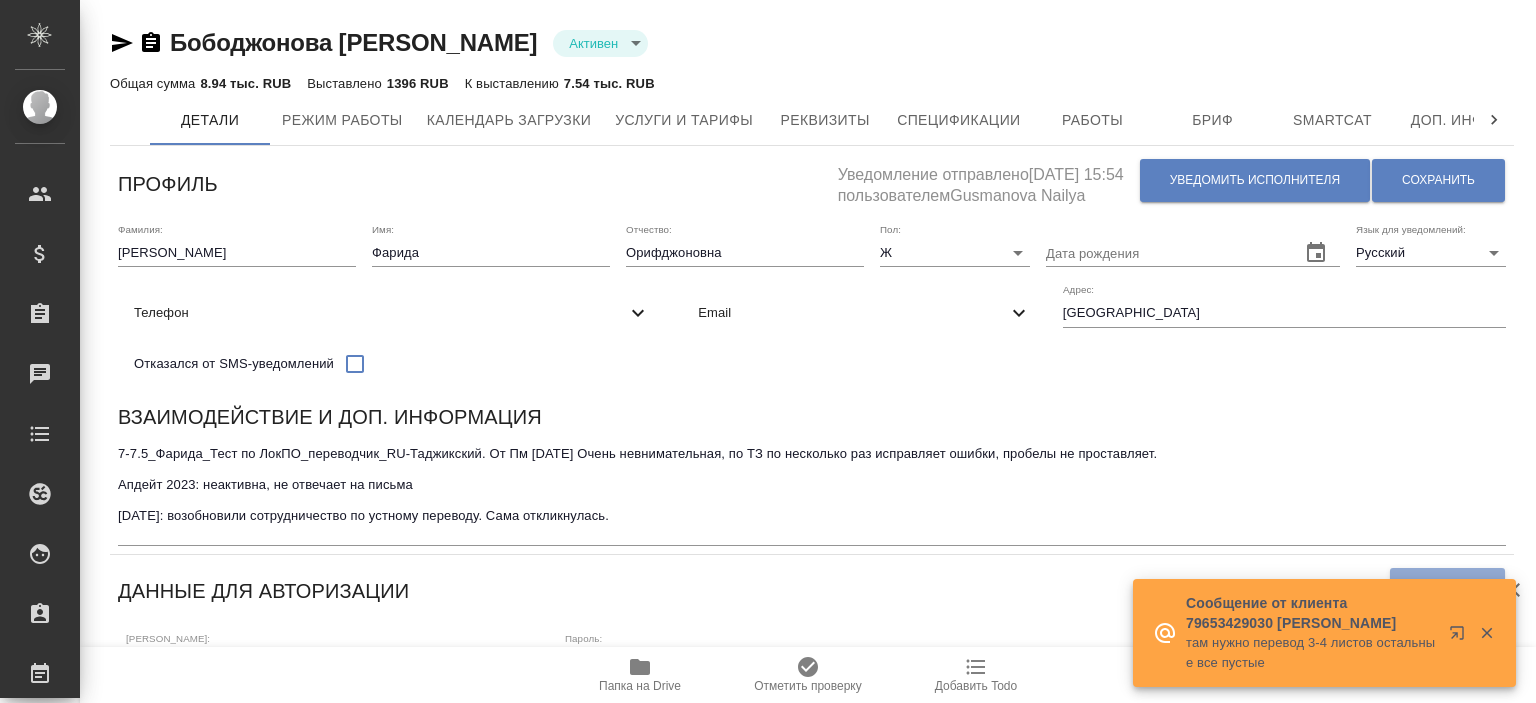 click on "Email" at bounding box center (852, 313) 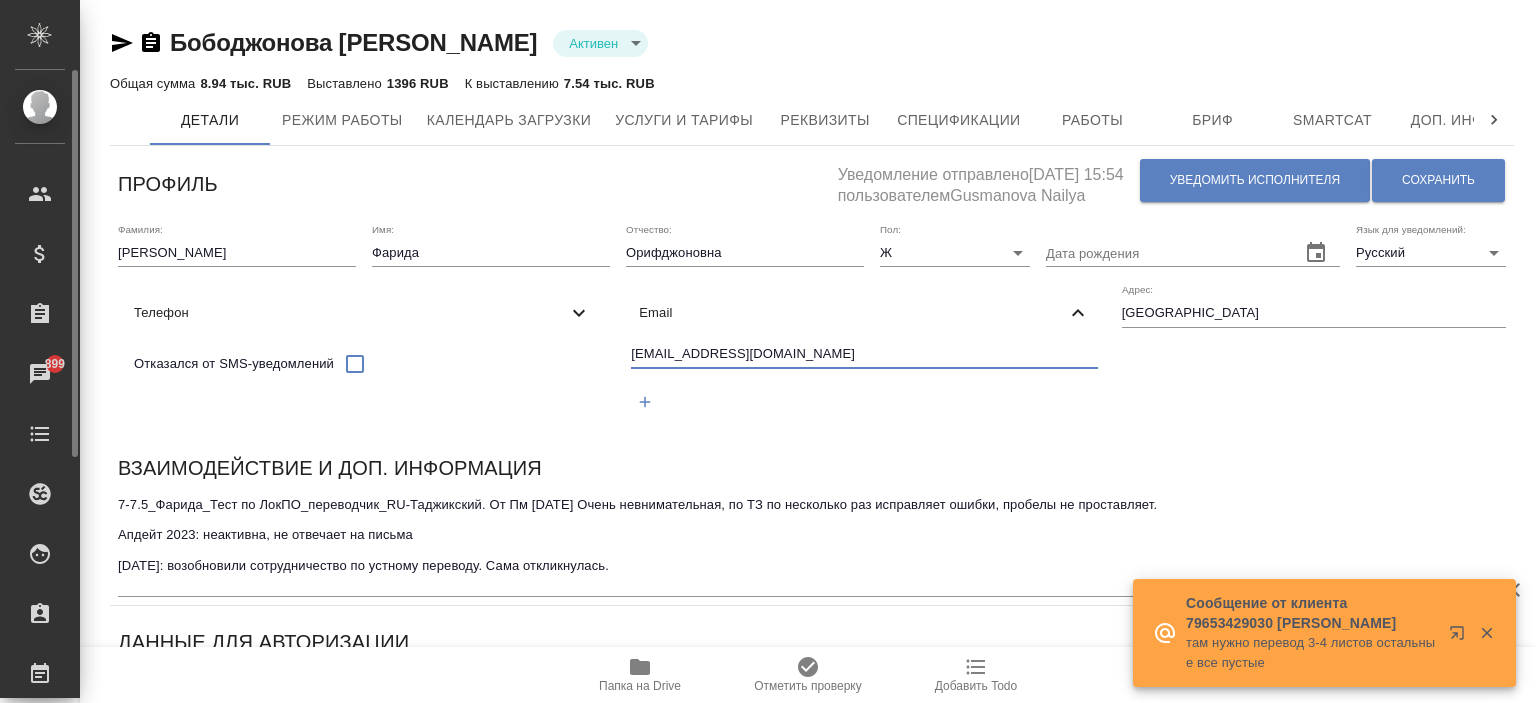 drag, startPoint x: 243, startPoint y: 406, endPoint x: 57, endPoint y: 406, distance: 186 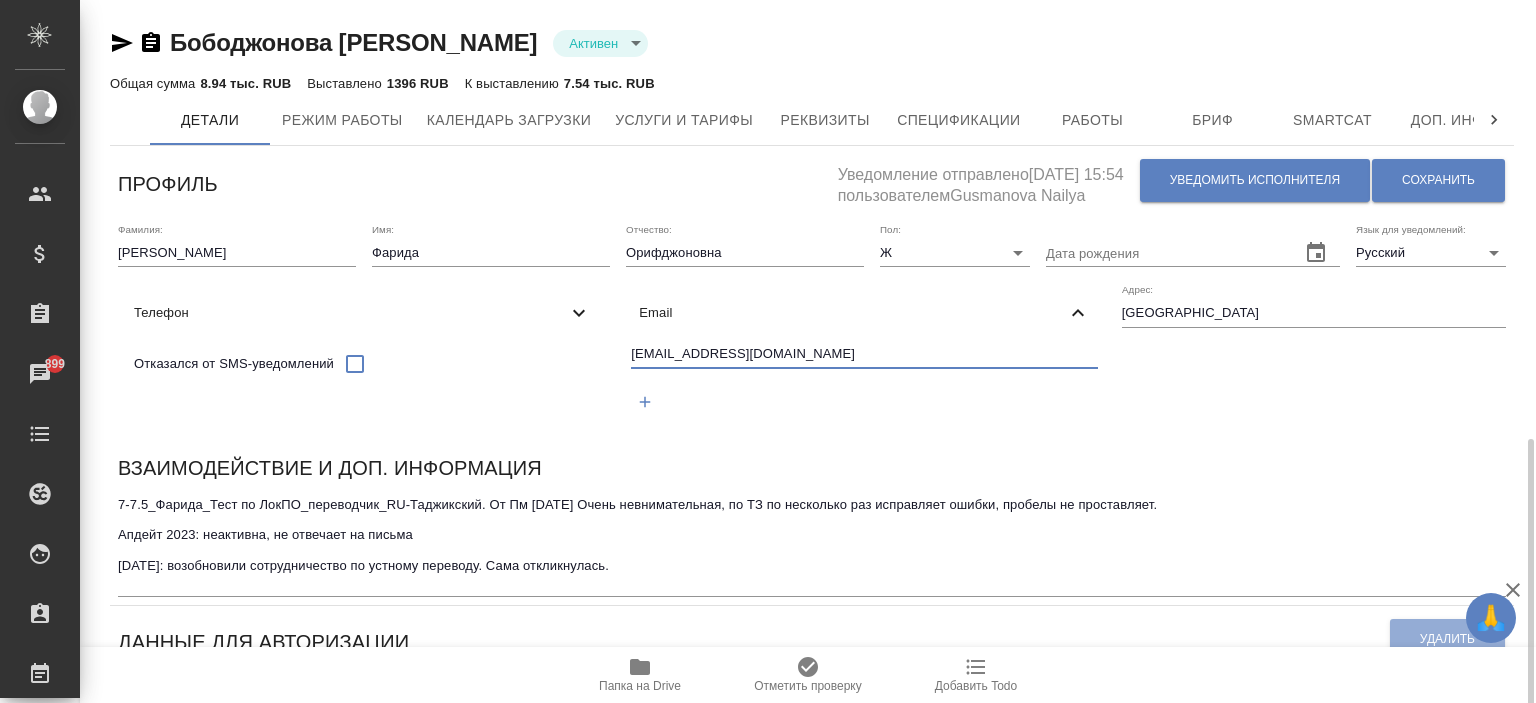 scroll, scrollTop: 300, scrollLeft: 0, axis: vertical 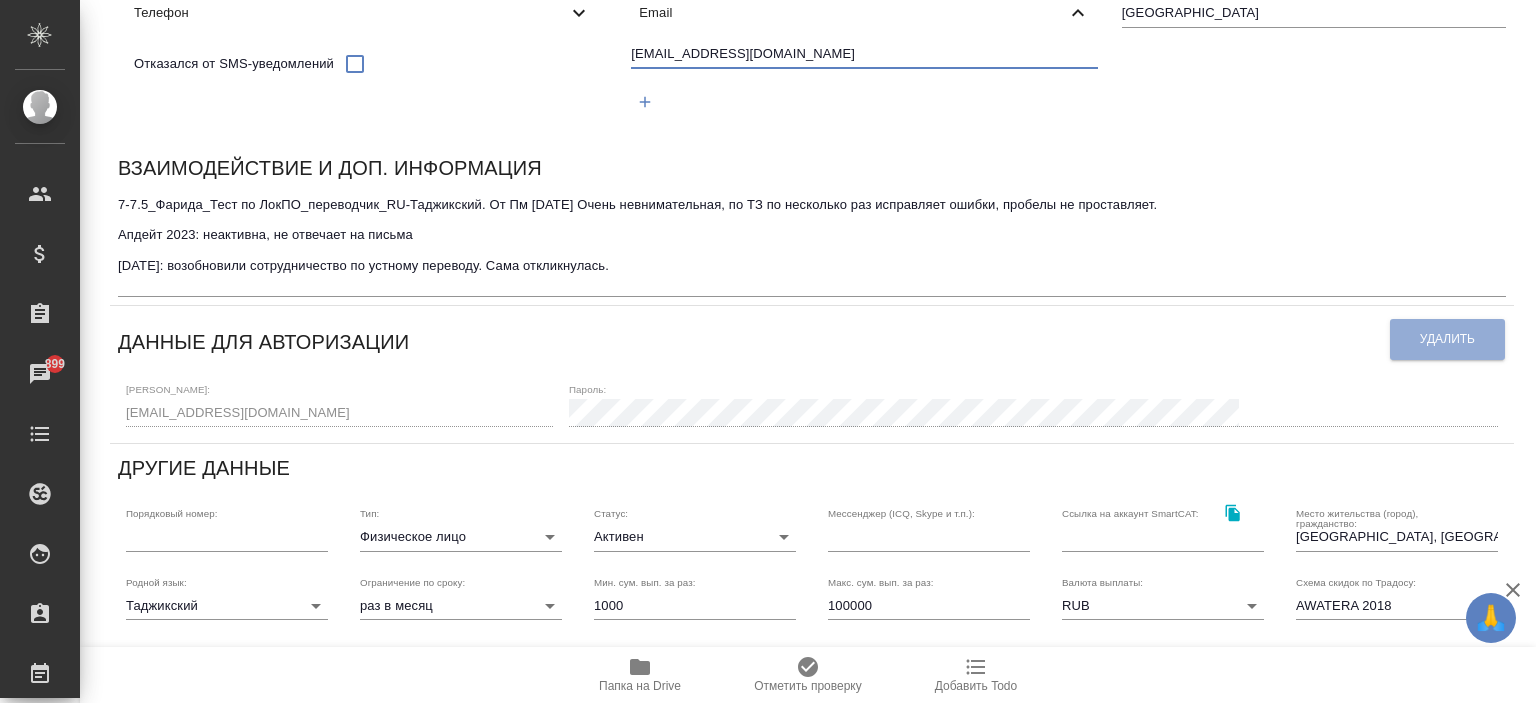 click on "Папка на Drive" at bounding box center [640, 686] 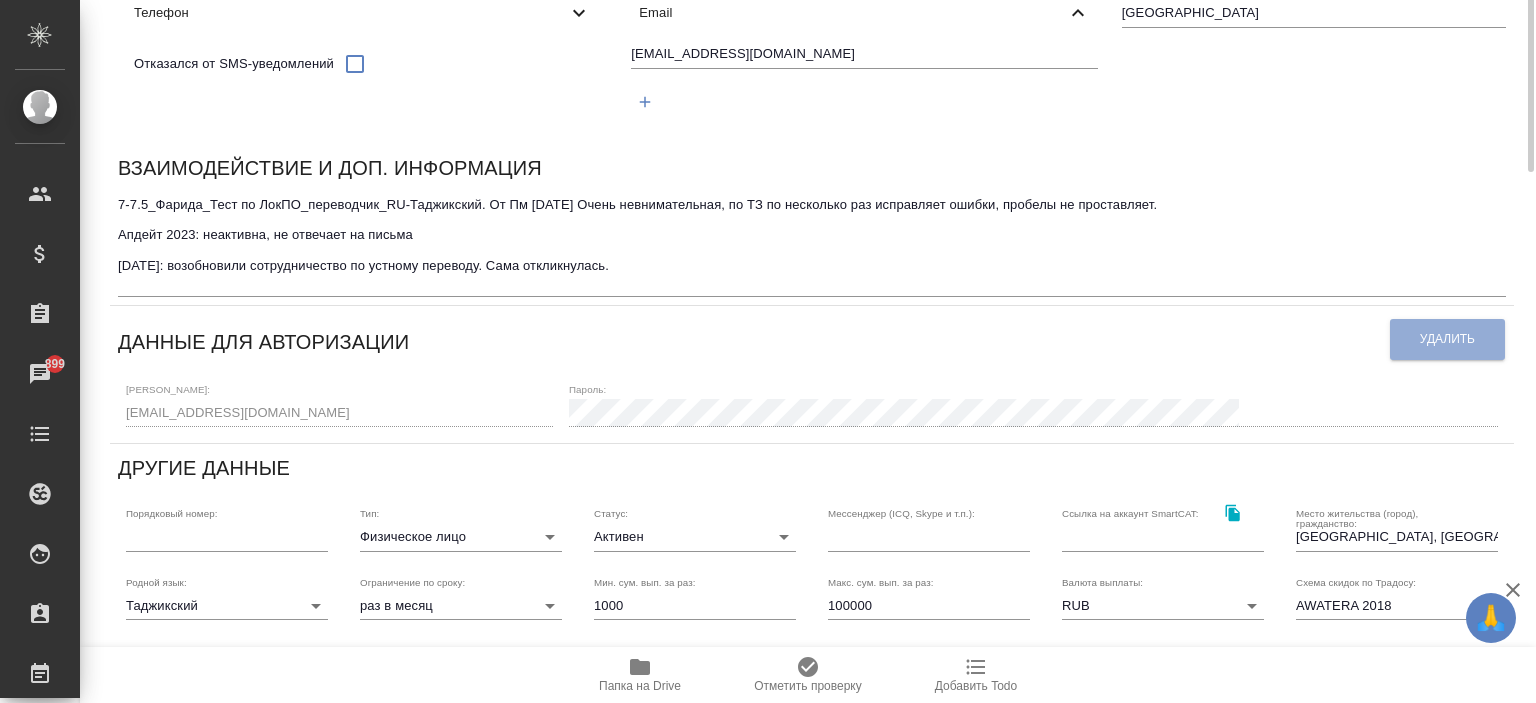 scroll, scrollTop: 100, scrollLeft: 0, axis: vertical 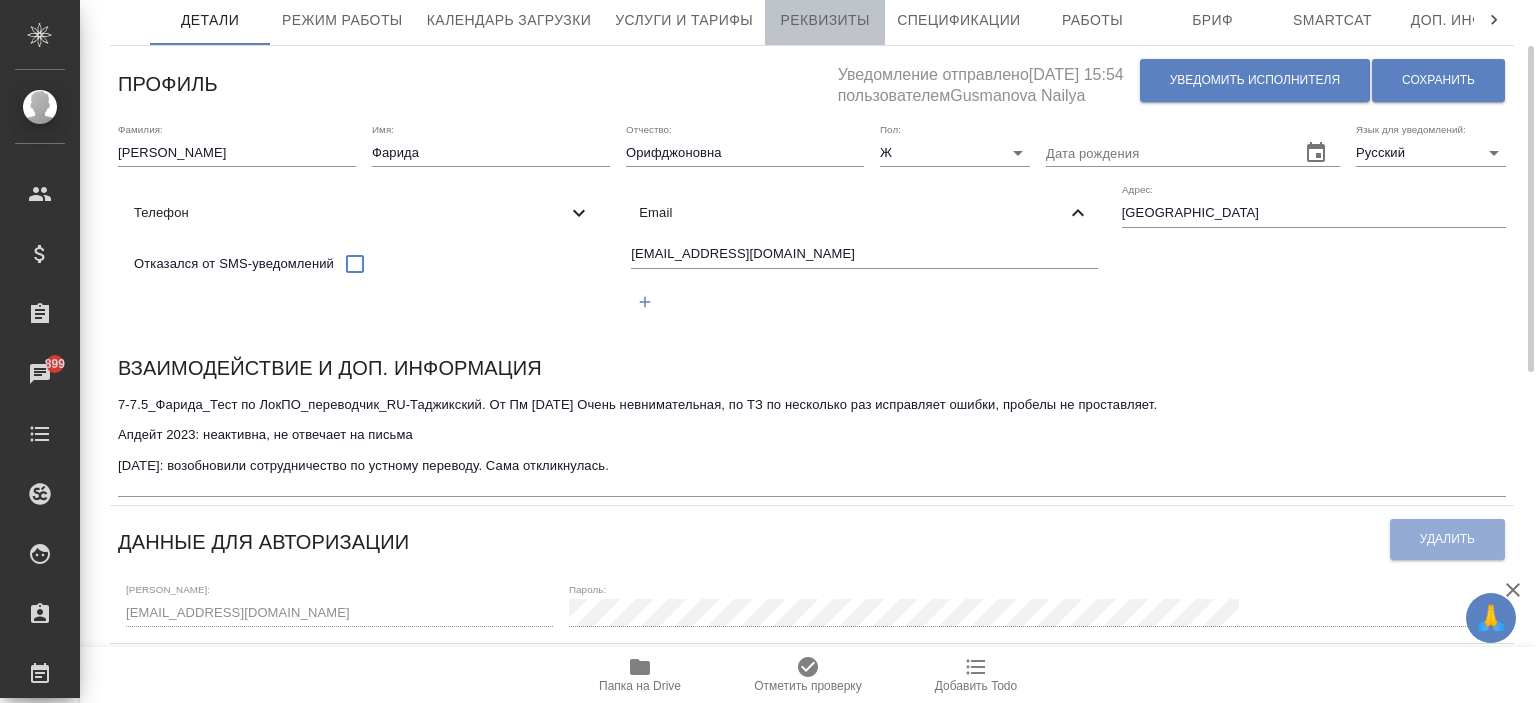 click on "Реквизиты" at bounding box center (825, 20) 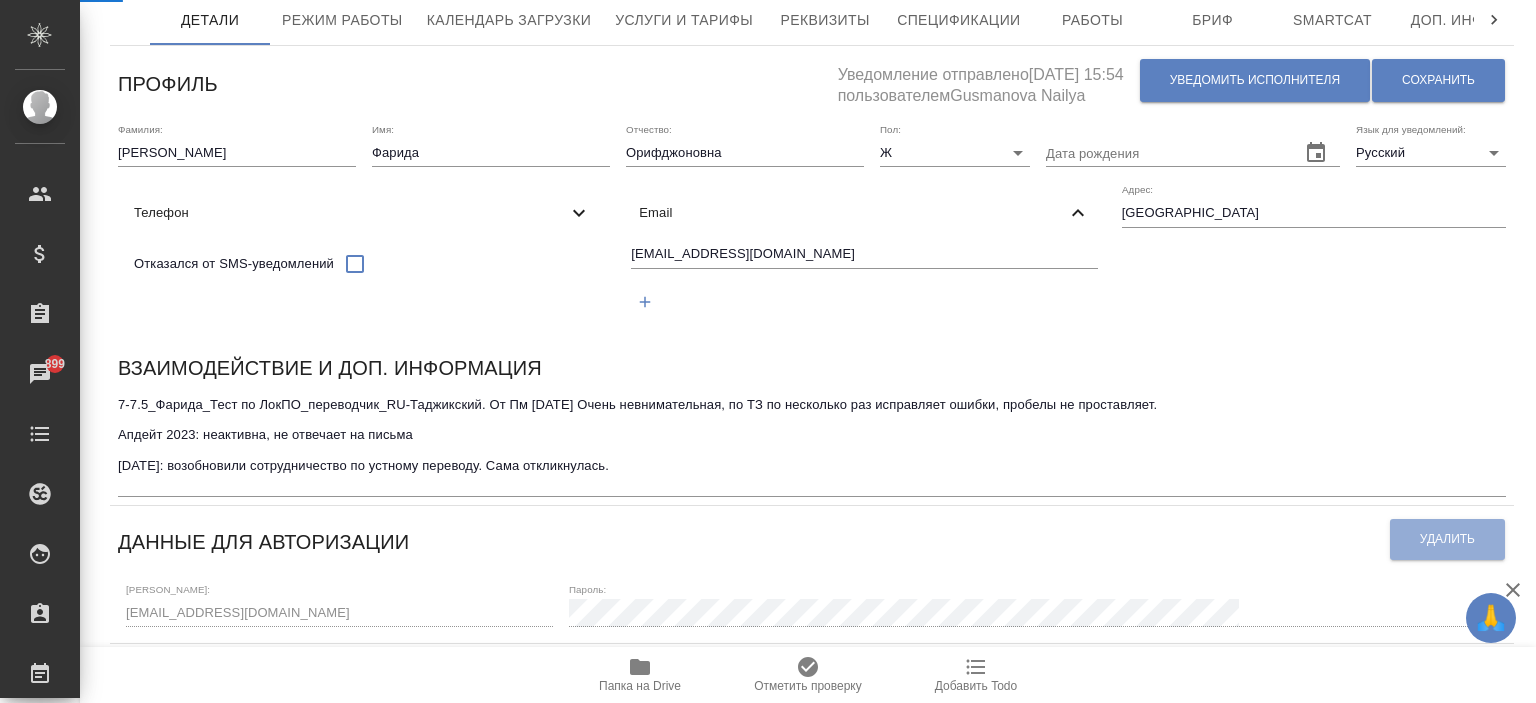 select on "10" 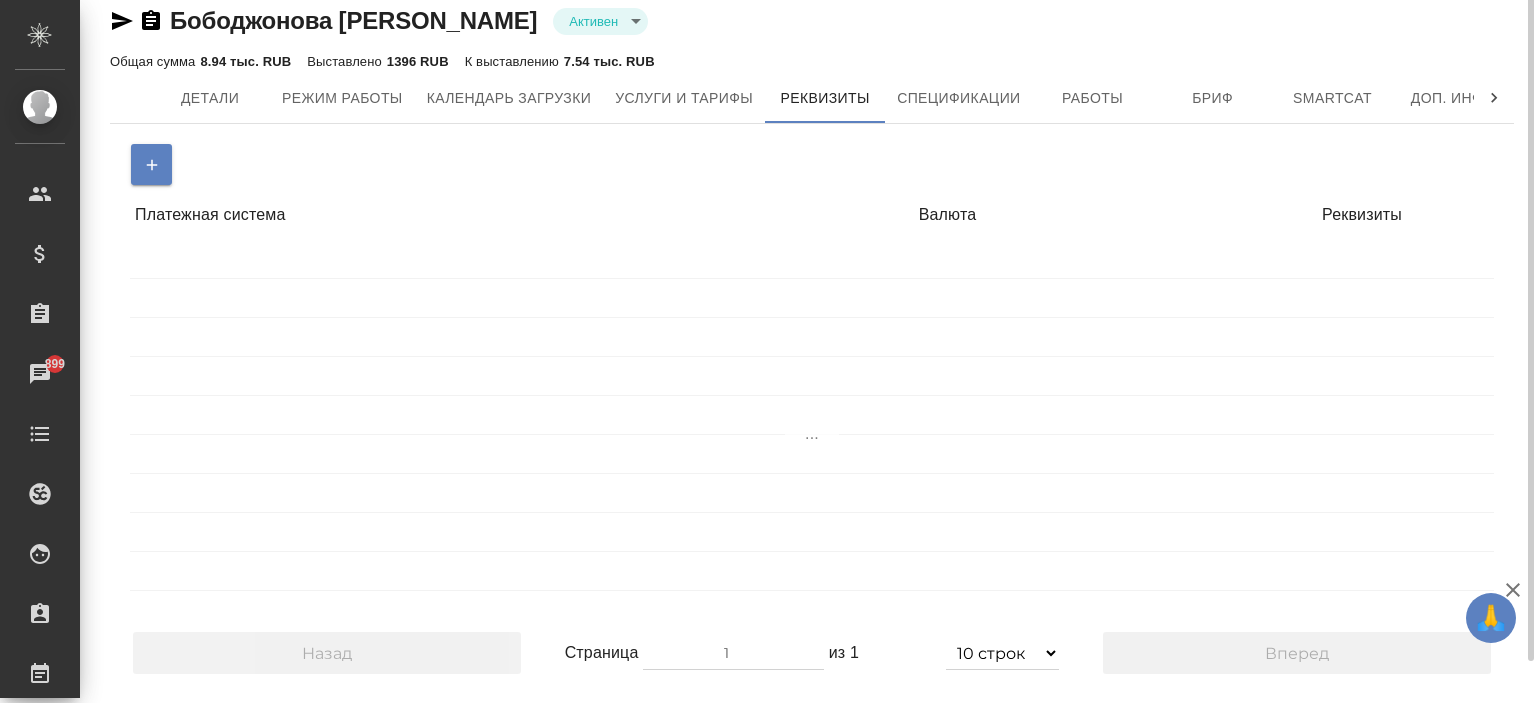 scroll, scrollTop: 0, scrollLeft: 0, axis: both 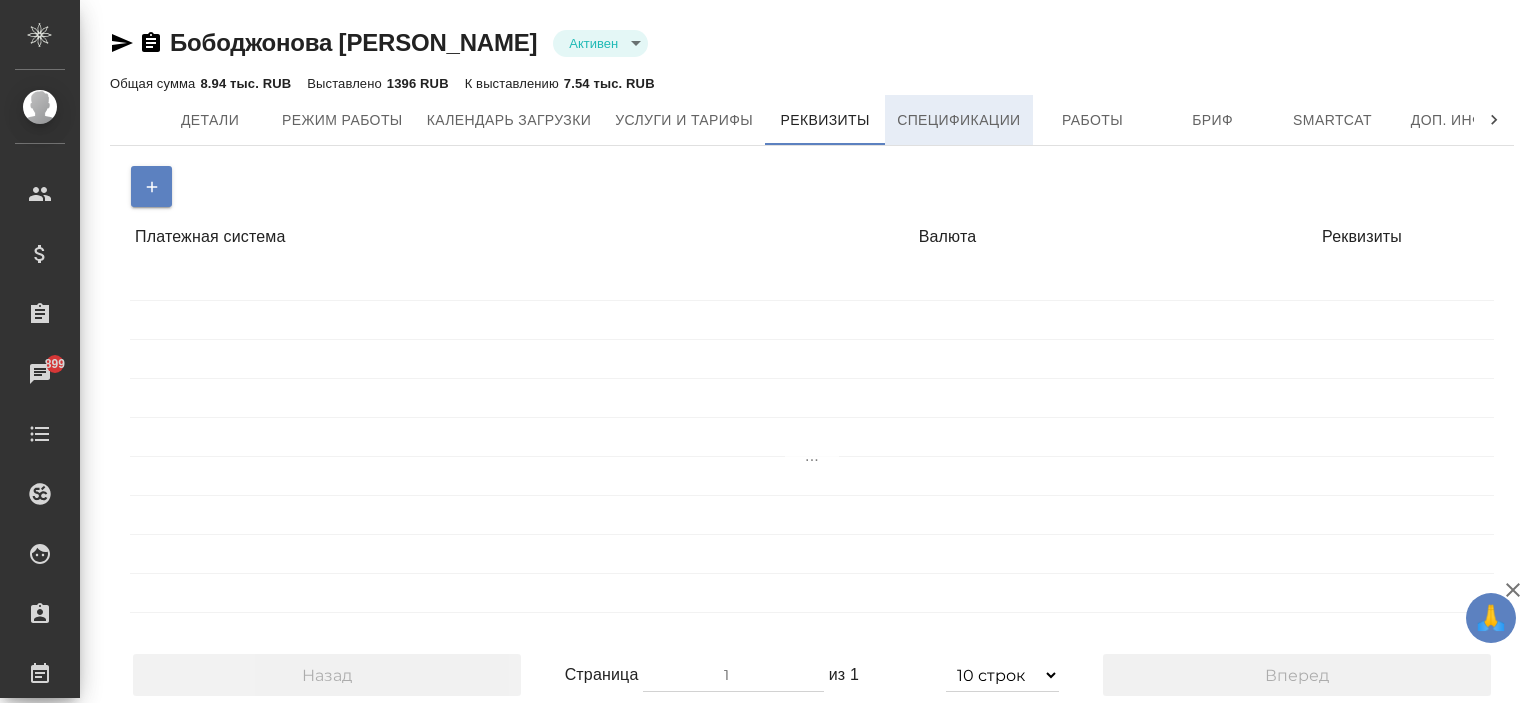 click on "Спецификации" at bounding box center (958, 120) 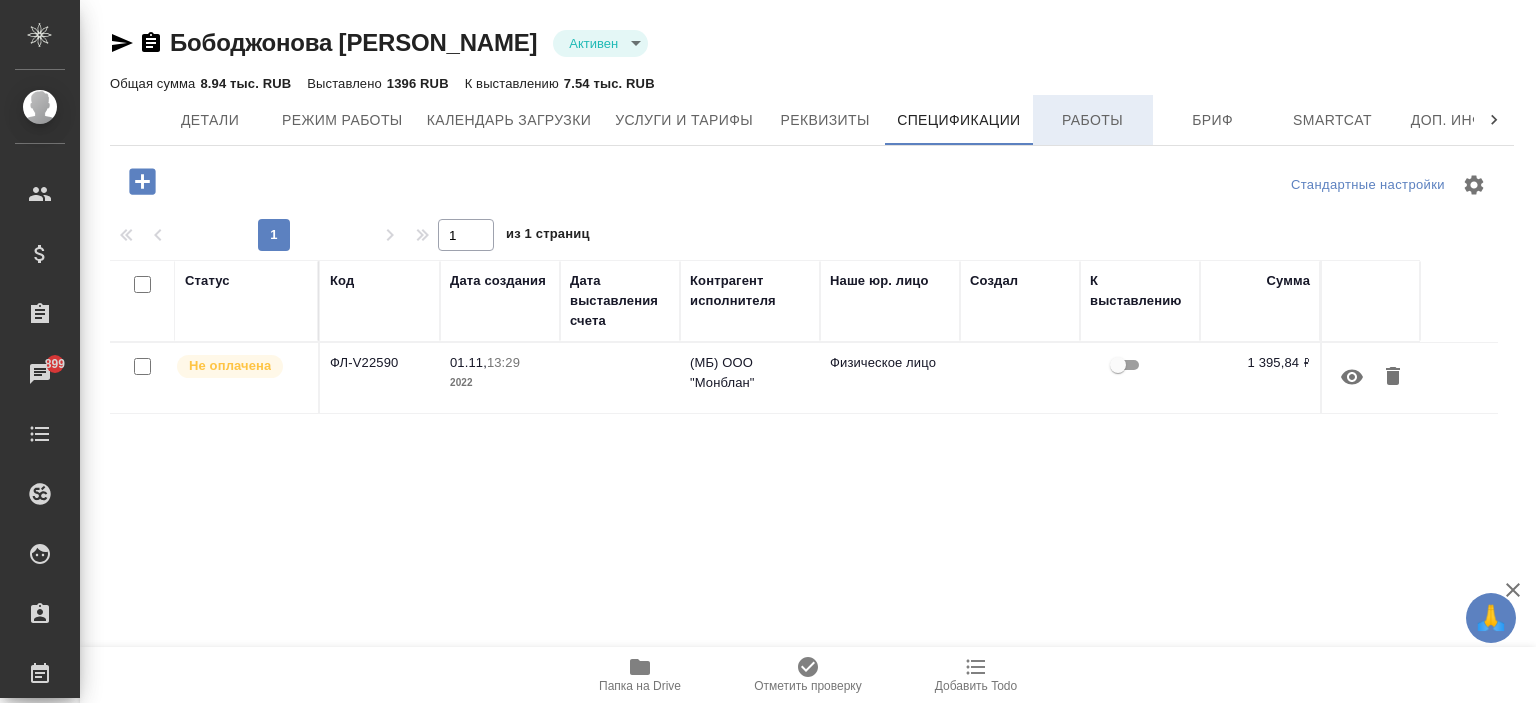 click on "Работы" at bounding box center [1093, 120] 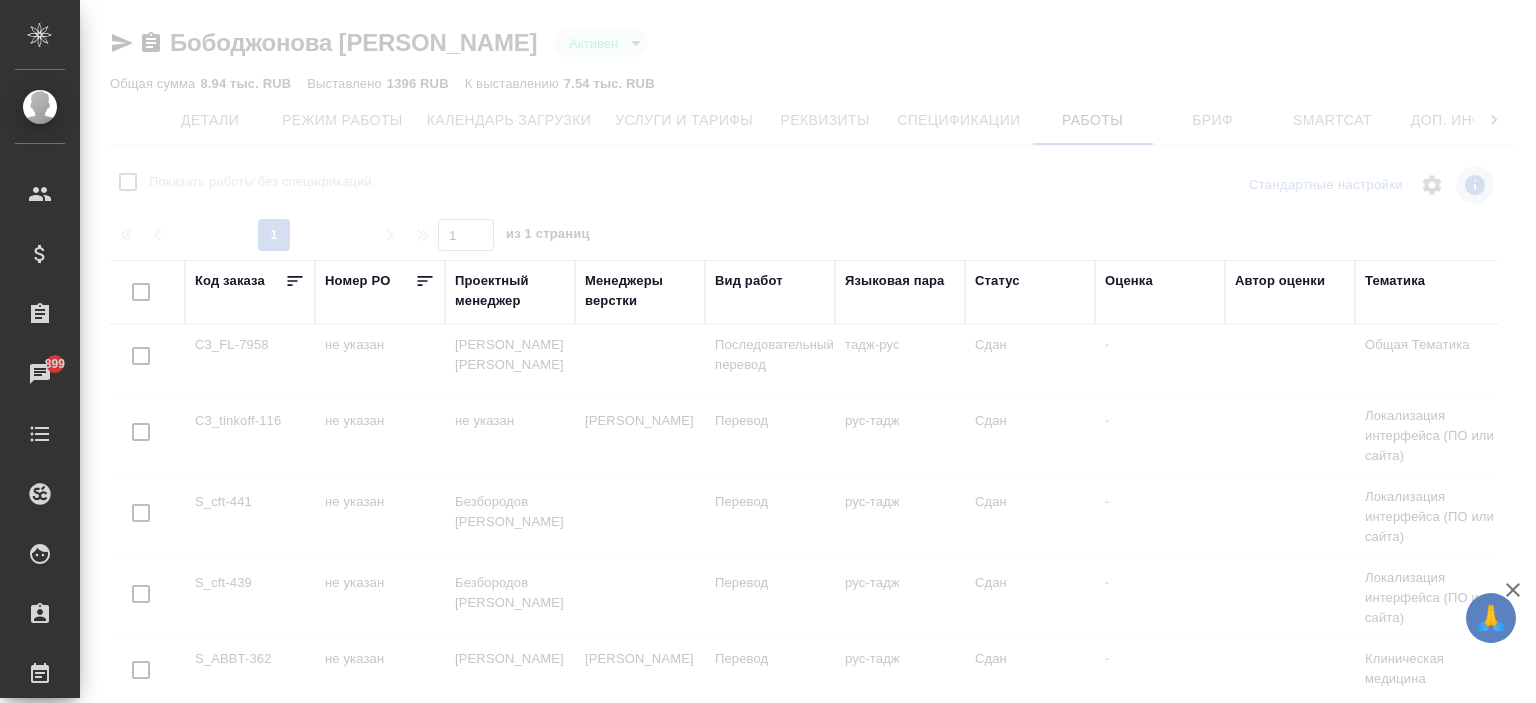 checkbox on "false" 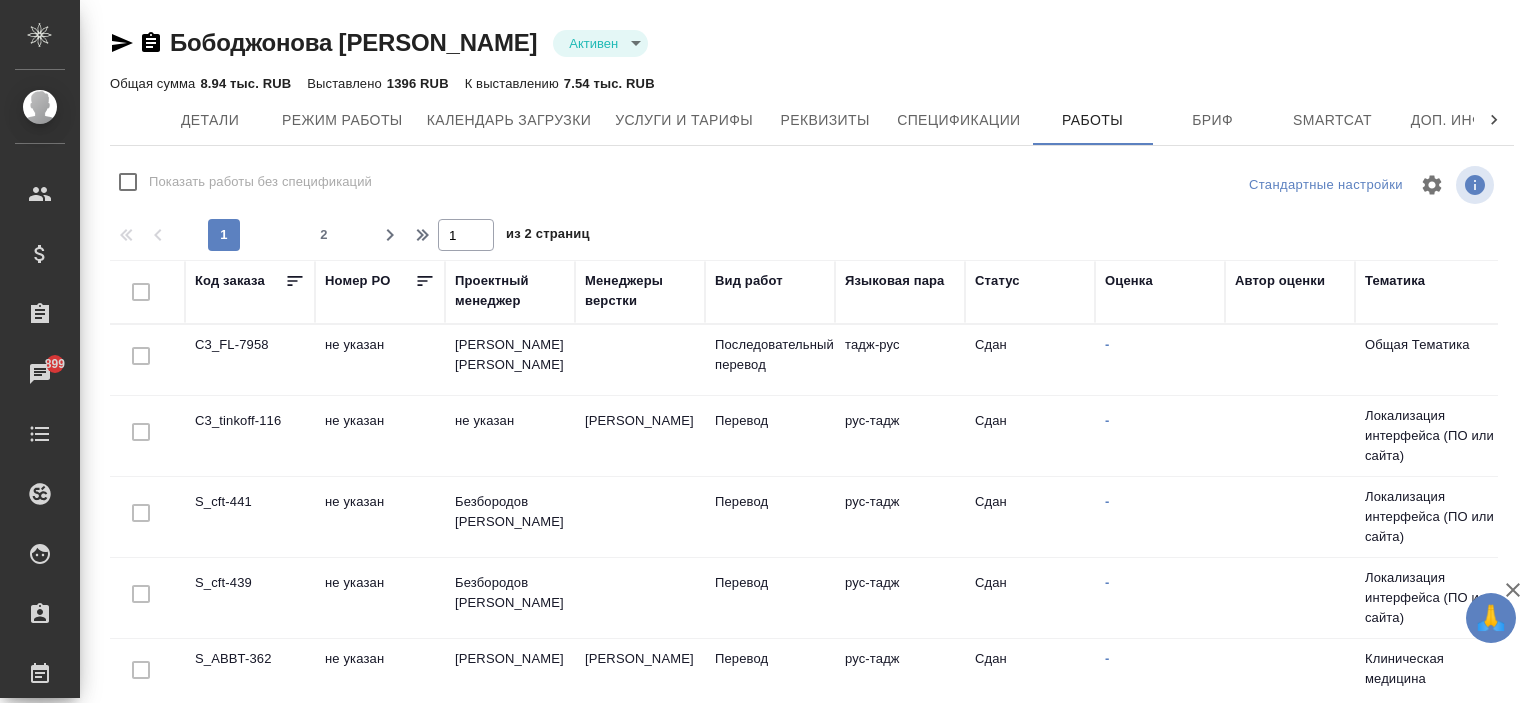click on "Показать работы без спецификаций" at bounding box center [239, 182] 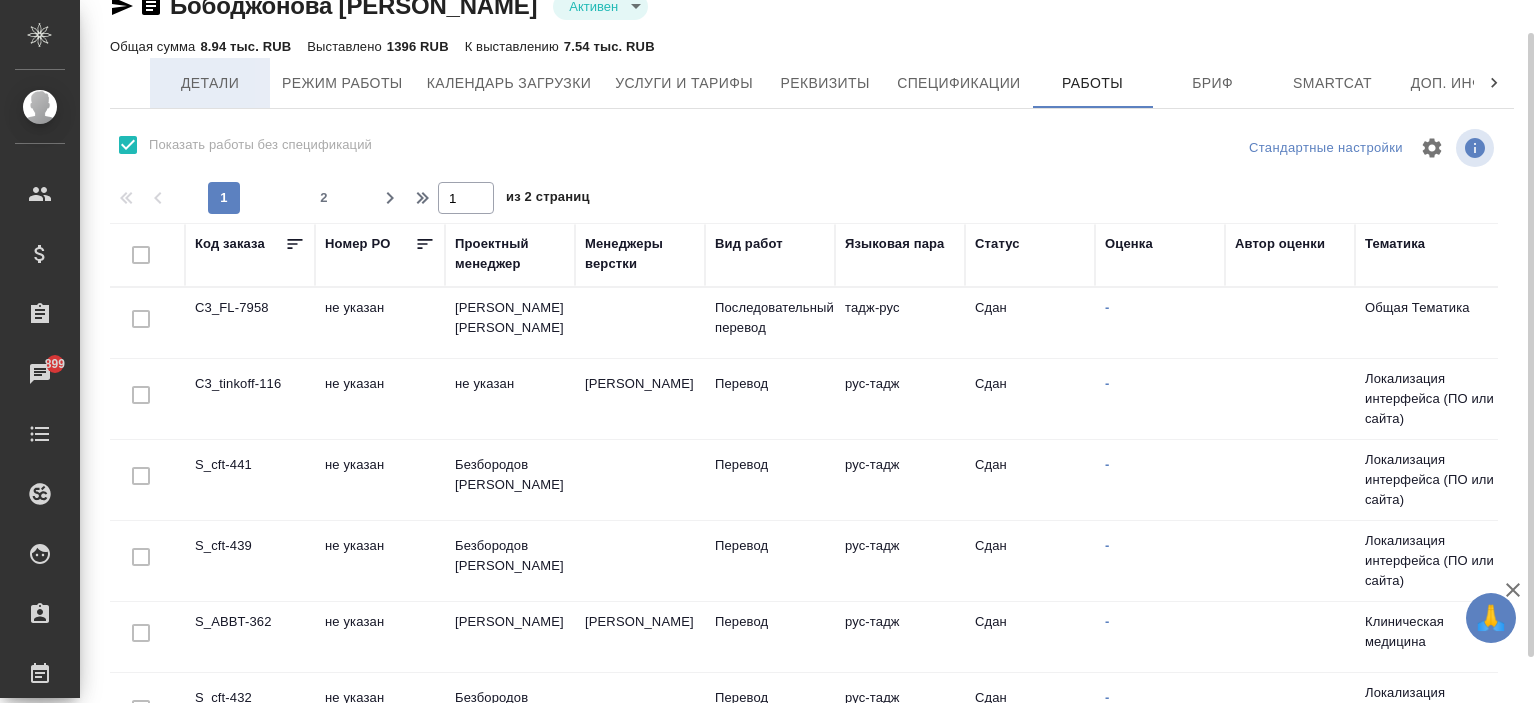 scroll, scrollTop: 0, scrollLeft: 0, axis: both 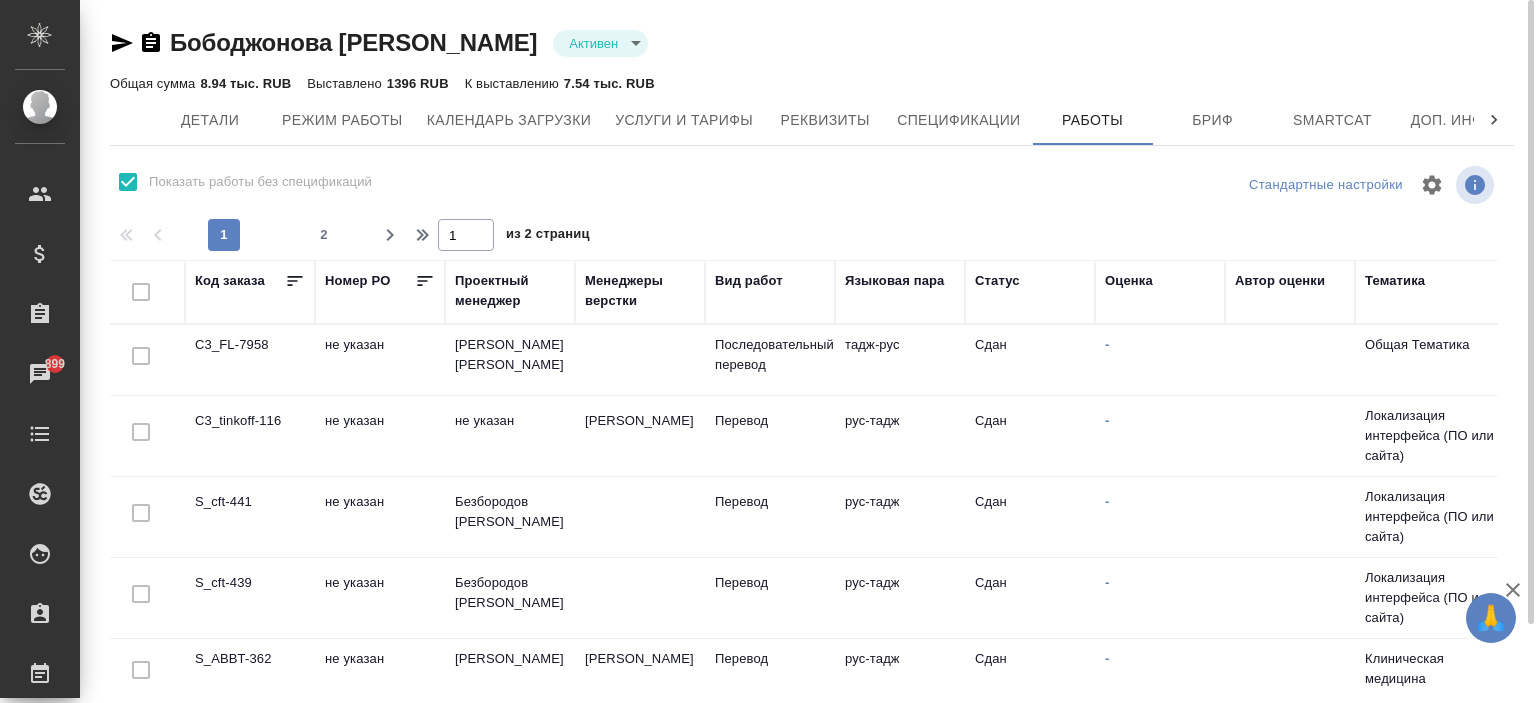 click on "Показать работы без спецификаций" at bounding box center [260, 182] 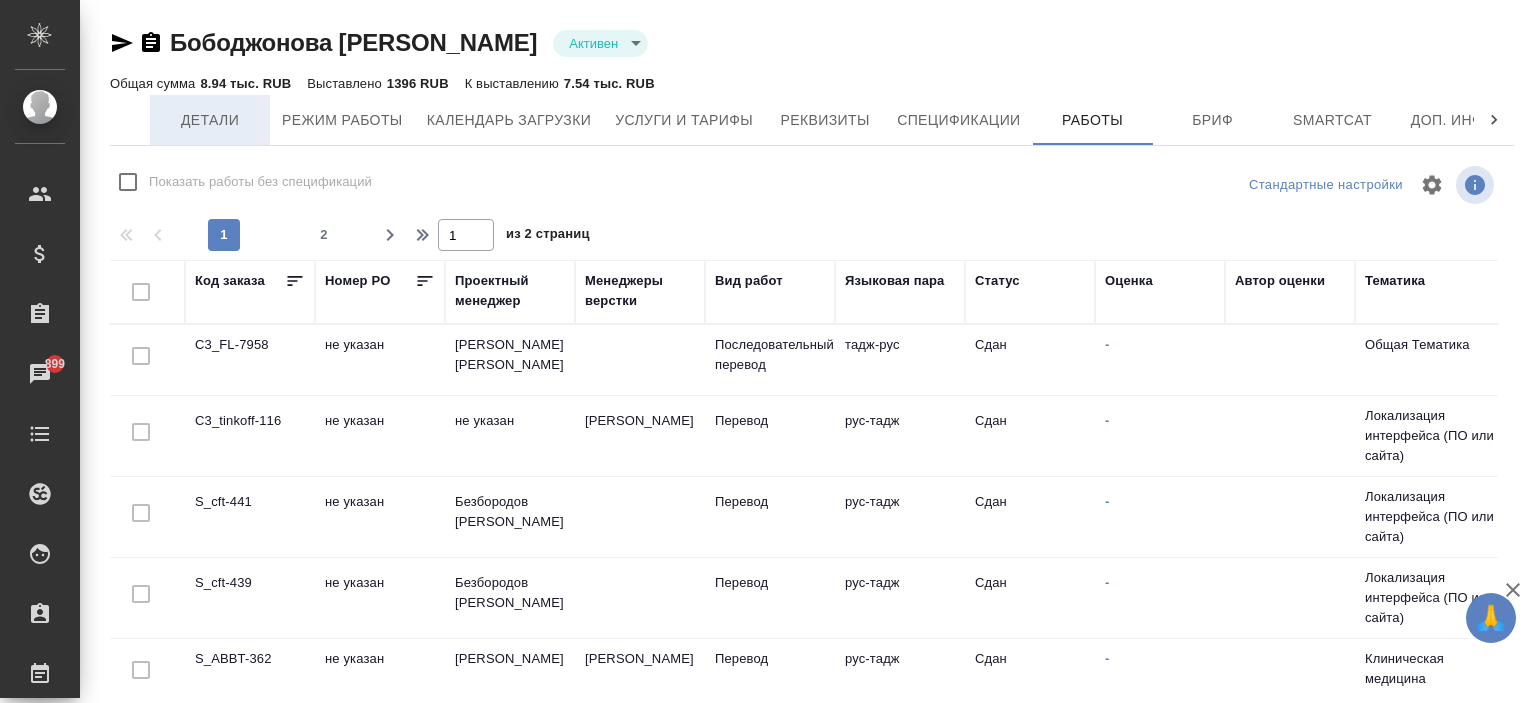click on "Детали" at bounding box center (210, 120) 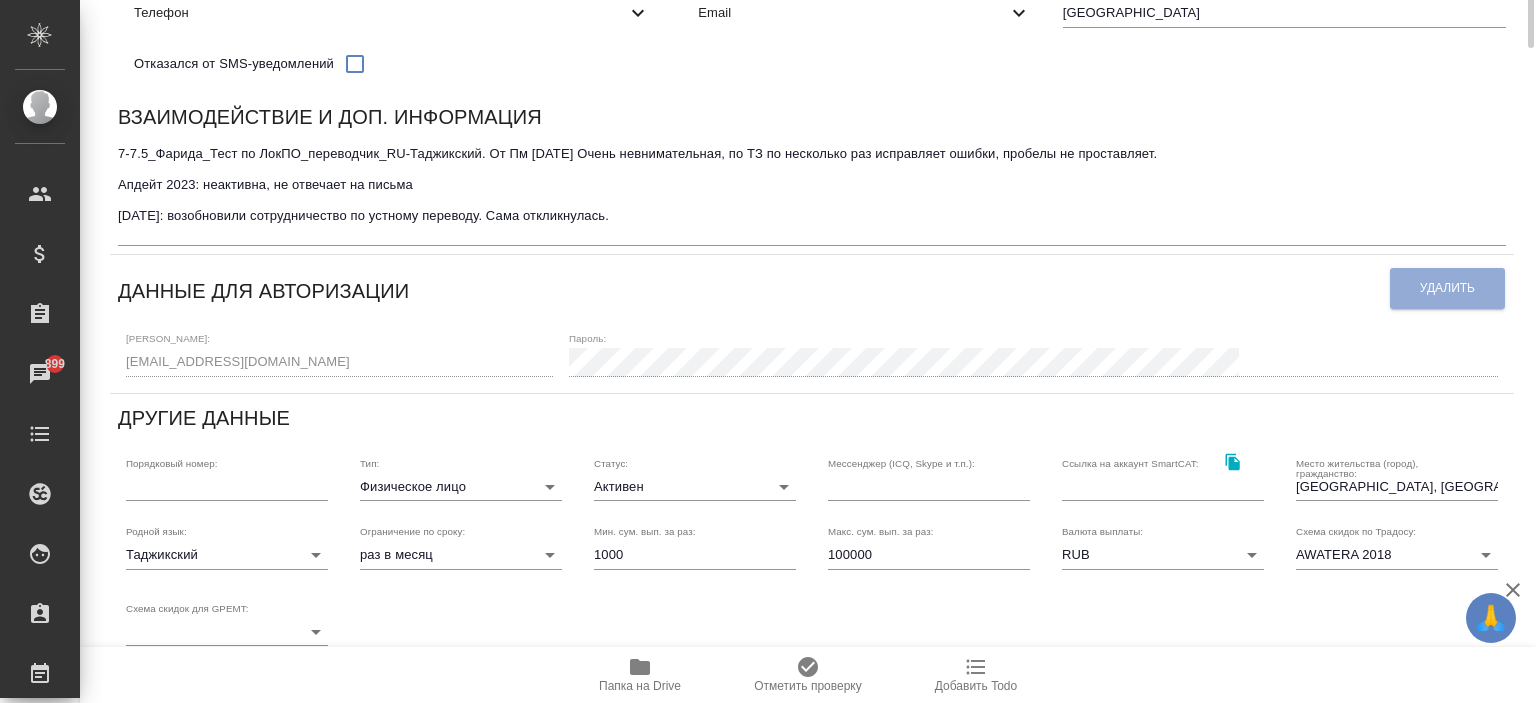 scroll, scrollTop: 0, scrollLeft: 0, axis: both 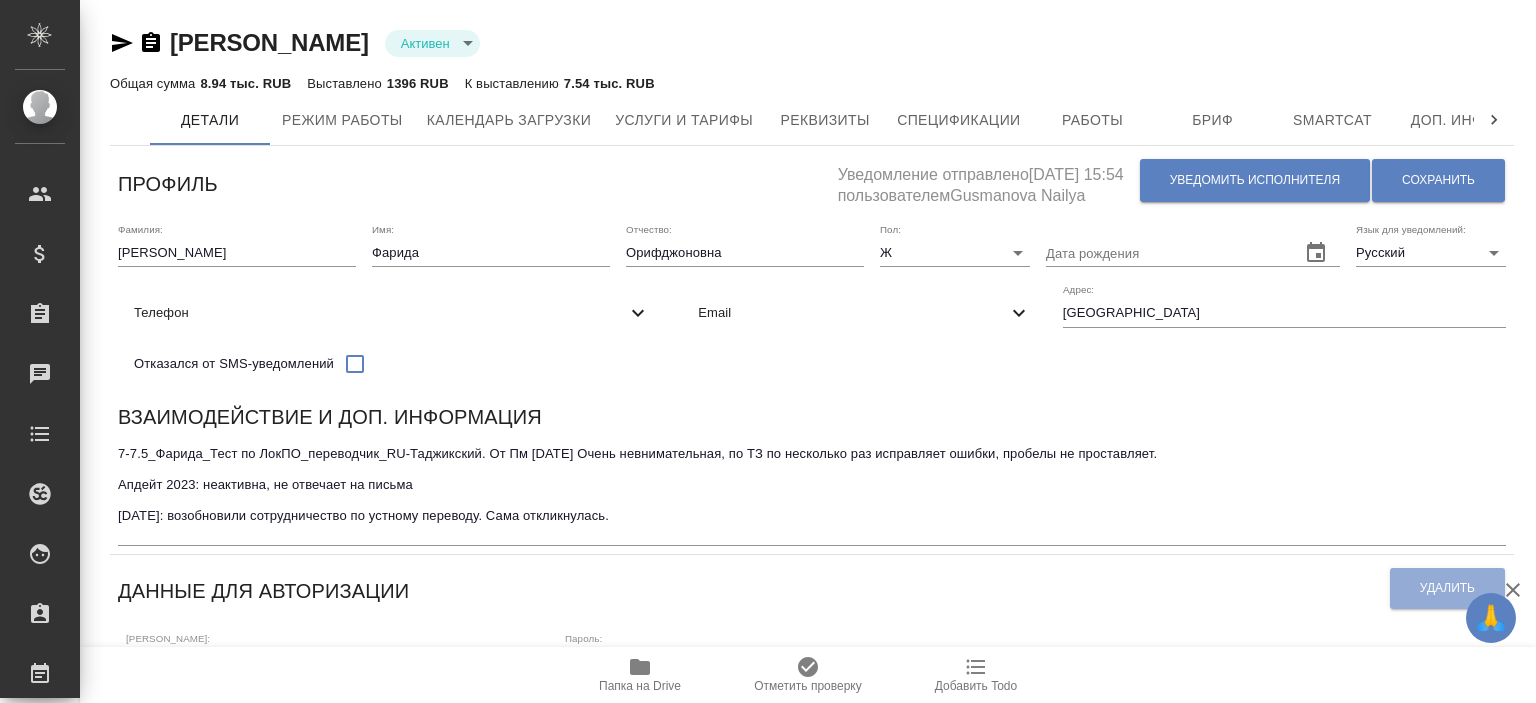 click on "Email" at bounding box center (852, 313) 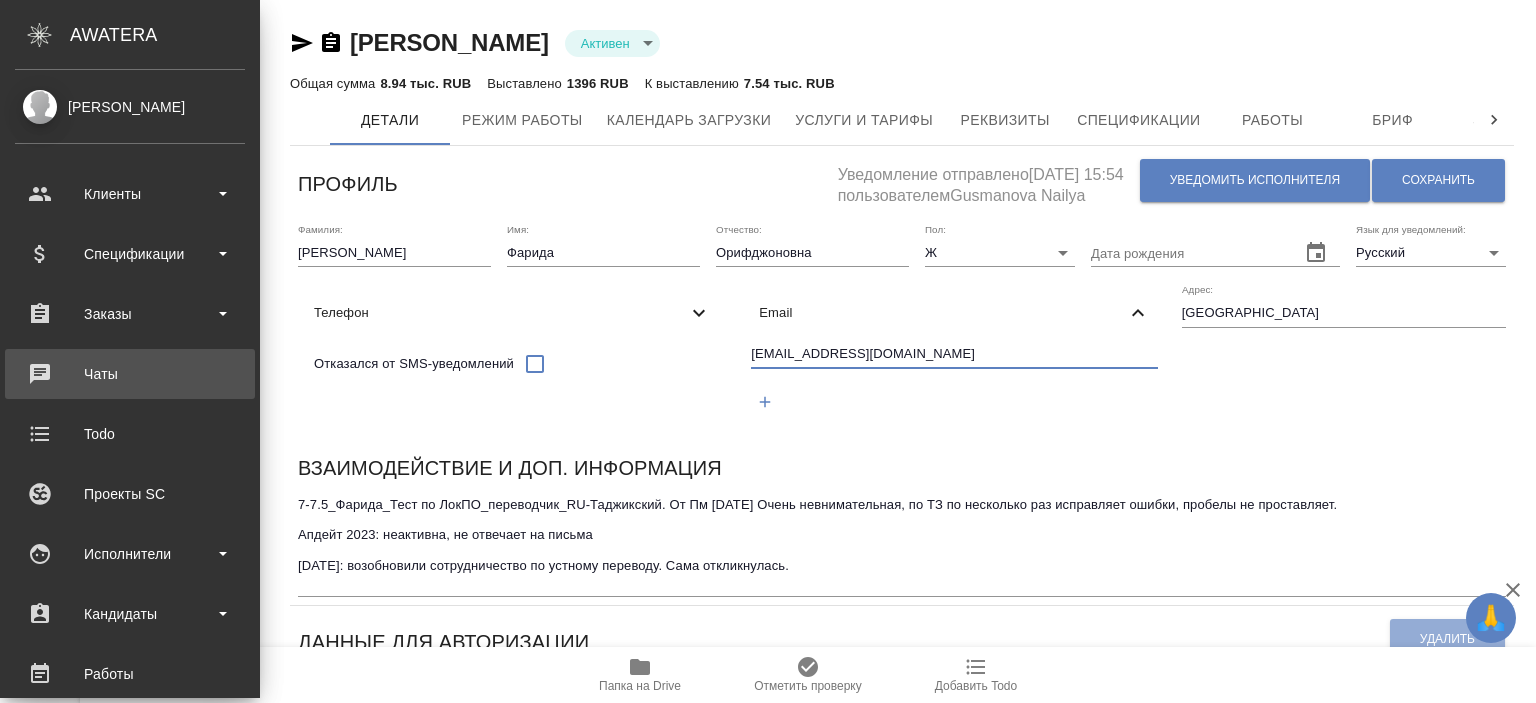drag, startPoint x: 266, startPoint y: 408, endPoint x: 37, endPoint y: 380, distance: 230.70544 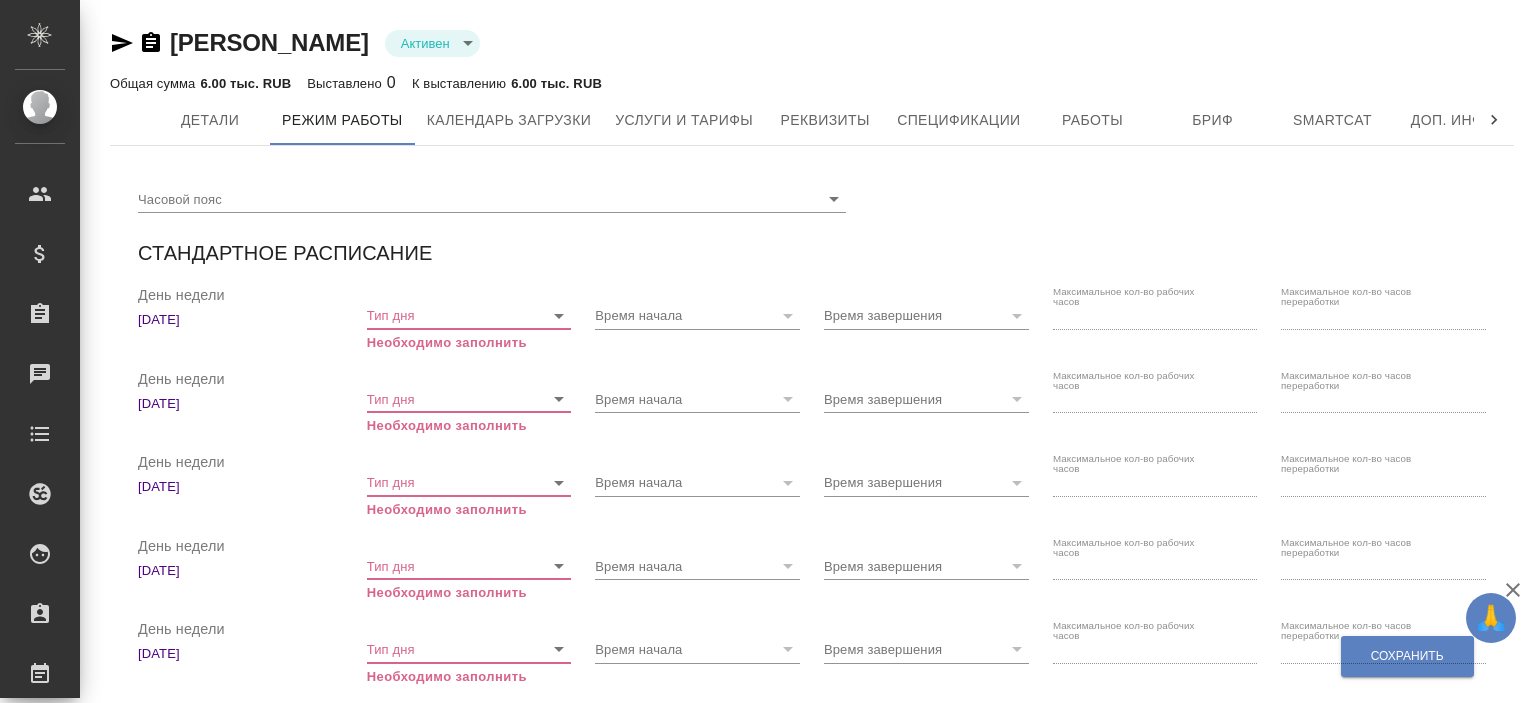 checkbox on "true" 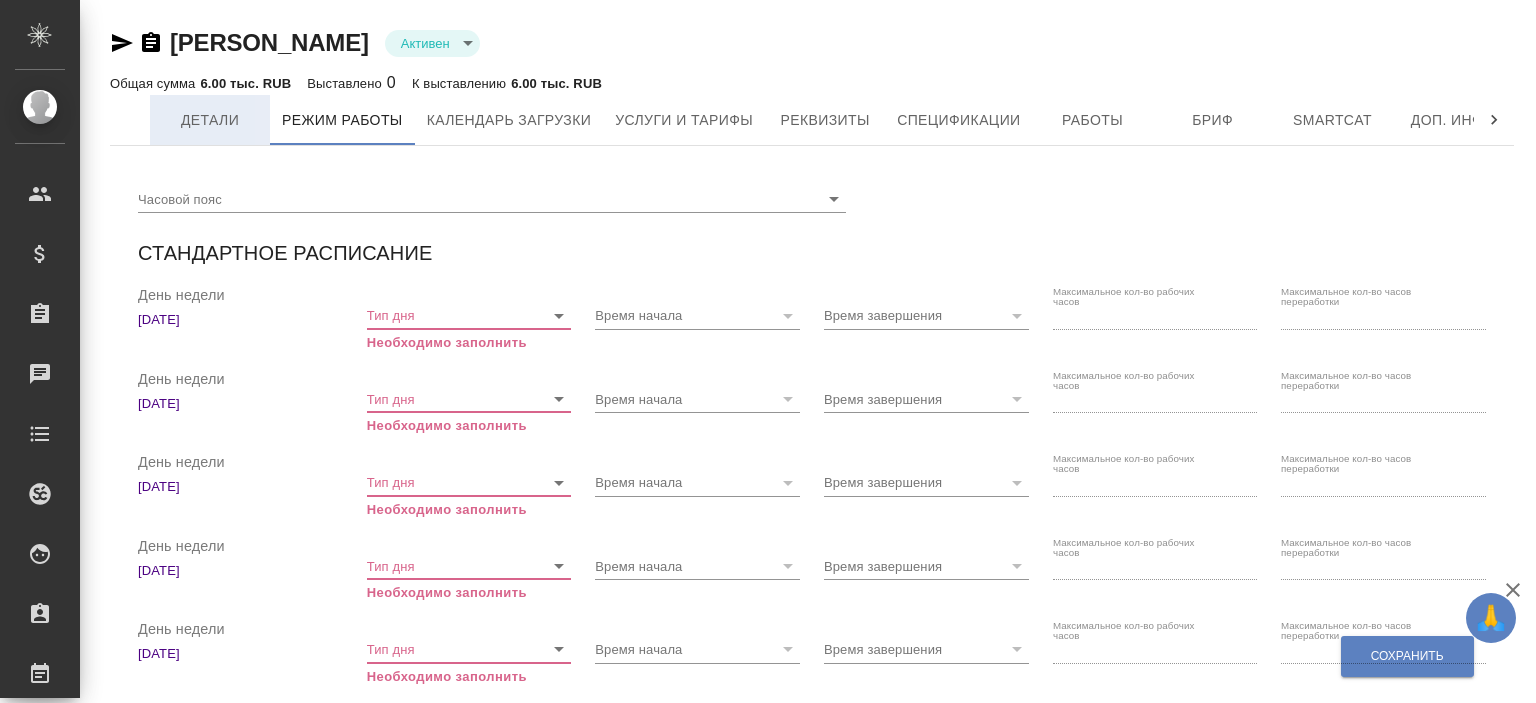 click on "Детали" at bounding box center [210, 120] 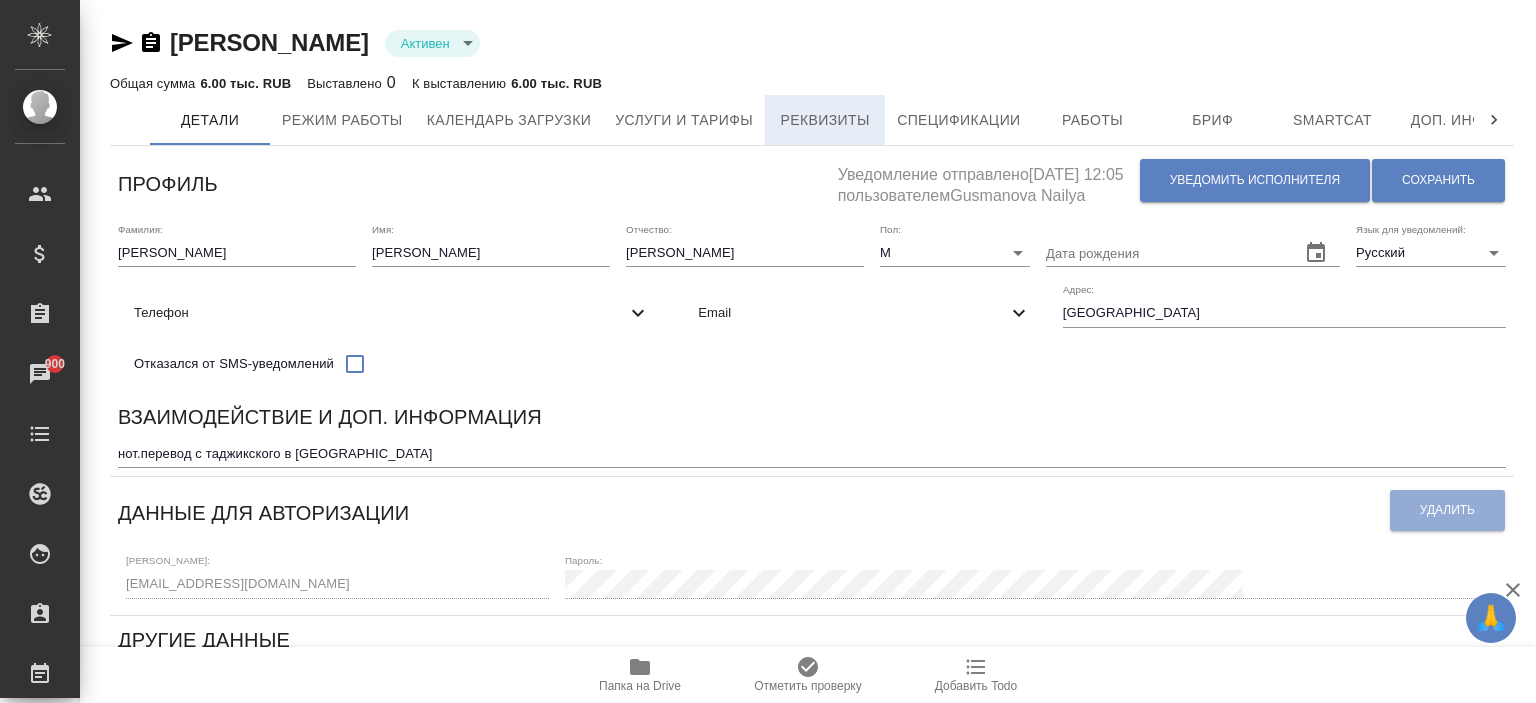 click on "Реквизиты" at bounding box center (825, 120) 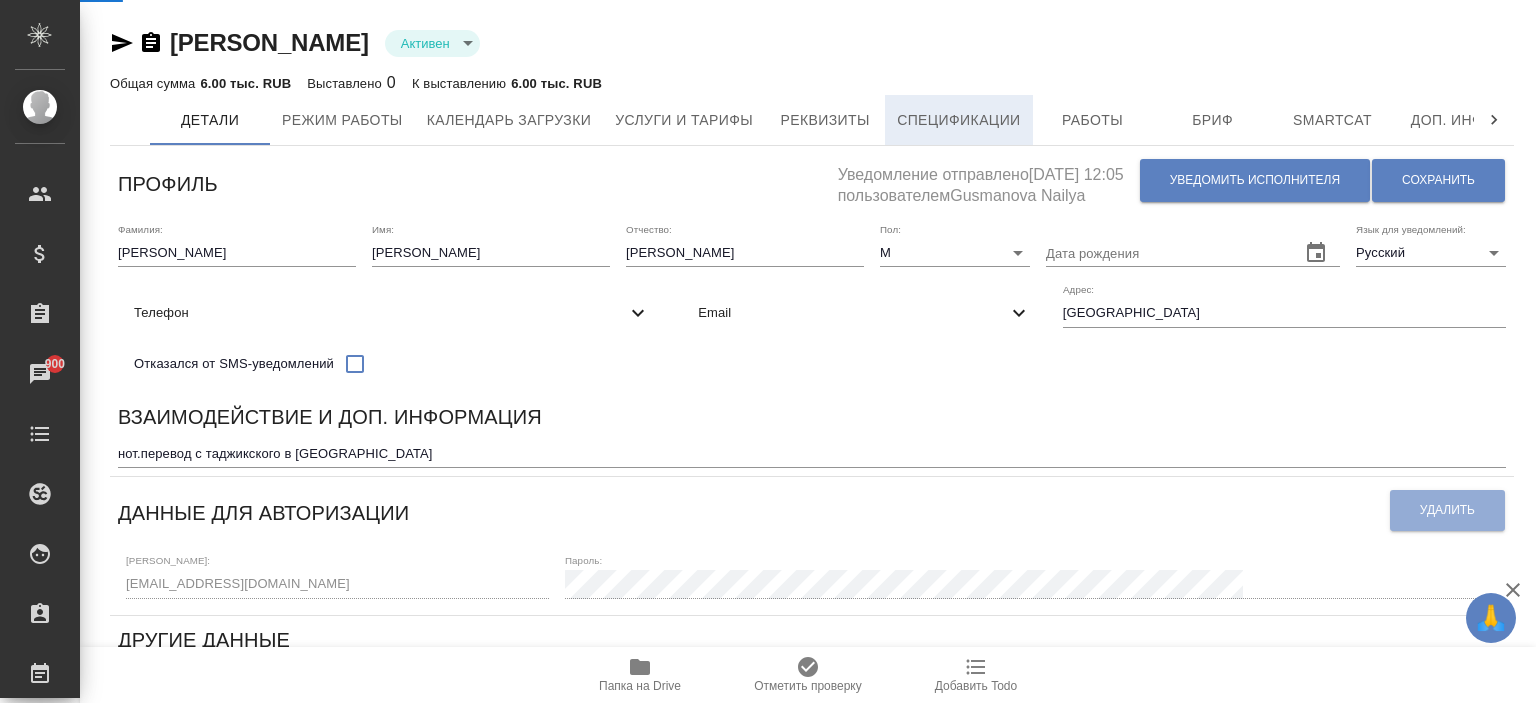 select on "10" 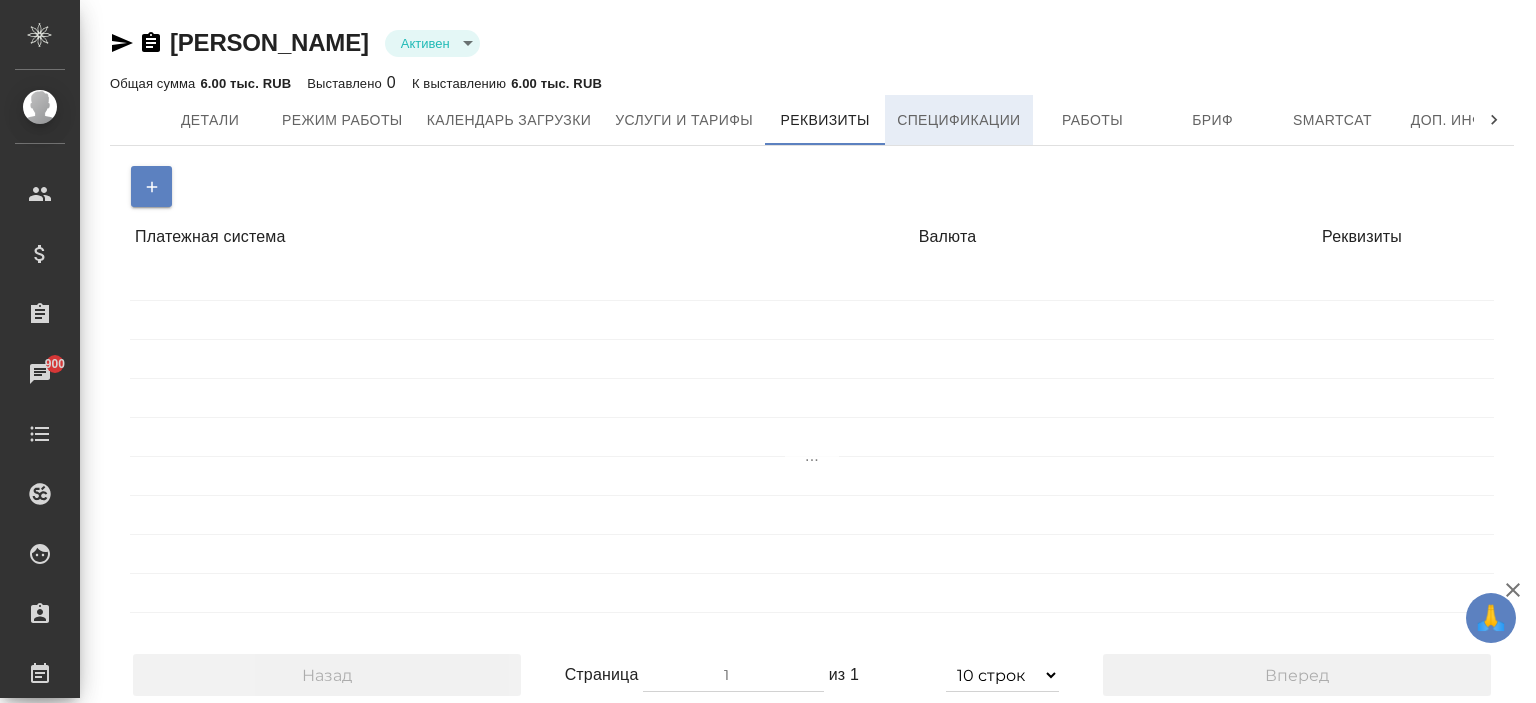 click on "Спецификации" at bounding box center [958, 120] 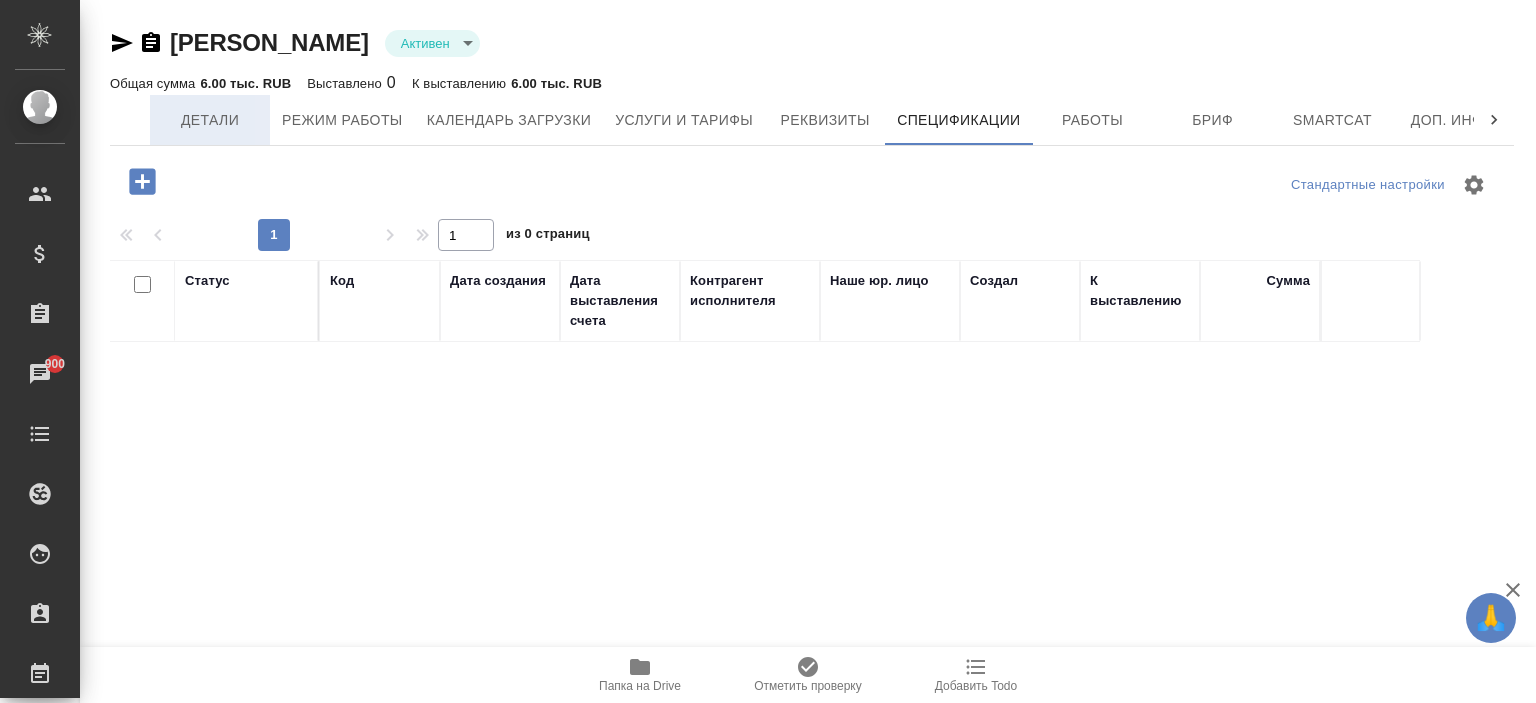 click on "Детали" at bounding box center [210, 120] 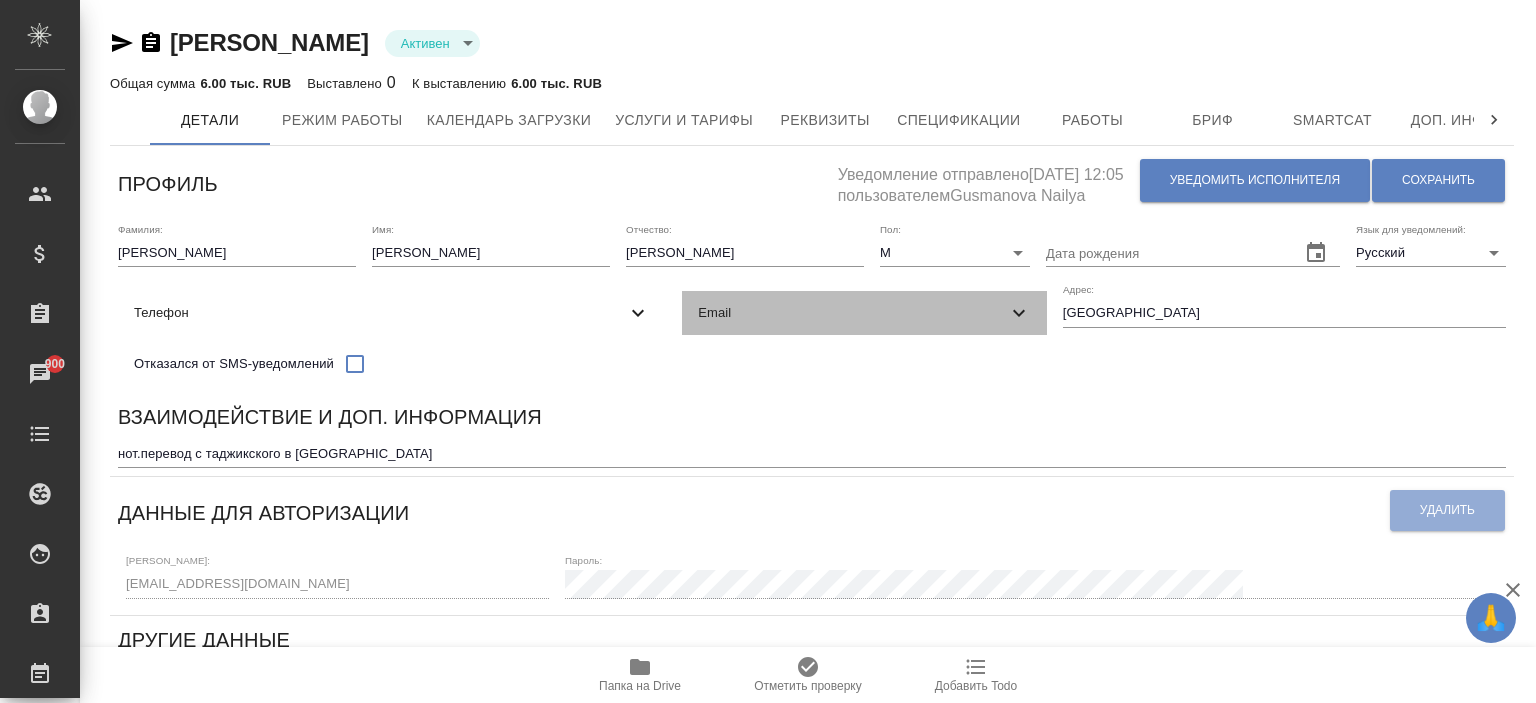click on "Email" at bounding box center (852, 313) 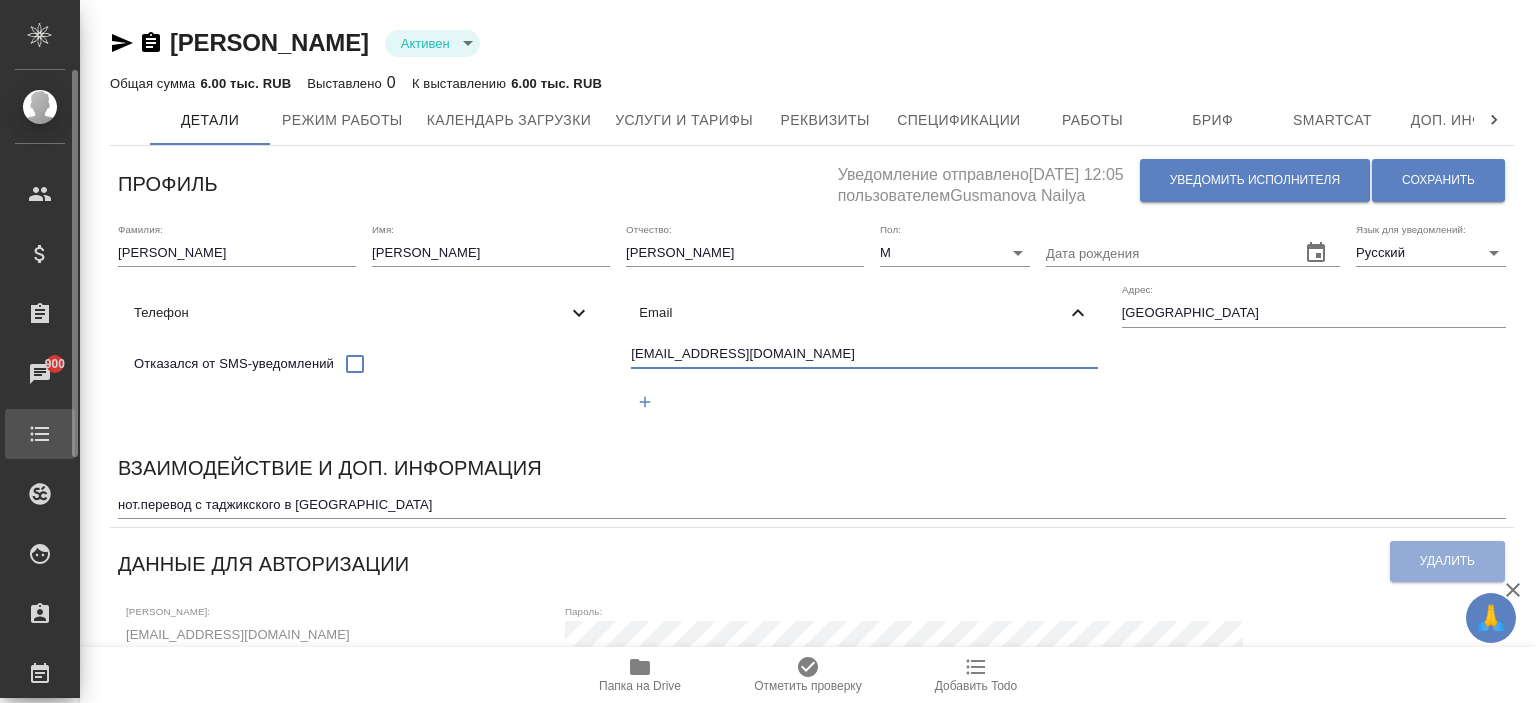 drag, startPoint x: 269, startPoint y: 413, endPoint x: 55, endPoint y: 411, distance: 214.00934 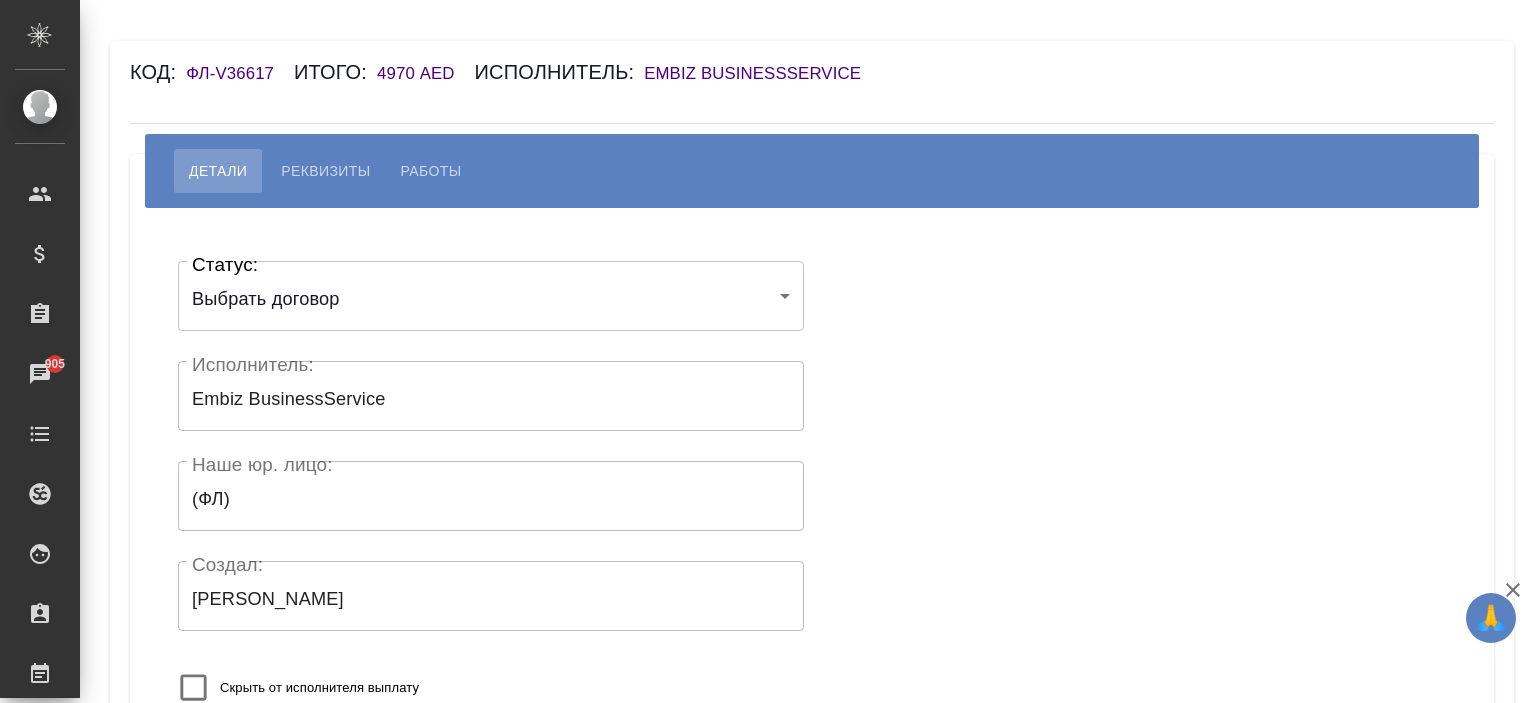 scroll, scrollTop: 0, scrollLeft: 0, axis: both 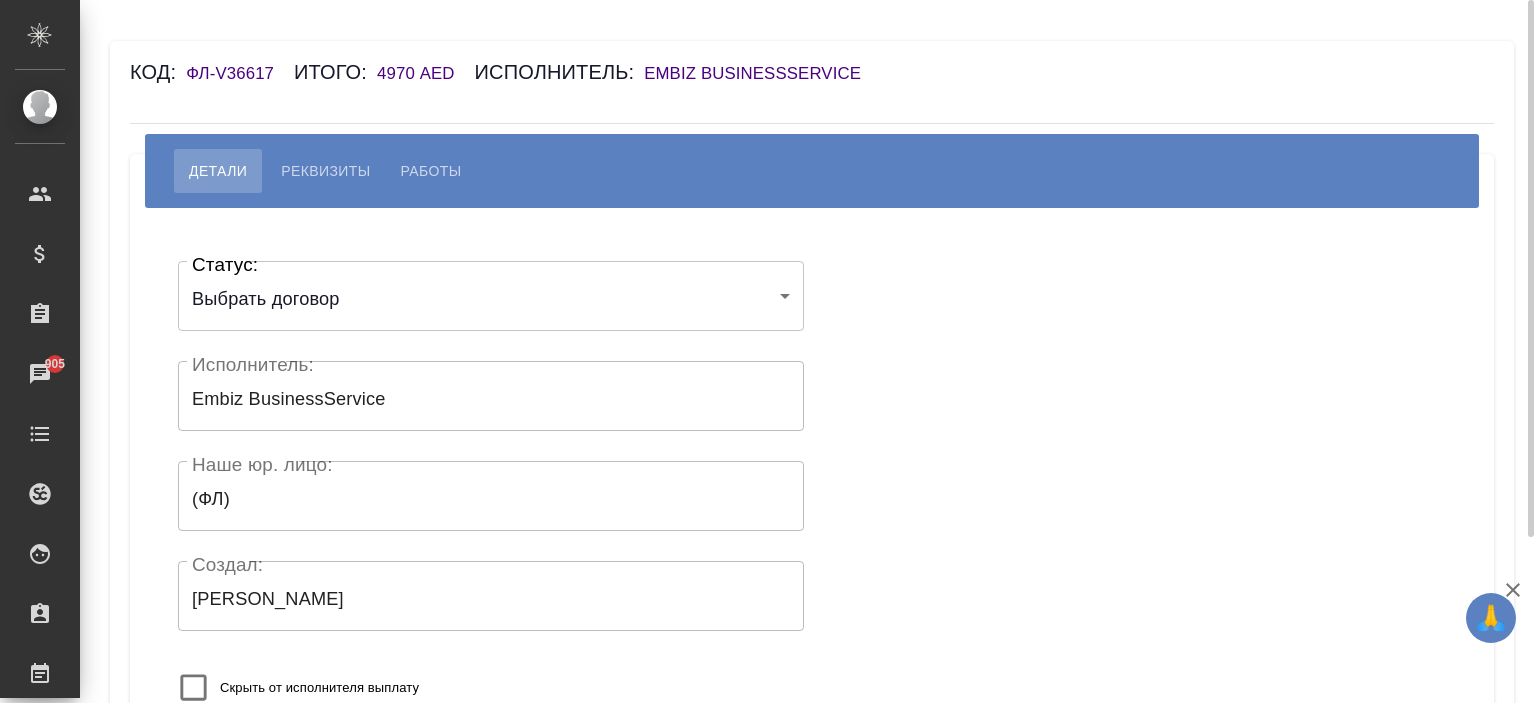 click on "🙏 .cls-1
fill:#fff;
AWATERA [PERSON_NAME] Спецификации Заказы 905 Чаты Todo Проекты SC Исполнители Кандидаты Работы Входящие заявки Заявки на доставку Рекламации Проекты процессинга Конференции Выйти Код: ФЛ-V36617 Итого: 4970 AED Исполнитель: Embiz BusinessService Детали Реквизиты Работы Статус: Выбрать договор chooseContract Статус: Исполнитель: Embiz BusinessService Исполнитель: Наше юр. лицо: (ФЛ) Наше юр. лицо: Создал: [PERSON_NAME]: Скрыть от исполнителя выплату Сохранить .cls-1
fill:#fff;
AWATERA [PERSON_NAME] Спецификации Заказы Чаты Todo Проекты SC Исполнители Кандидаты x" at bounding box center [768, 351] 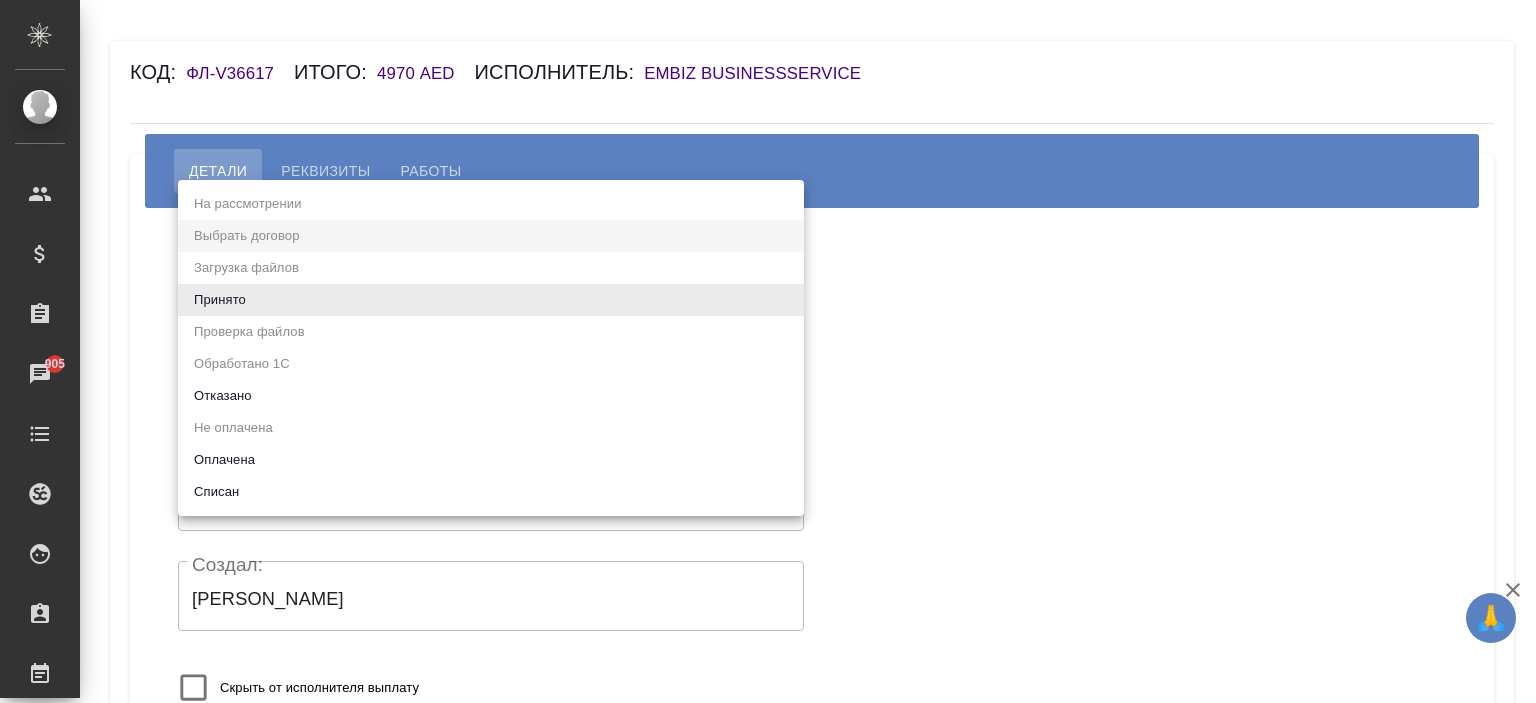 drag, startPoint x: 234, startPoint y: 311, endPoint x: 251, endPoint y: 467, distance: 156.92355 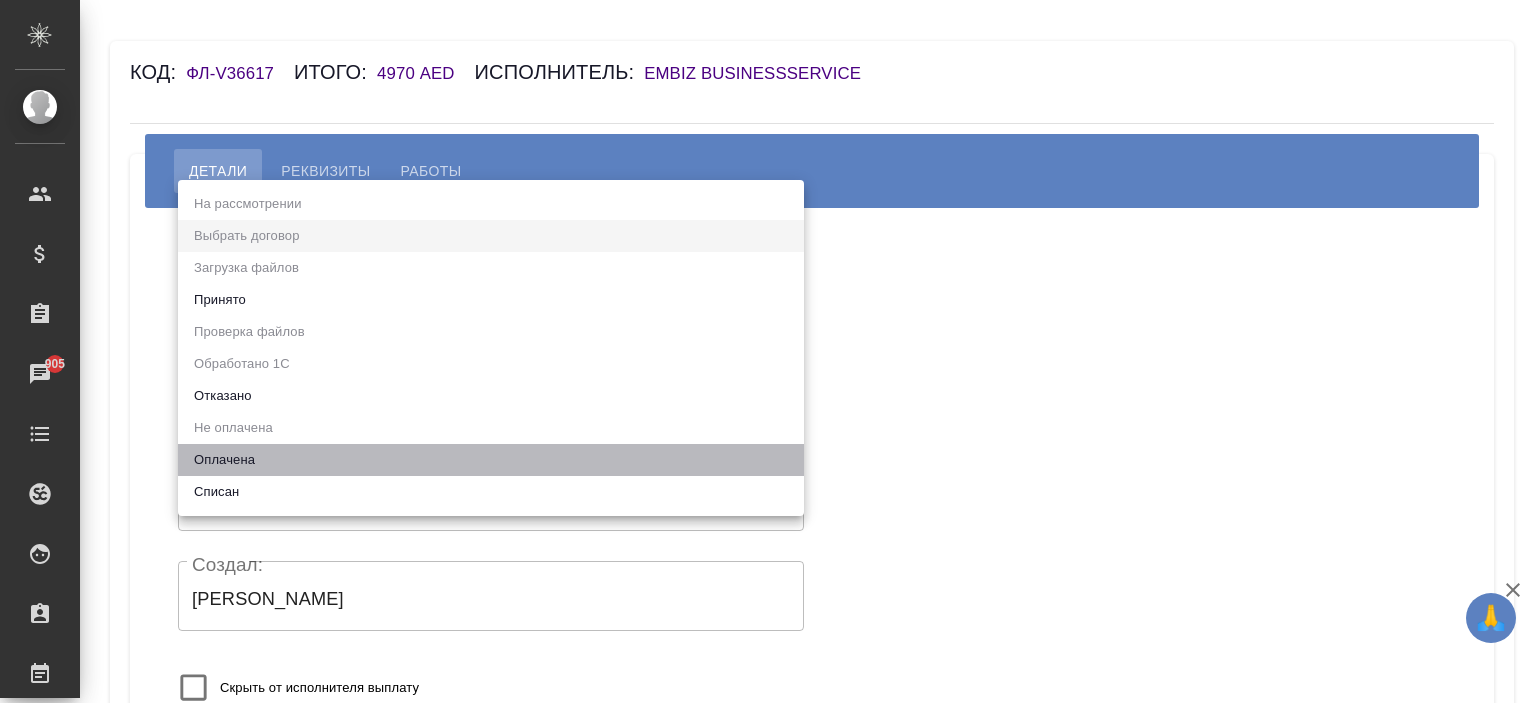 click on "Оплачена" at bounding box center (491, 460) 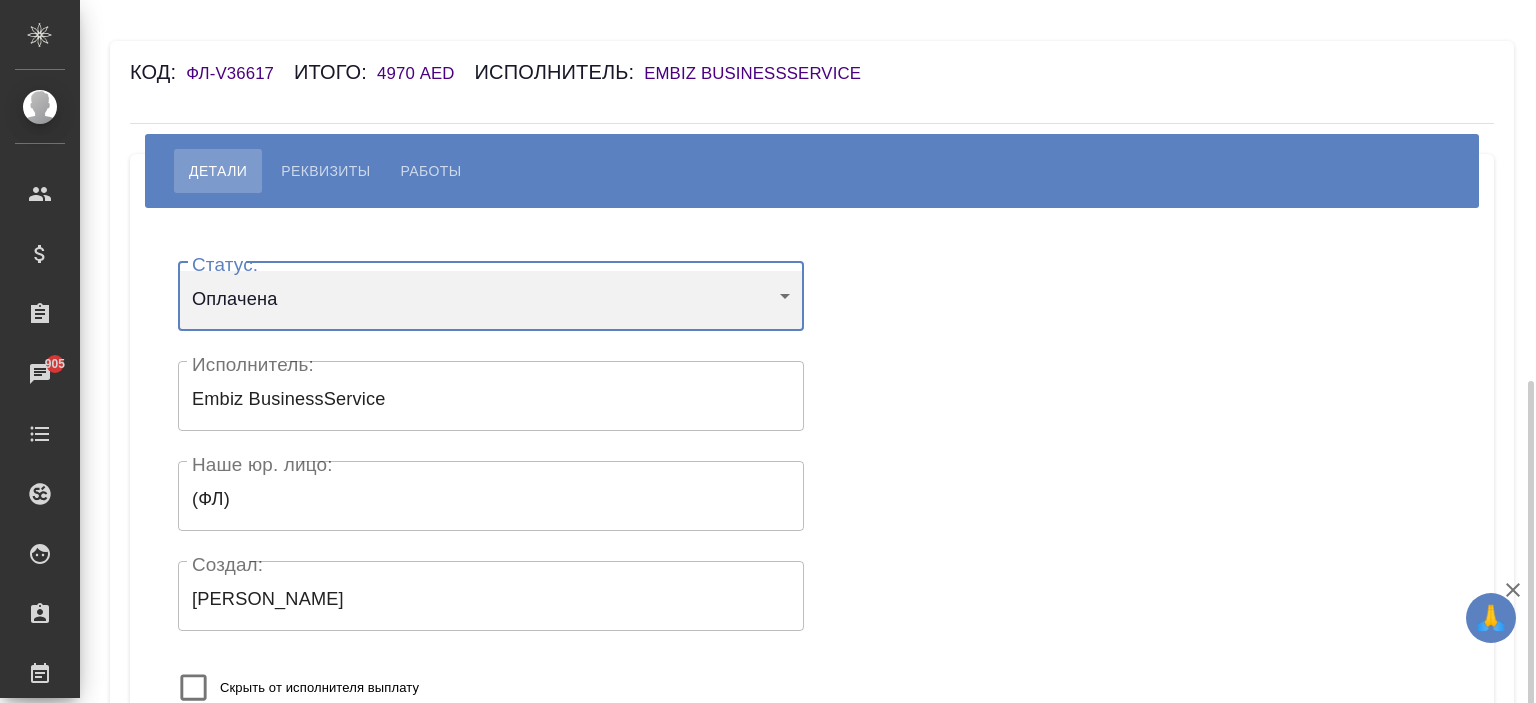 scroll, scrollTop: 216, scrollLeft: 0, axis: vertical 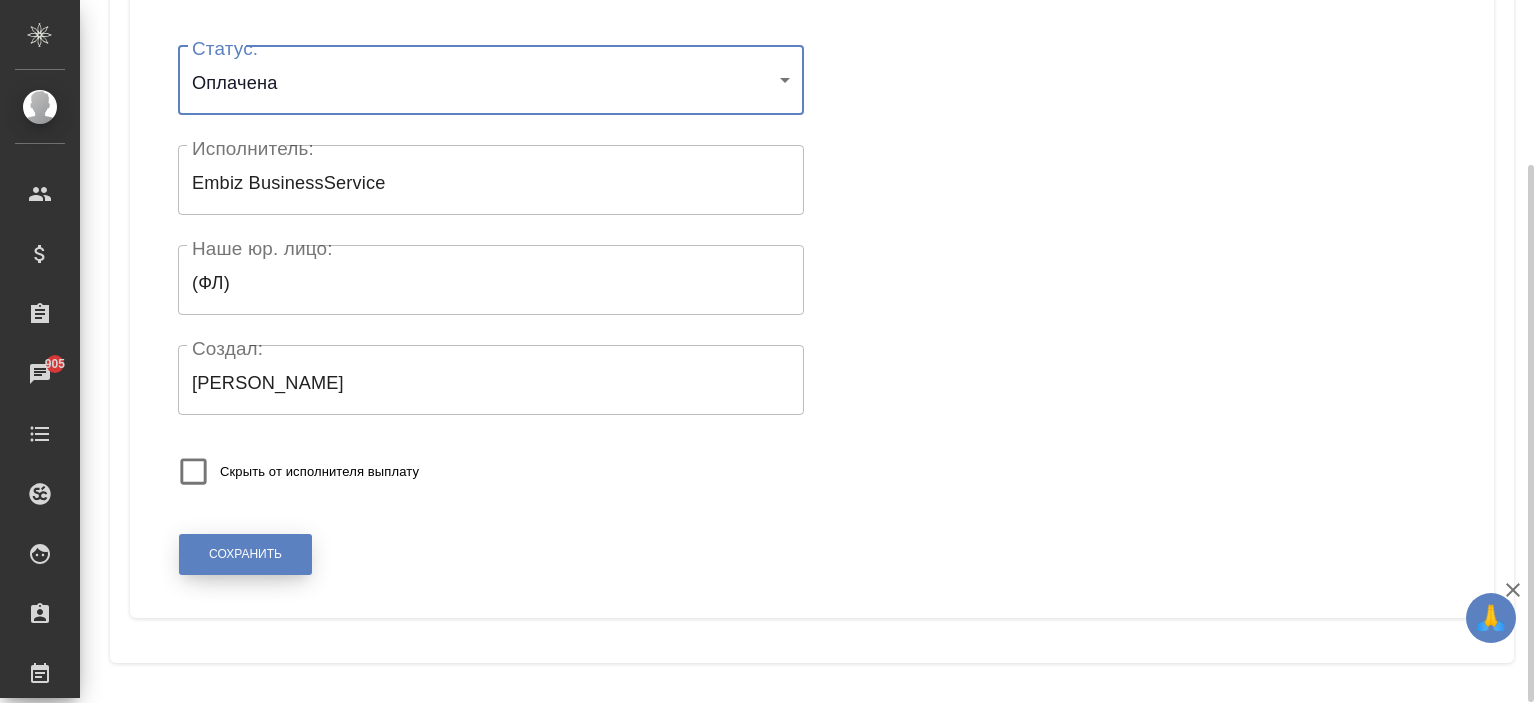click on "Сохранить" at bounding box center (245, 554) 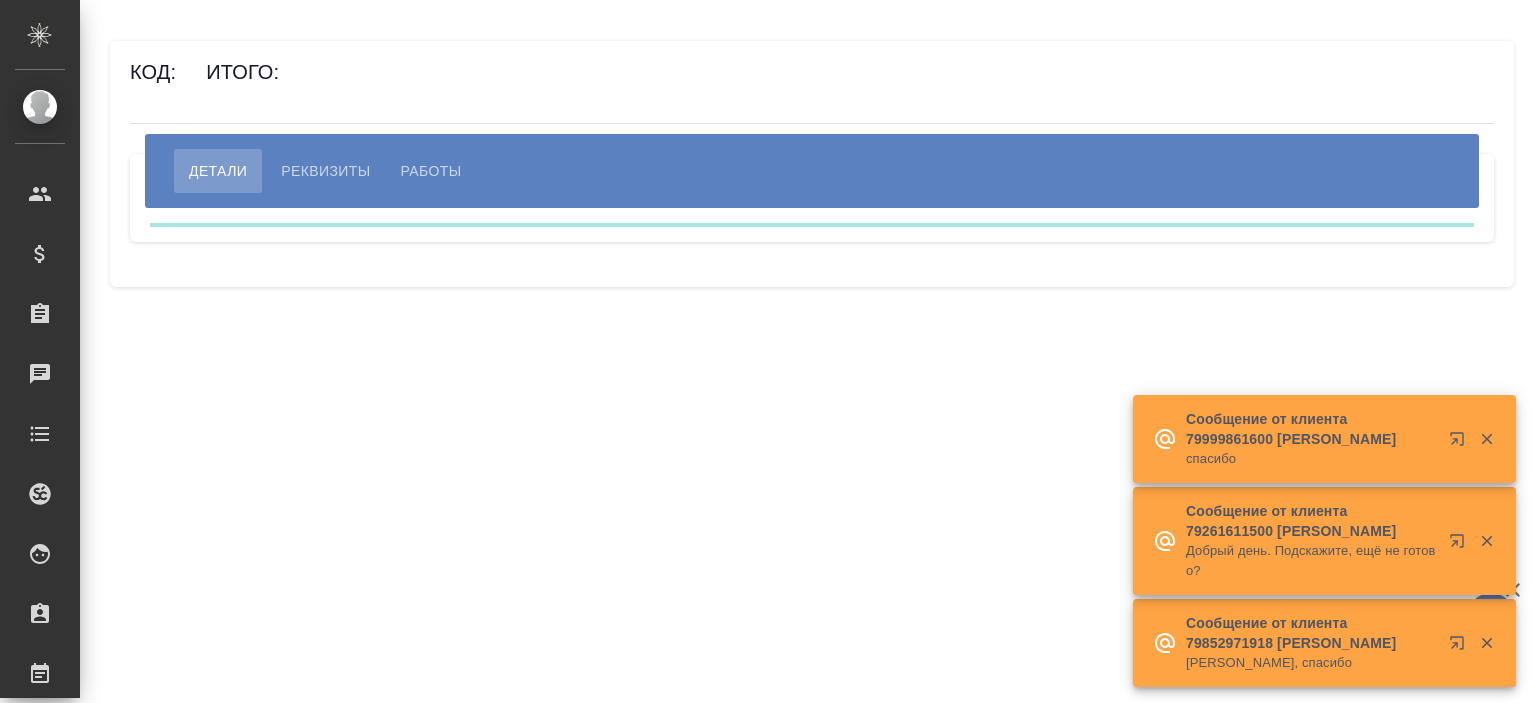 scroll, scrollTop: 0, scrollLeft: 0, axis: both 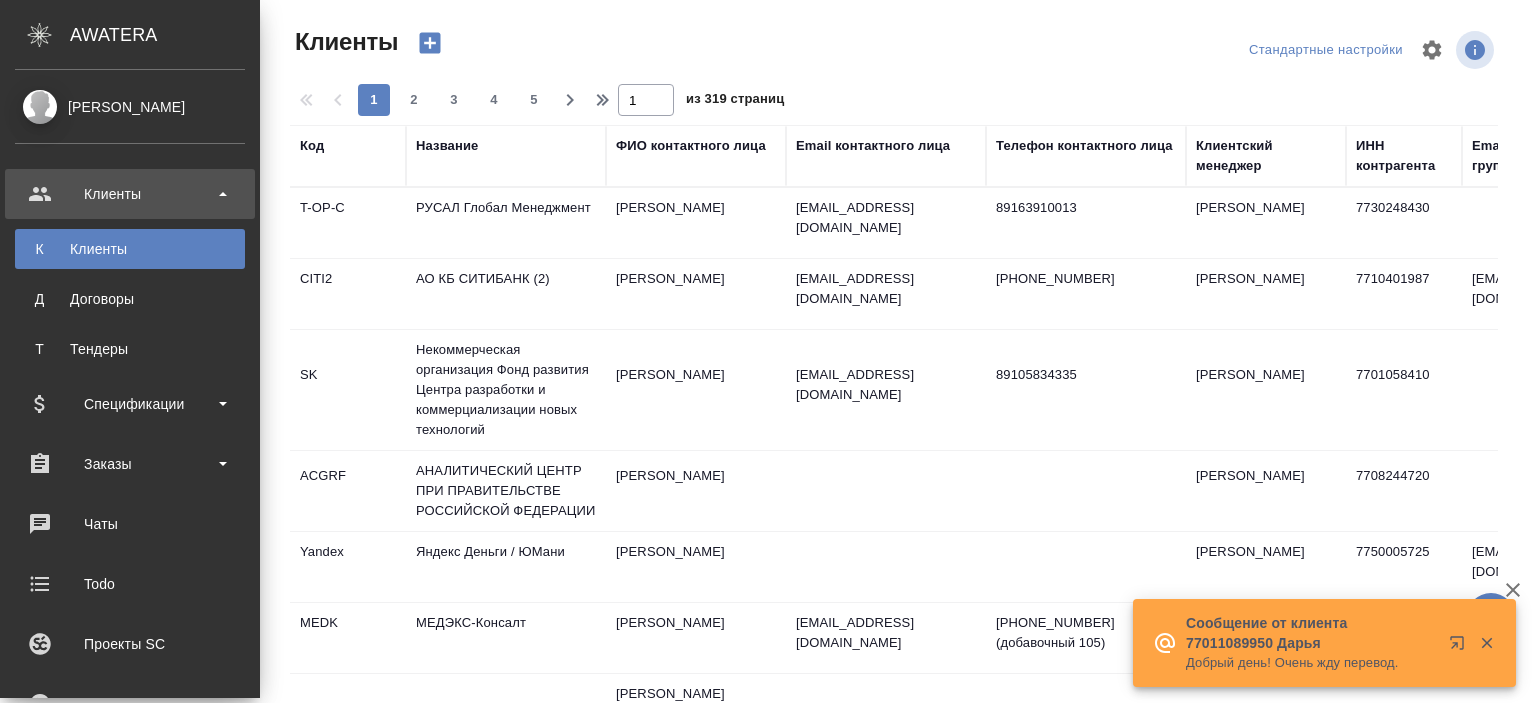 select on "RU" 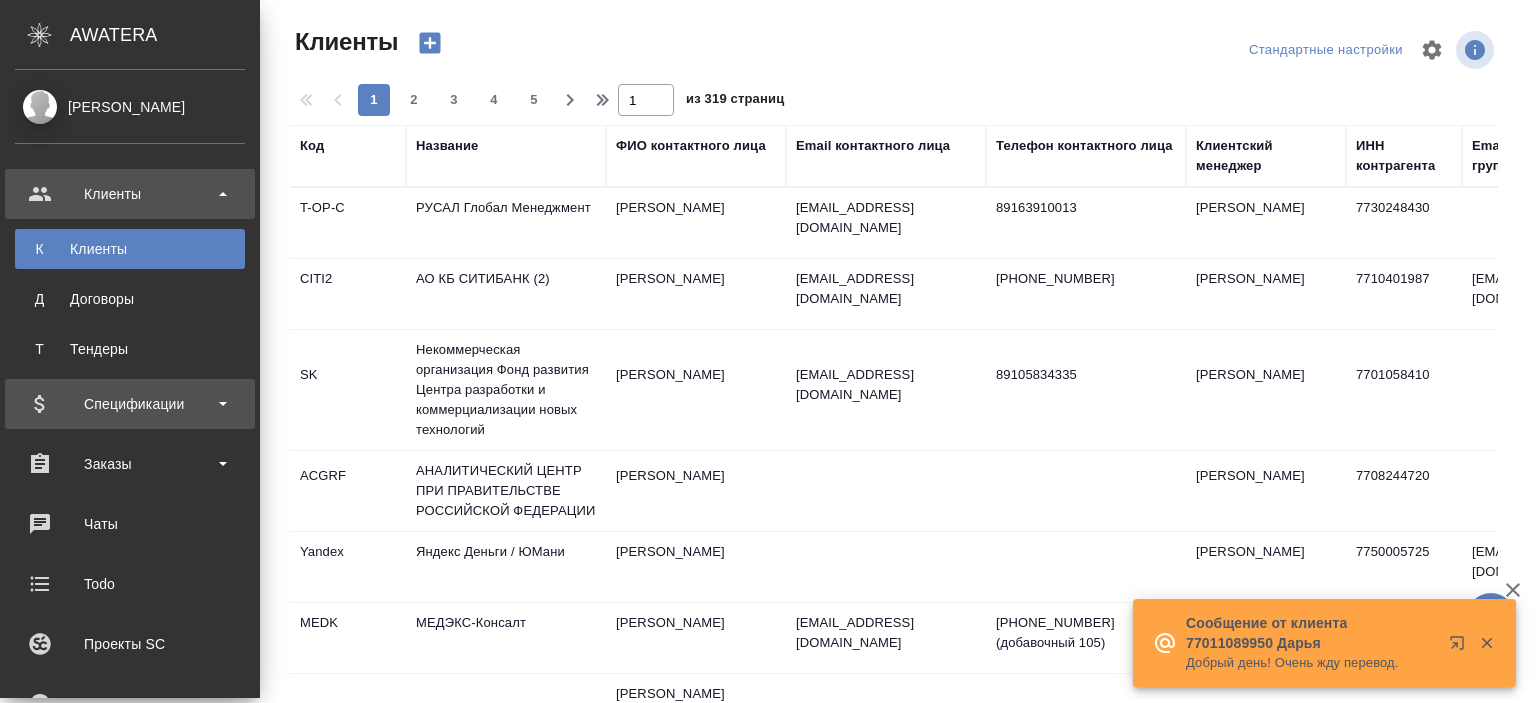 scroll, scrollTop: 0, scrollLeft: 0, axis: both 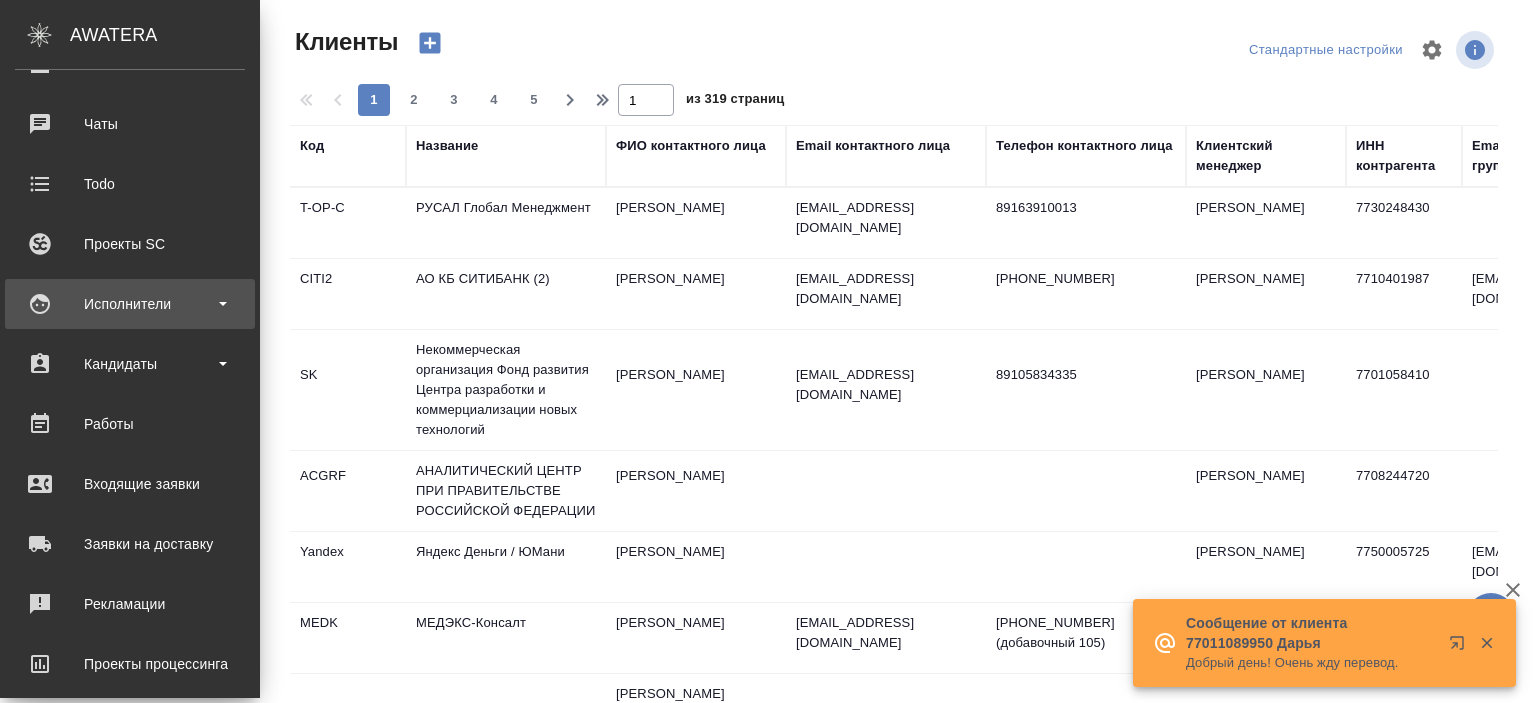 click on "Исполнители" at bounding box center (130, 304) 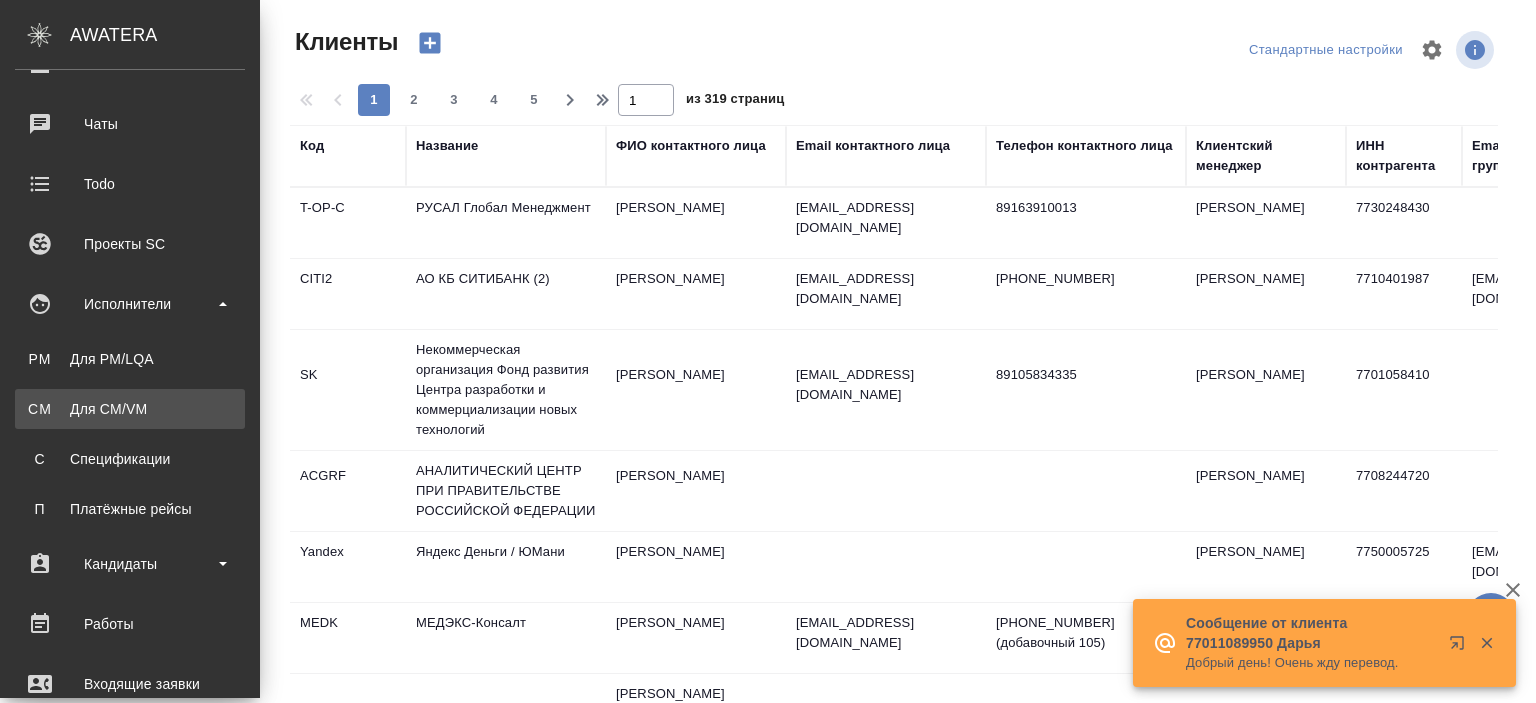 click on "Для CM/VM" at bounding box center [130, 409] 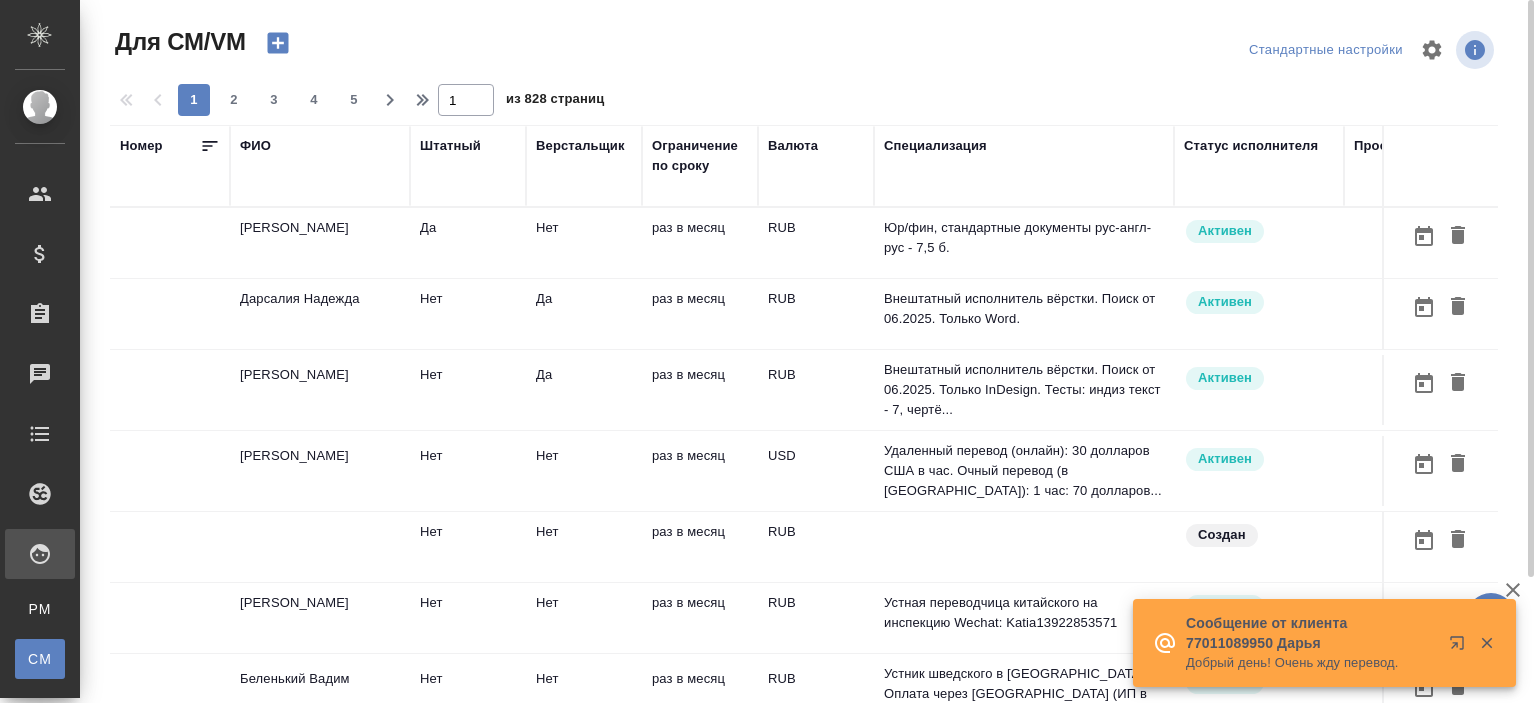 scroll, scrollTop: 152, scrollLeft: 0, axis: vertical 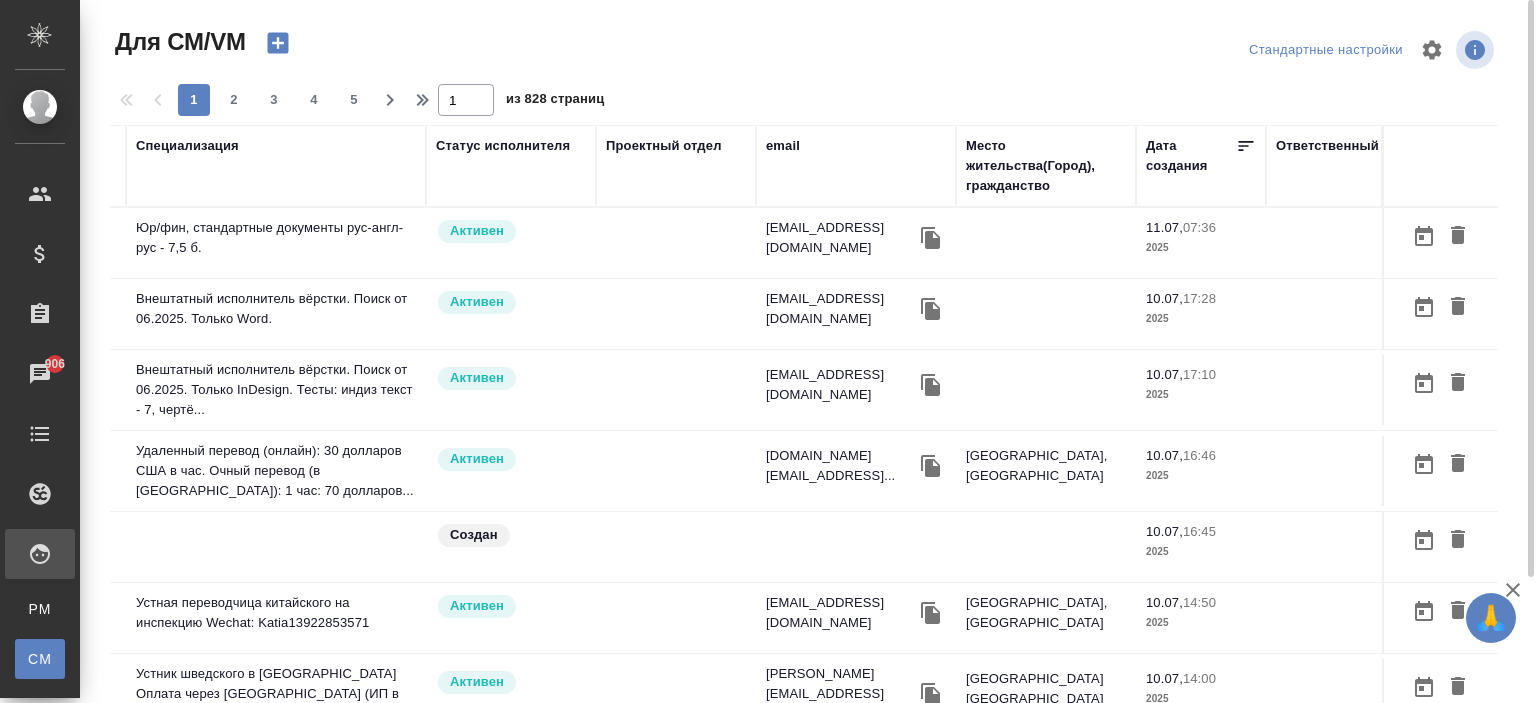click on "email" at bounding box center [783, 146] 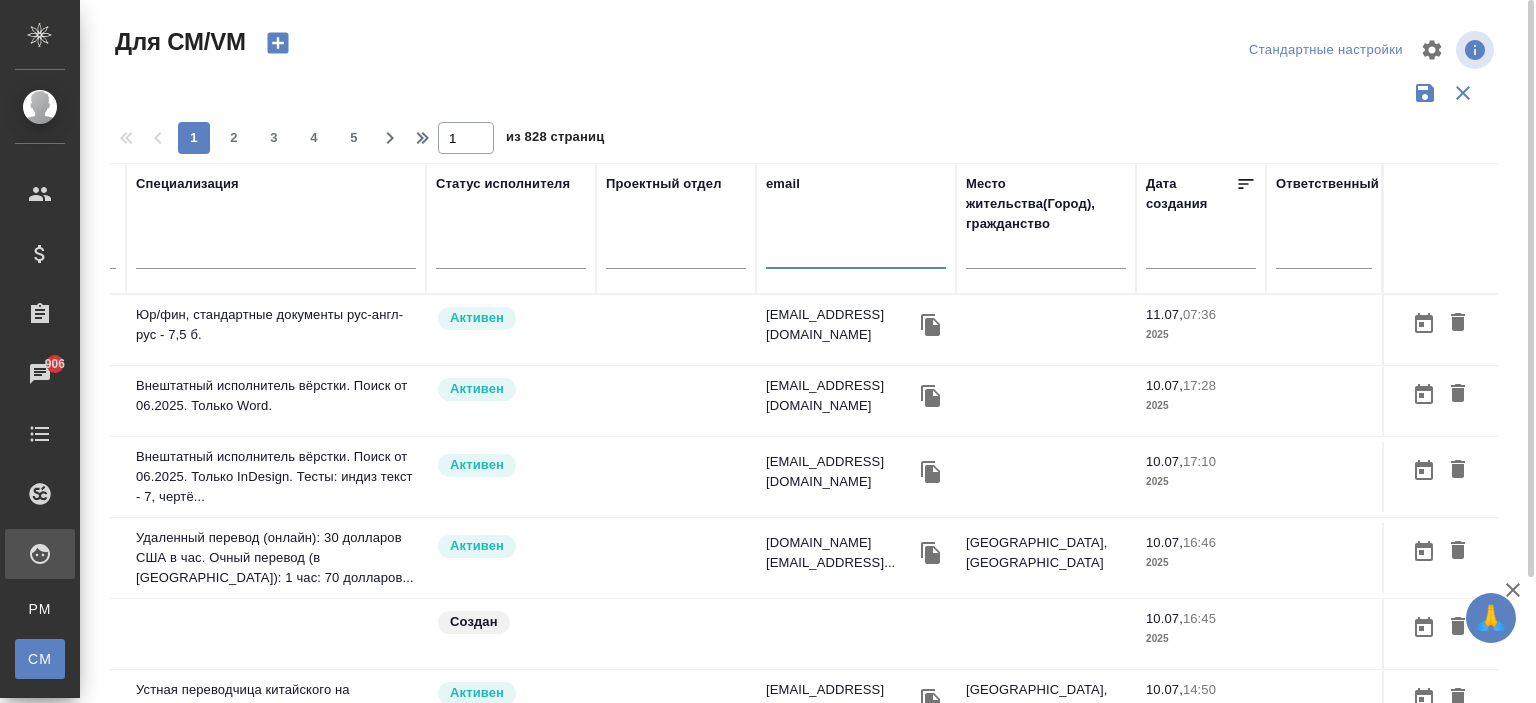 paste on "gulres@mail.ru" 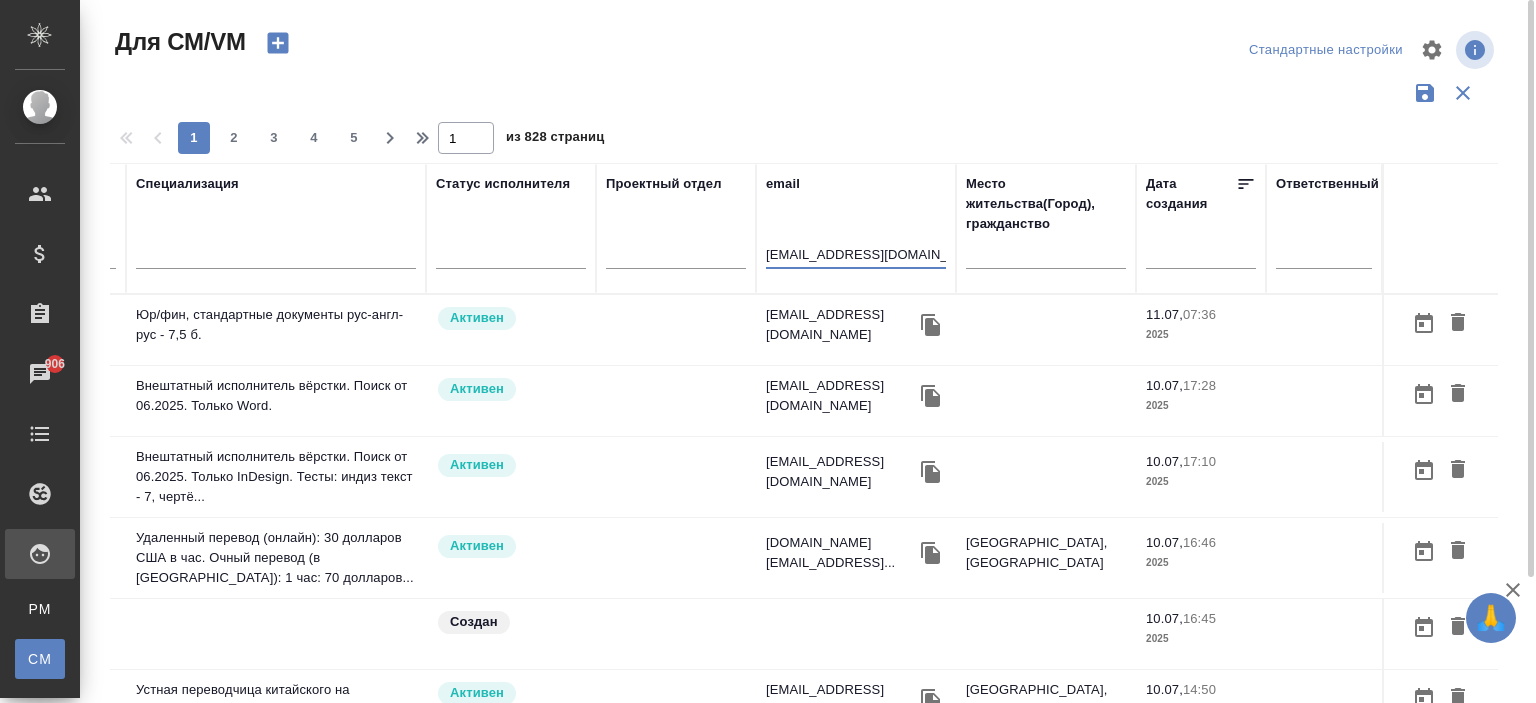 type on "gulres@mail.ru" 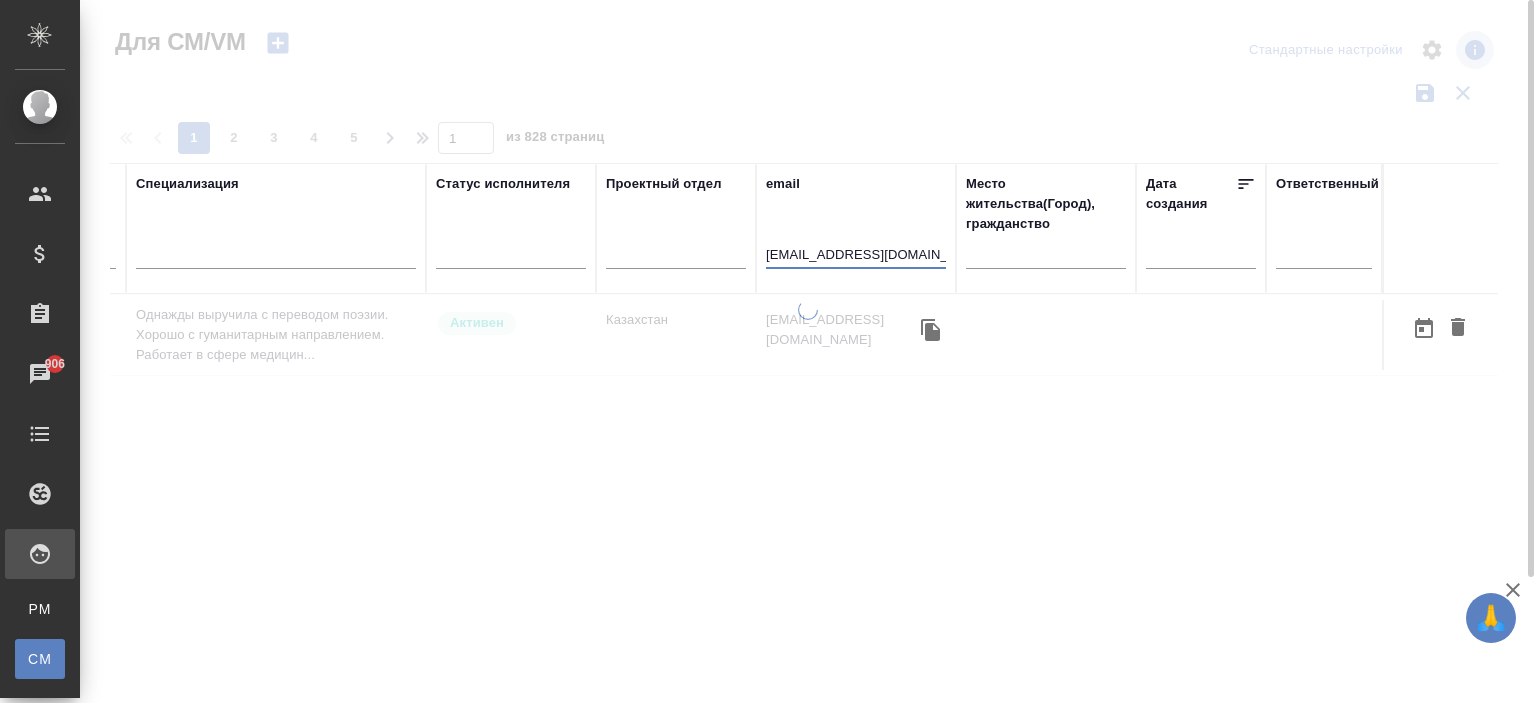 scroll, scrollTop: 0, scrollLeft: 748, axis: horizontal 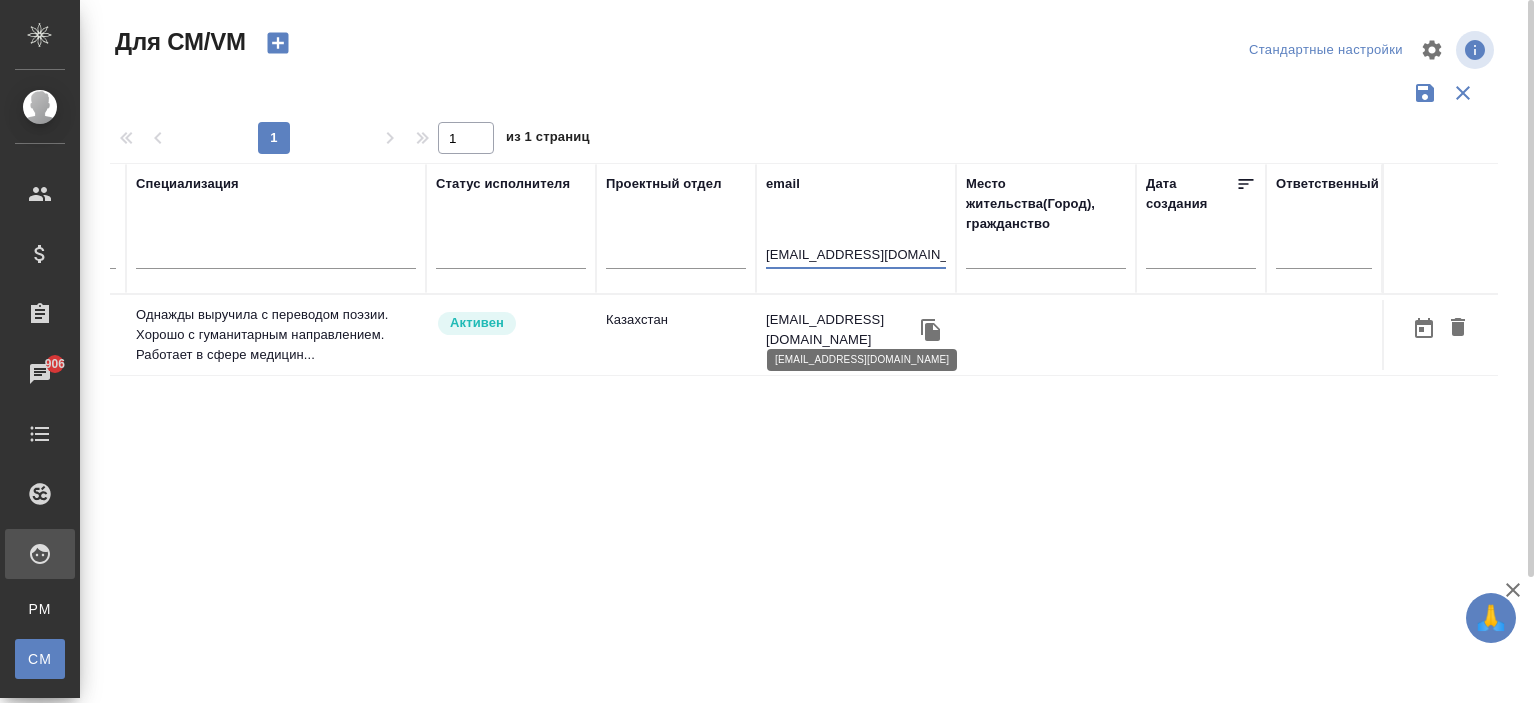 click on "gulres@mail.ru" at bounding box center [841, 330] 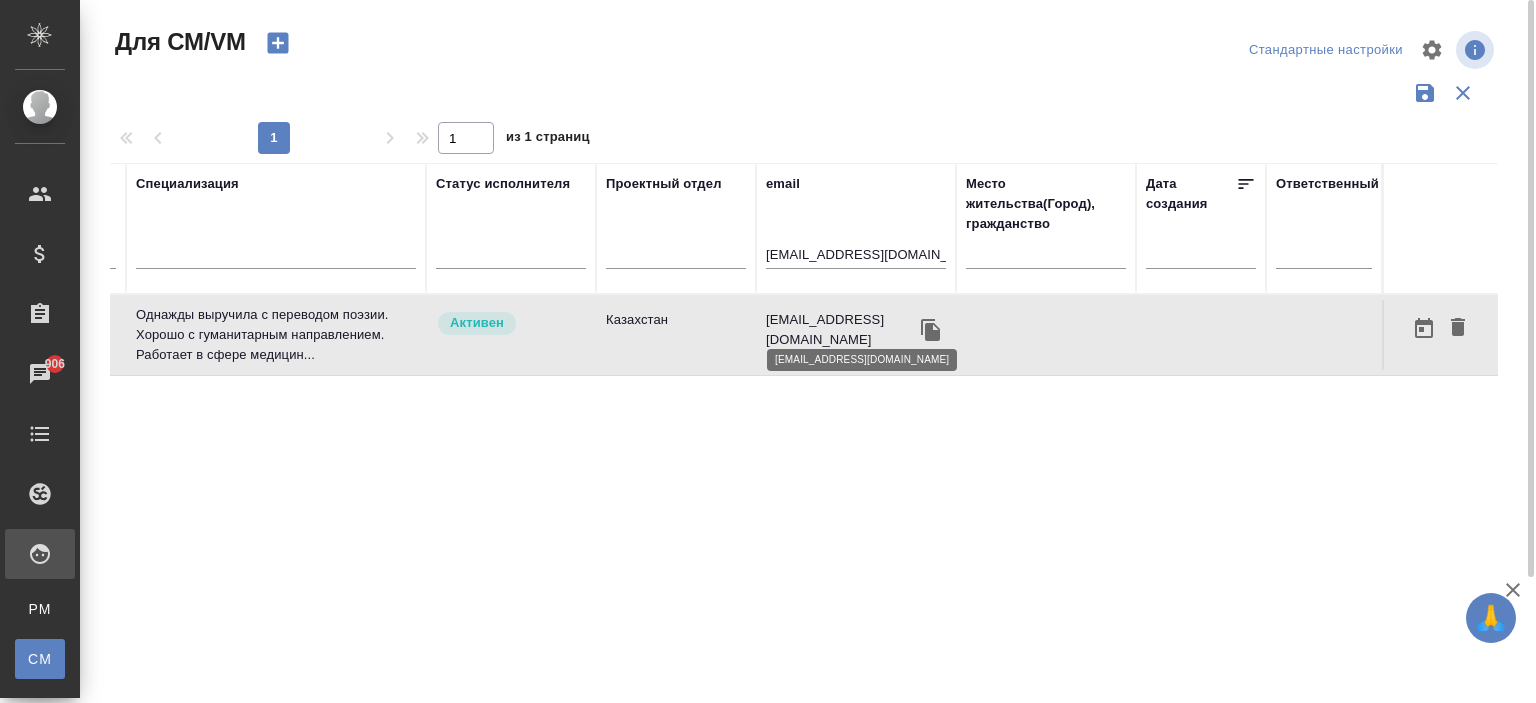 click on "gulres@mail.ru" at bounding box center [841, 330] 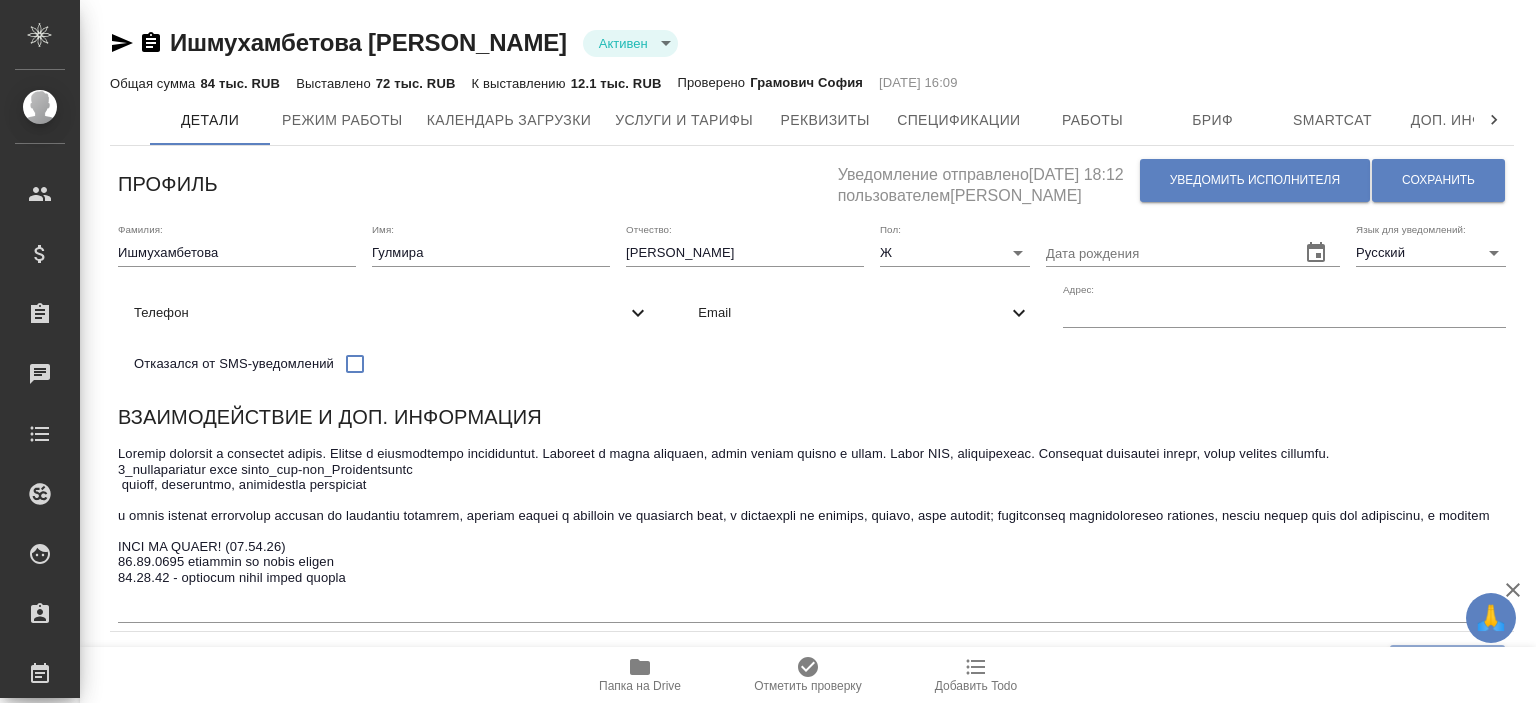 scroll, scrollTop: 0, scrollLeft: 0, axis: both 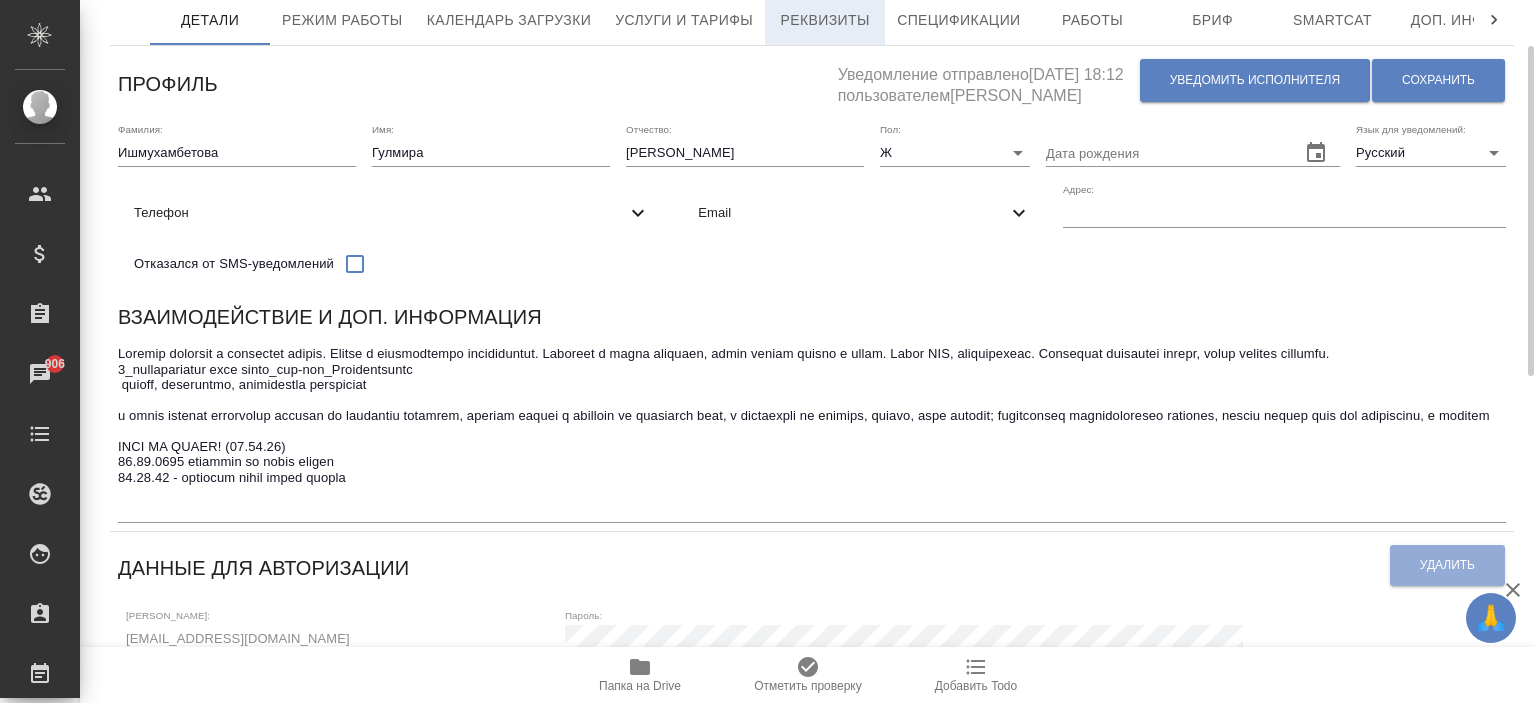 click on "Реквизиты" at bounding box center [825, 20] 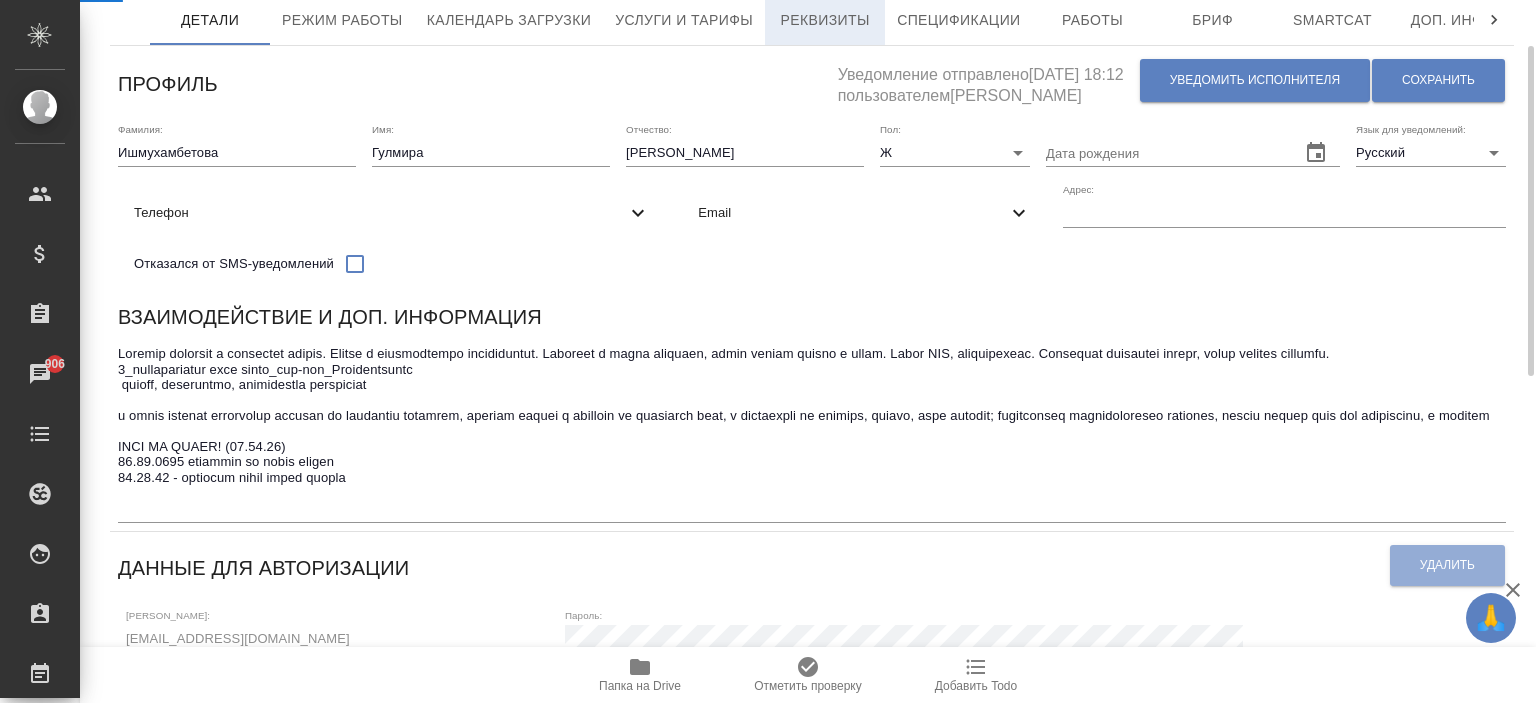 select on "10" 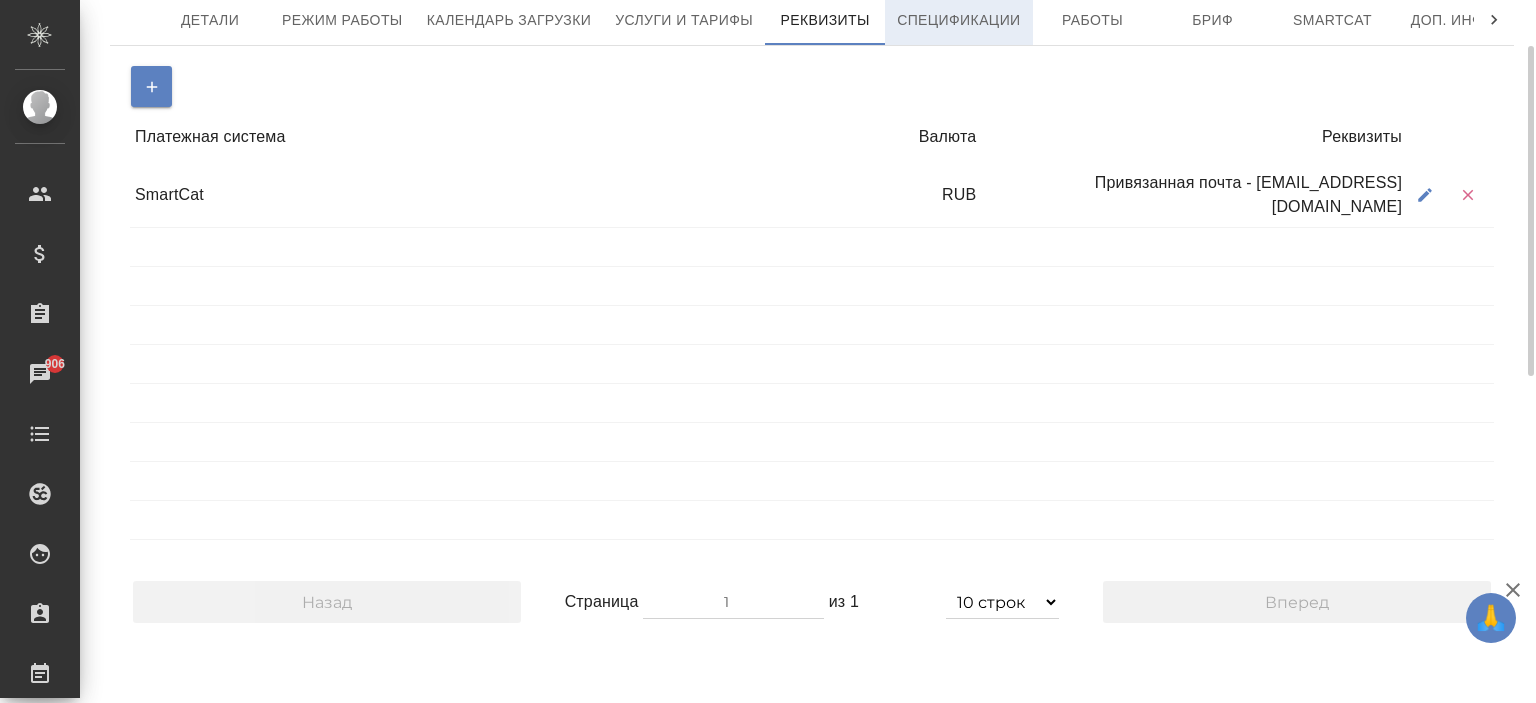 click on "Спецификации" at bounding box center [958, 20] 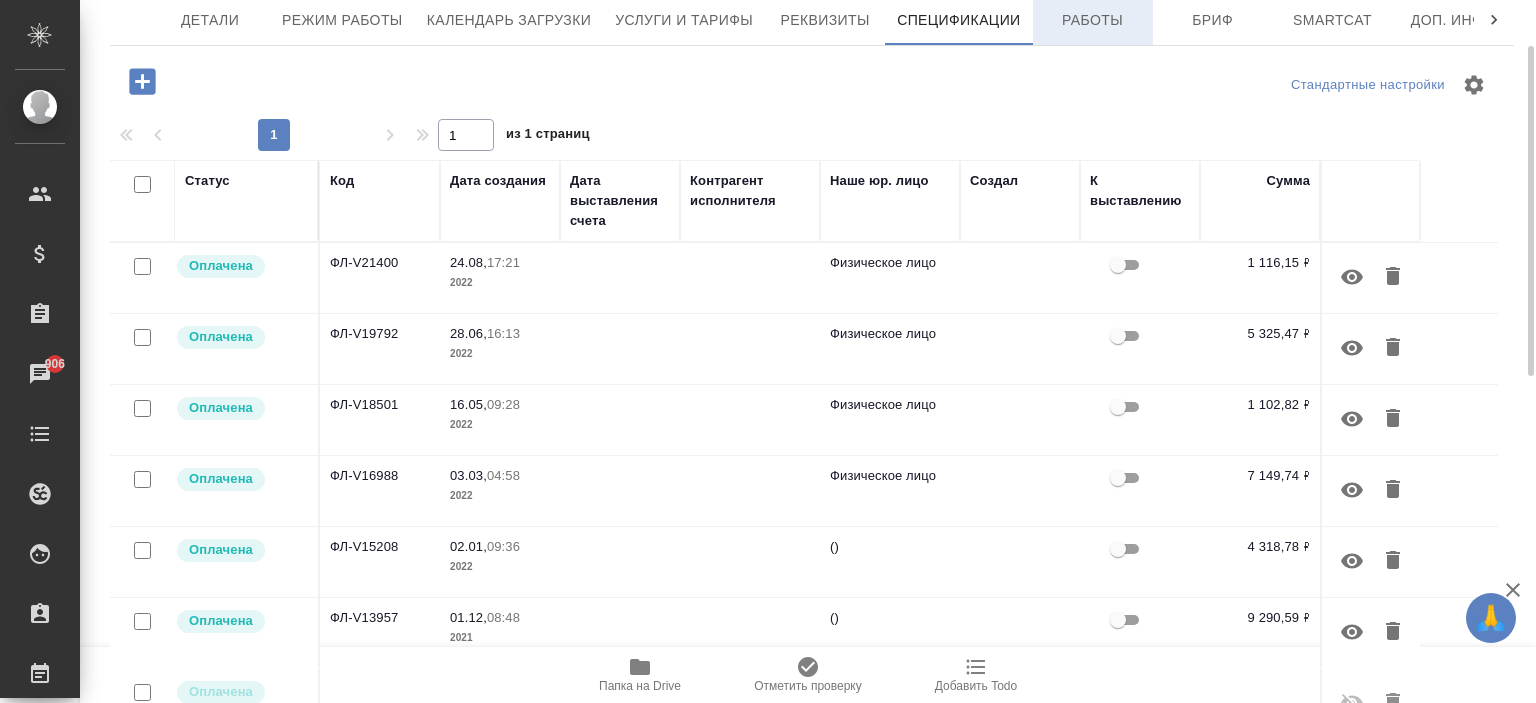 click on "Работы" at bounding box center [1093, 20] 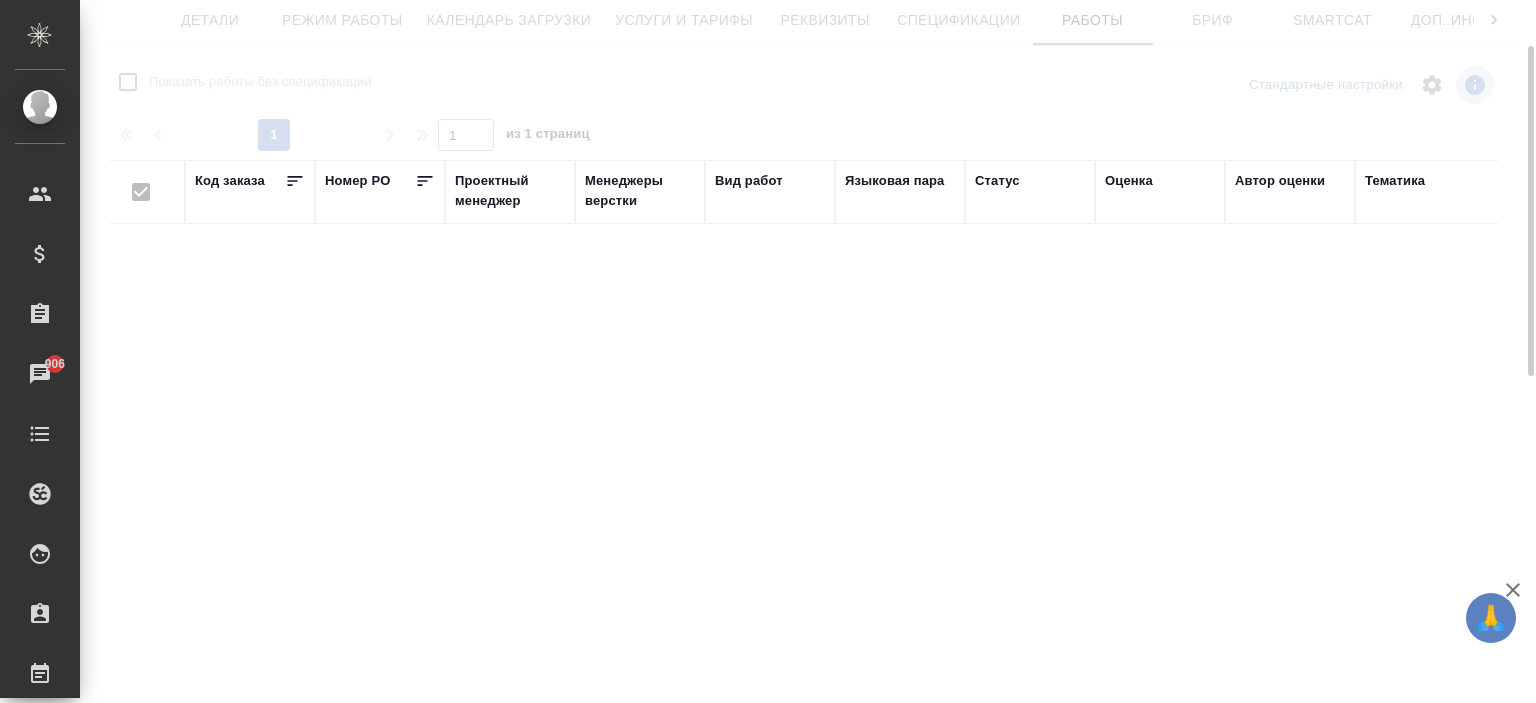 checkbox on "false" 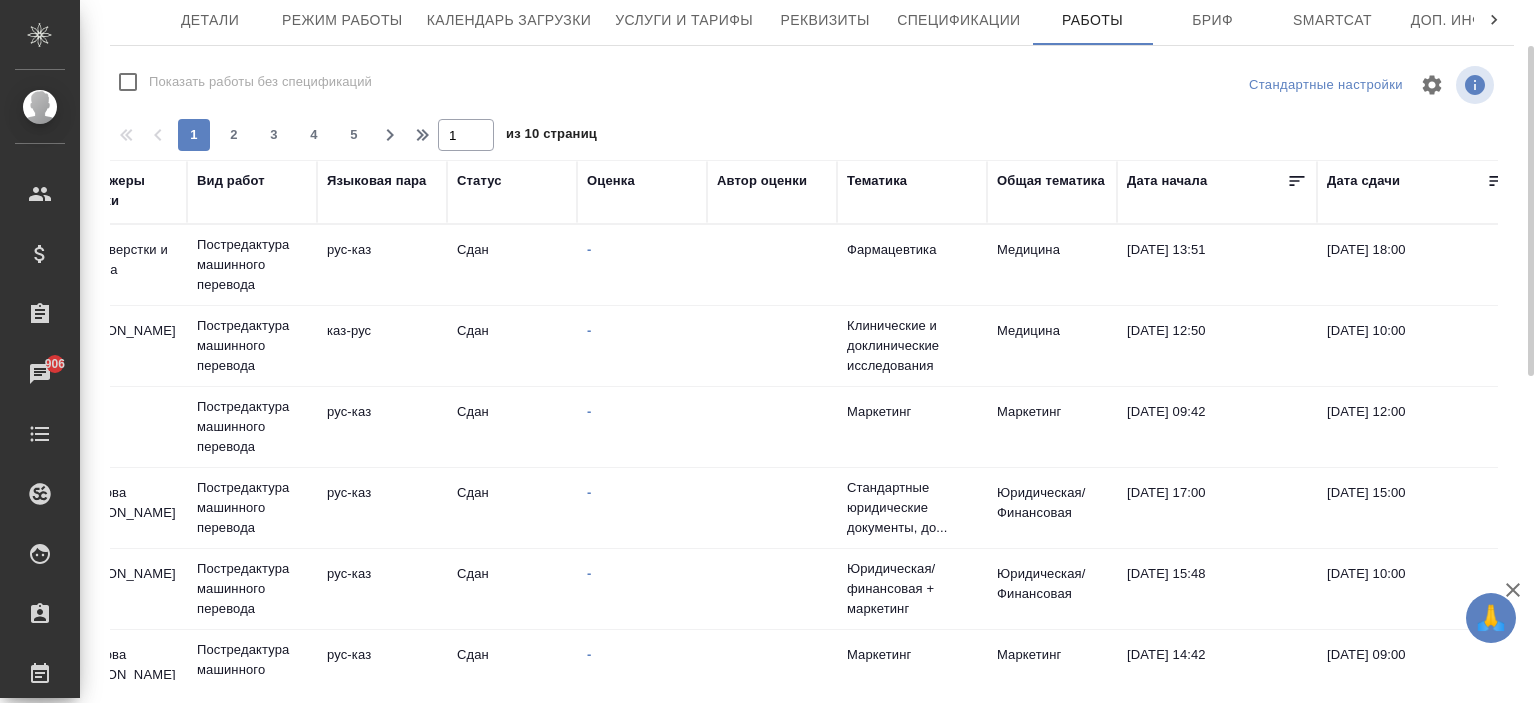 scroll, scrollTop: 0, scrollLeft: 0, axis: both 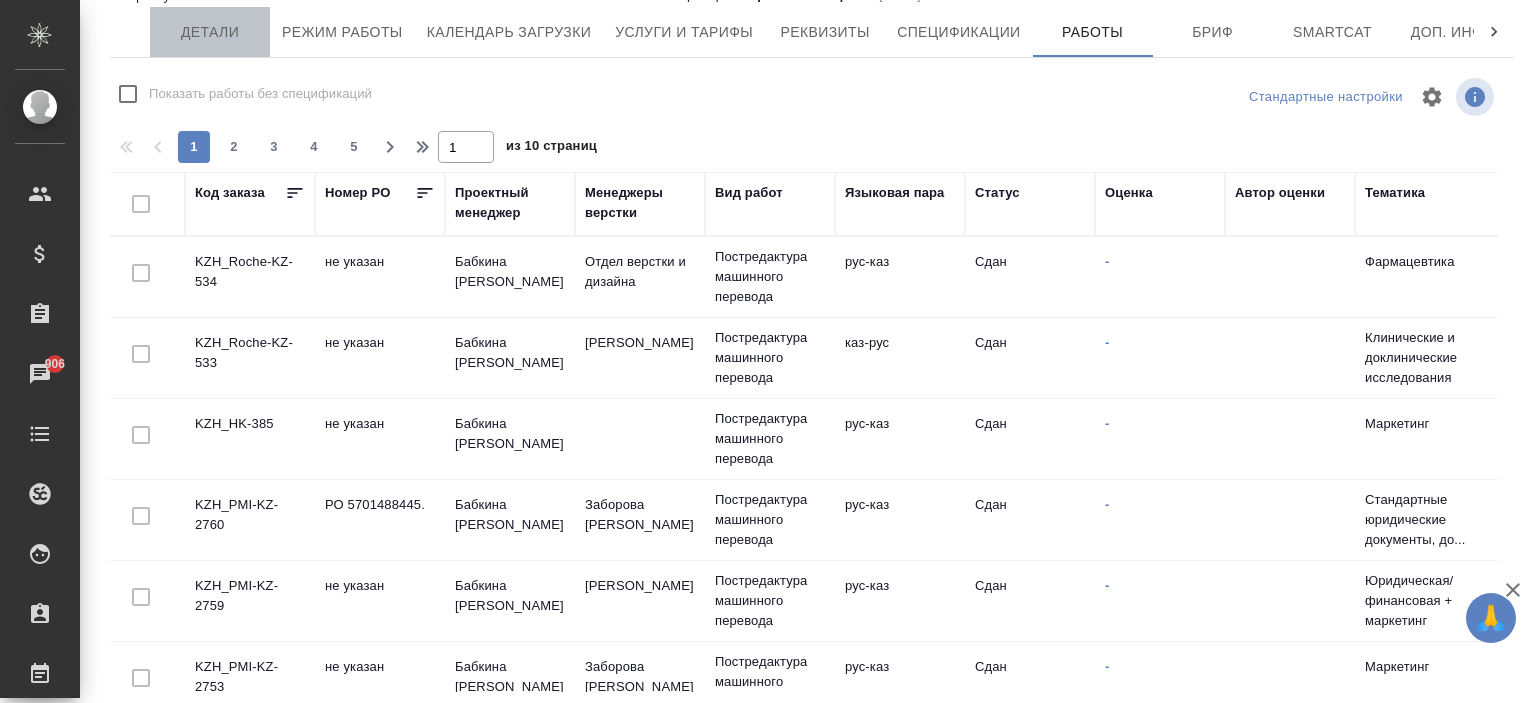 click on "Детали" at bounding box center (210, 32) 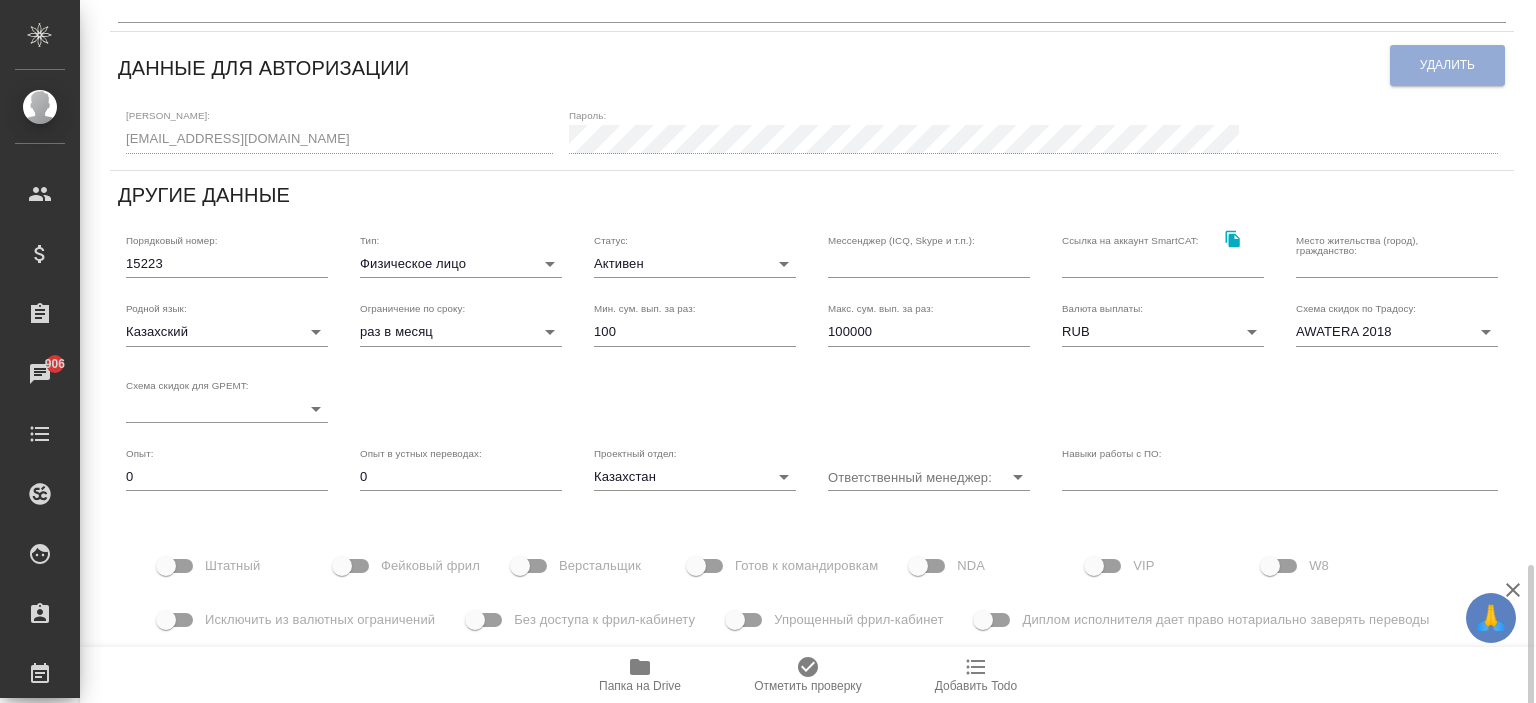 scroll, scrollTop: 793, scrollLeft: 0, axis: vertical 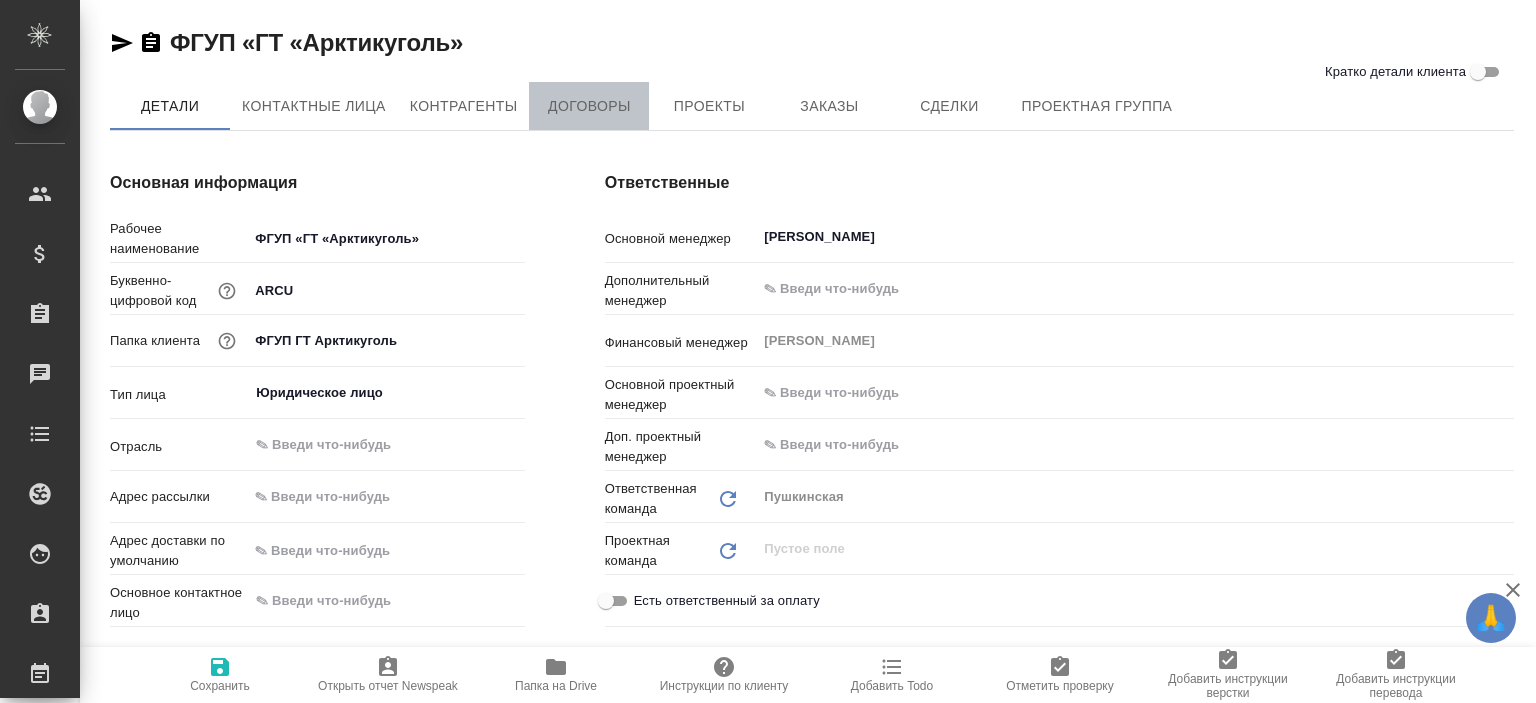 click on "Договоры" at bounding box center [589, 106] 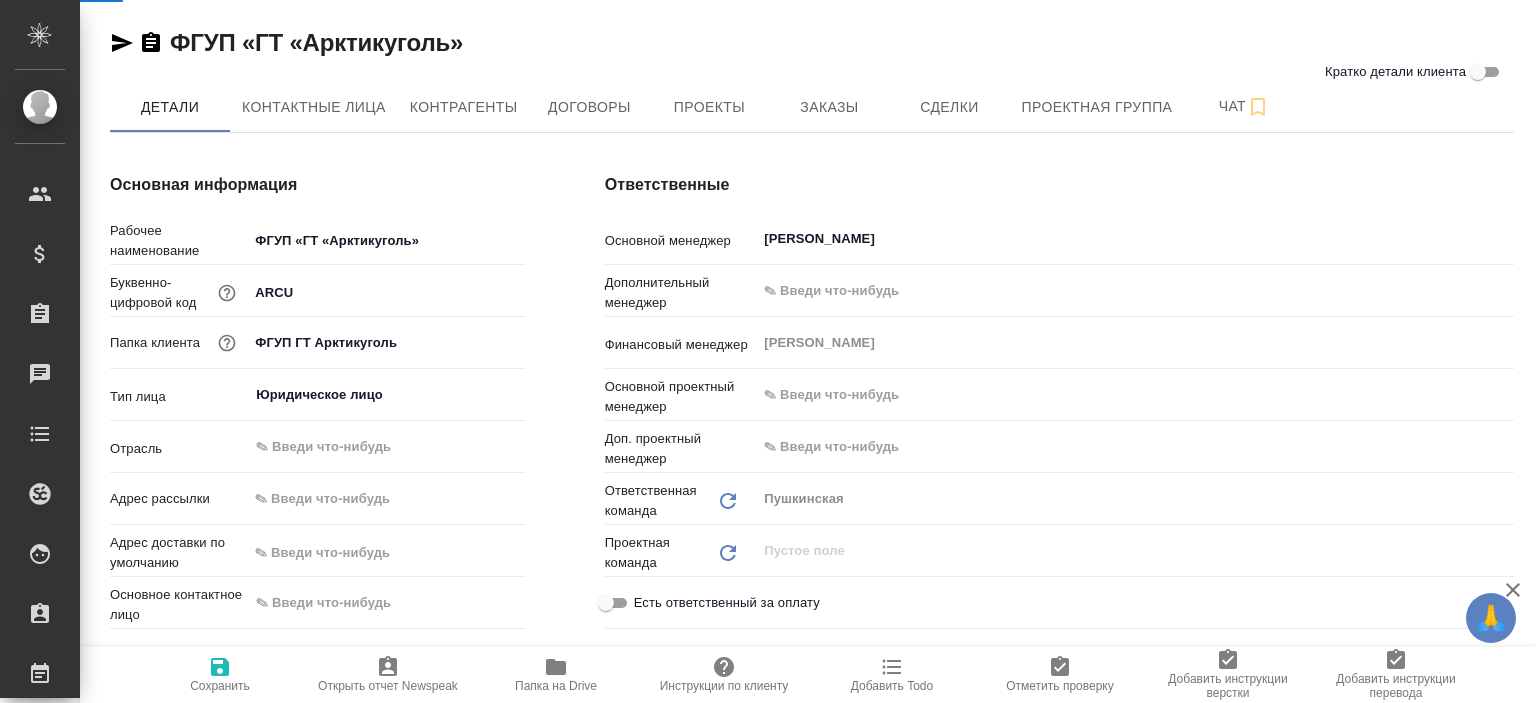 type on "x" 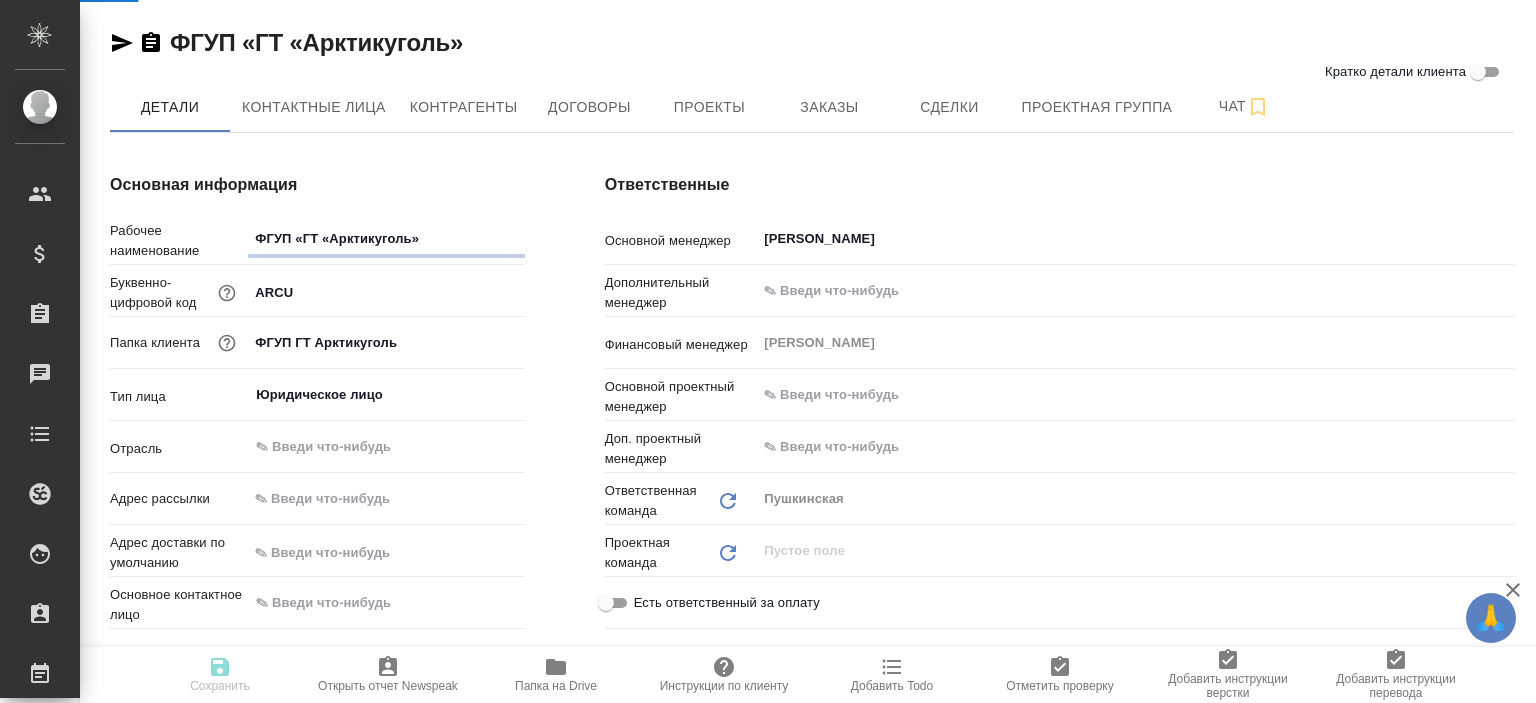 type on "x" 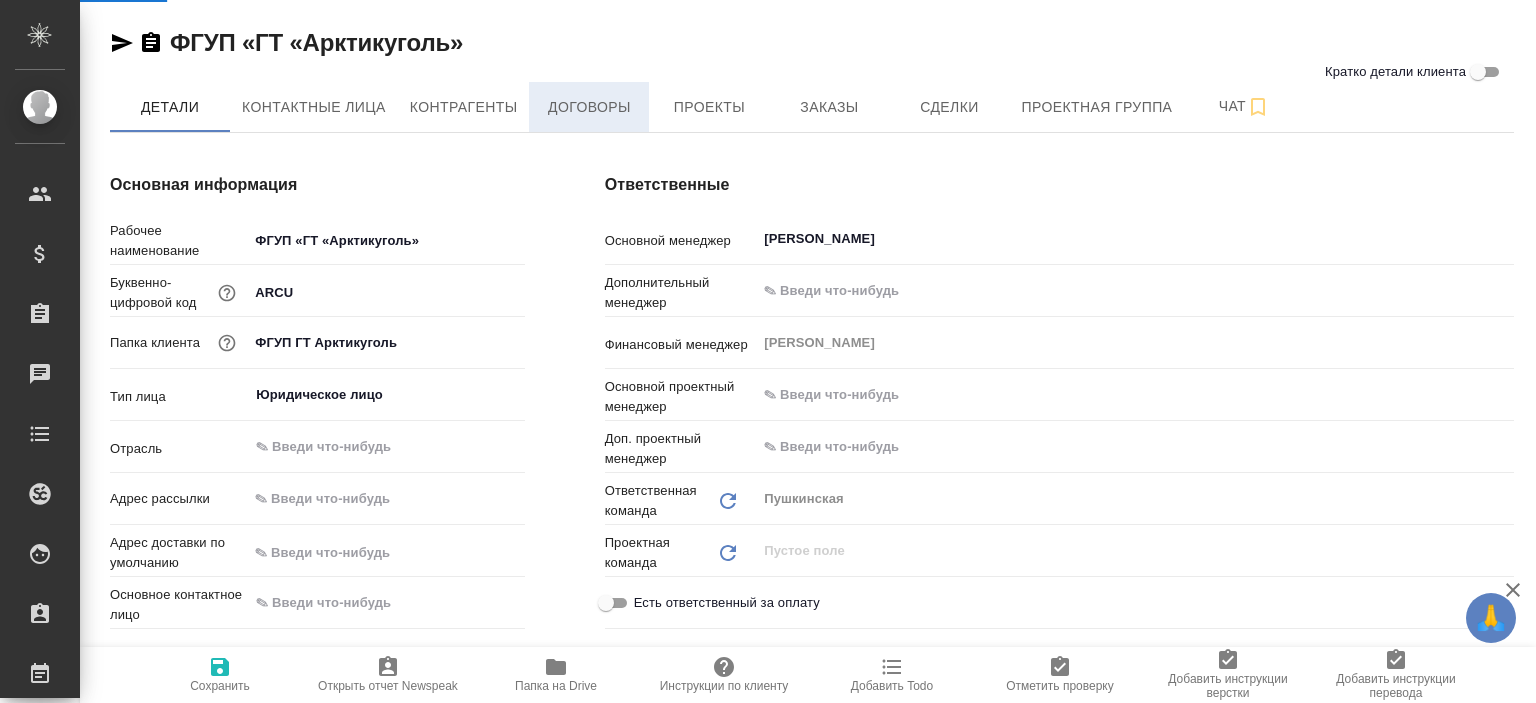 click on "Договоры" at bounding box center (589, 107) 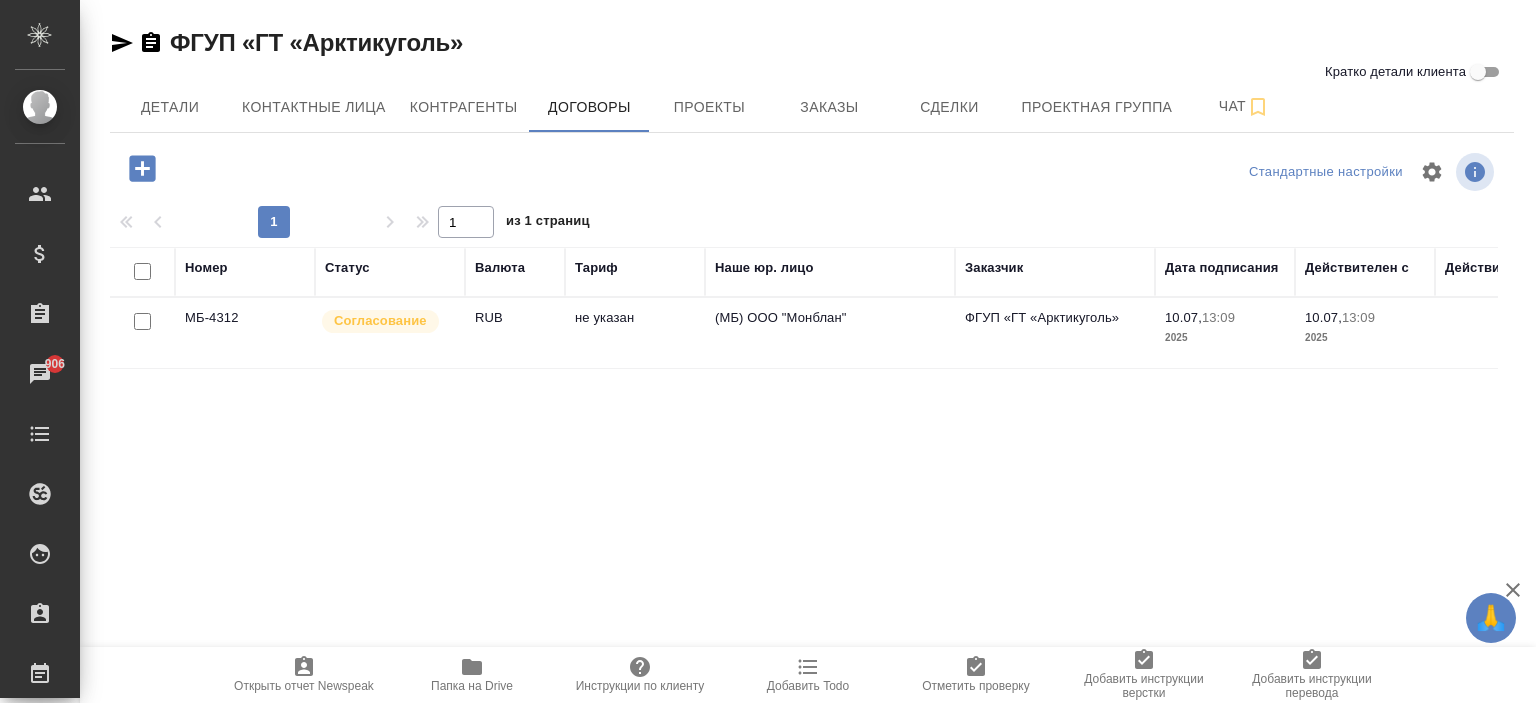click on "МБ-4312" at bounding box center (245, 333) 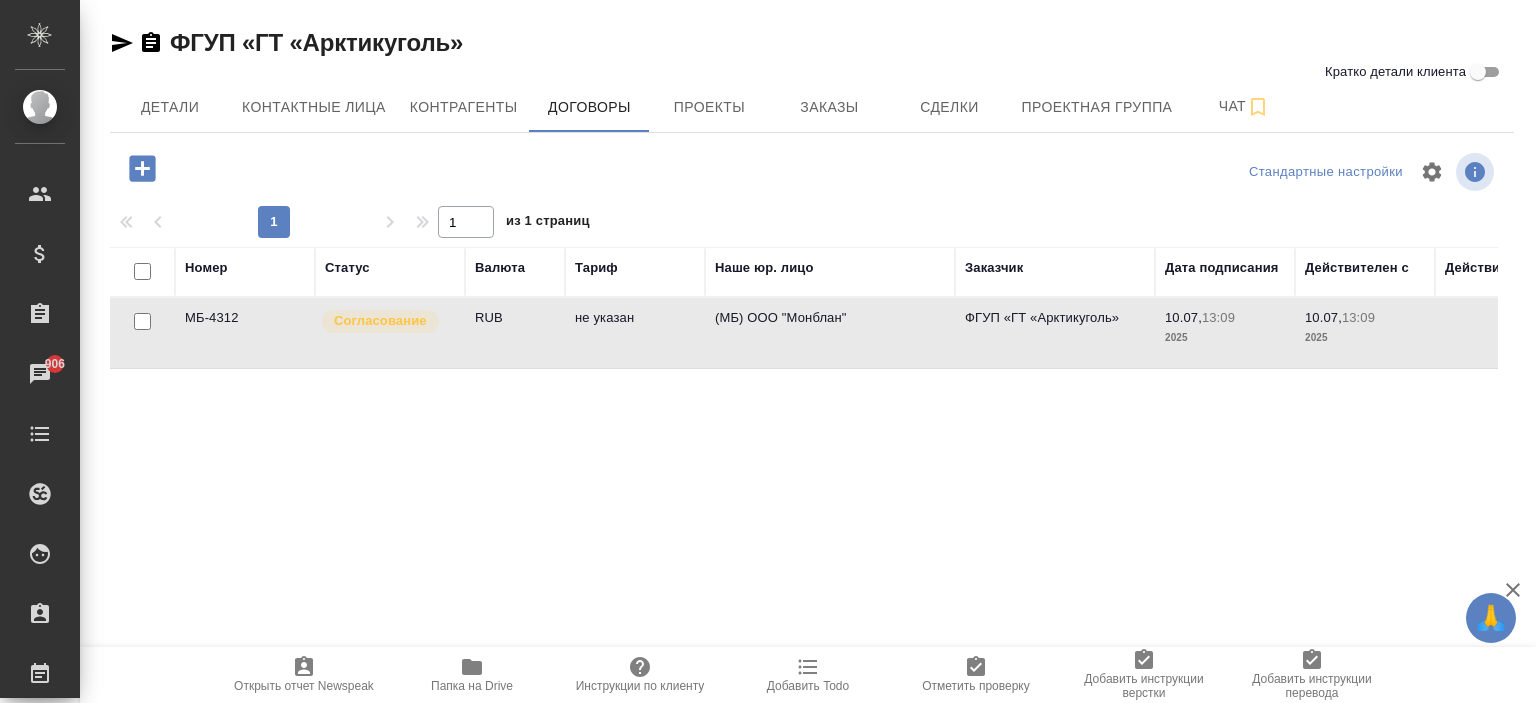 click on "МБ-4312" at bounding box center [245, 333] 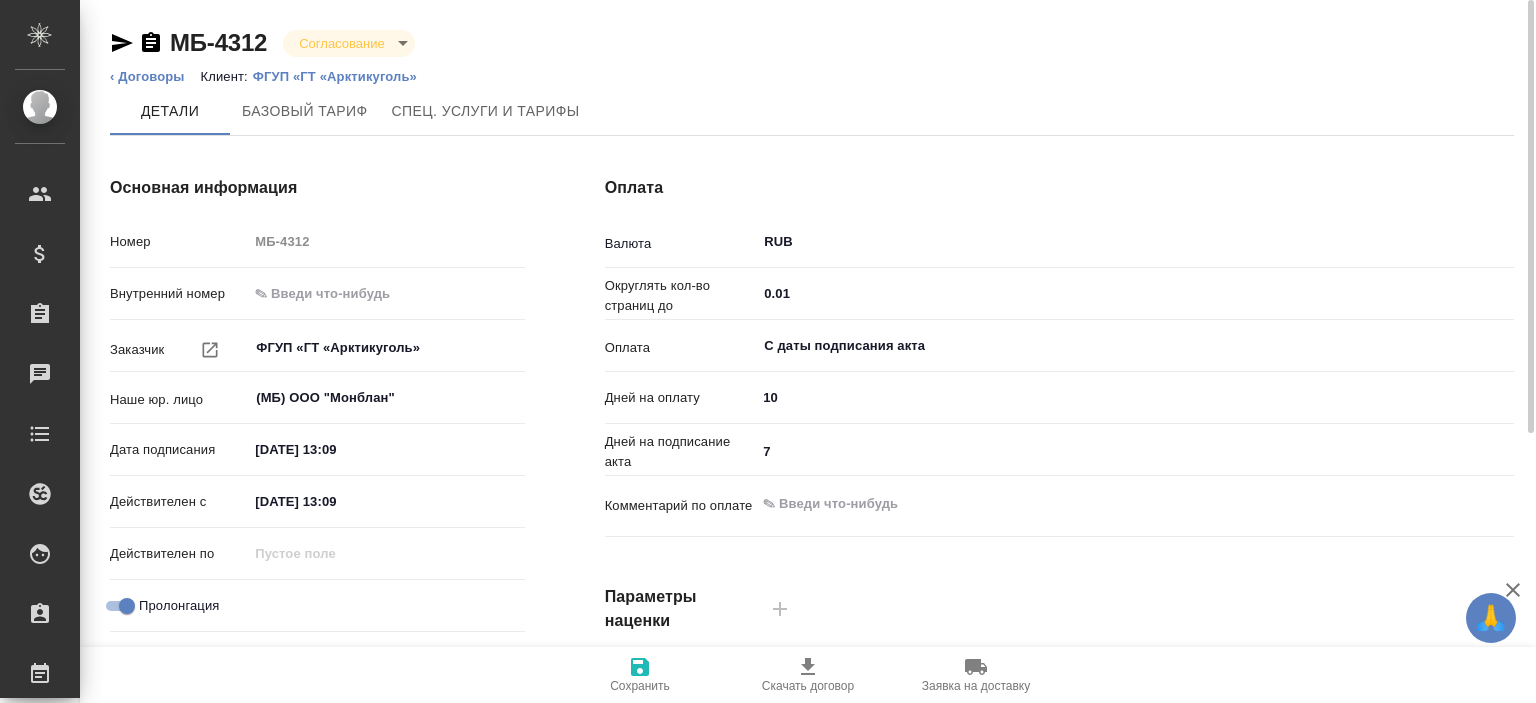 scroll, scrollTop: 0, scrollLeft: 0, axis: both 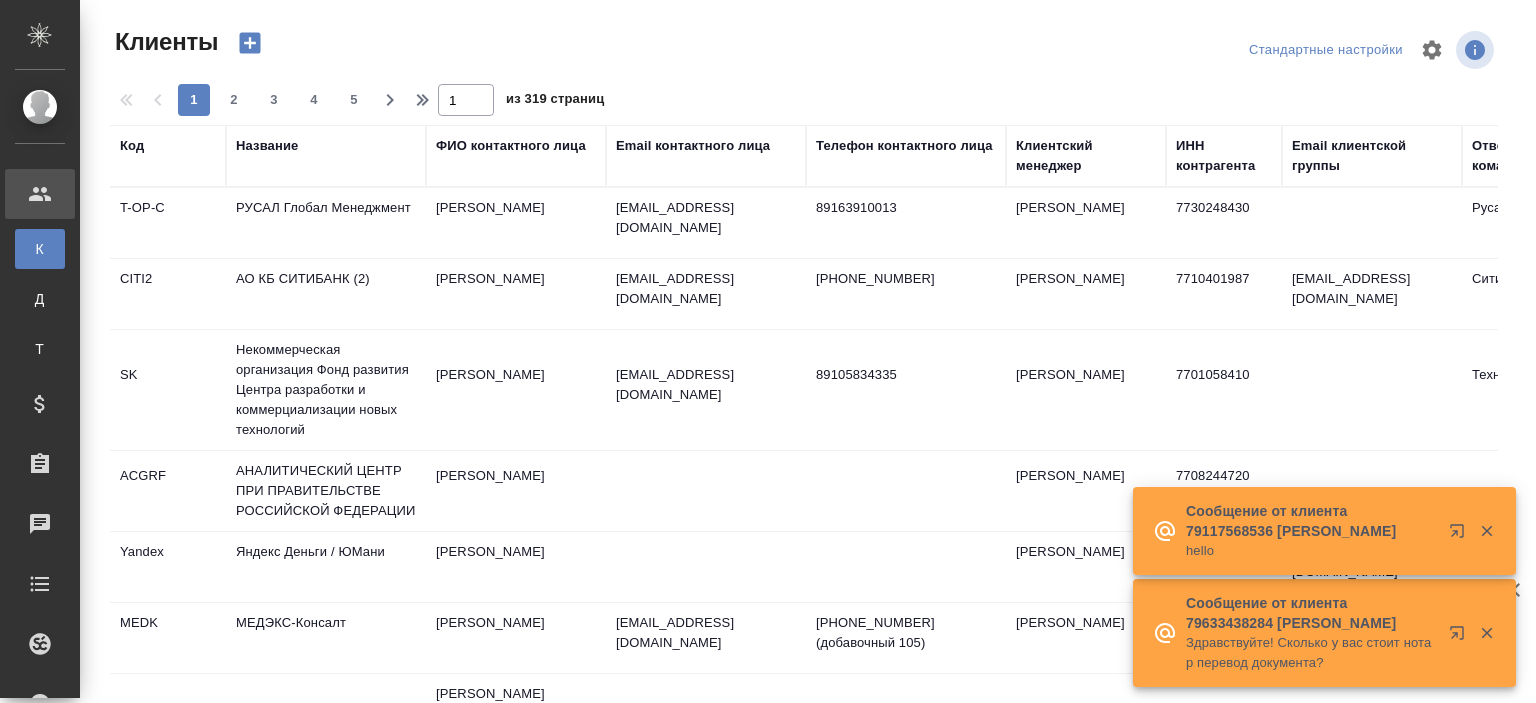 select on "RU" 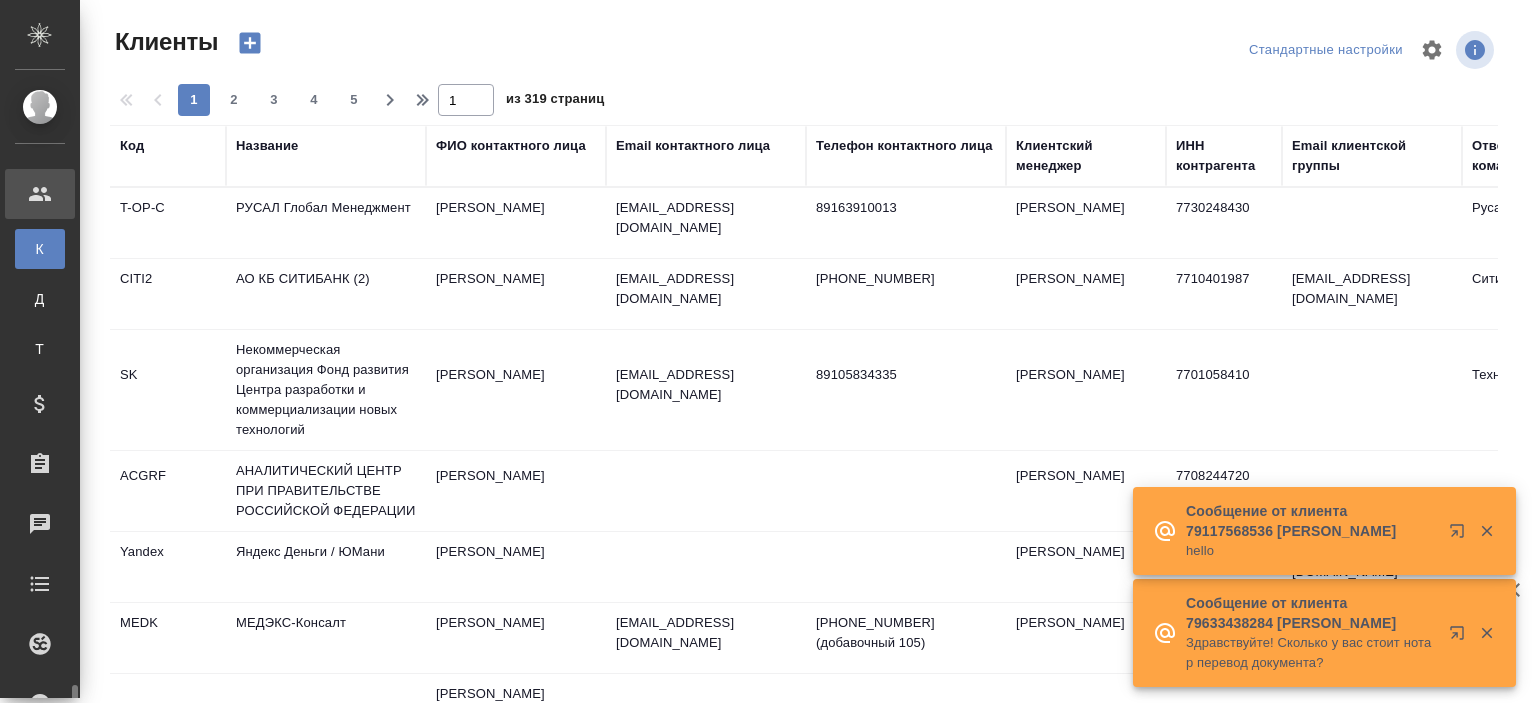 scroll, scrollTop: 400, scrollLeft: 0, axis: vertical 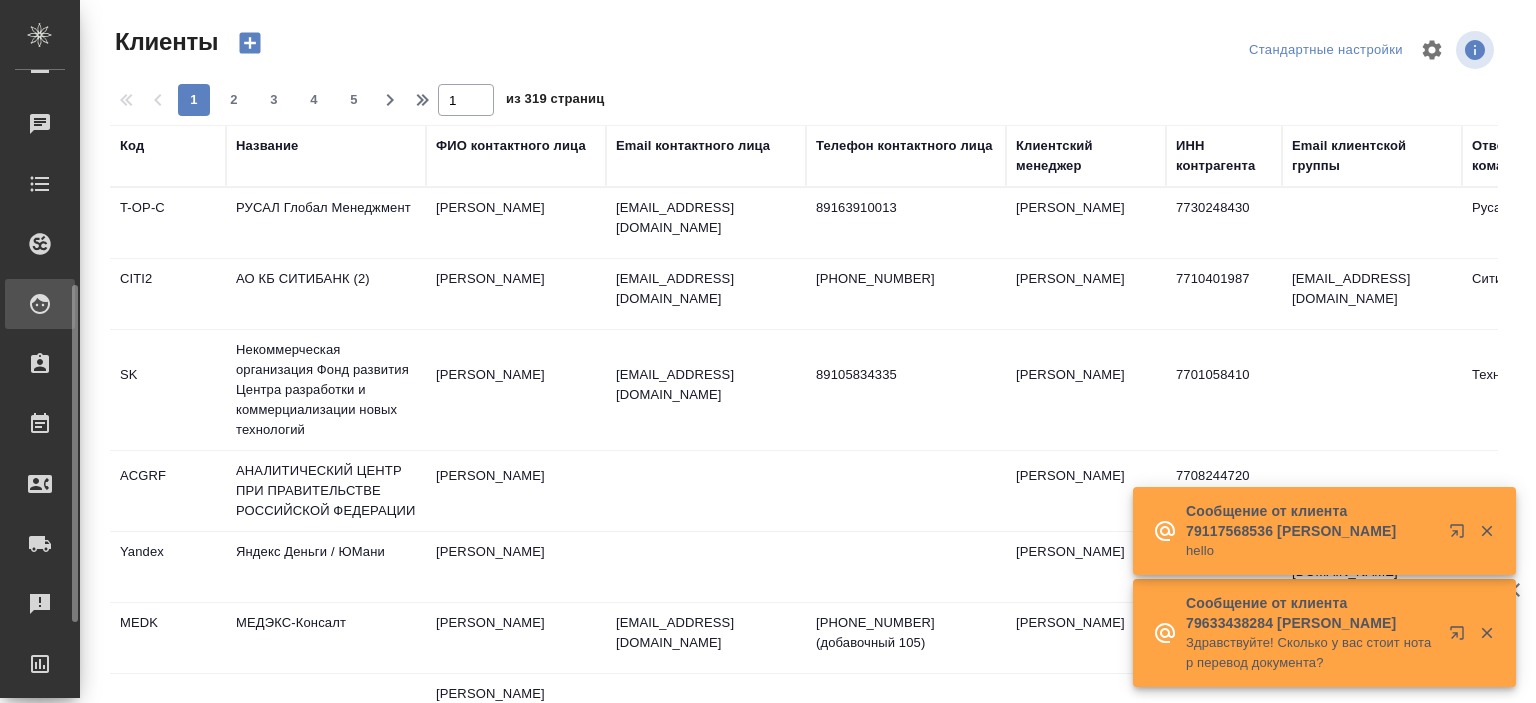 click on "Исполнители" at bounding box center [15, 304] 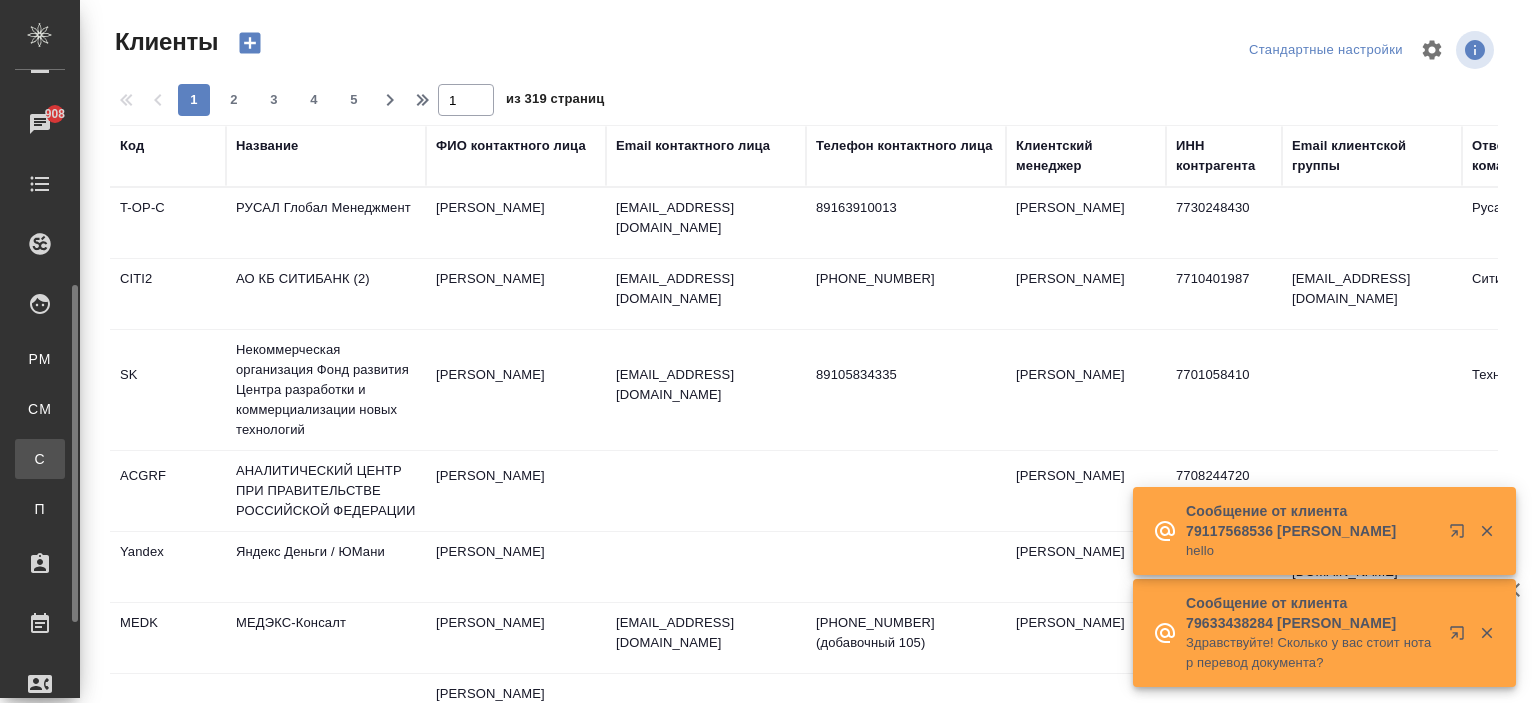 click on "С Спецификации" at bounding box center [40, 459] 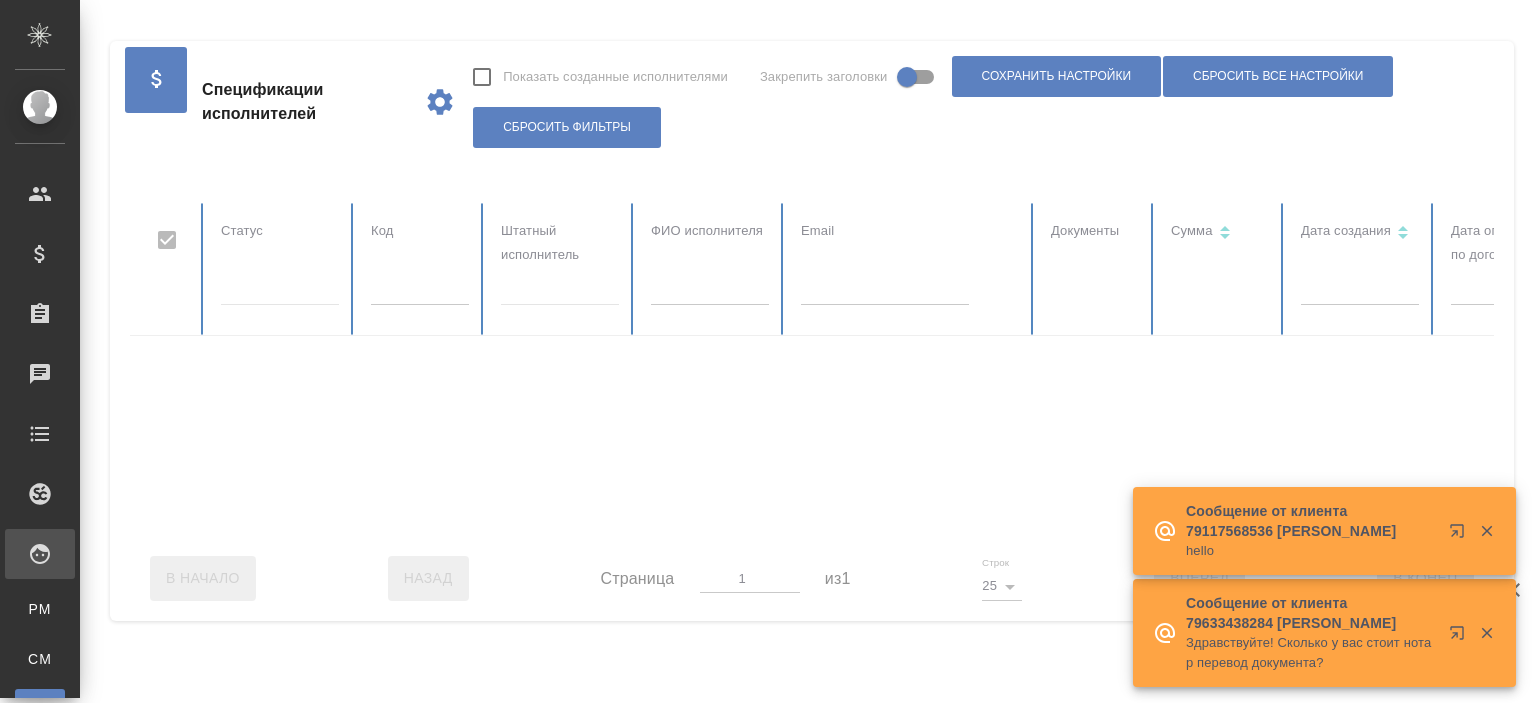 click on "Todo" at bounding box center (40, 434) 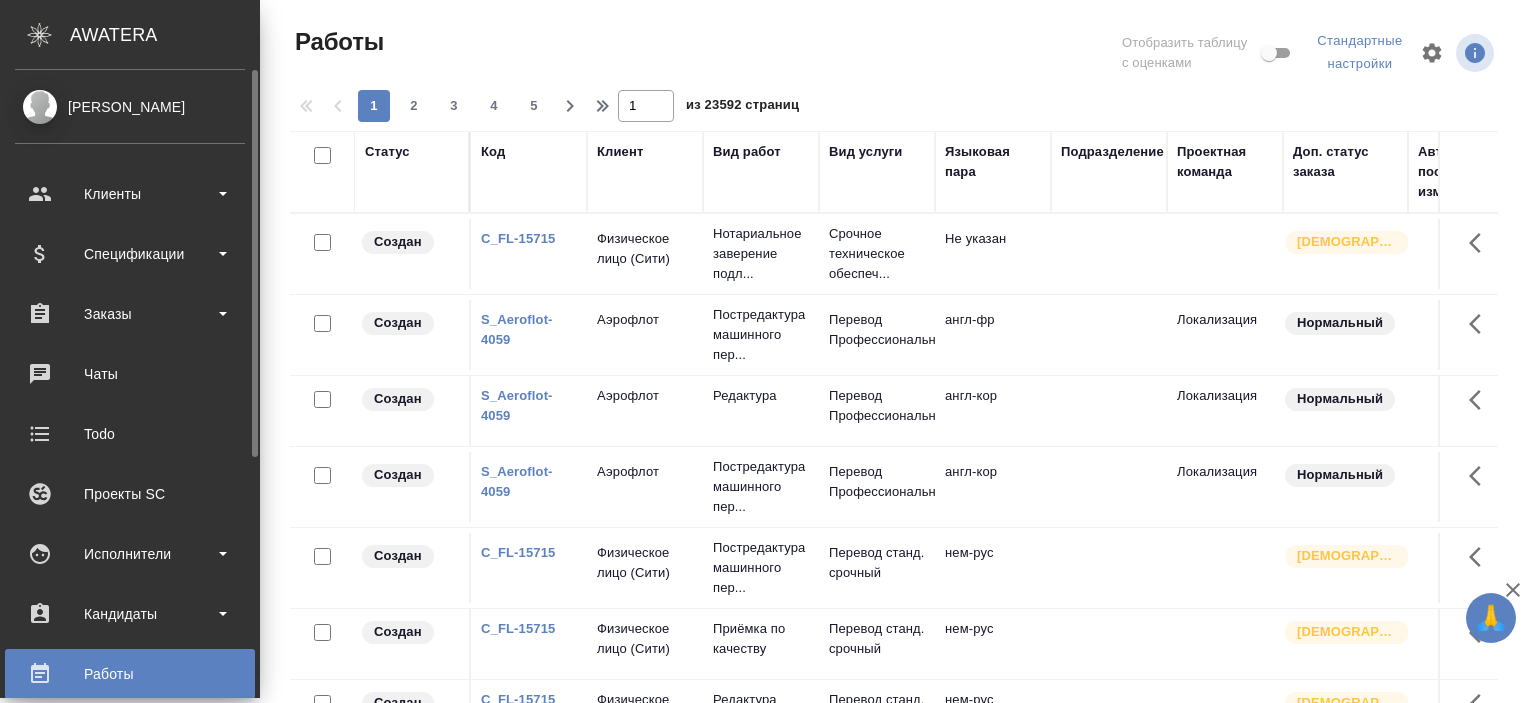 scroll, scrollTop: 0, scrollLeft: 0, axis: both 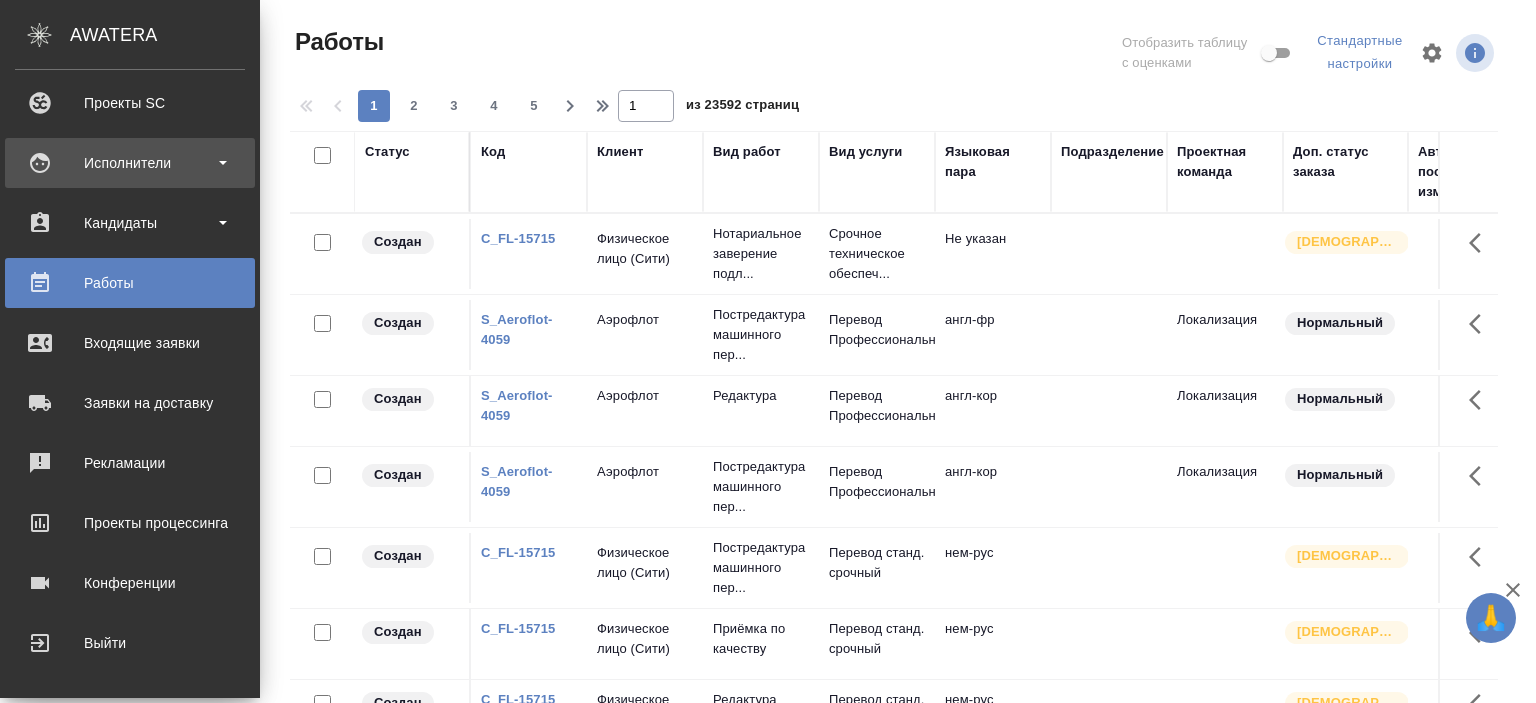 click on "Исполнители" at bounding box center (130, 163) 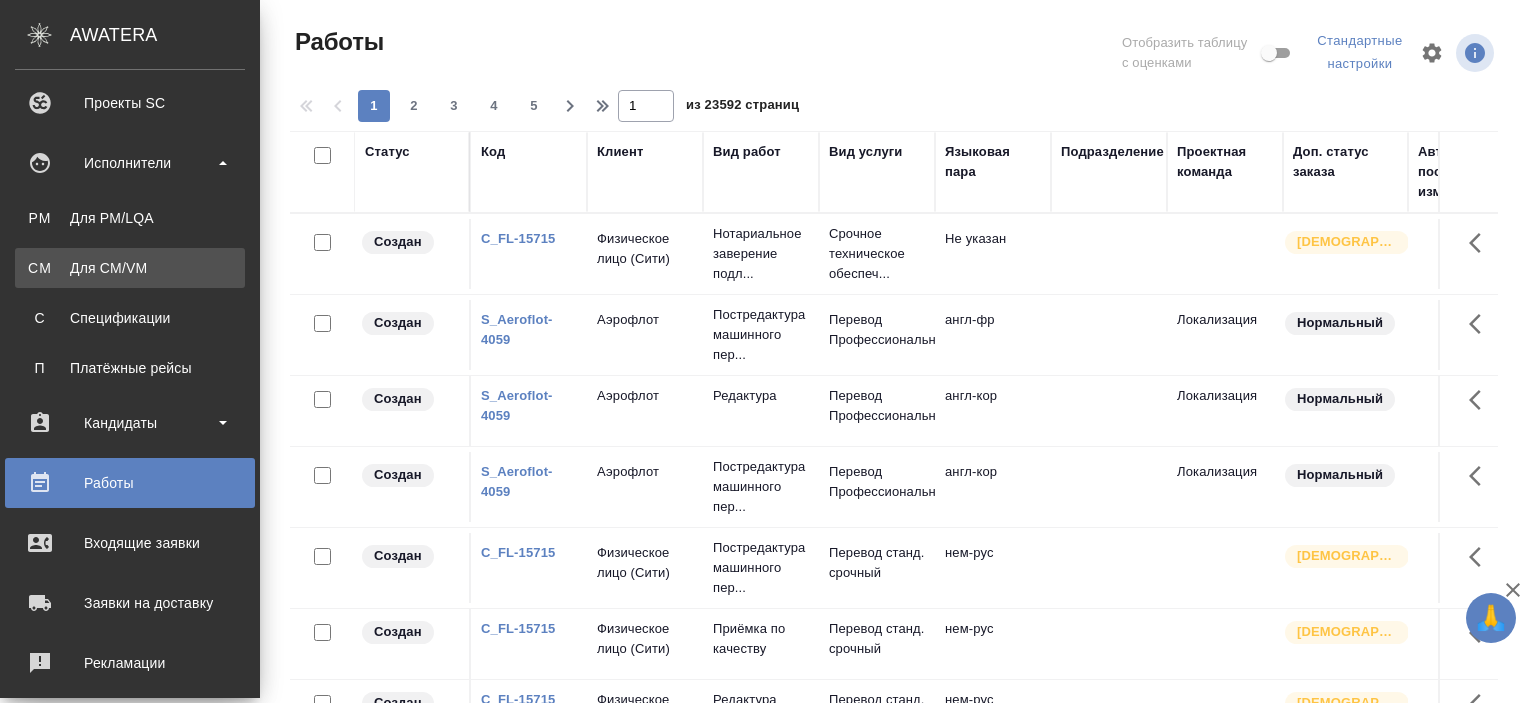 click on "Для CM/VM" at bounding box center [130, 268] 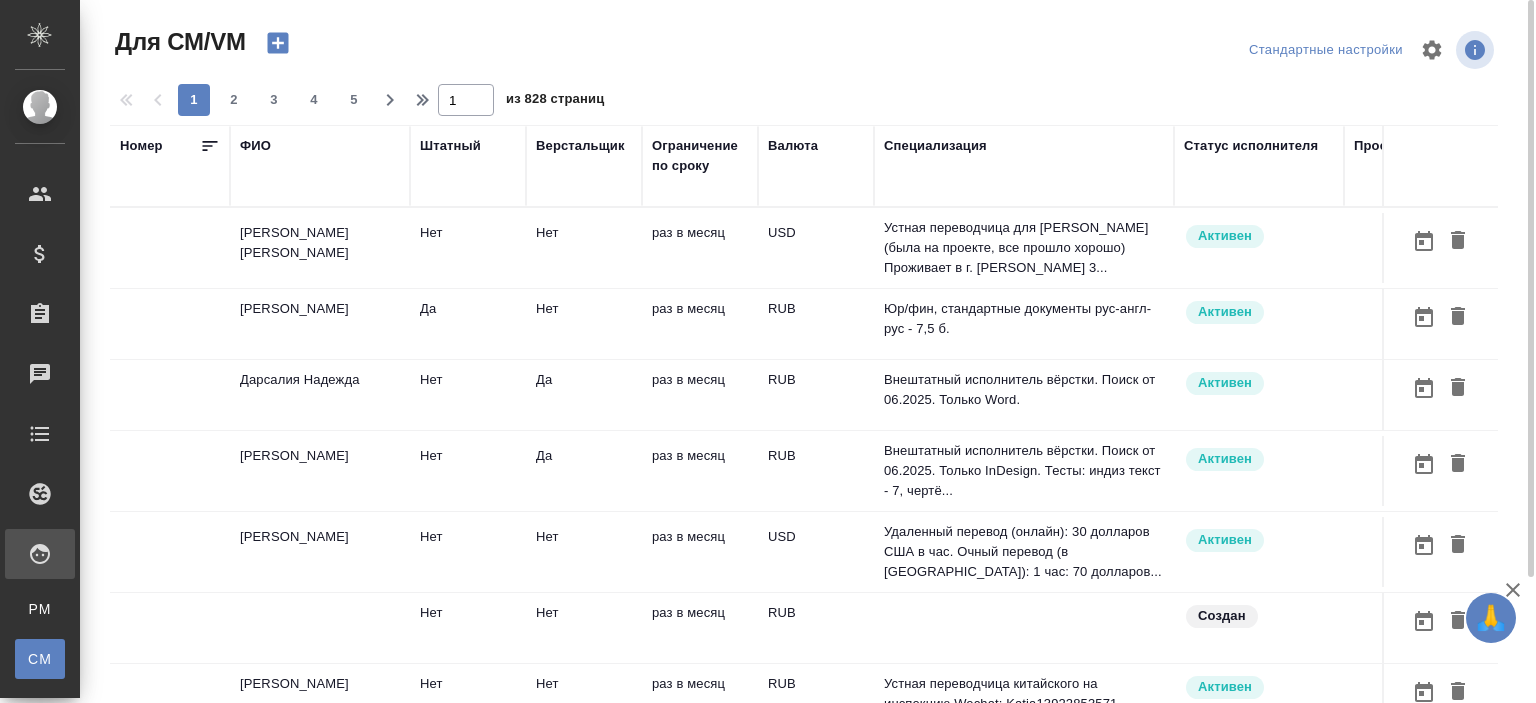scroll, scrollTop: 152, scrollLeft: 0, axis: vertical 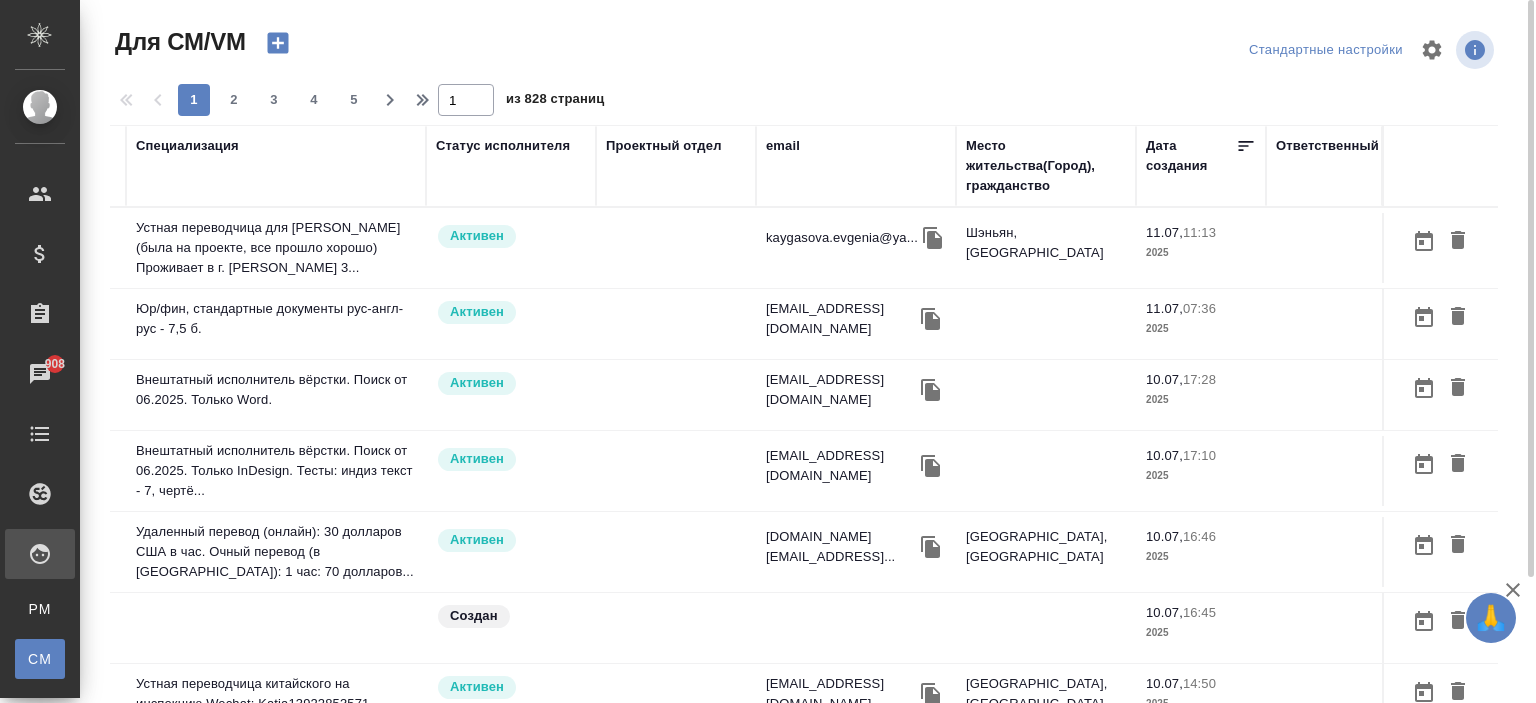 click on "email" at bounding box center (783, 146) 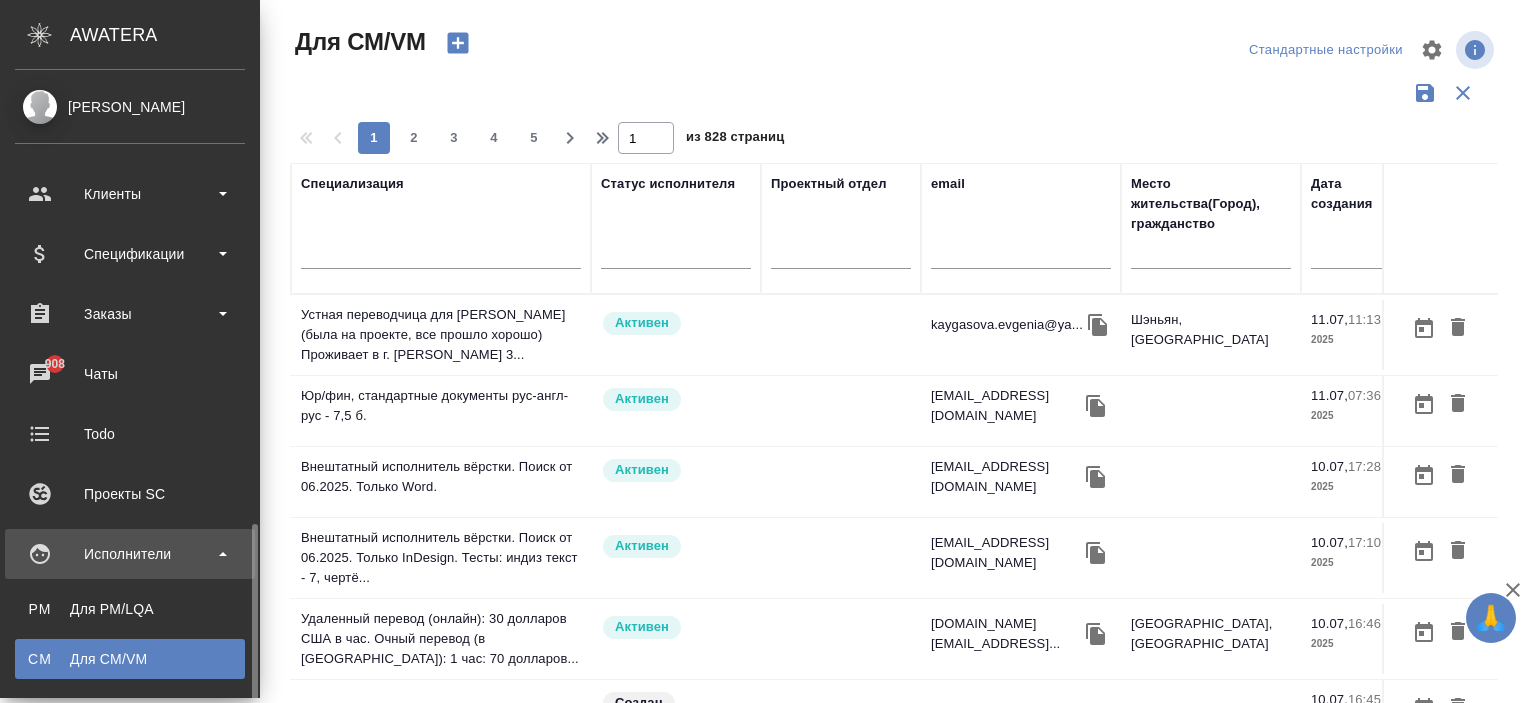 scroll, scrollTop: 300, scrollLeft: 0, axis: vertical 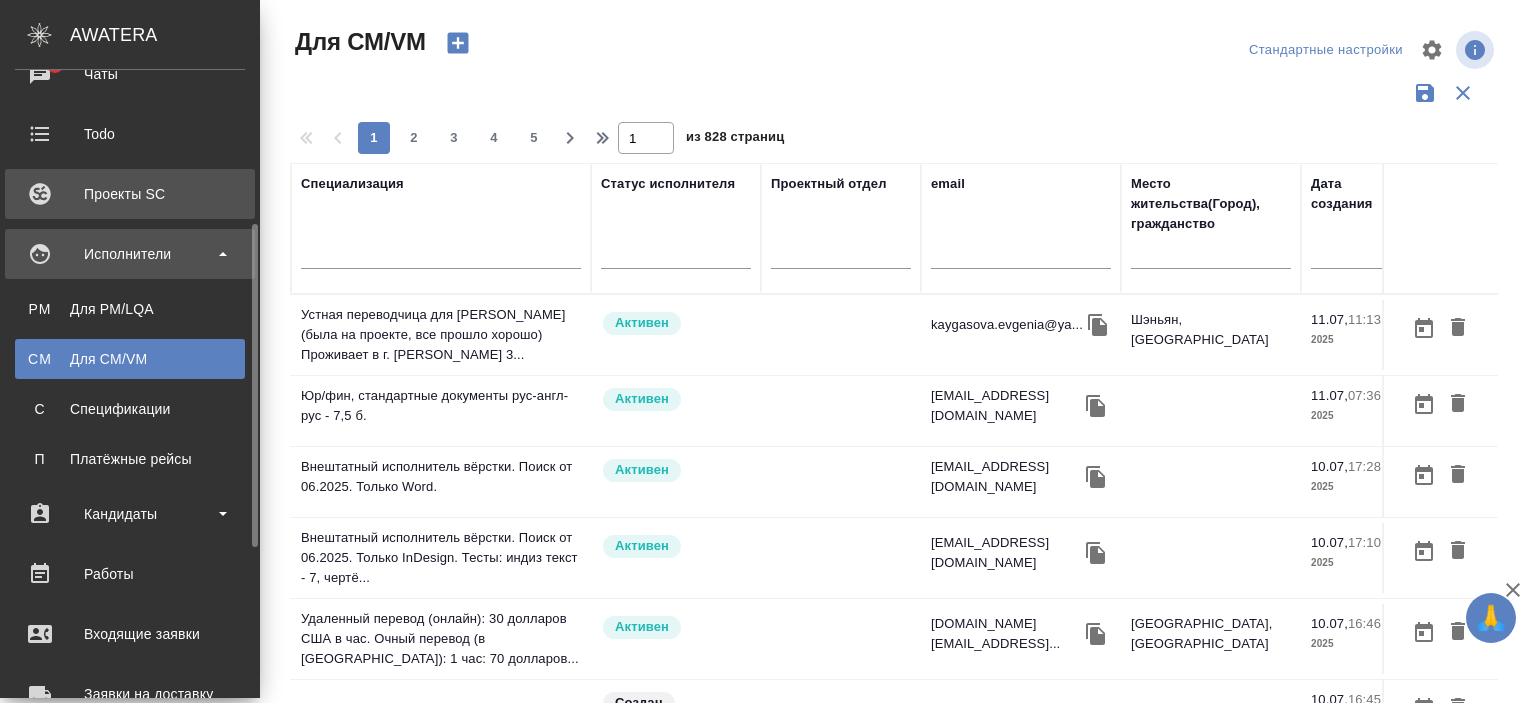 click on "Спецификации" at bounding box center [130, 409] 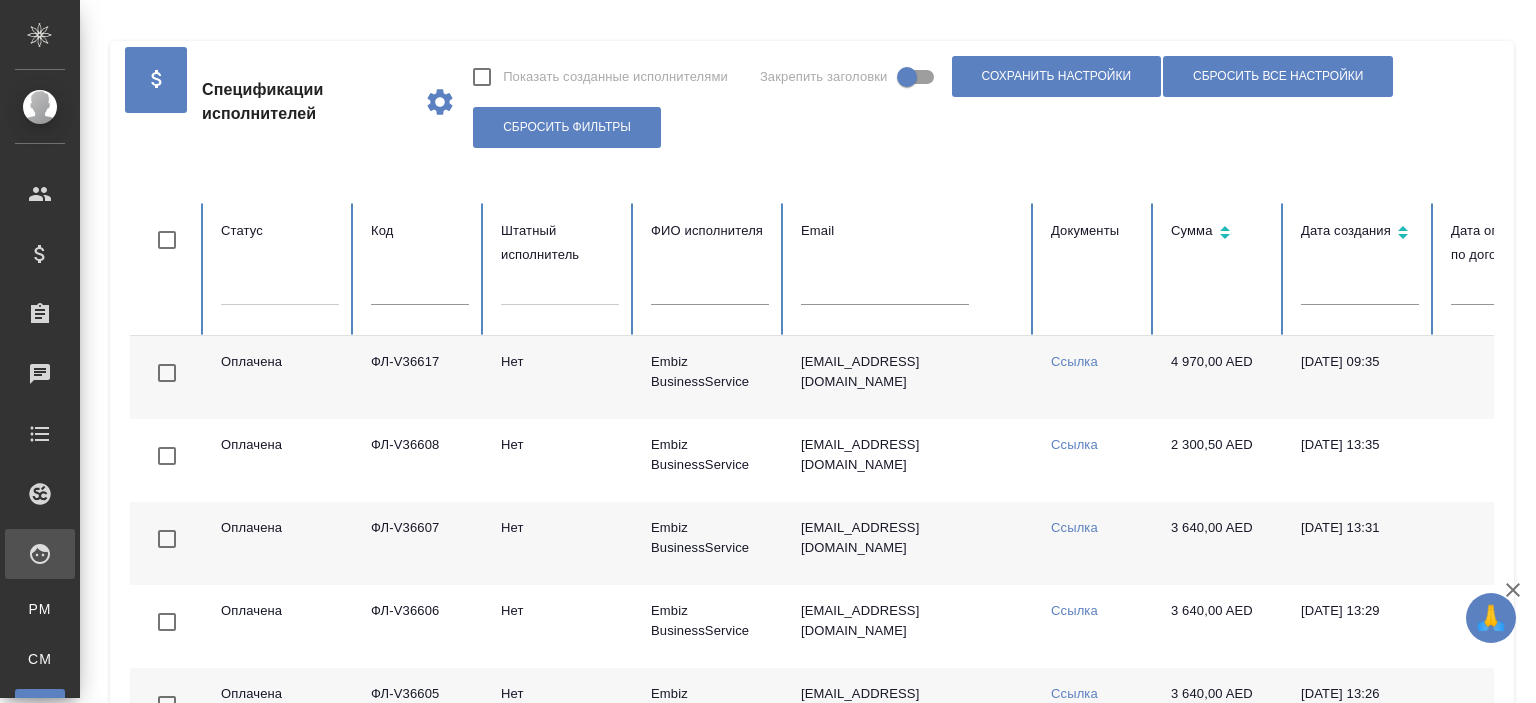 checkbox on "false" 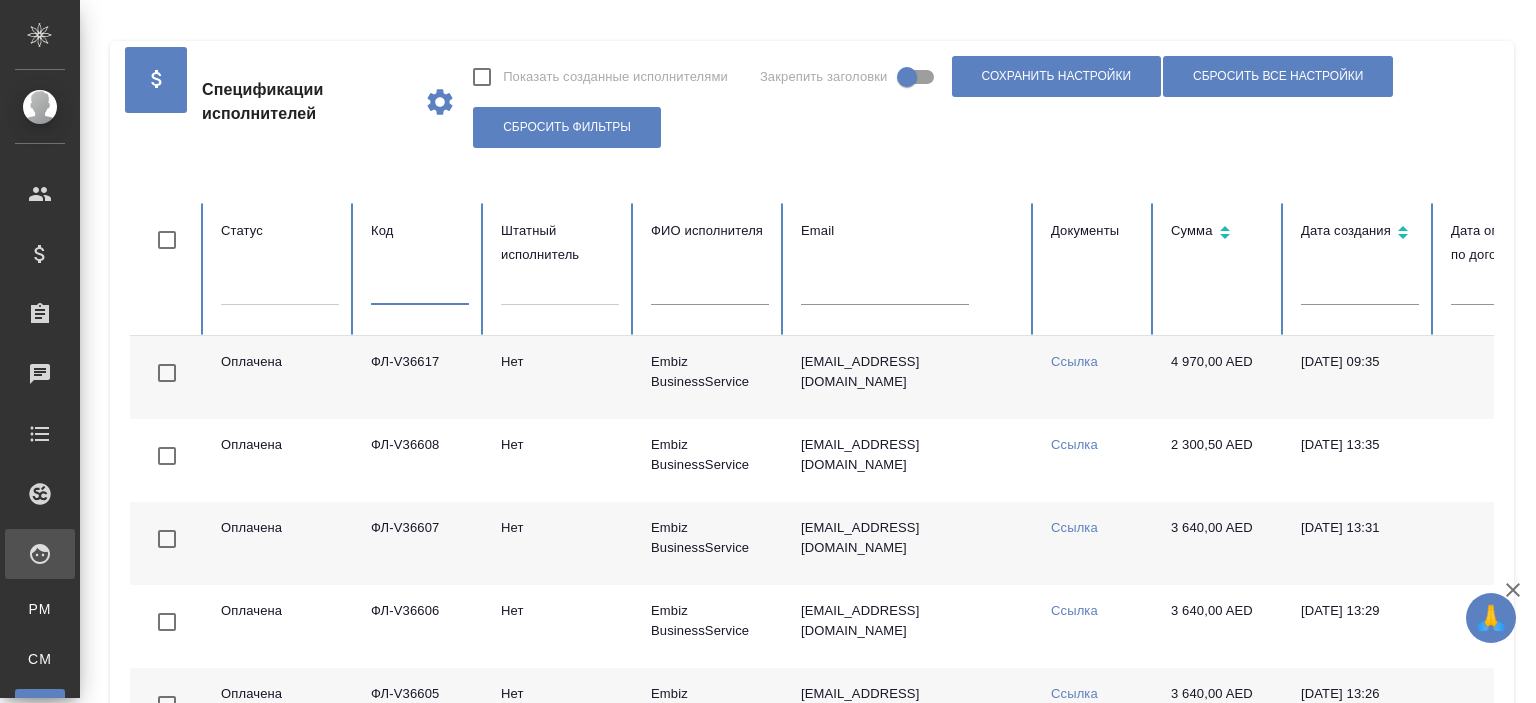 paste on "ФЛ-V35748" 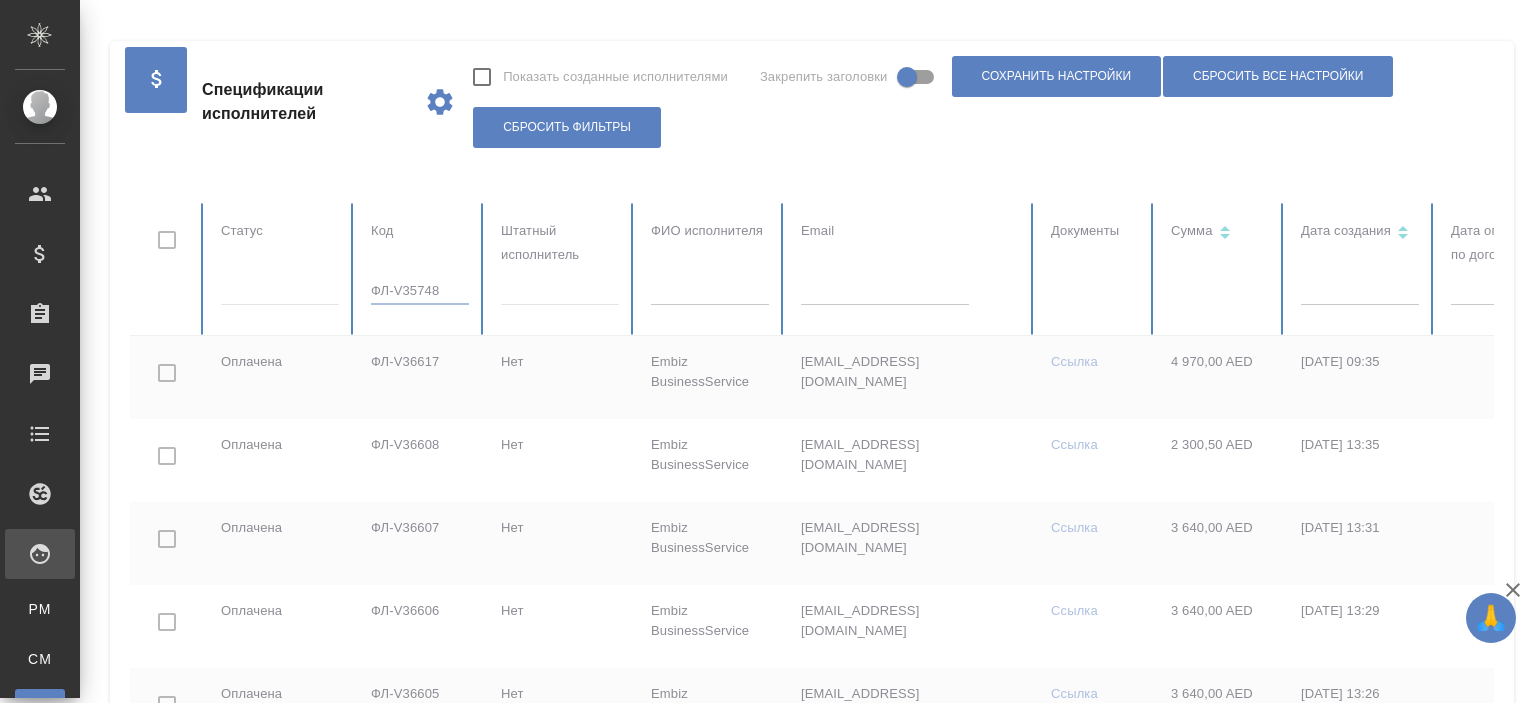 checkbox on "true" 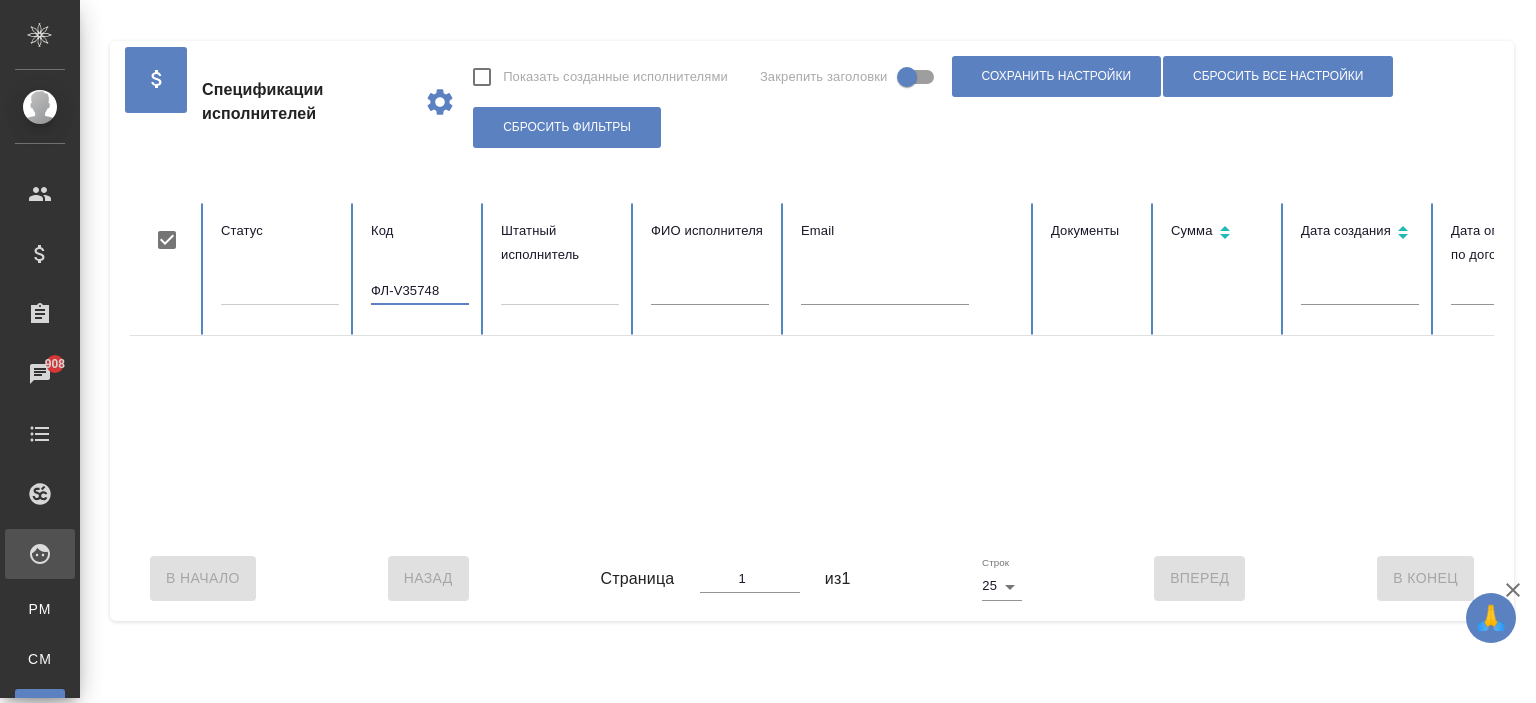type on "ФЛ-V35748" 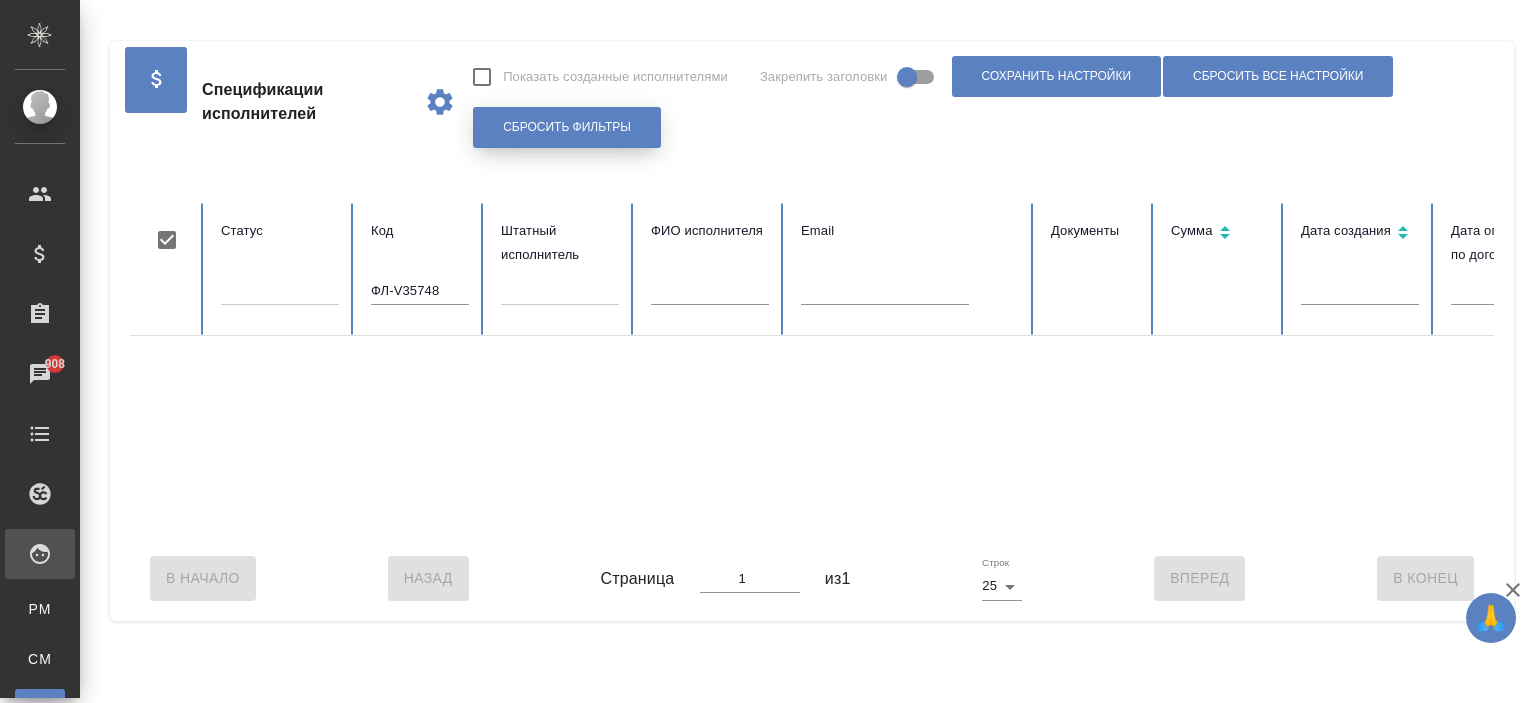 click on "Сбросить фильтры" at bounding box center [567, 127] 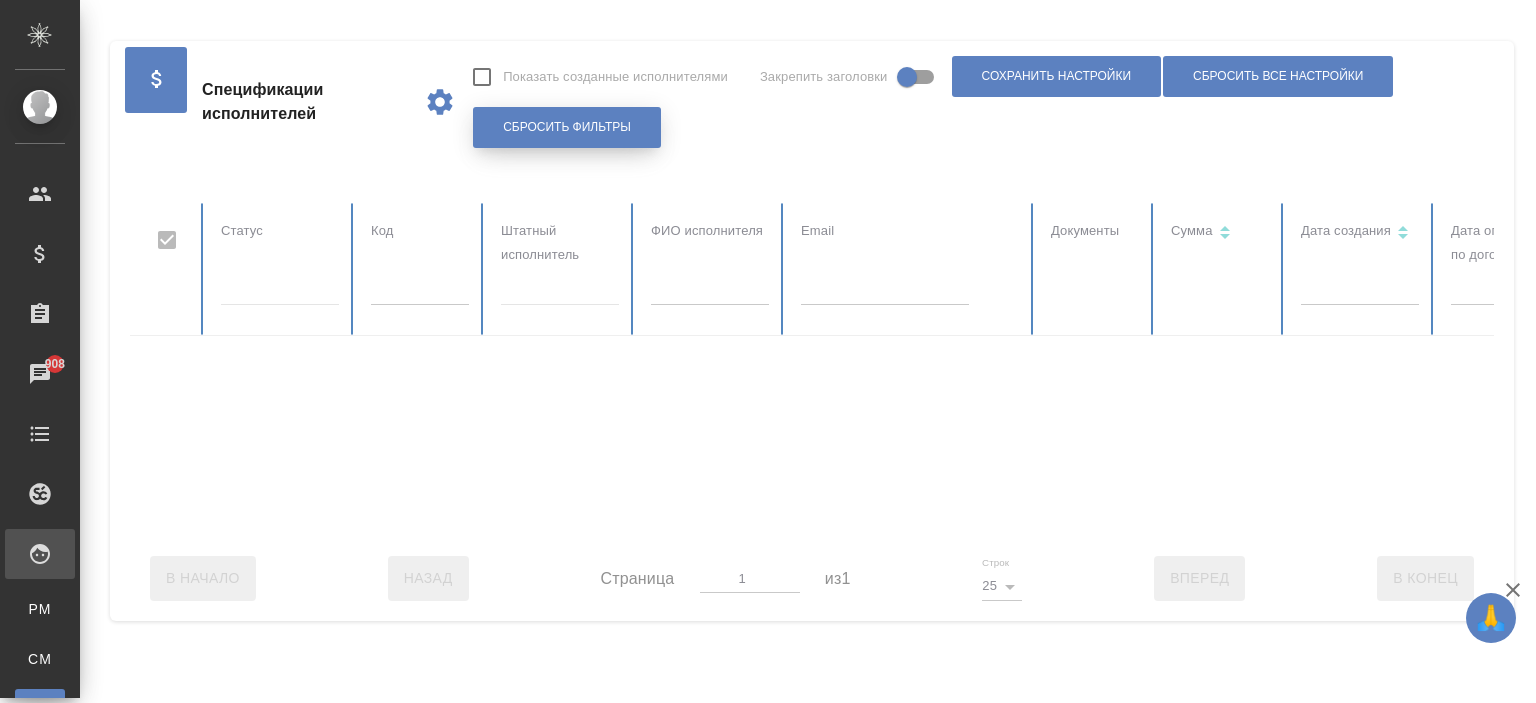 checkbox on "false" 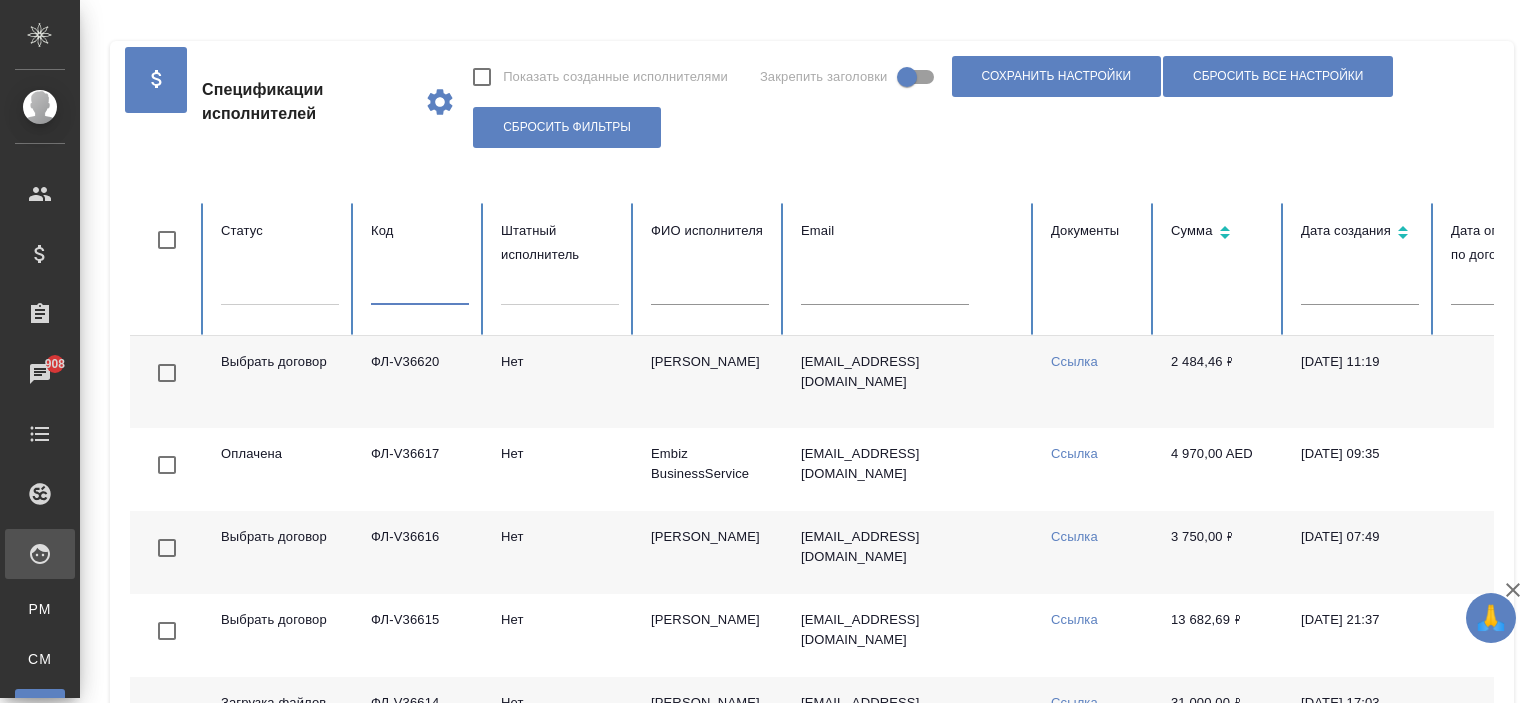paste on "ФЛ-V35748" 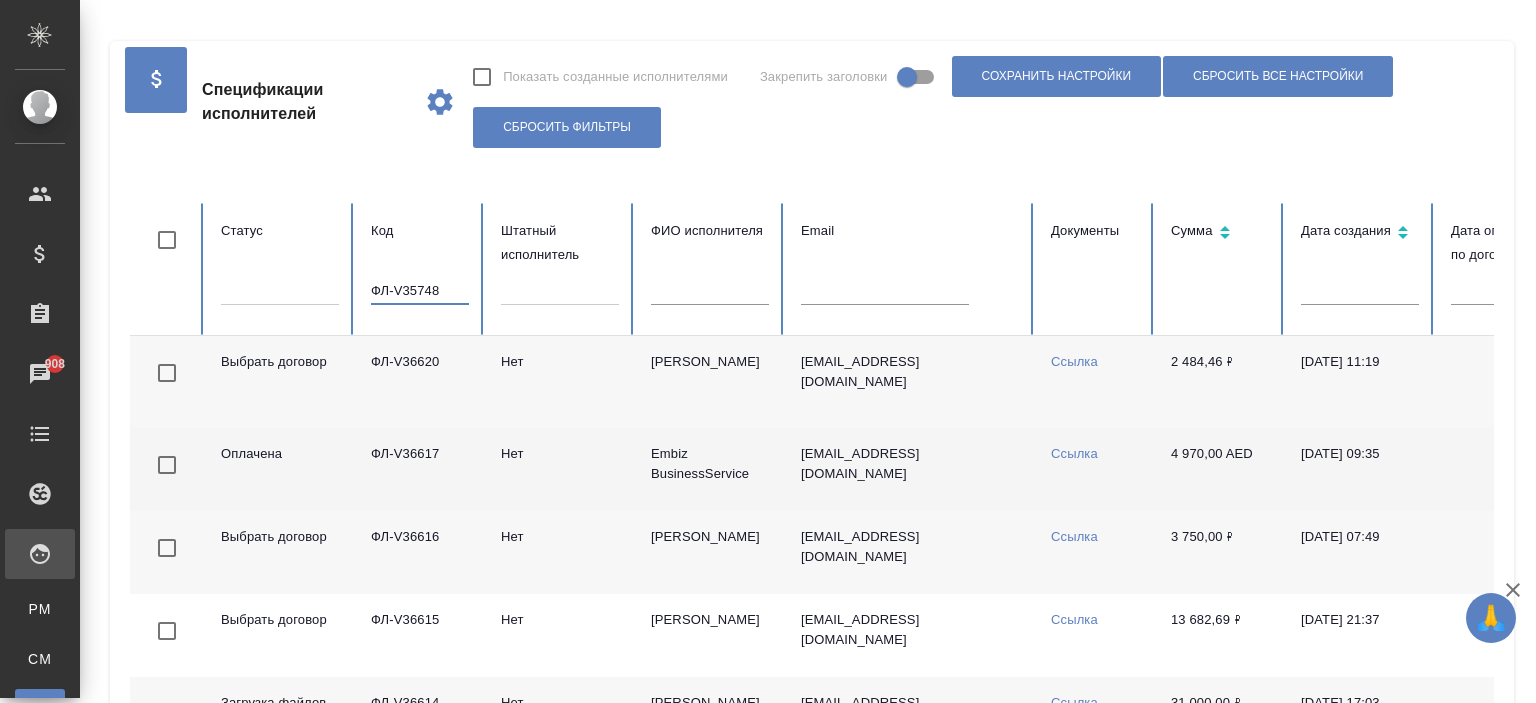 type on "ФЛ-V35748" 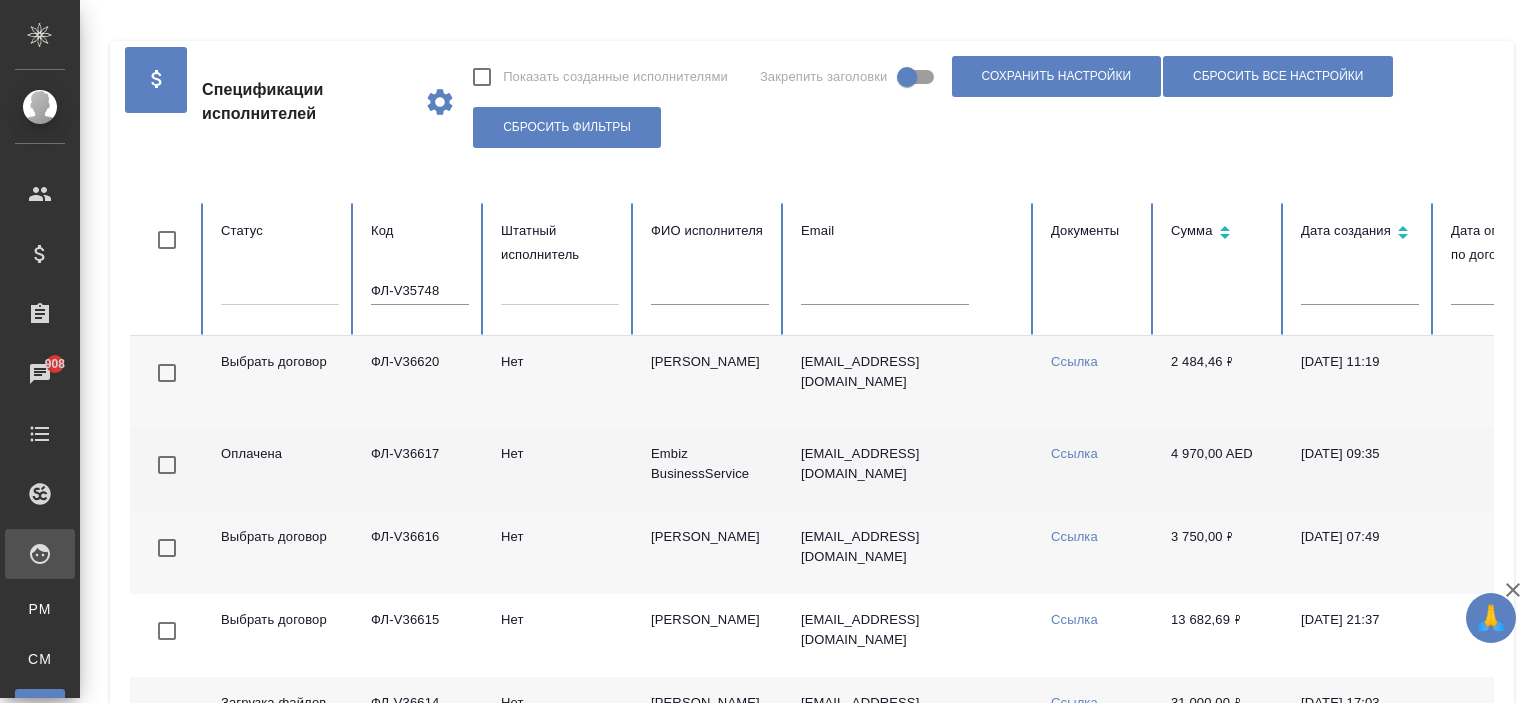 click on "ФЛ-V36617" at bounding box center [420, 469] 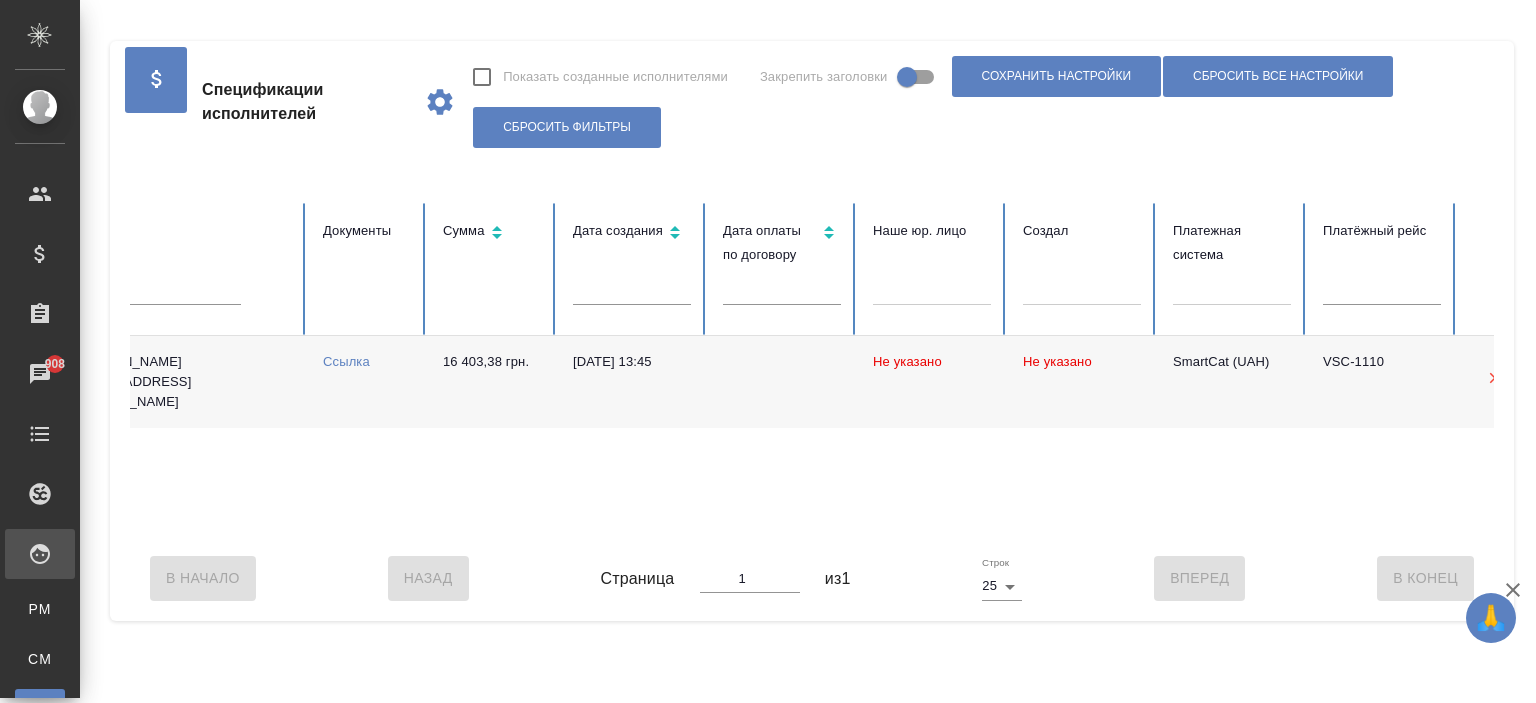 scroll, scrollTop: 0, scrollLeft: 0, axis: both 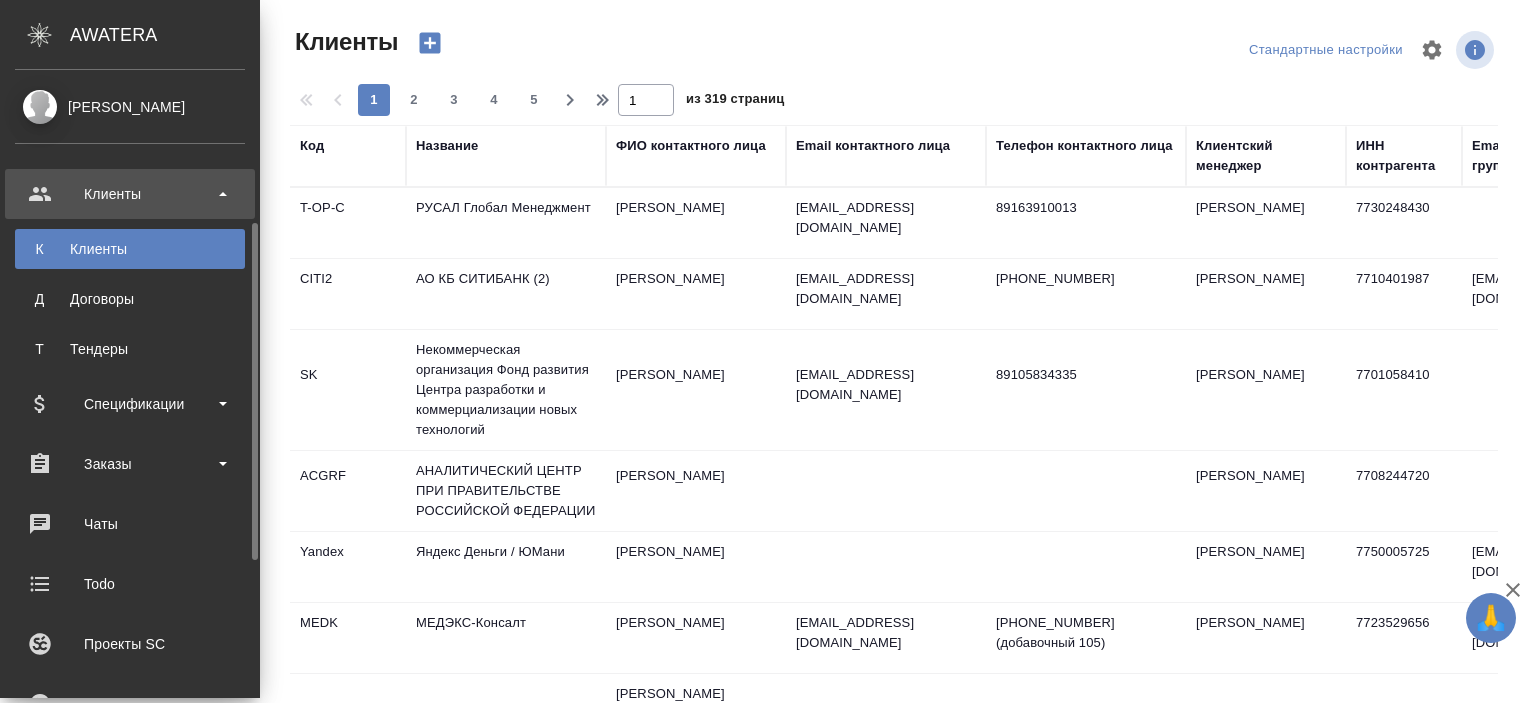 select on "RU" 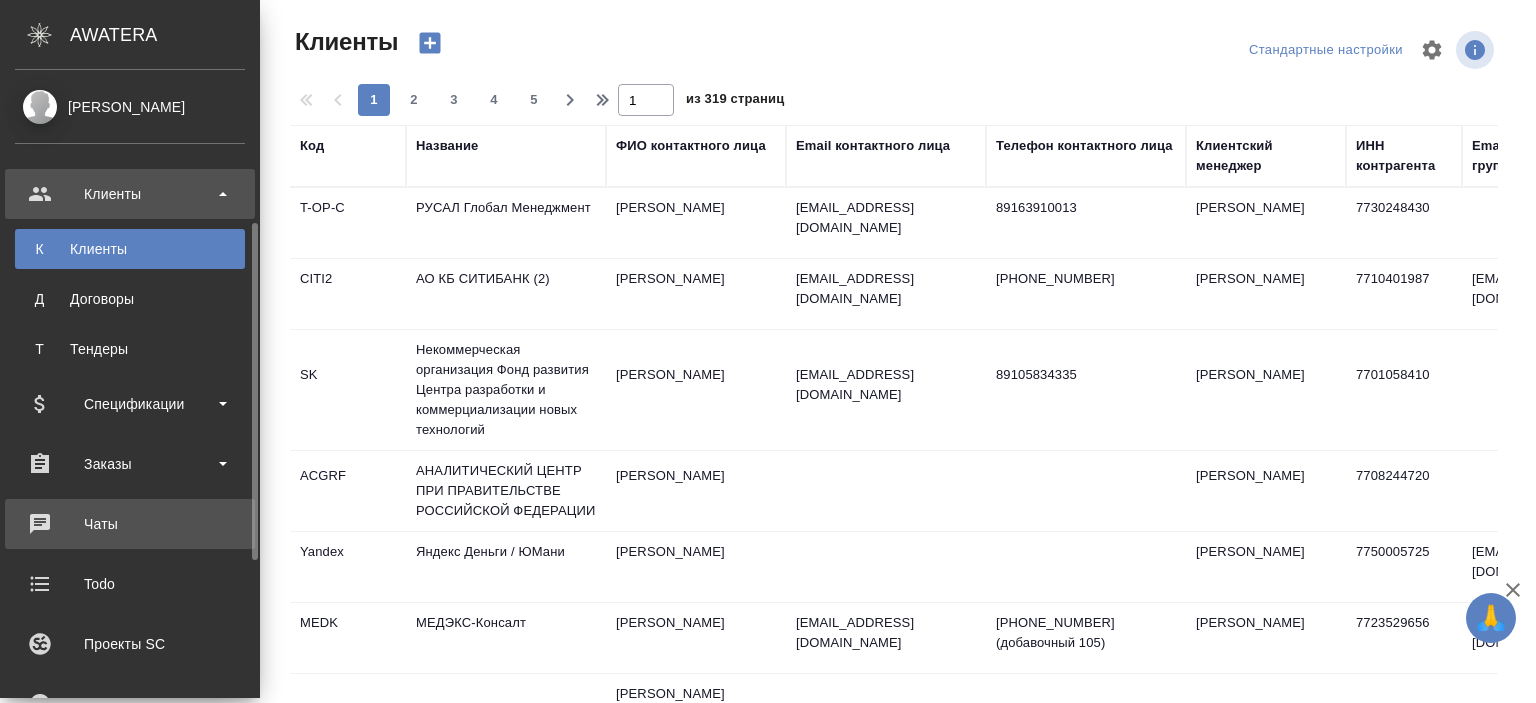 scroll, scrollTop: 0, scrollLeft: 0, axis: both 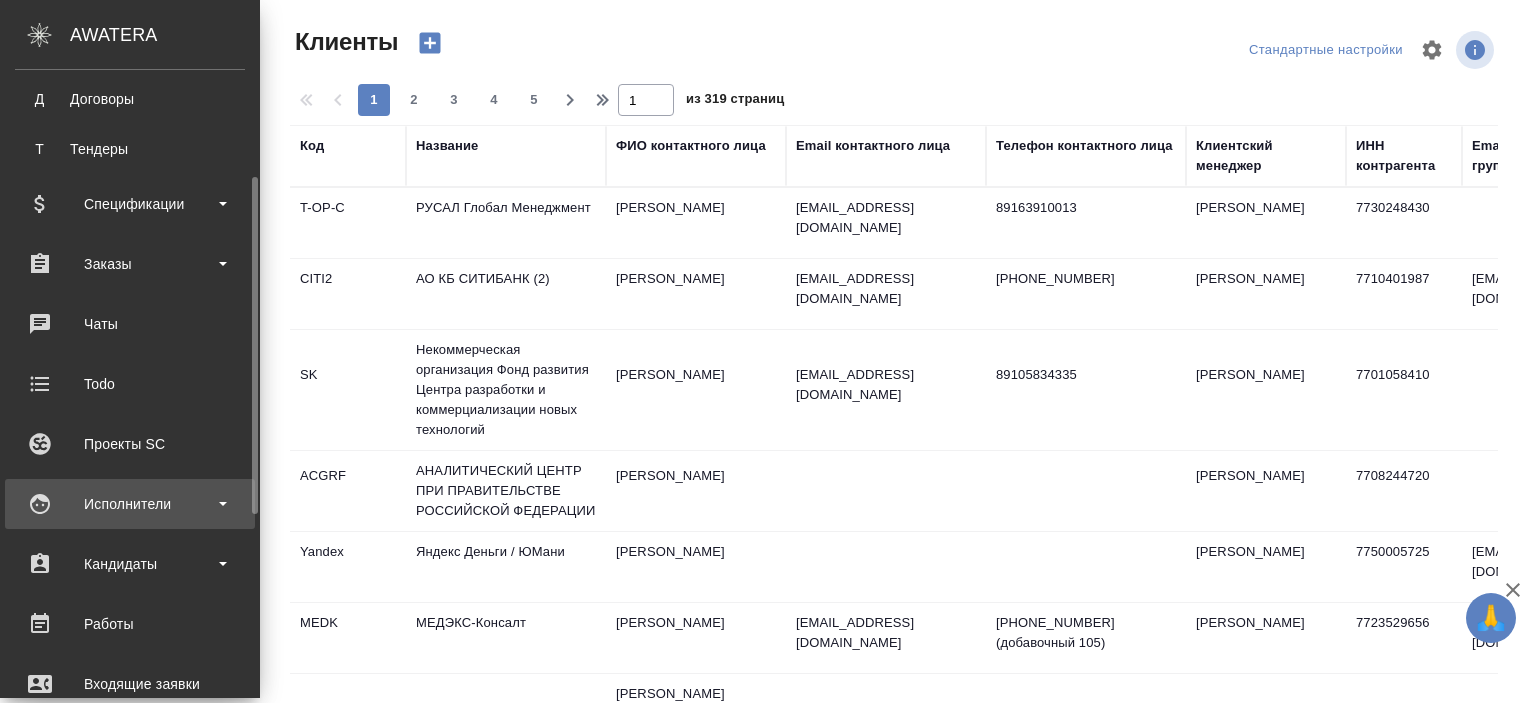 click on "Исполнители" at bounding box center (130, 504) 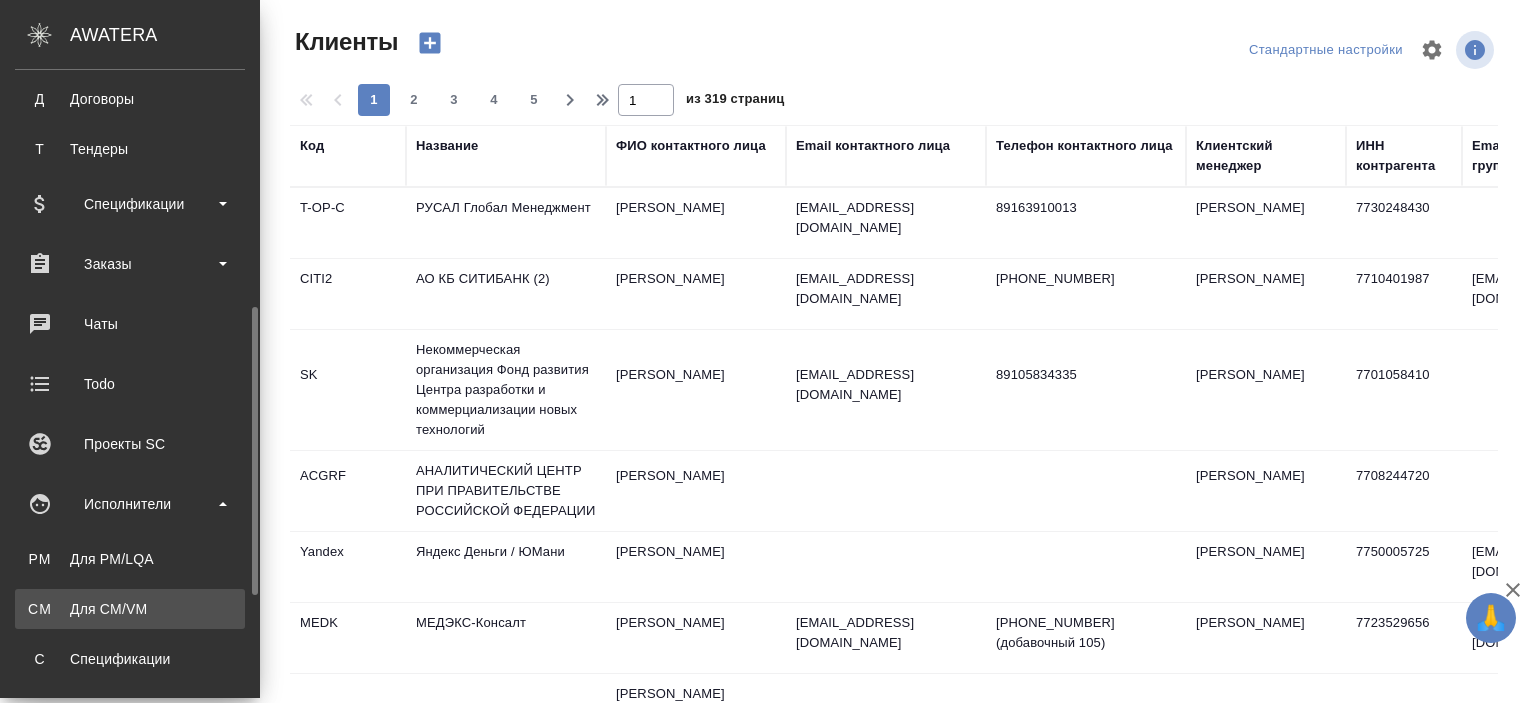 scroll, scrollTop: 300, scrollLeft: 0, axis: vertical 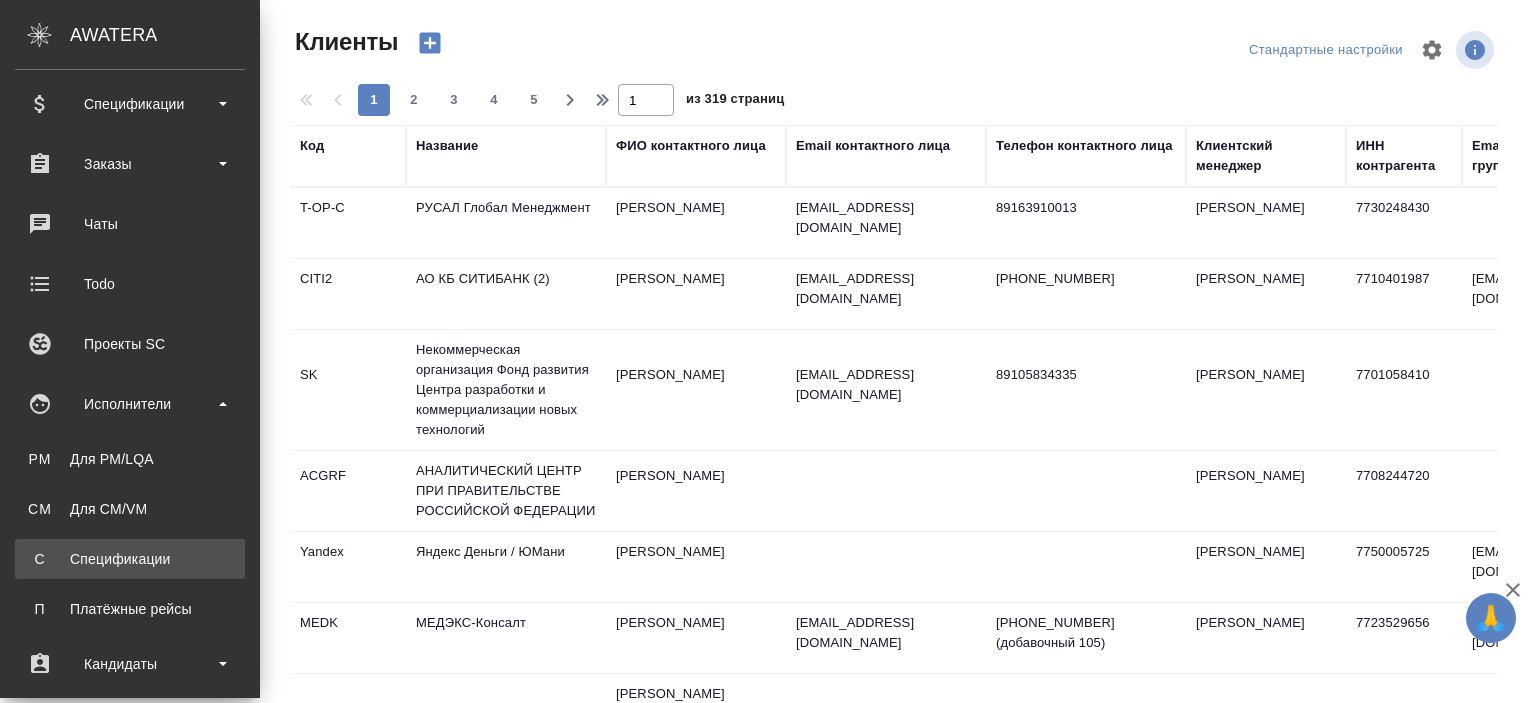 click on "Спецификации" at bounding box center (130, 559) 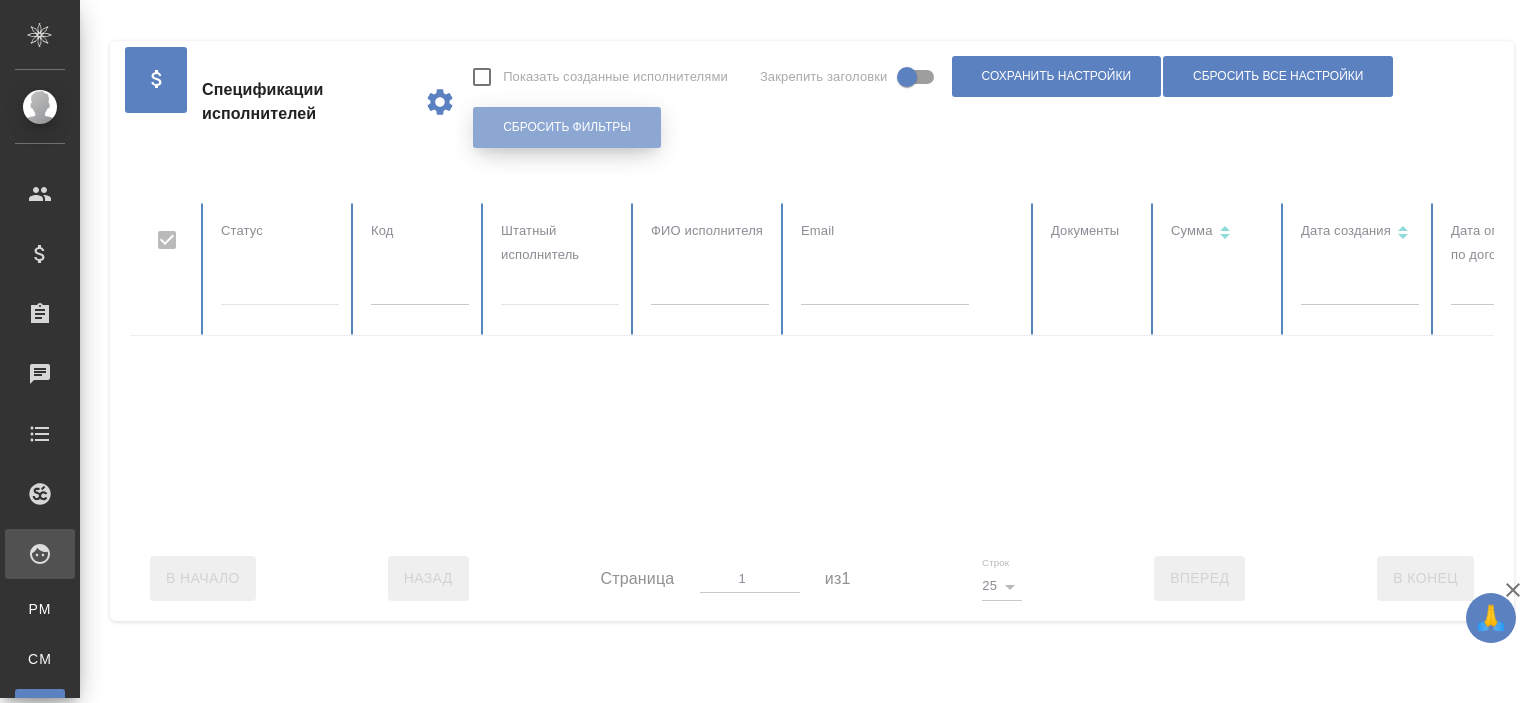click on "Сбросить фильтры" at bounding box center (567, 127) 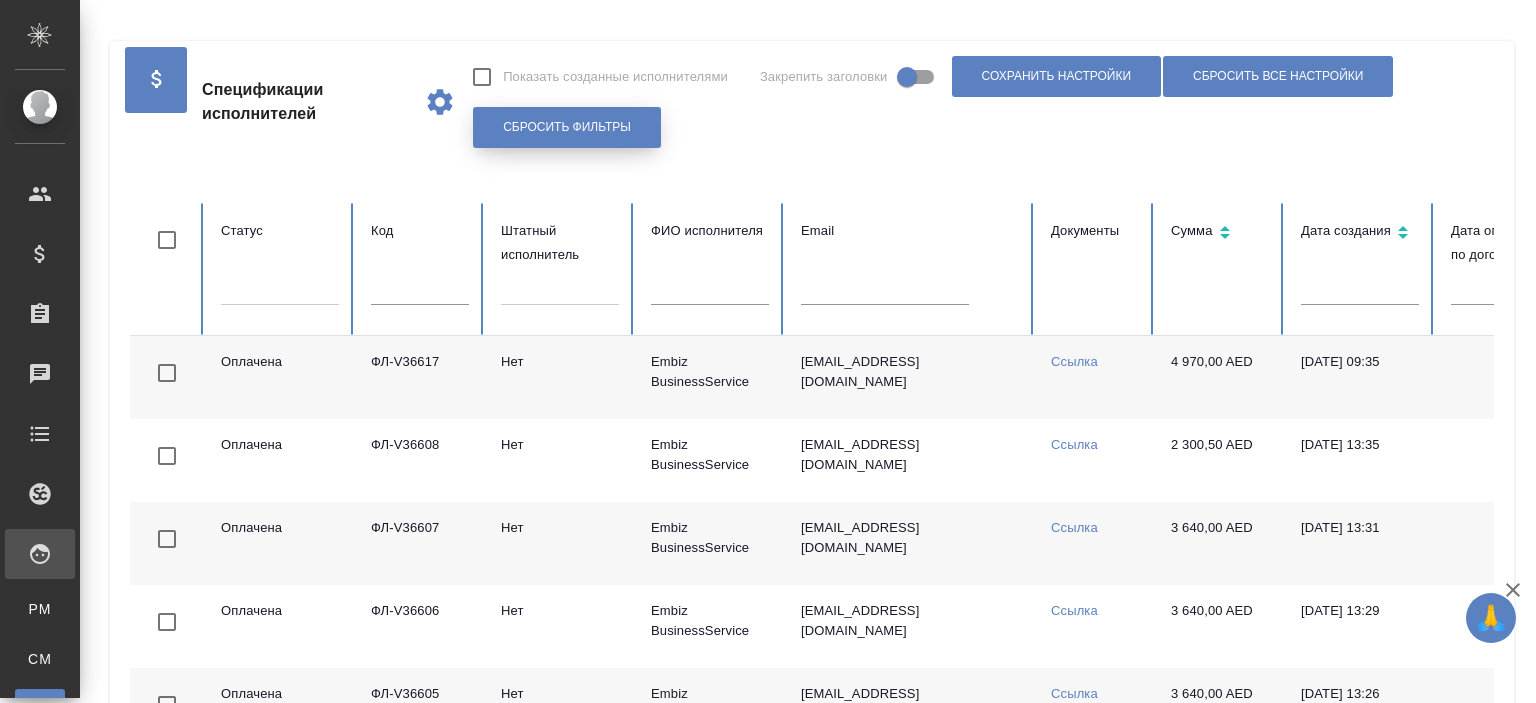 checkbox on "false" 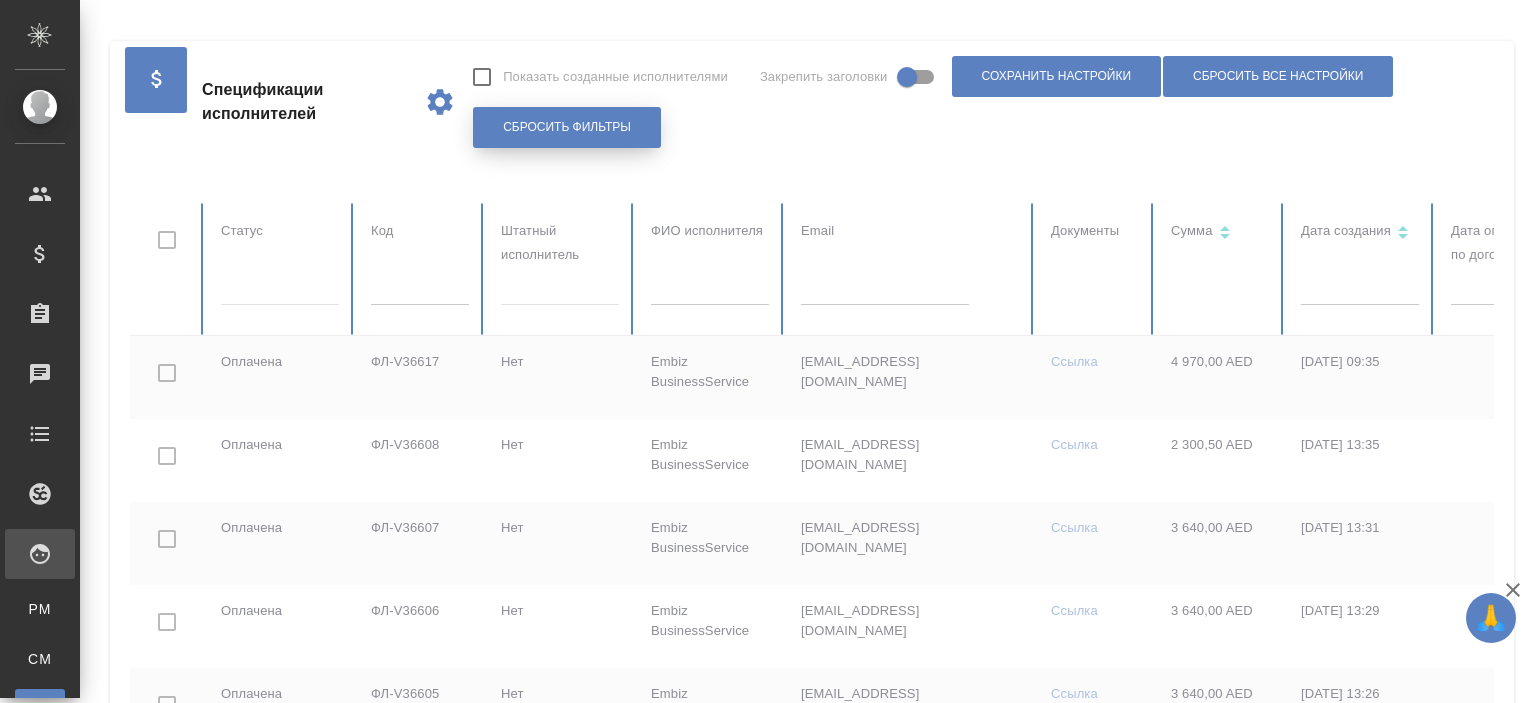 click on "Сбросить фильтры" at bounding box center [567, 127] 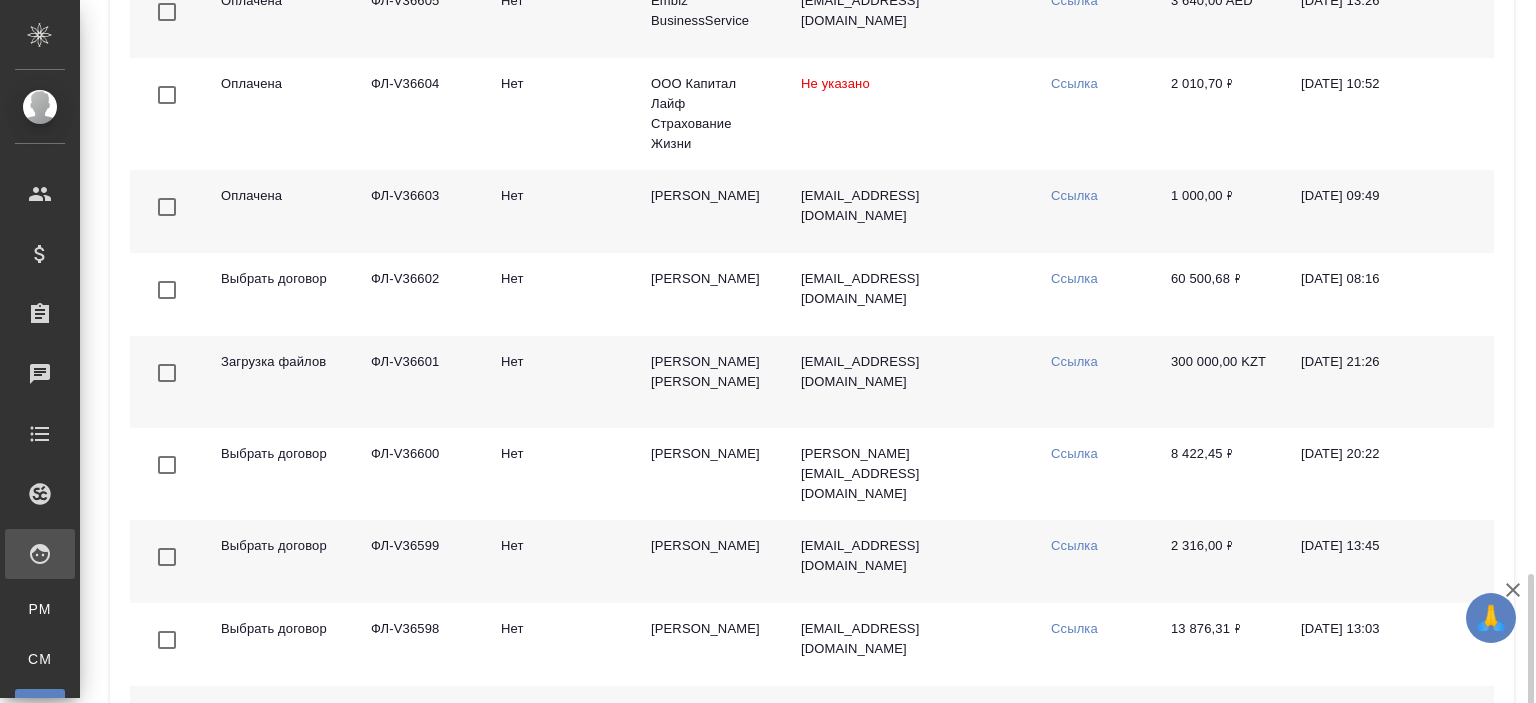 scroll, scrollTop: 1900, scrollLeft: 0, axis: vertical 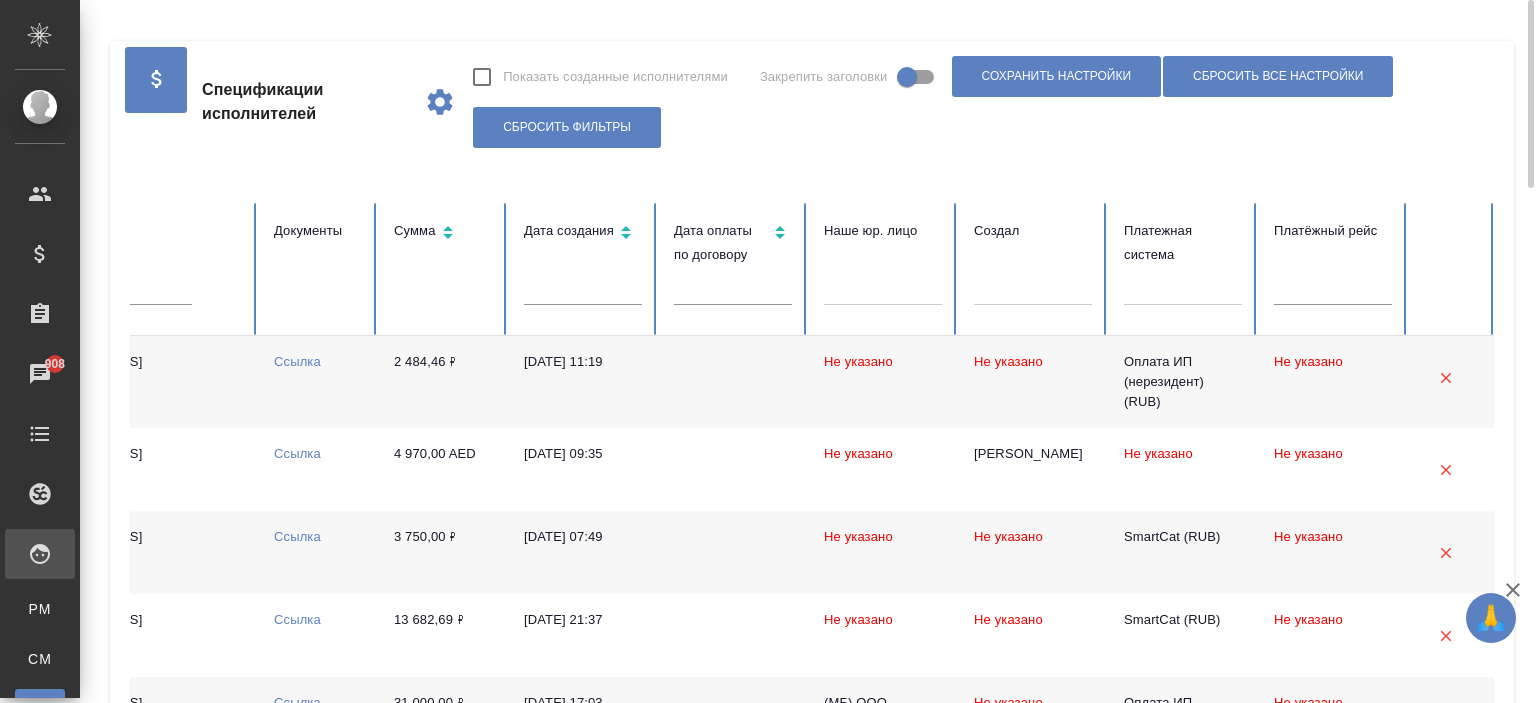 click at bounding box center [1183, 293] 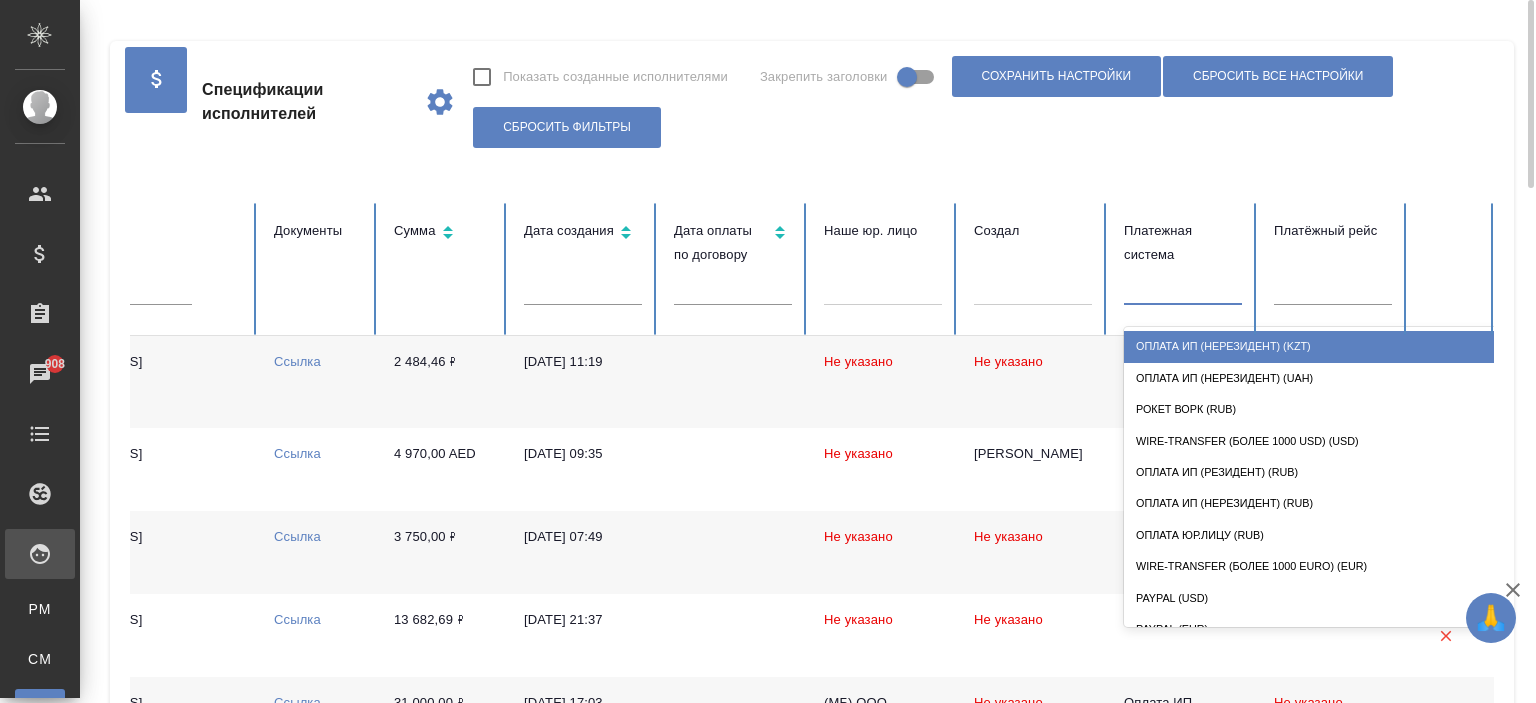 click on "Оплата ИП (нерезидент) (KZT)" at bounding box center [1324, 346] 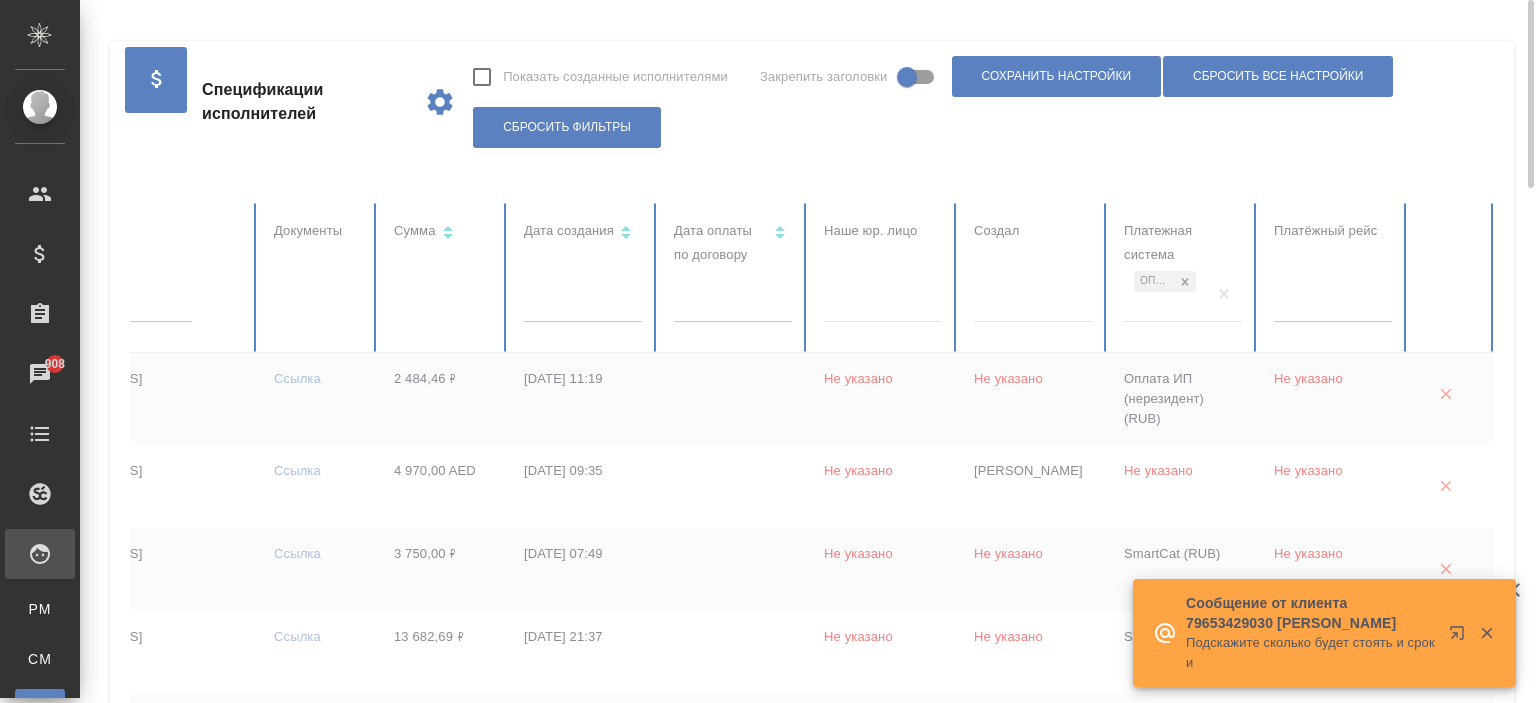 click at bounding box center [424, 1372] 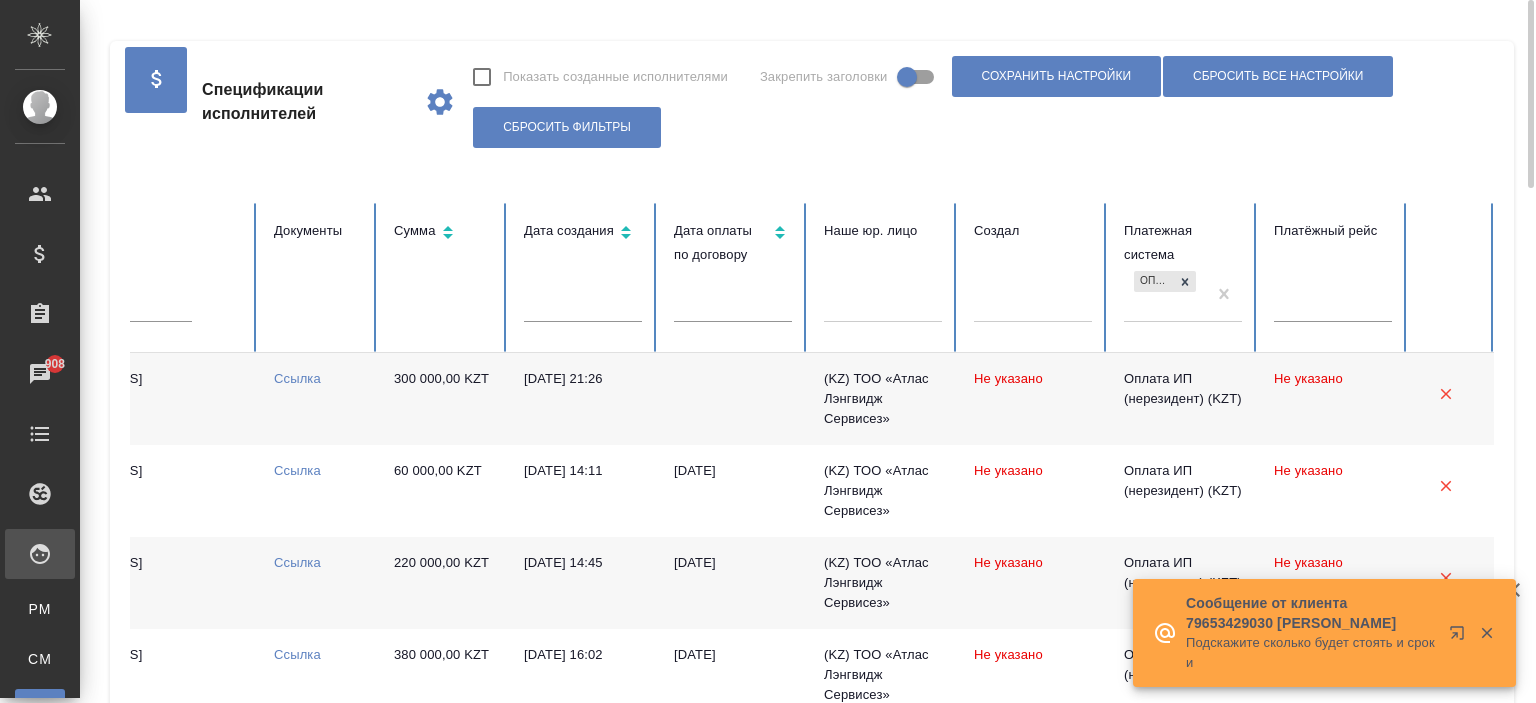 click on "Оплата ИП (нерезидент) (KZT)" at bounding box center [1165, 294] 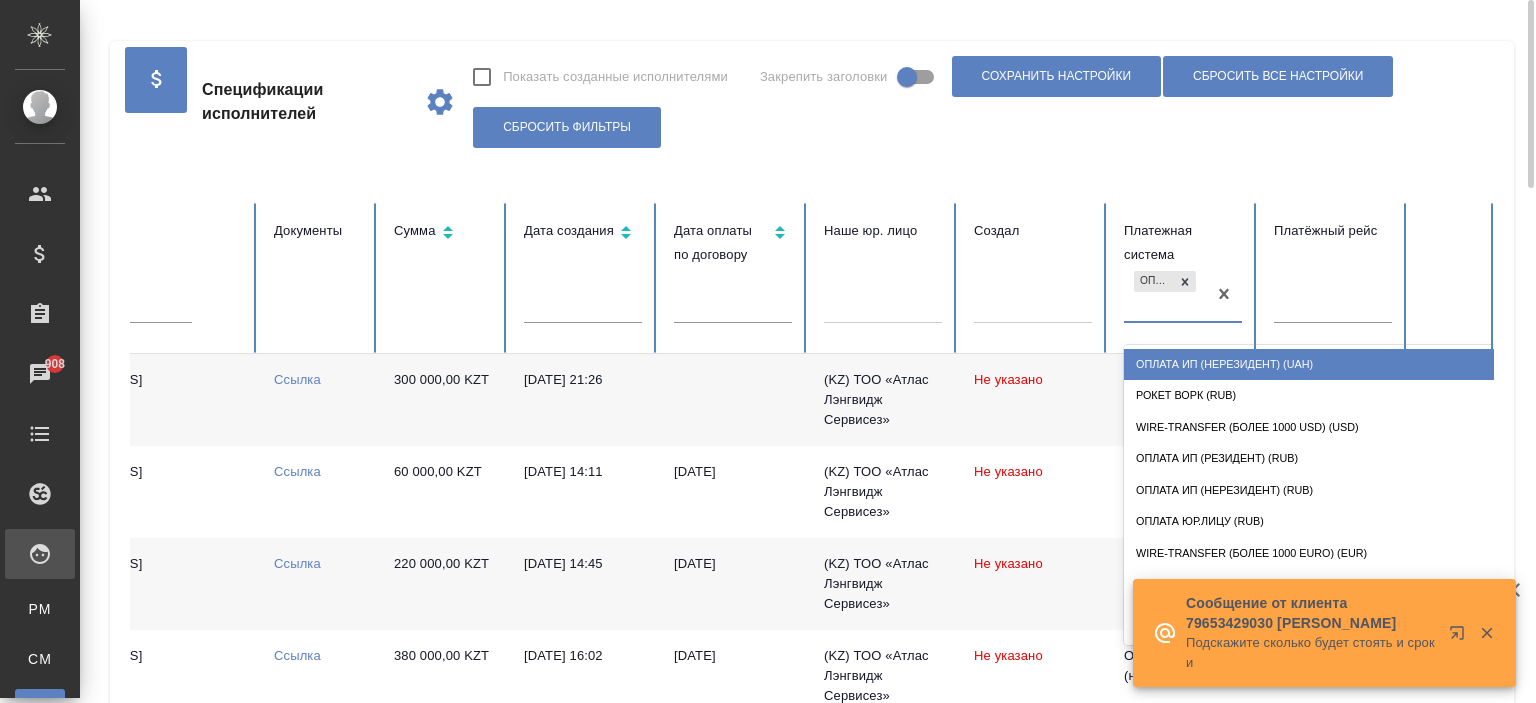 click on "Оплата ИП (нерезидент) (UAH)" at bounding box center (1324, 364) 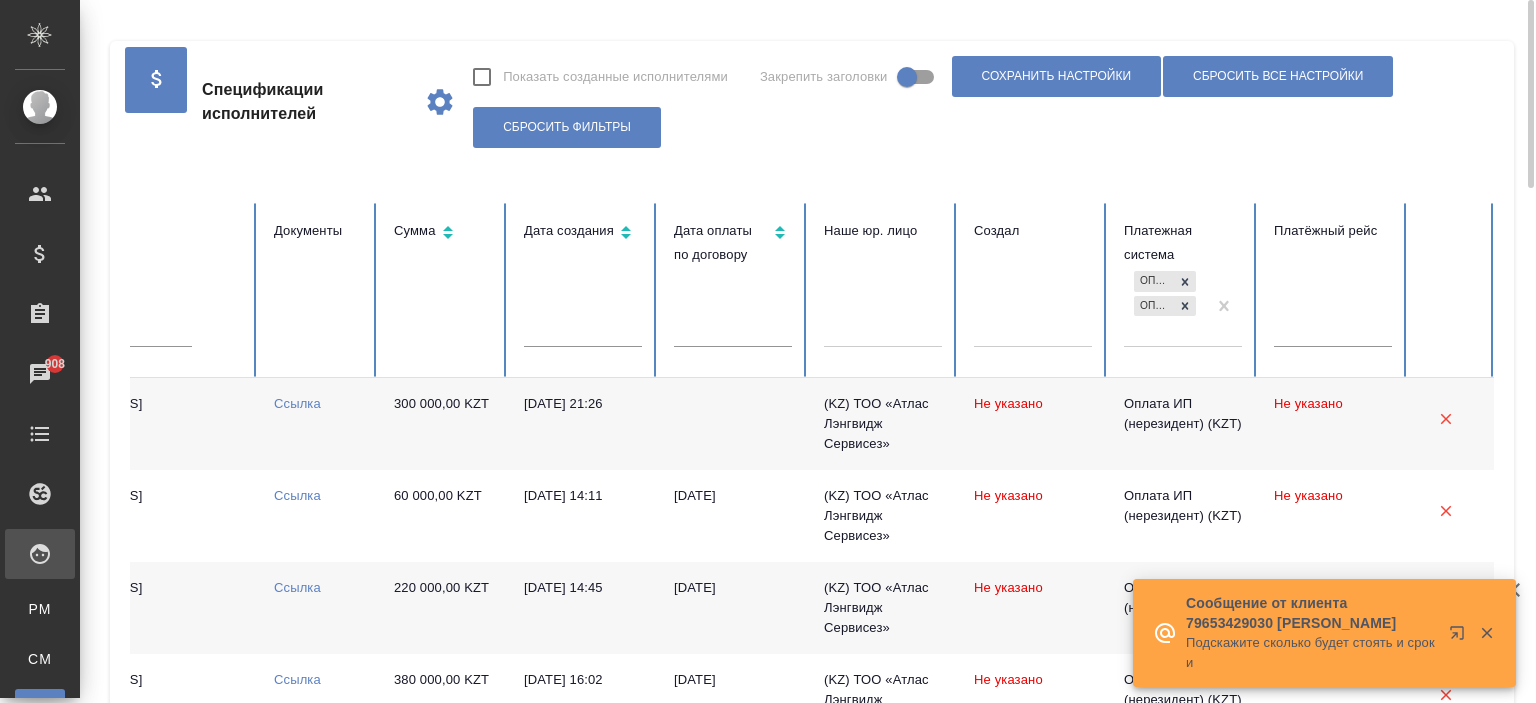 click on "Оплата ИП (нерезидент) (KZT) Оплата ИП (нерезидент) (UAH)" at bounding box center (1183, 313) 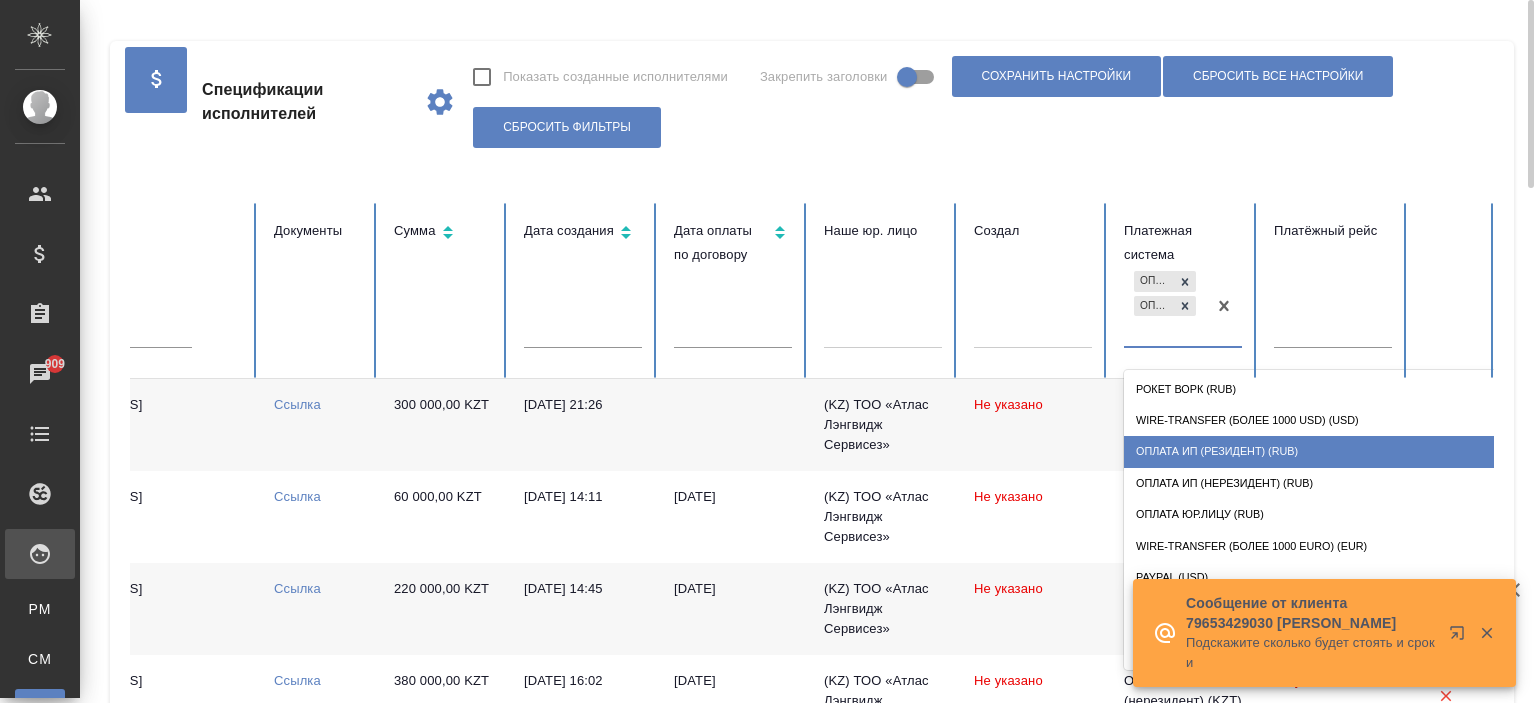click on "Оплата ИП (резидент) (RUB)" at bounding box center (1324, 451) 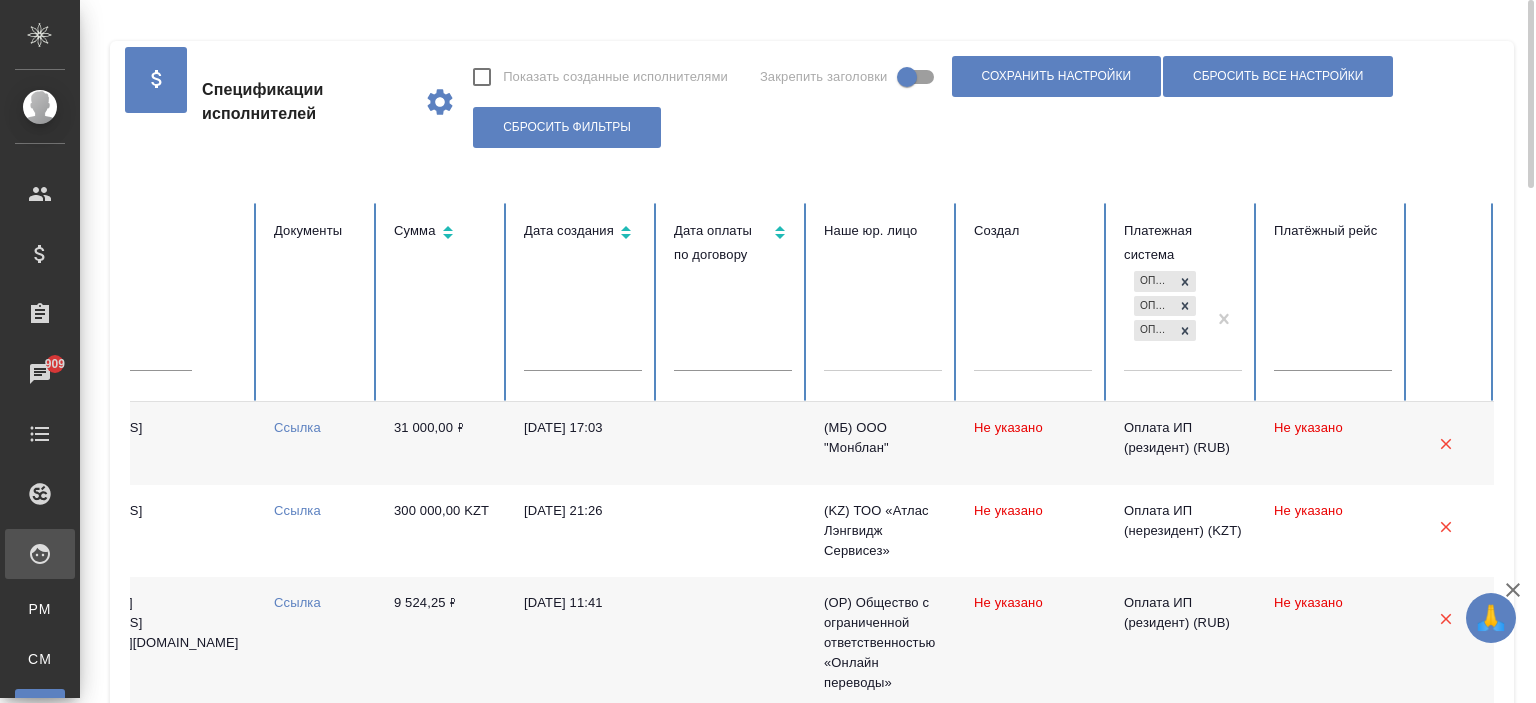 click on "Оплата ИП (нерезидент) (KZT) Оплата ИП (нерезидент) (UAH) Оплата ИП (резидент) (RUB)" at bounding box center (1165, 318) 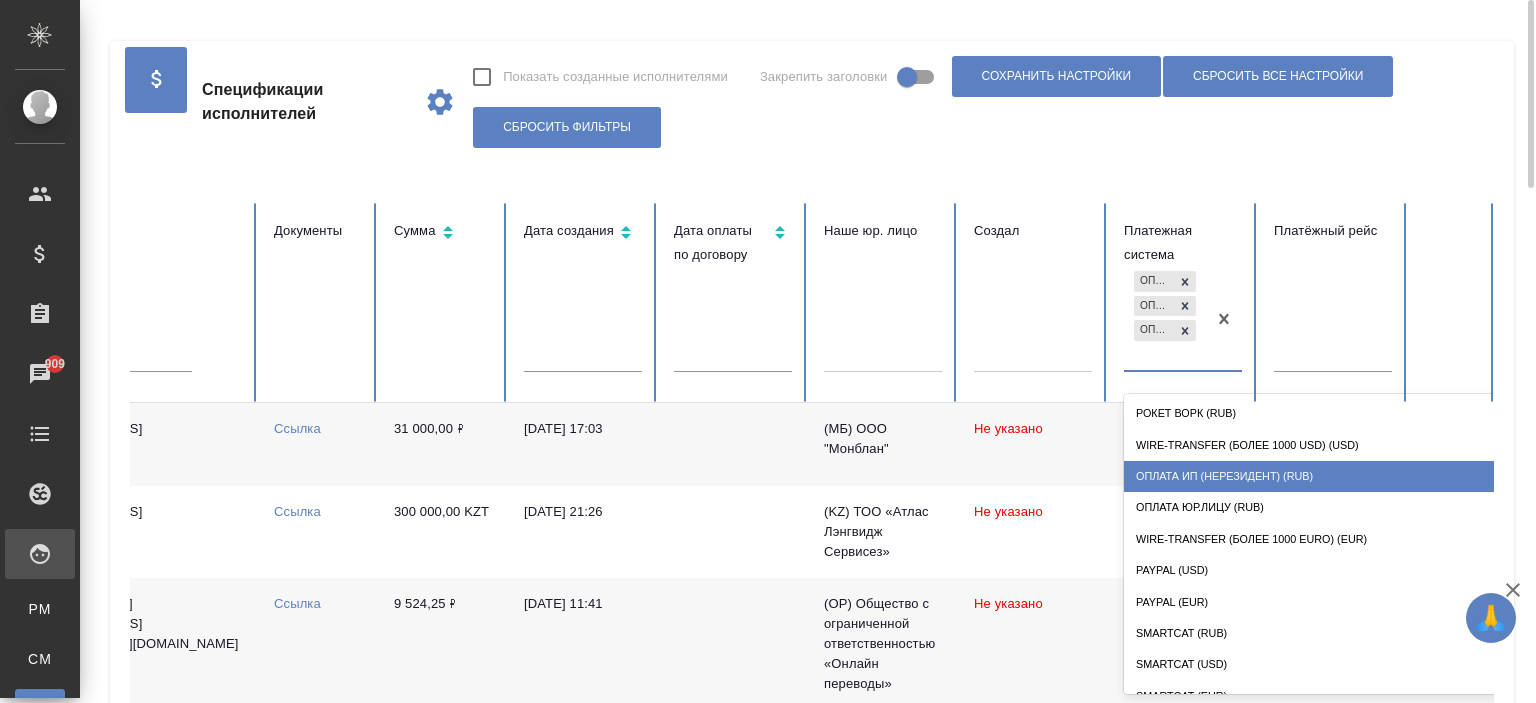 click on "Оплата ИП (нерезидент) (RUB)" at bounding box center [1324, 476] 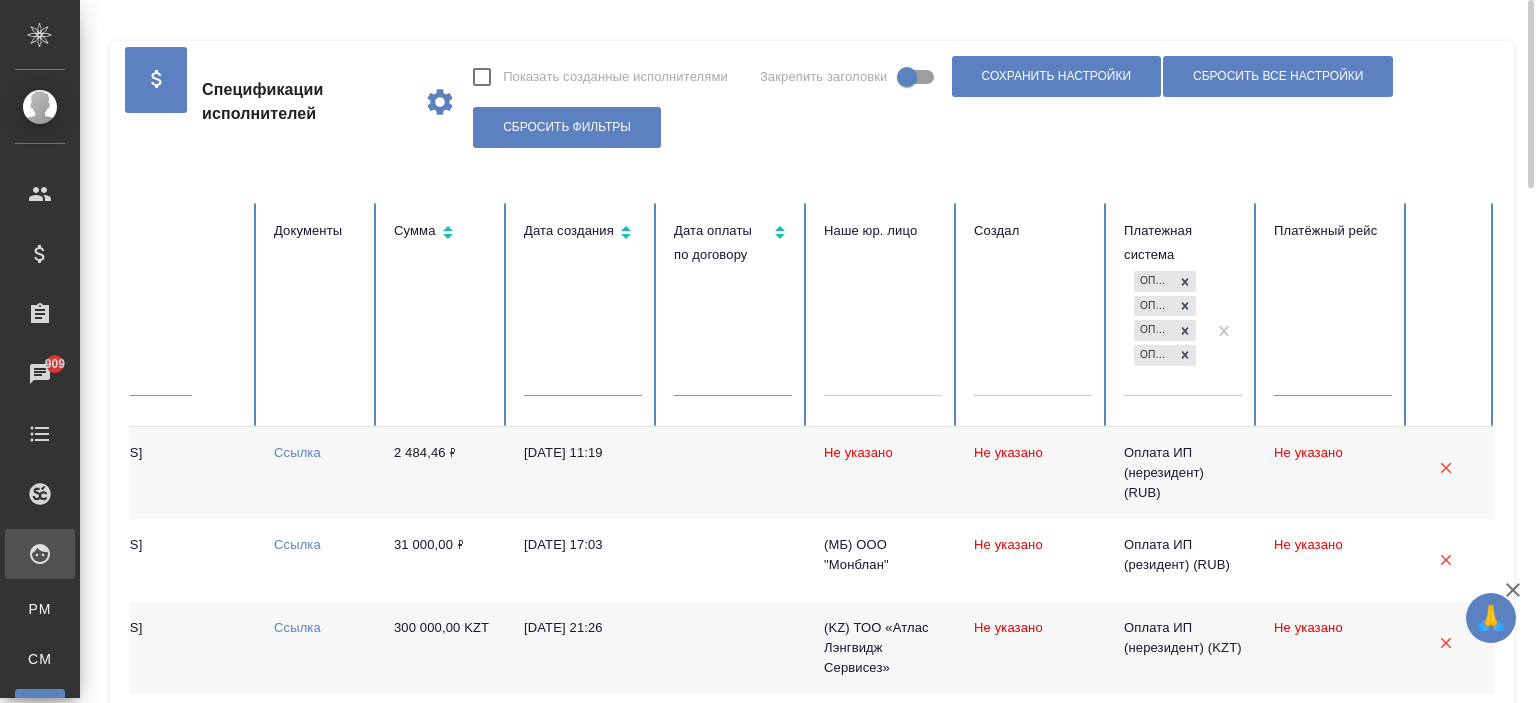 click on "Оплата ИП (нерезидент) (KZT) Оплата ИП (нерезидент) (UAH) Оплата ИП (резидент) (RUB) Оплата ИП (нерезидент) (RUB)" at bounding box center [1165, 330] 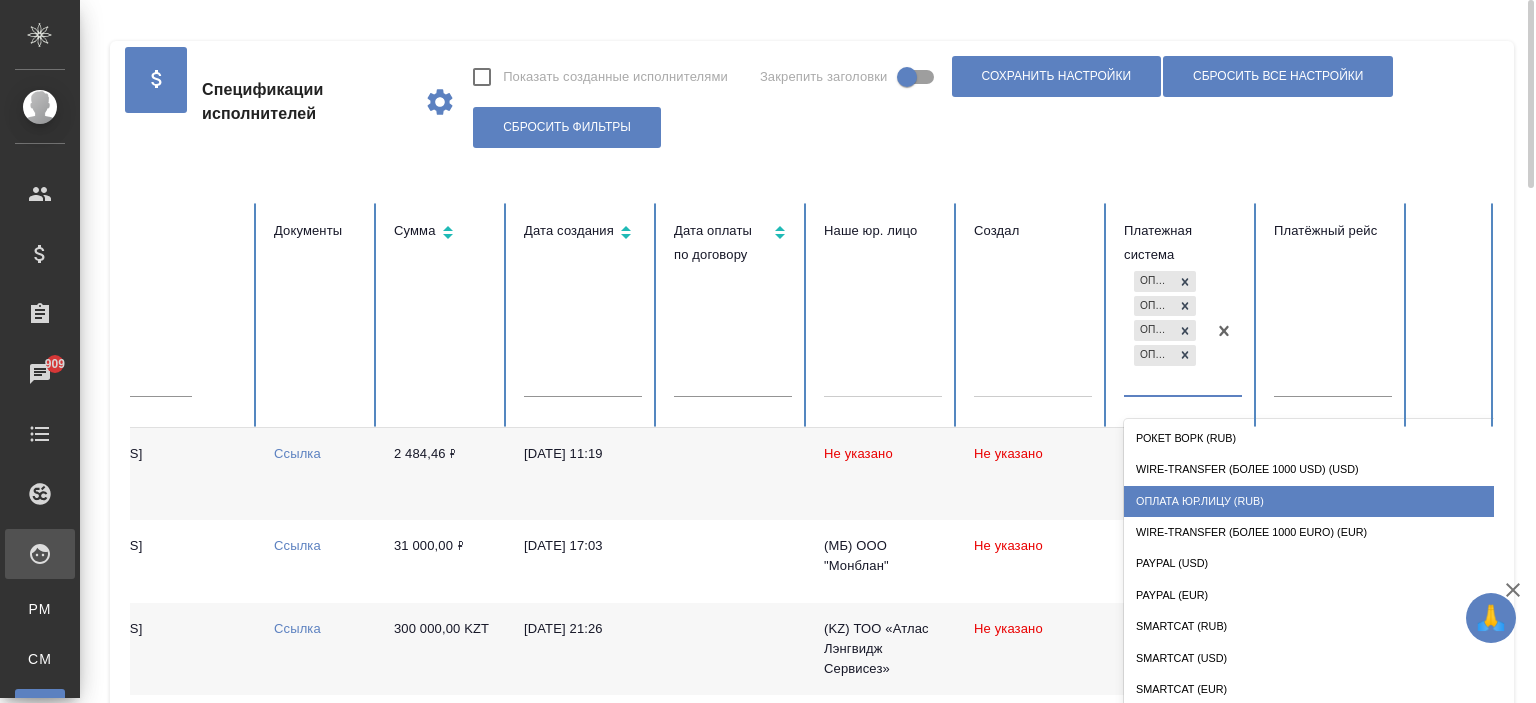 click on "Оплата Юр.лицу (RUB)" at bounding box center [1324, 501] 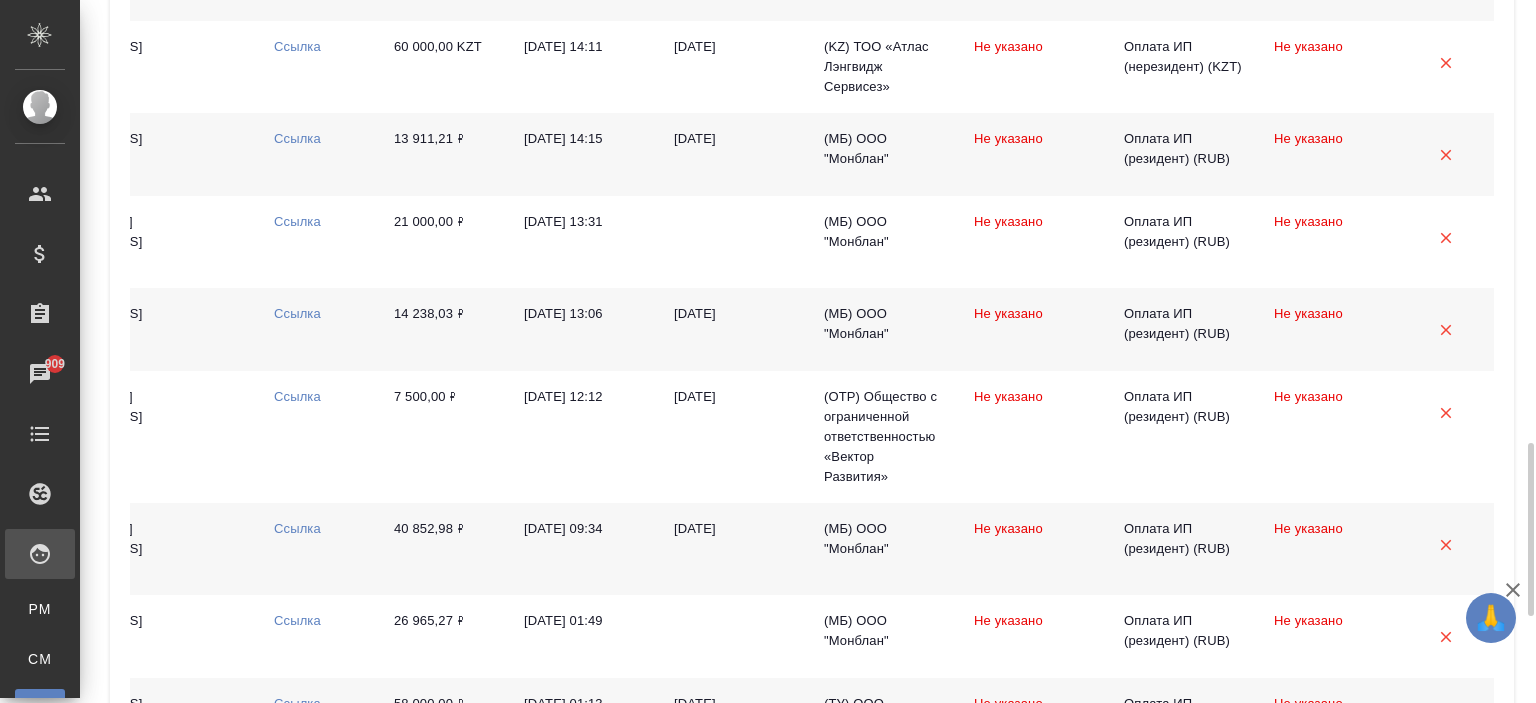 scroll, scrollTop: 2152, scrollLeft: 0, axis: vertical 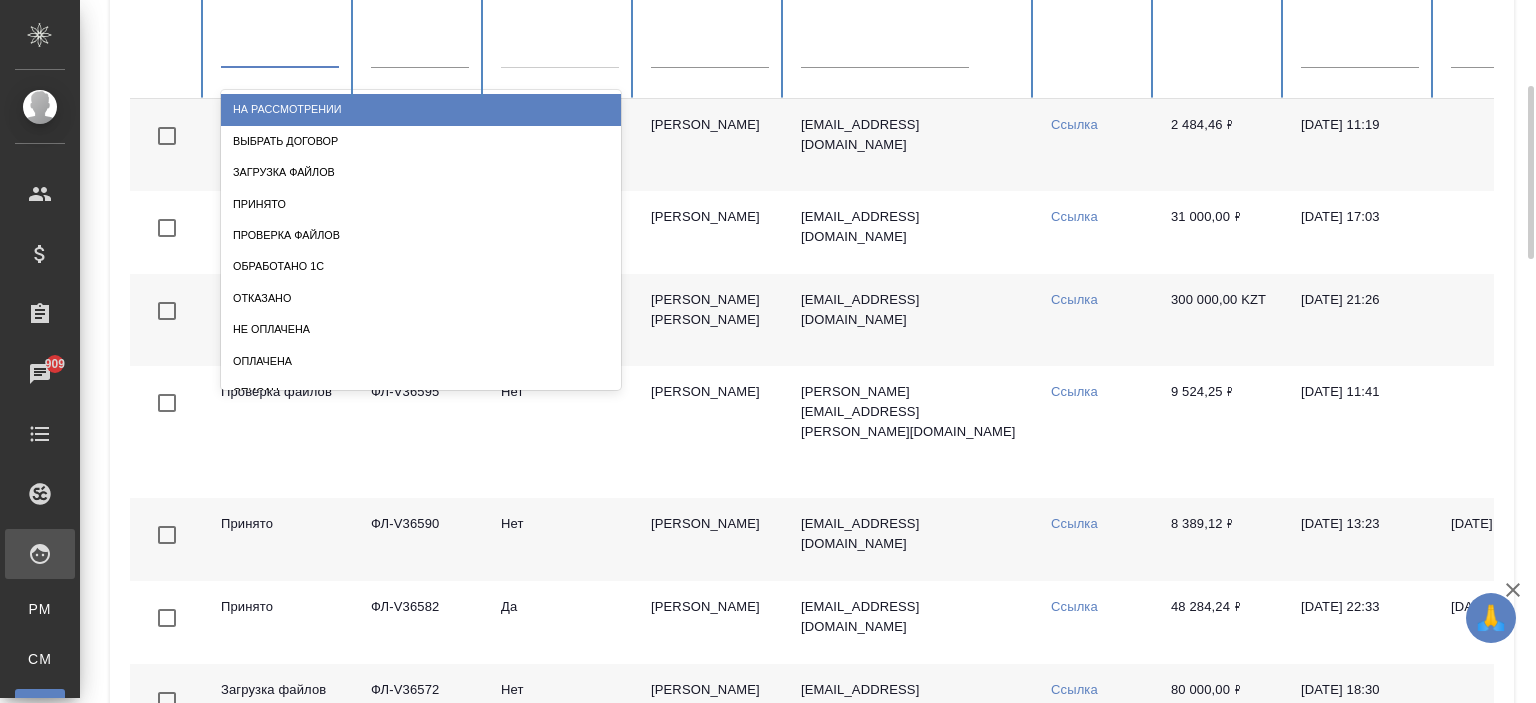 click at bounding box center [280, 48] 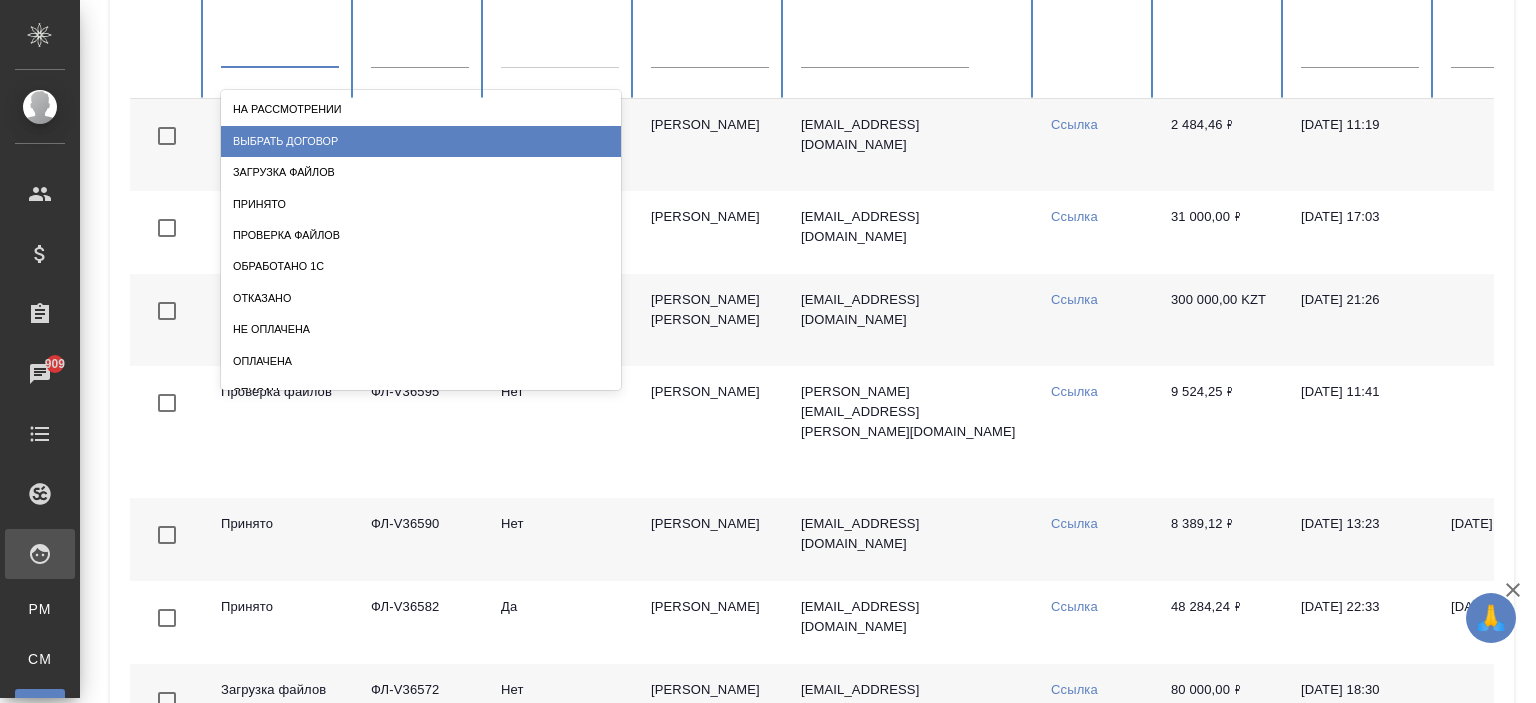click on "Выбрать договор" at bounding box center [421, 141] 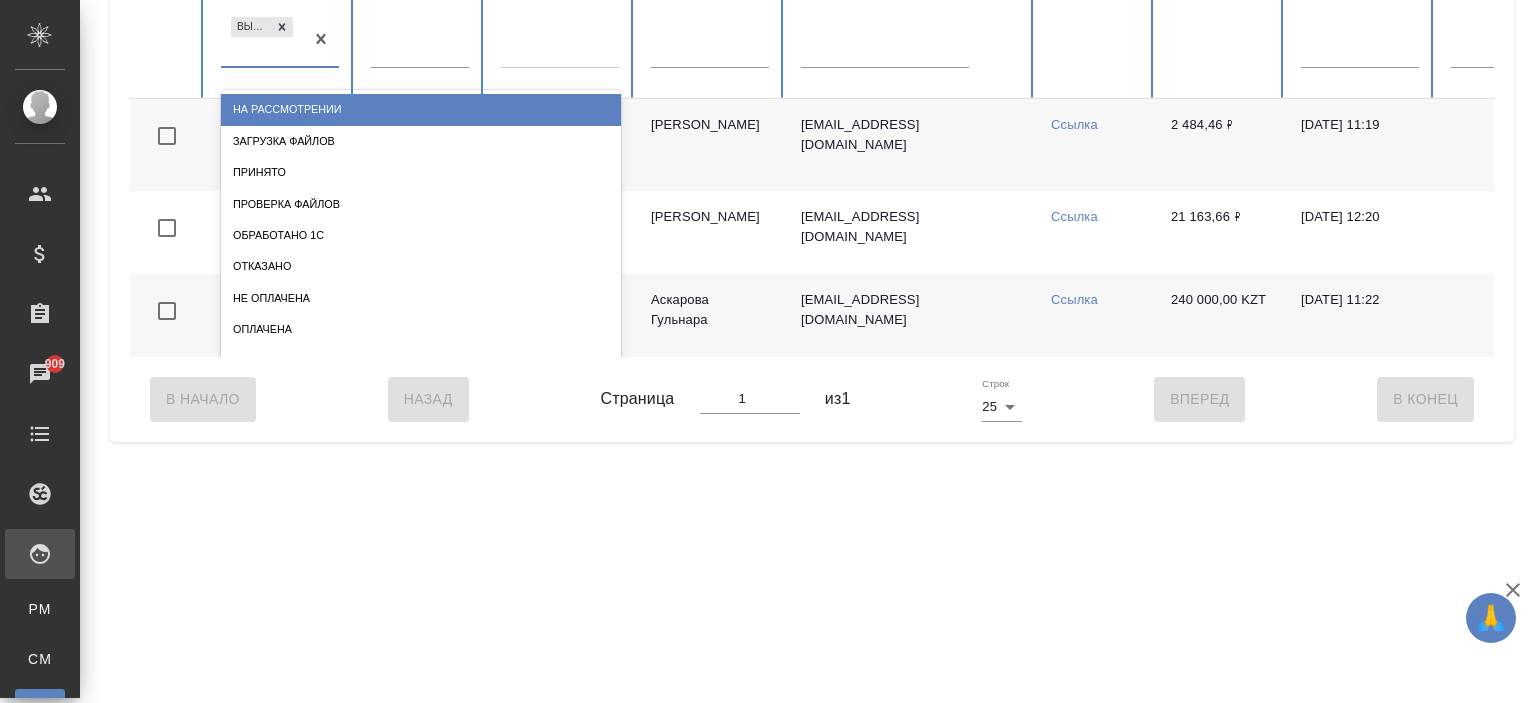 click on "Выбрать договор" at bounding box center [262, 40] 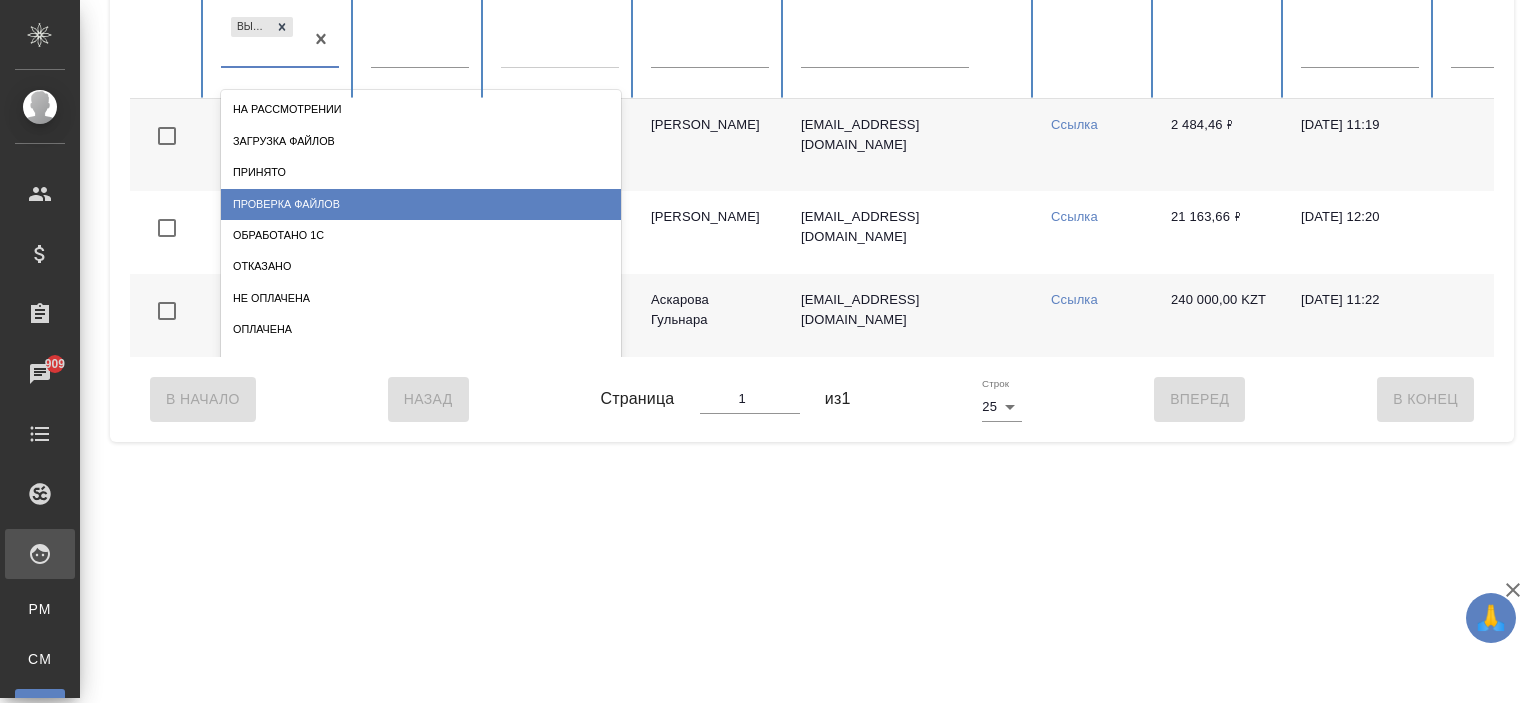 click on "Проверка файлов" at bounding box center (421, 204) 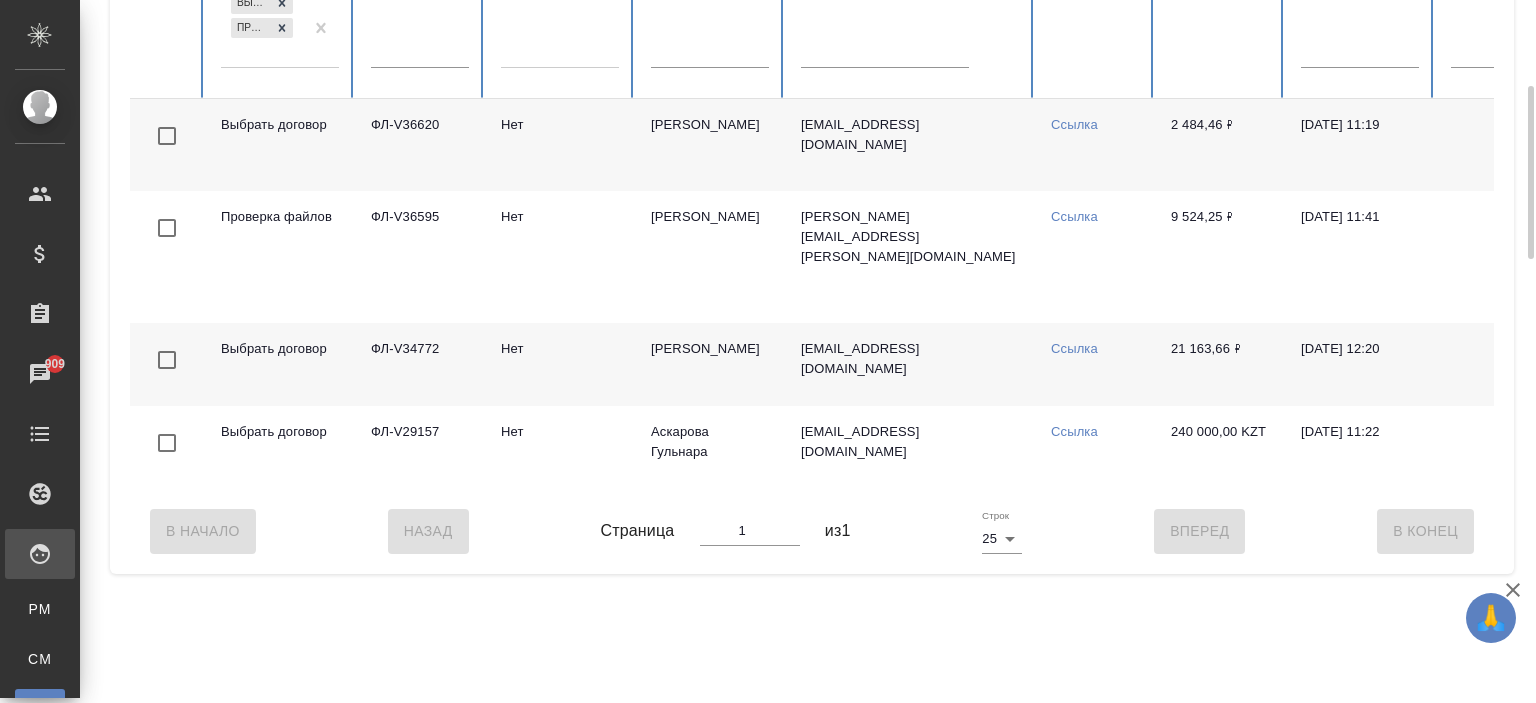 click on "Урбанович Татьяна" at bounding box center [710, 145] 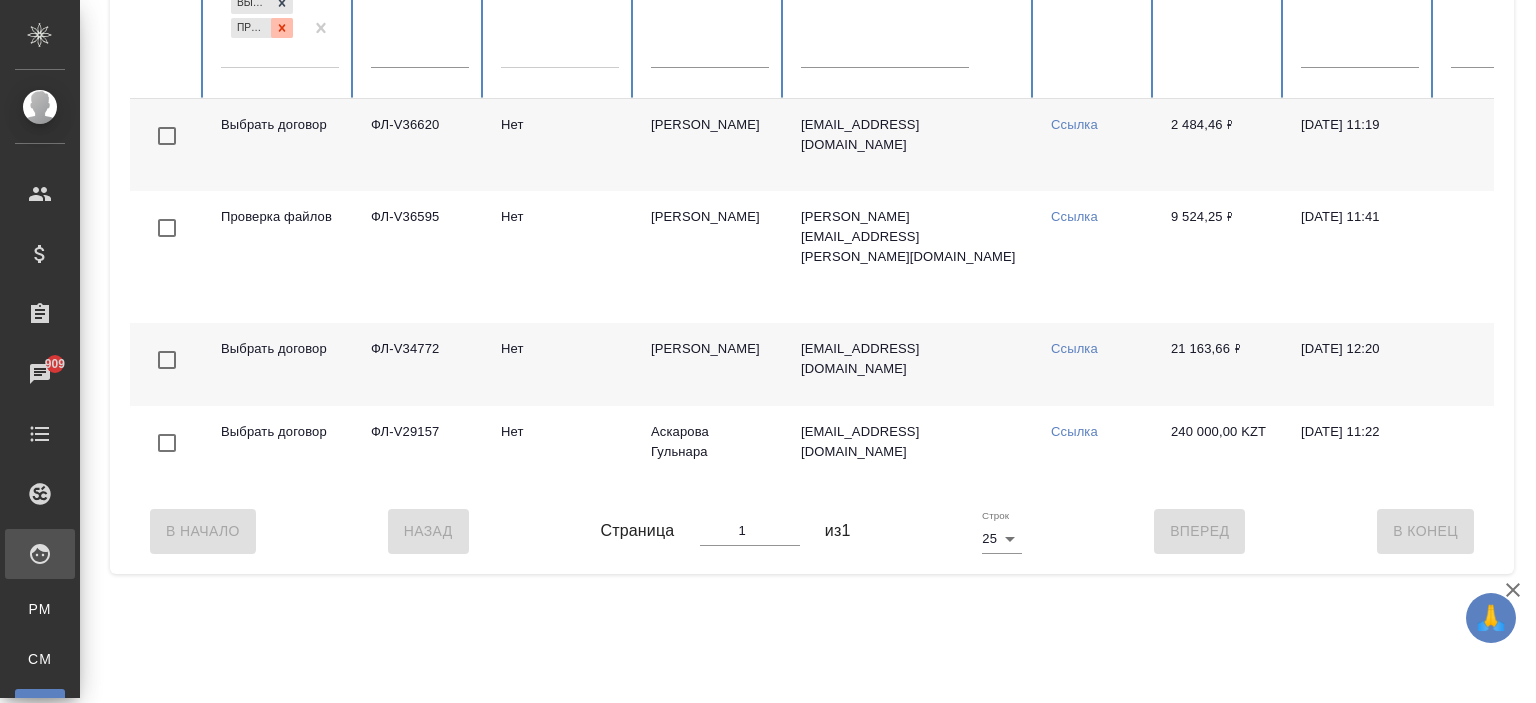 click 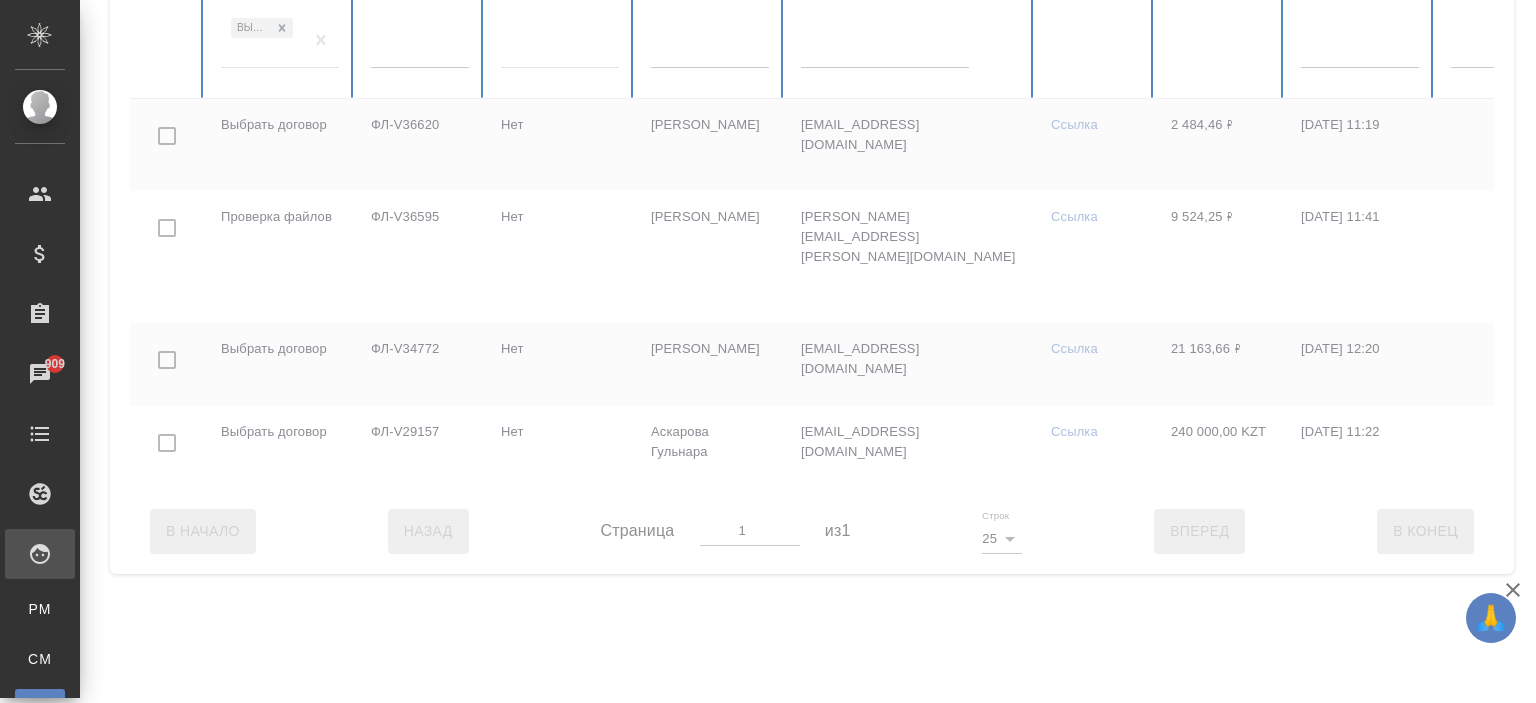 click at bounding box center (1201, 170) 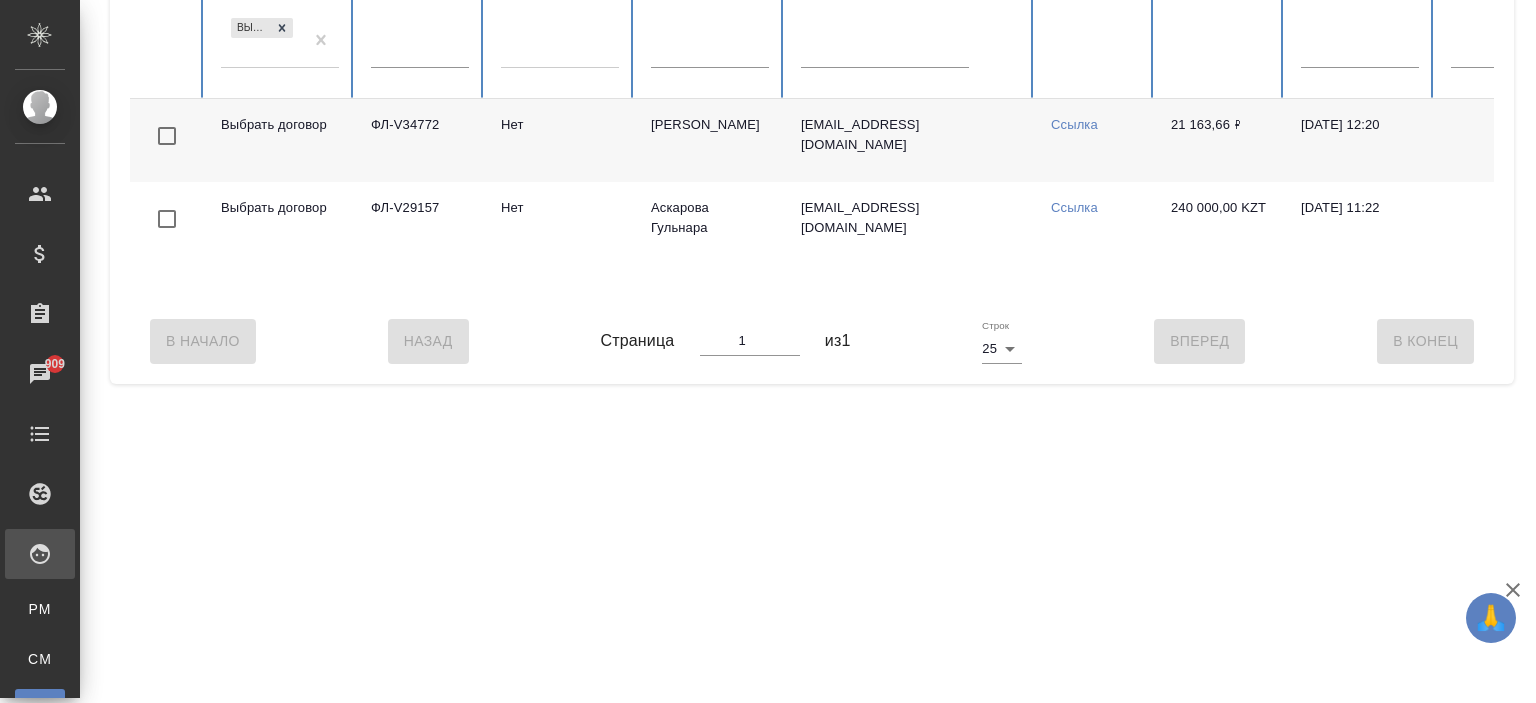 click on "Выбрать договор" at bounding box center [262, 41] 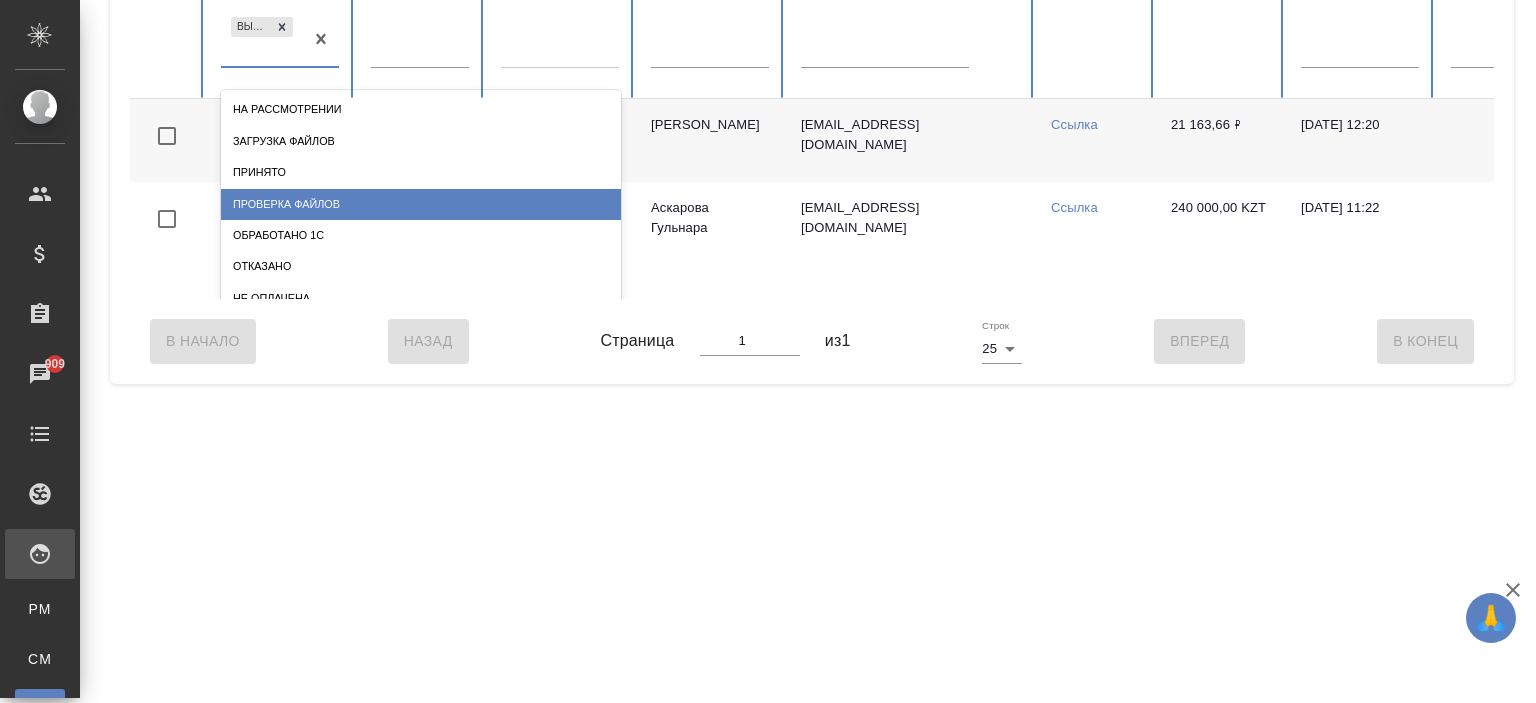 click on "Проверка файлов" at bounding box center [421, 204] 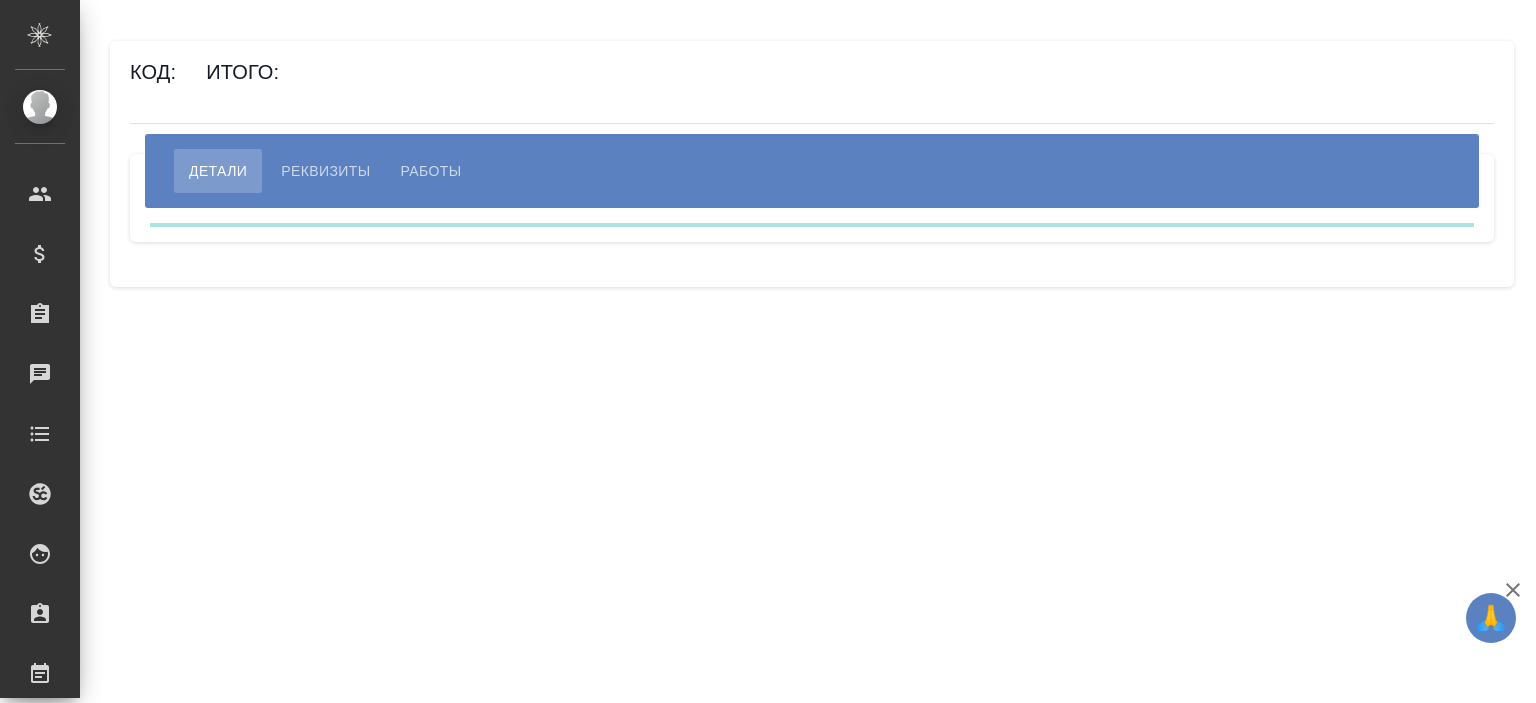 scroll, scrollTop: 0, scrollLeft: 0, axis: both 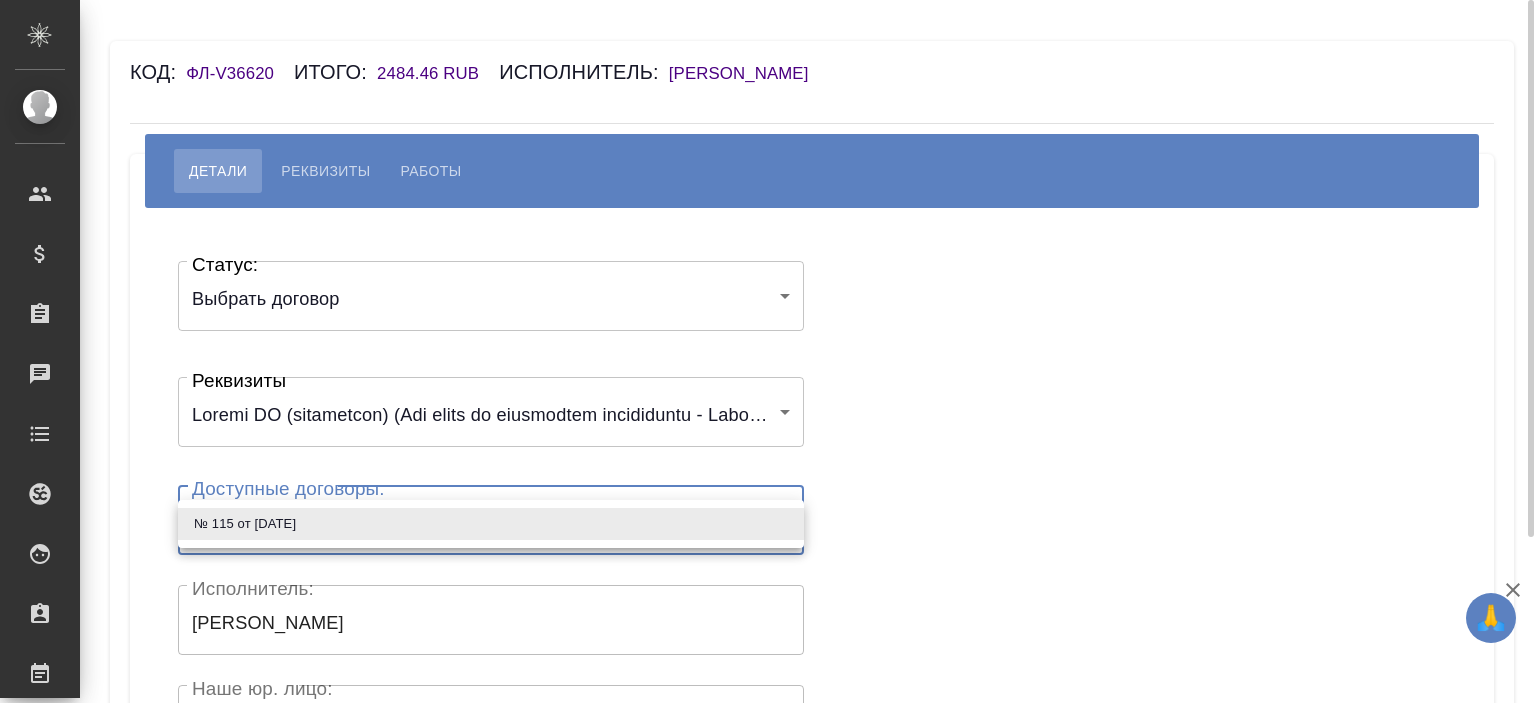 click on "🙏 .cls-1
fill:#fff;
AWATERA [PERSON_NAME] Спецификации Заказы Чаты Todo Проекты SC Исполнители Кандидаты Работы Входящие заявки Заявки на доставку Рекламации Проекты процессинга Конференции Выйти Код: ФЛ-V36620 Итого: 2484.46 RUB Исполнитель: [PERSON_NAME] Реквизиты Работы Статус: Выбрать договор chooseContract Статус: Реквизиты 6167fd5821936847e10bef2d Реквизиты Доступные договоры: ​ Доступные договоры: Исполнитель: [PERSON_NAME] Исполнитель: Наше юр. лицо: (ФЛ) Наше юр. лицо: Создал: Создал: Скрыть от исполнителя выплату Сохранить .cls-1
fill:#fff;
AWATERA" at bounding box center (768, 351) 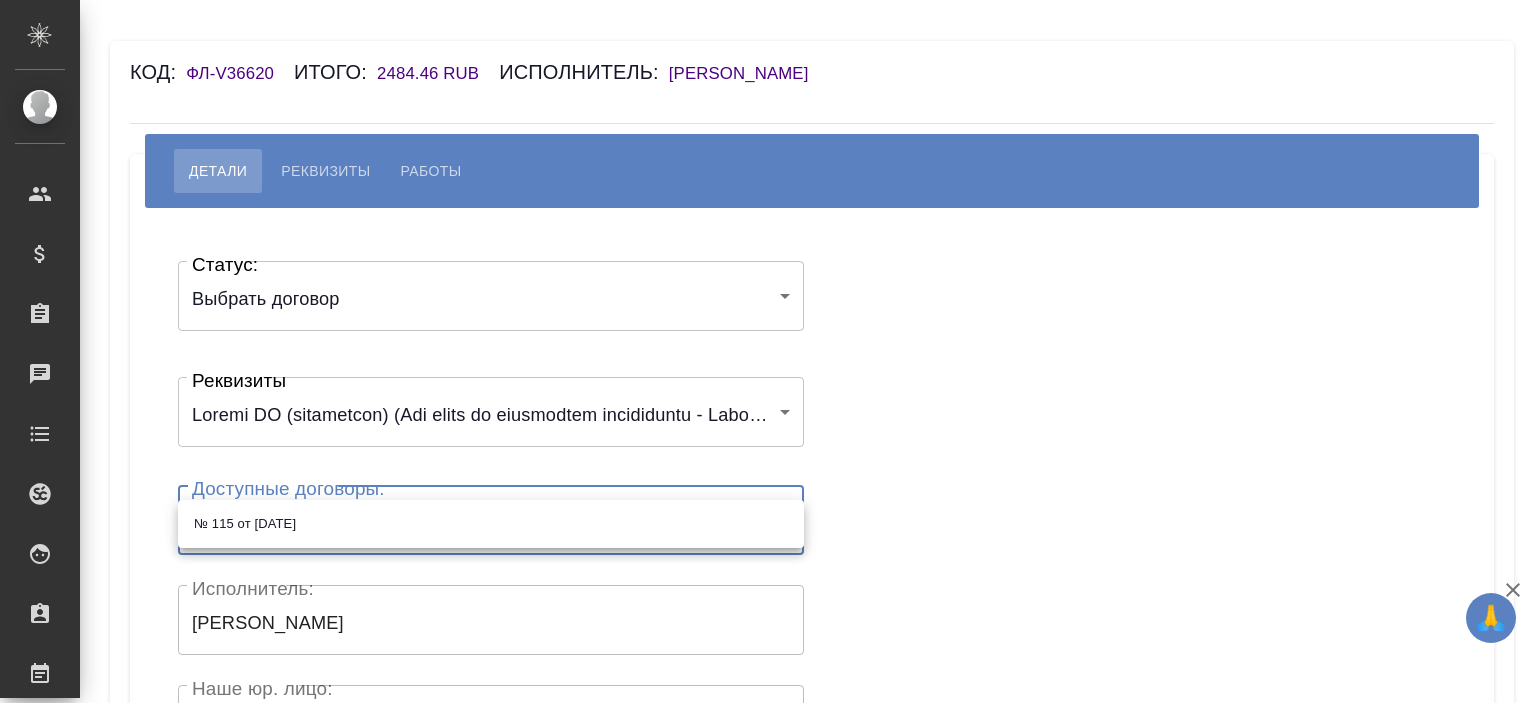 click on "№ 115 от [DATE]" at bounding box center (491, 524) 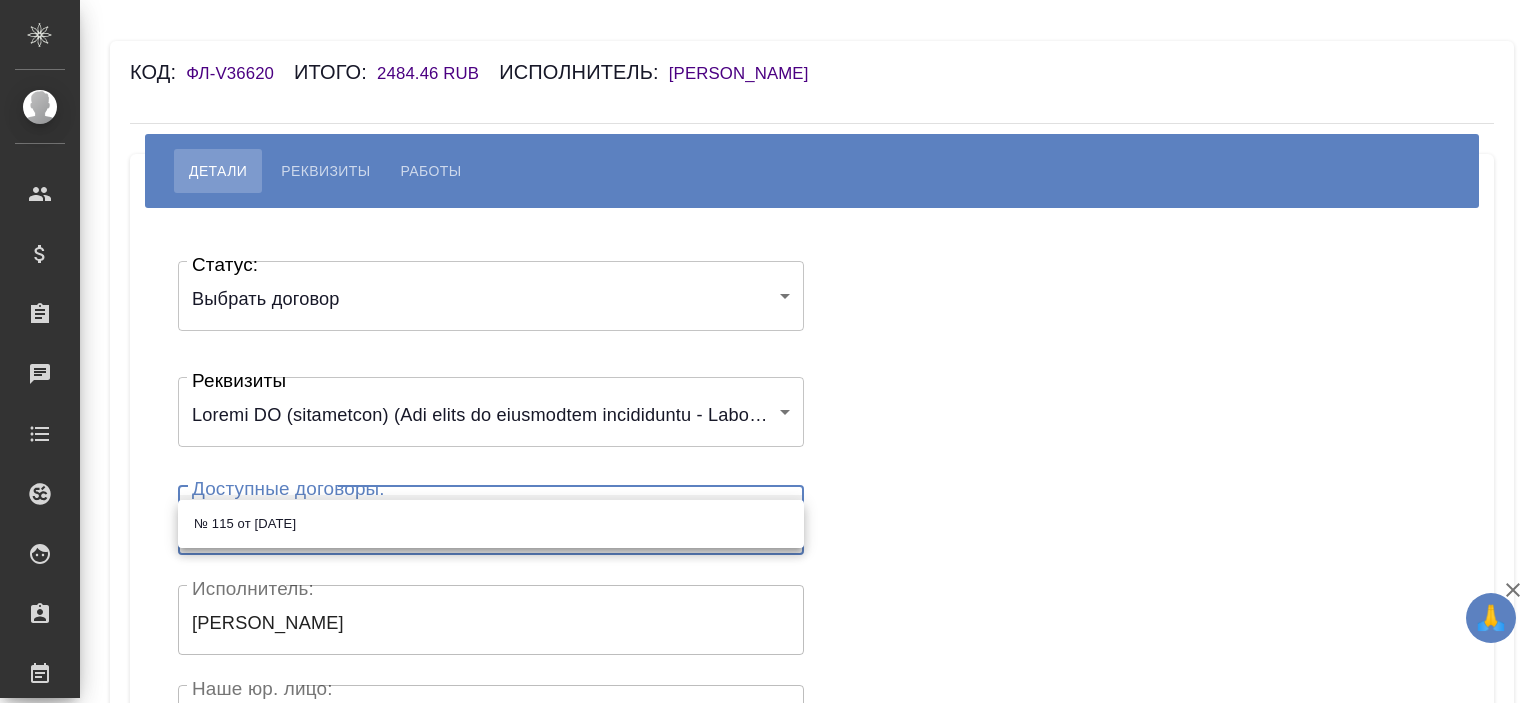 type on "60eed011544a686df4044d47" 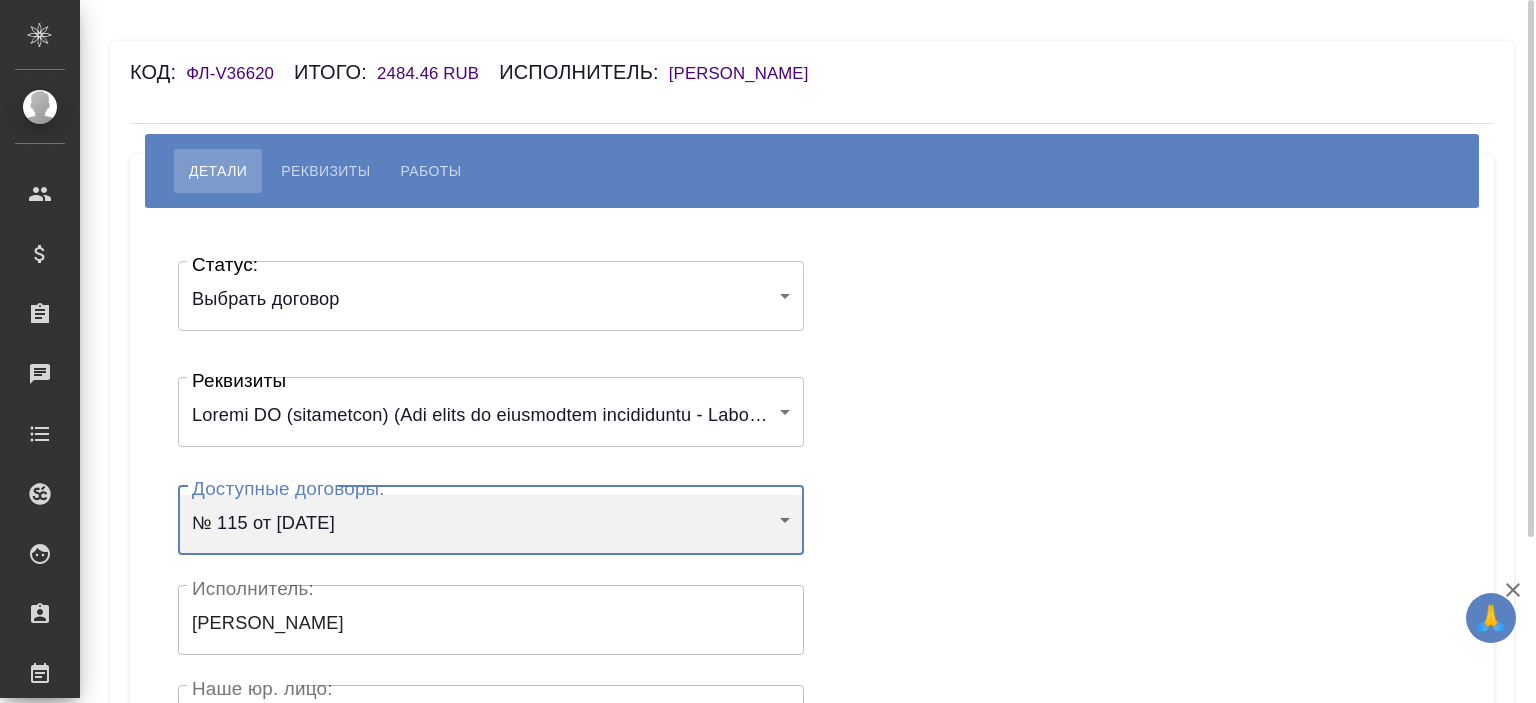 scroll, scrollTop: 440, scrollLeft: 0, axis: vertical 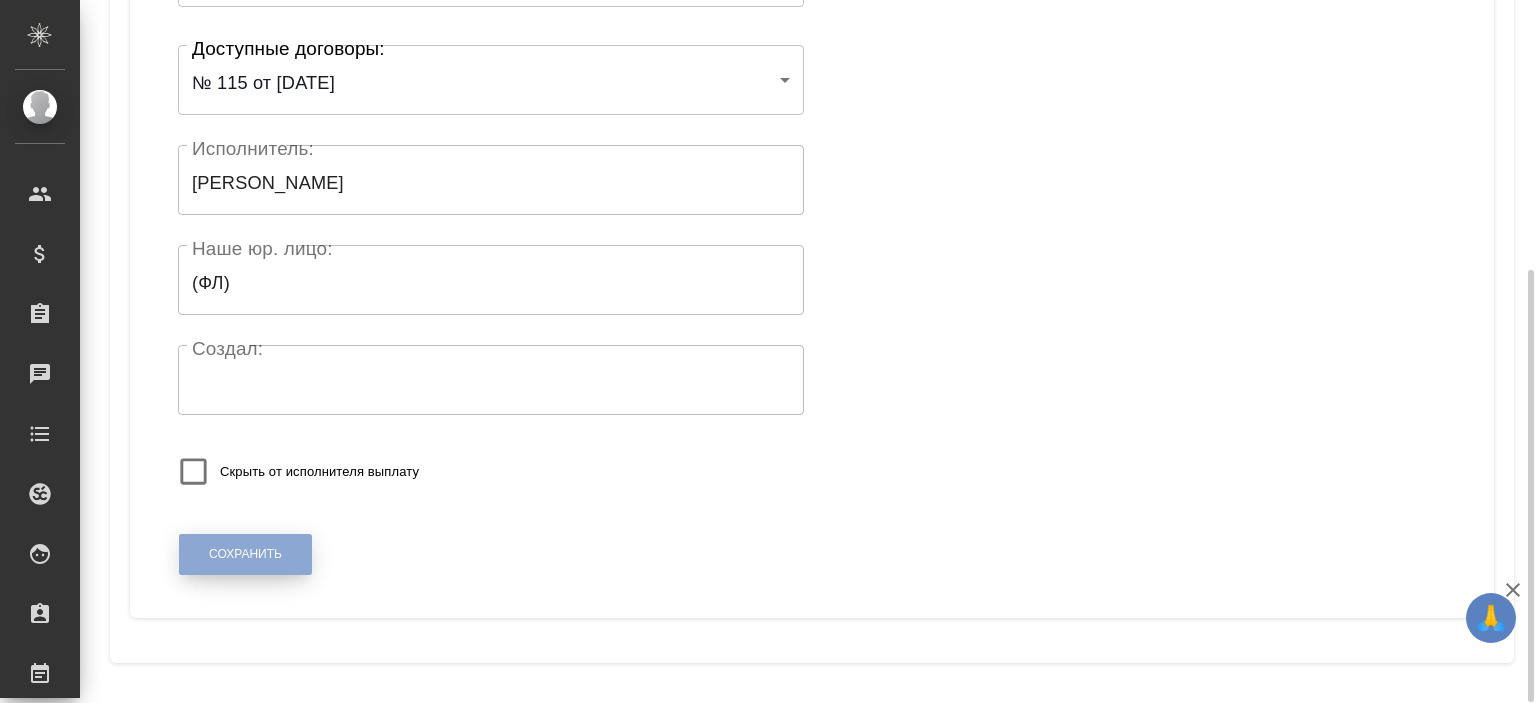 click on "Сохранить" at bounding box center [245, 554] 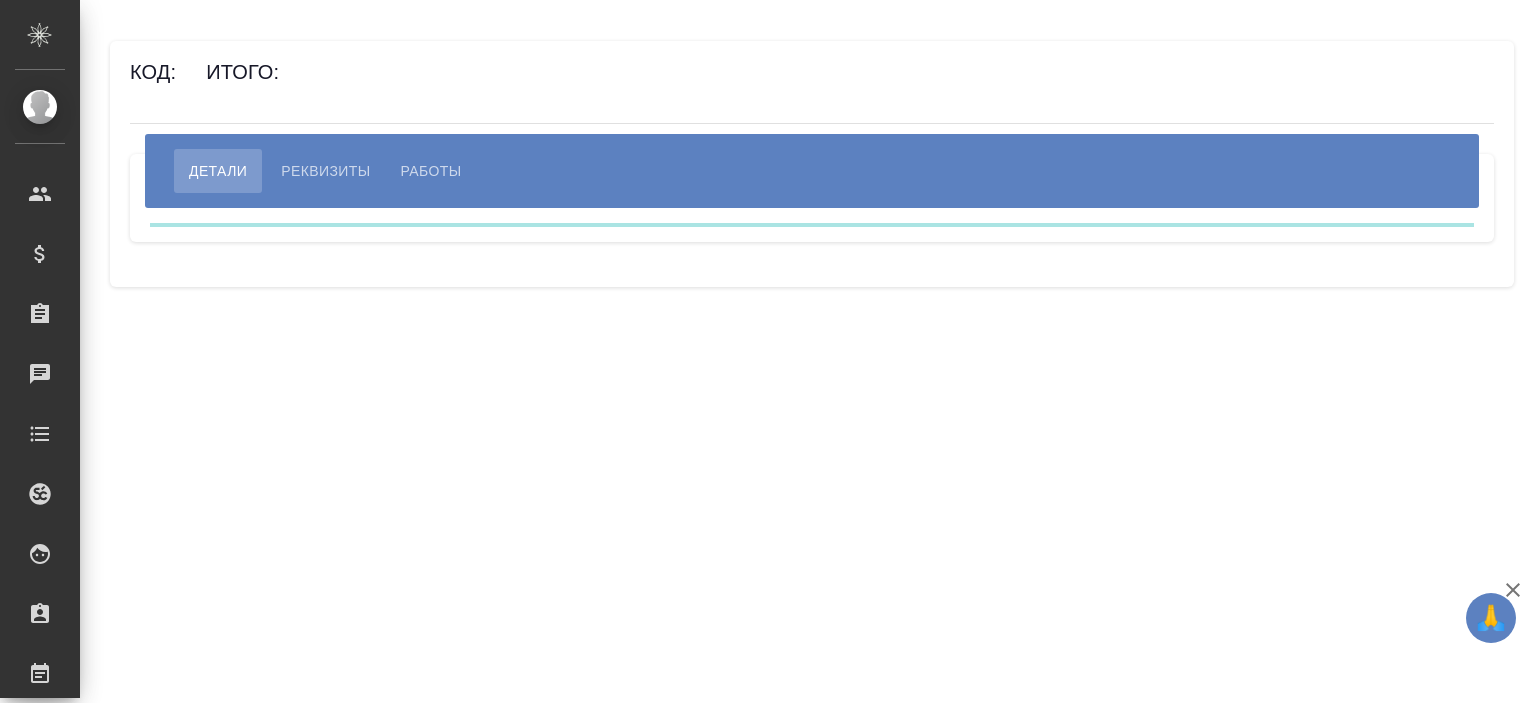 scroll, scrollTop: 0, scrollLeft: 0, axis: both 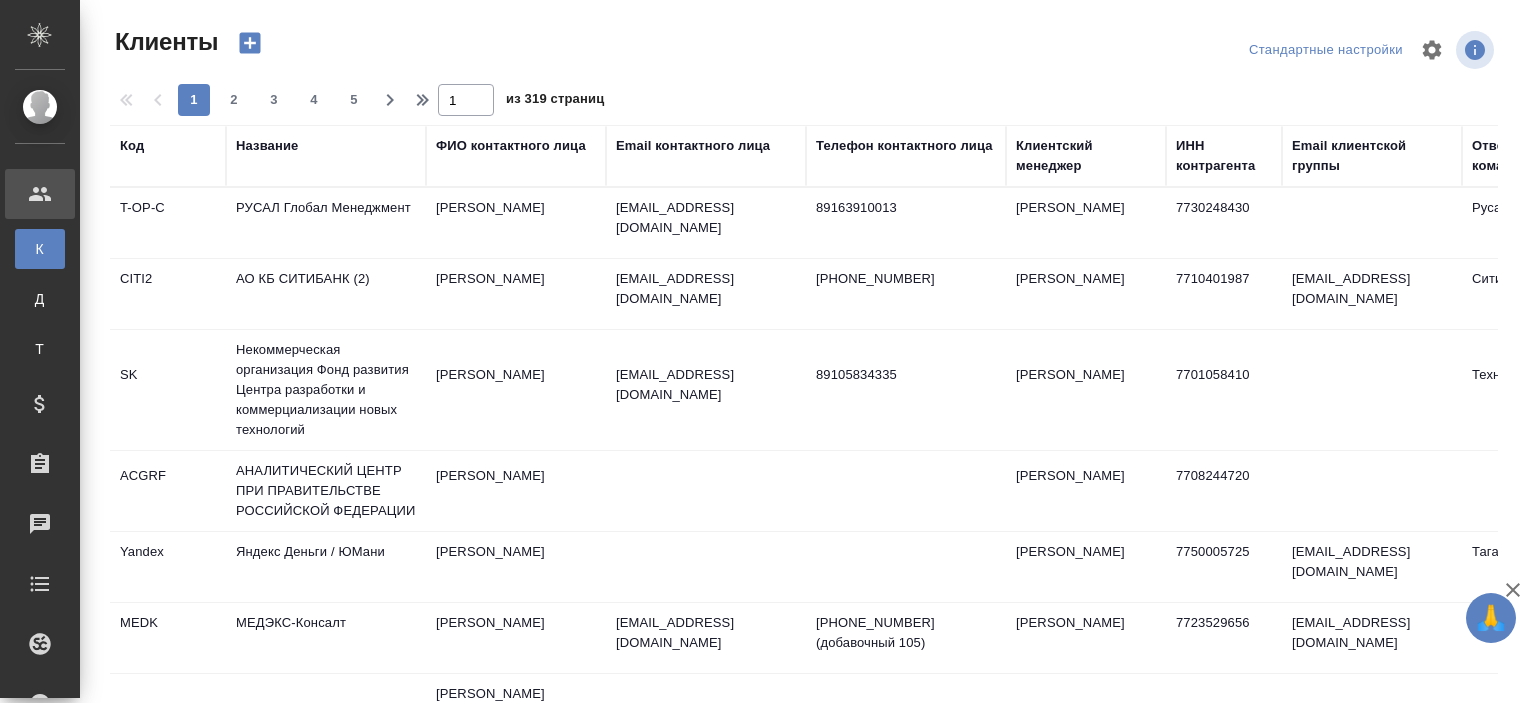 select on "RU" 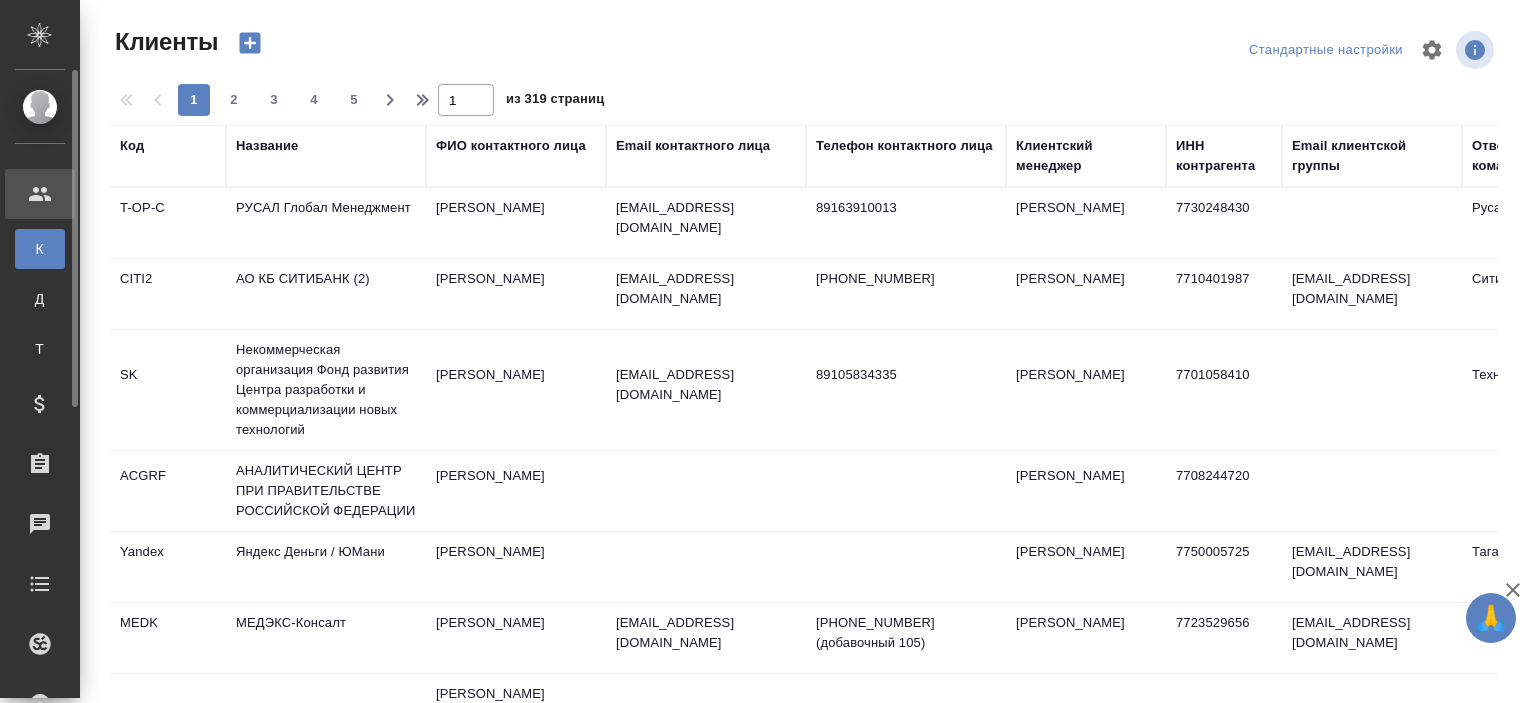 scroll, scrollTop: 0, scrollLeft: 0, axis: both 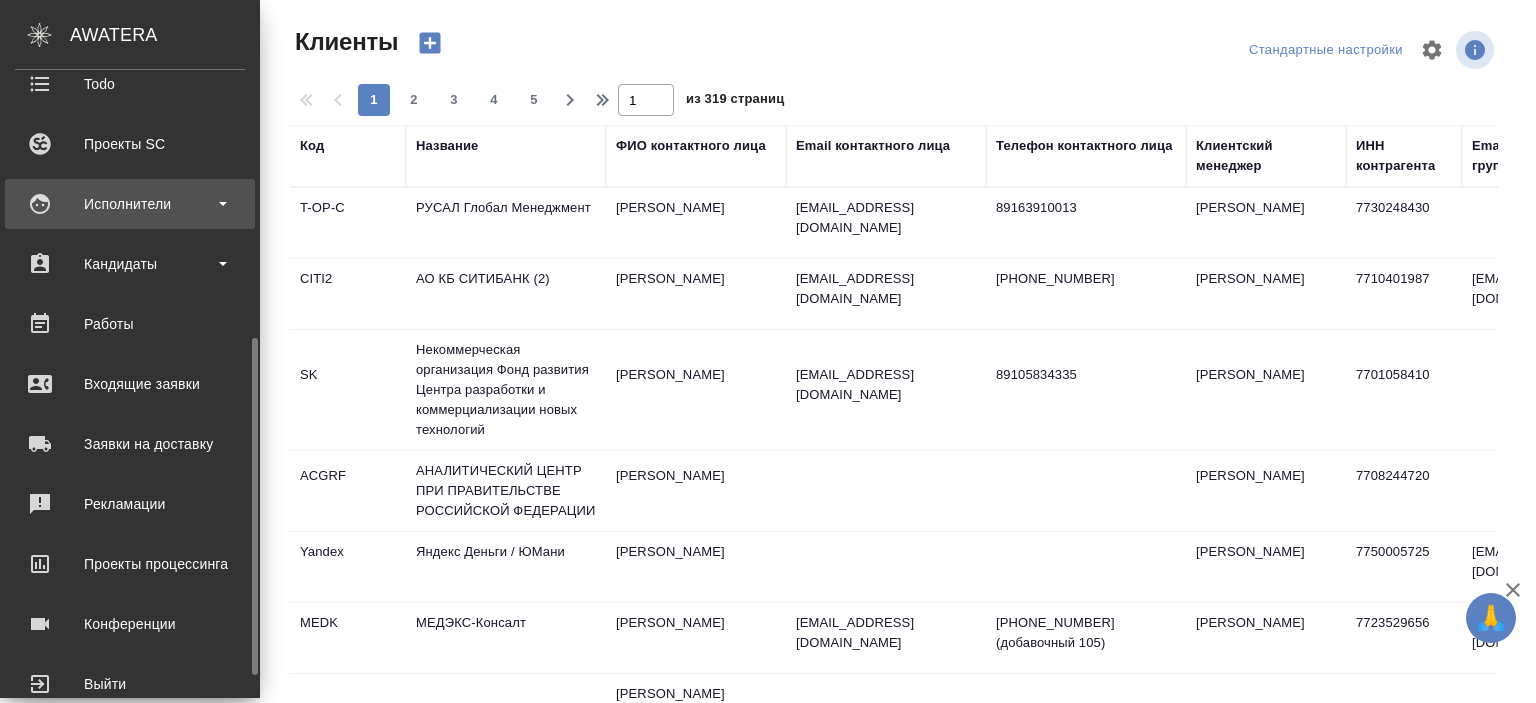 click on "Исполнители" at bounding box center [130, 204] 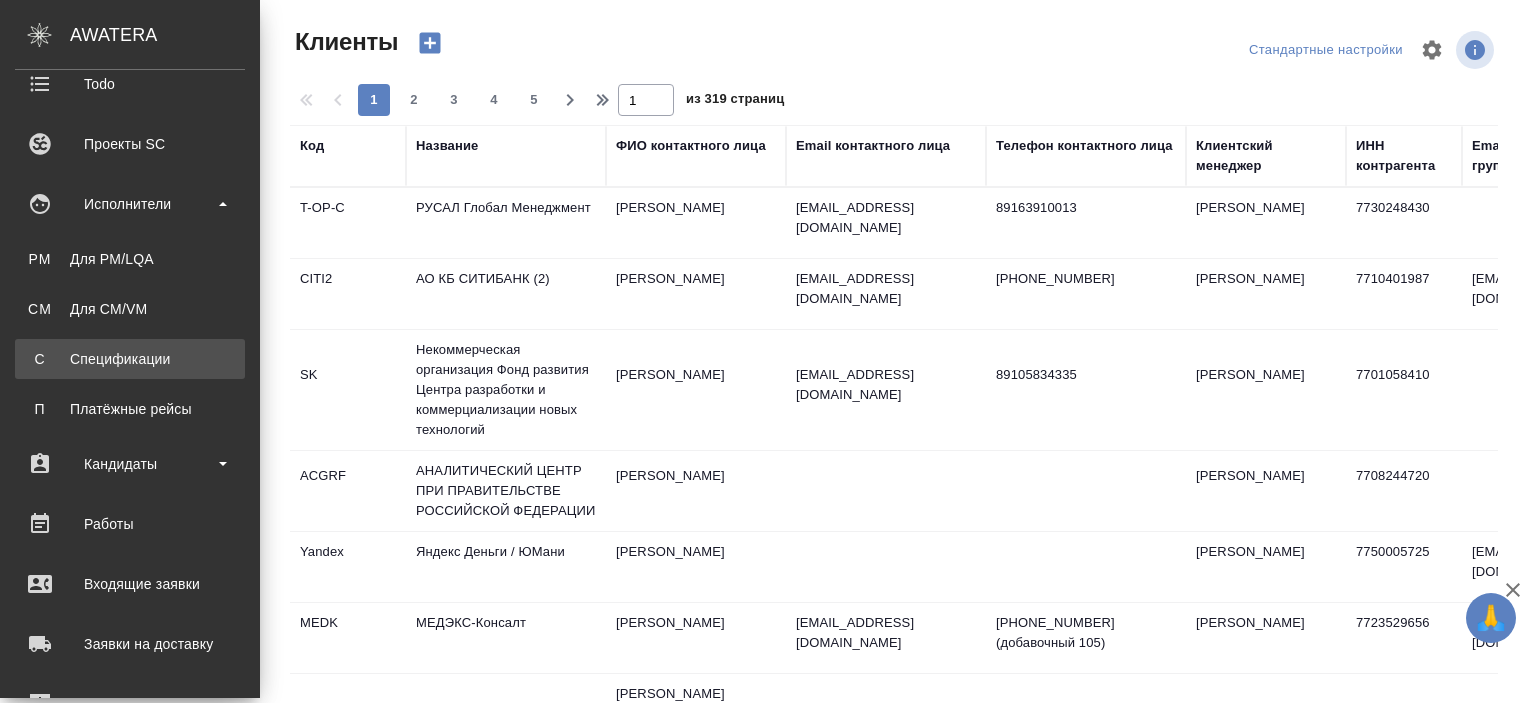 click on "Спецификации" at bounding box center (130, 359) 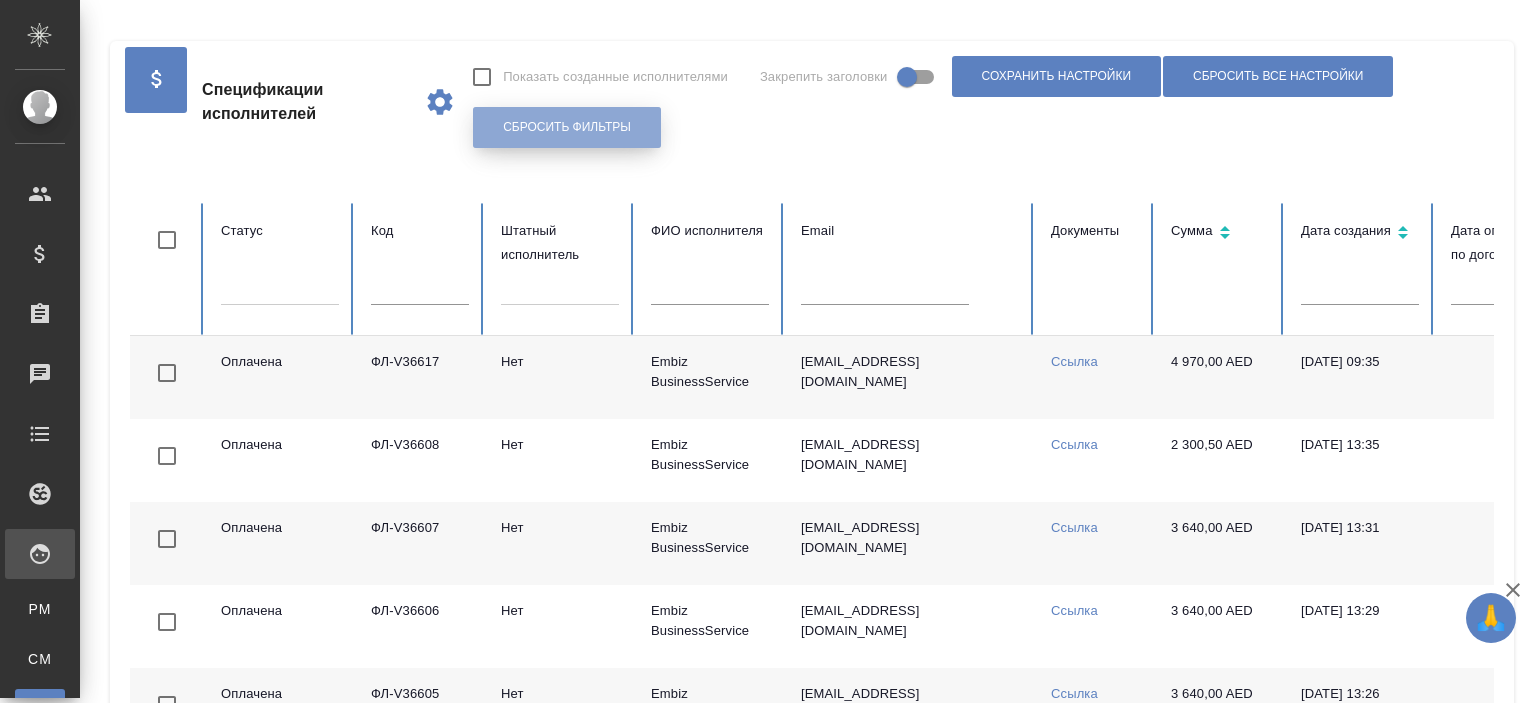 click on "Сбросить фильтры" at bounding box center [567, 127] 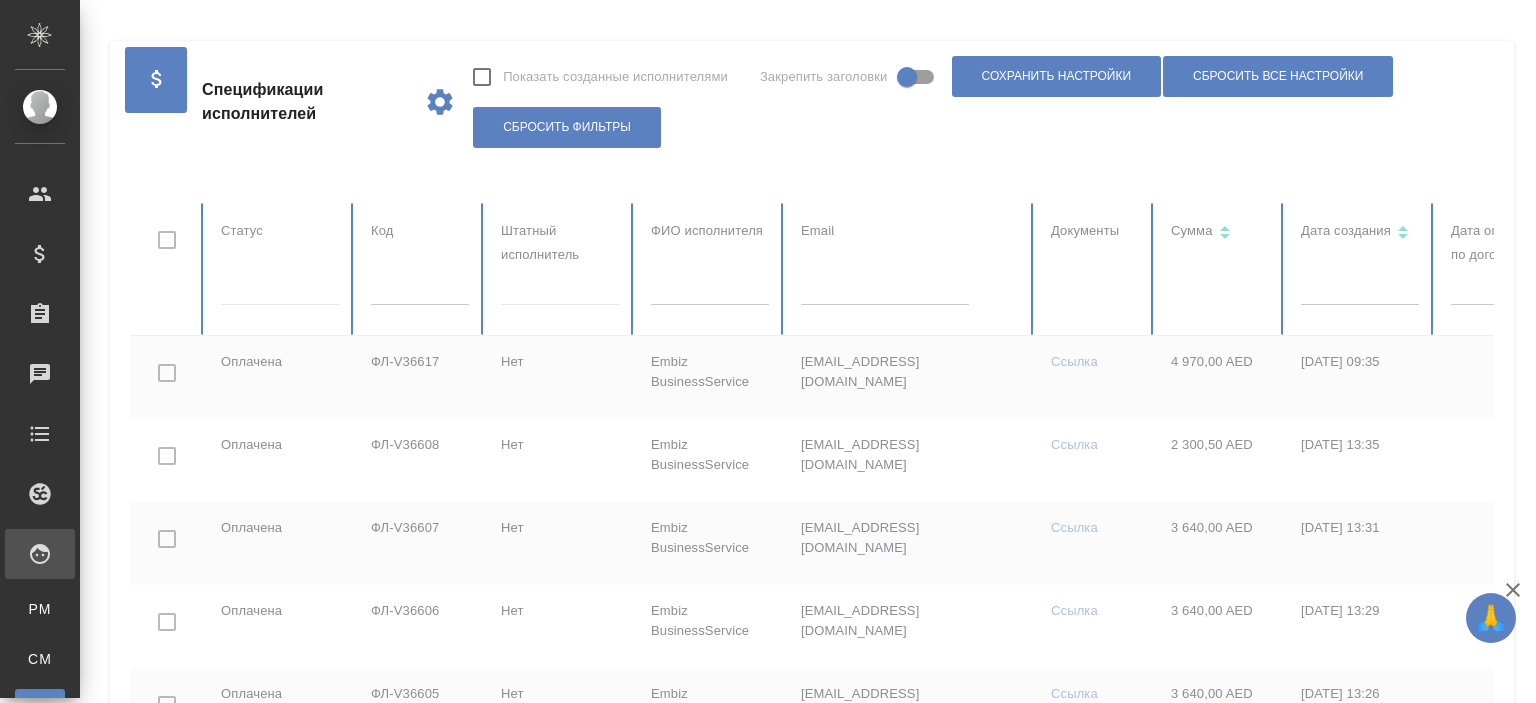 drag, startPoint x: 404, startPoint y: 259, endPoint x: 396, endPoint y: 283, distance: 25.298222 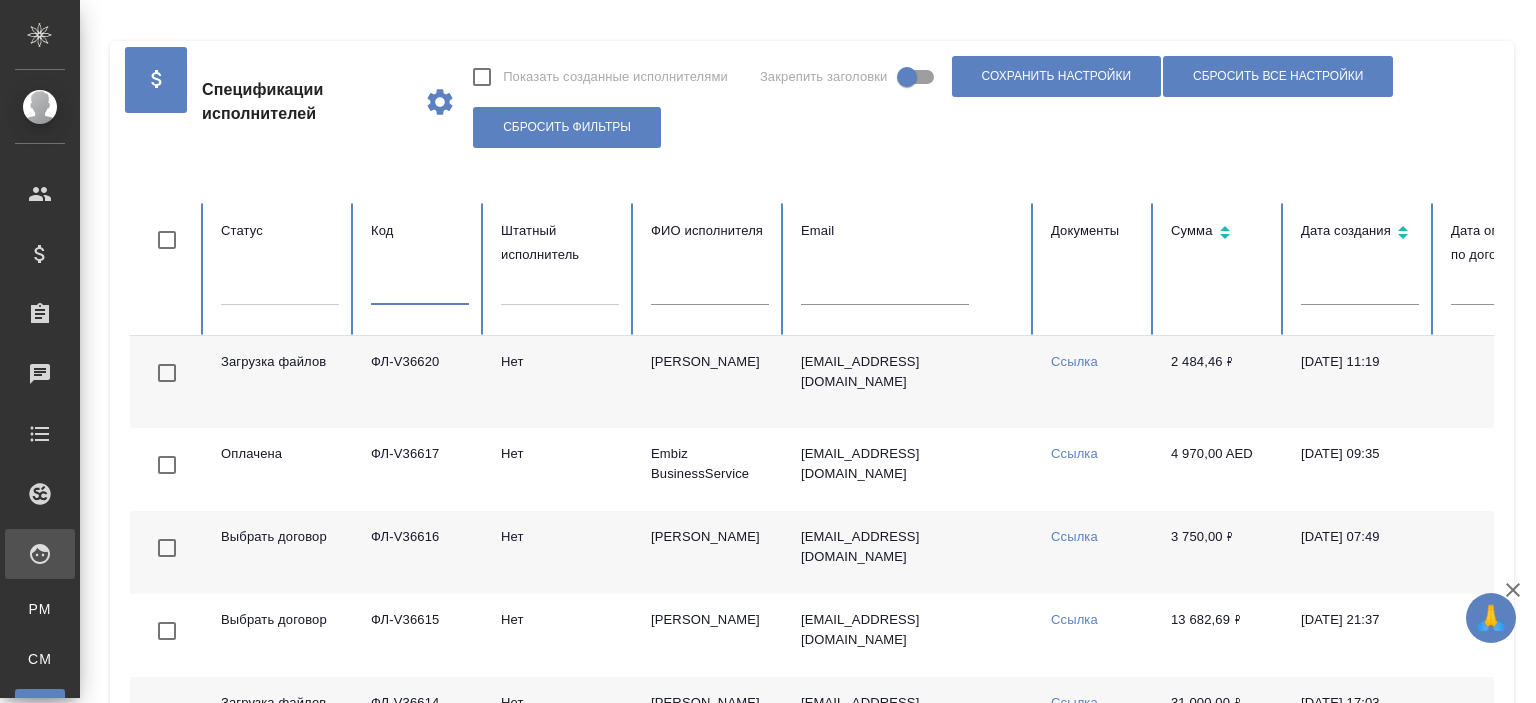 drag, startPoint x: 396, startPoint y: 283, endPoint x: 382, endPoint y: 291, distance: 16.124516 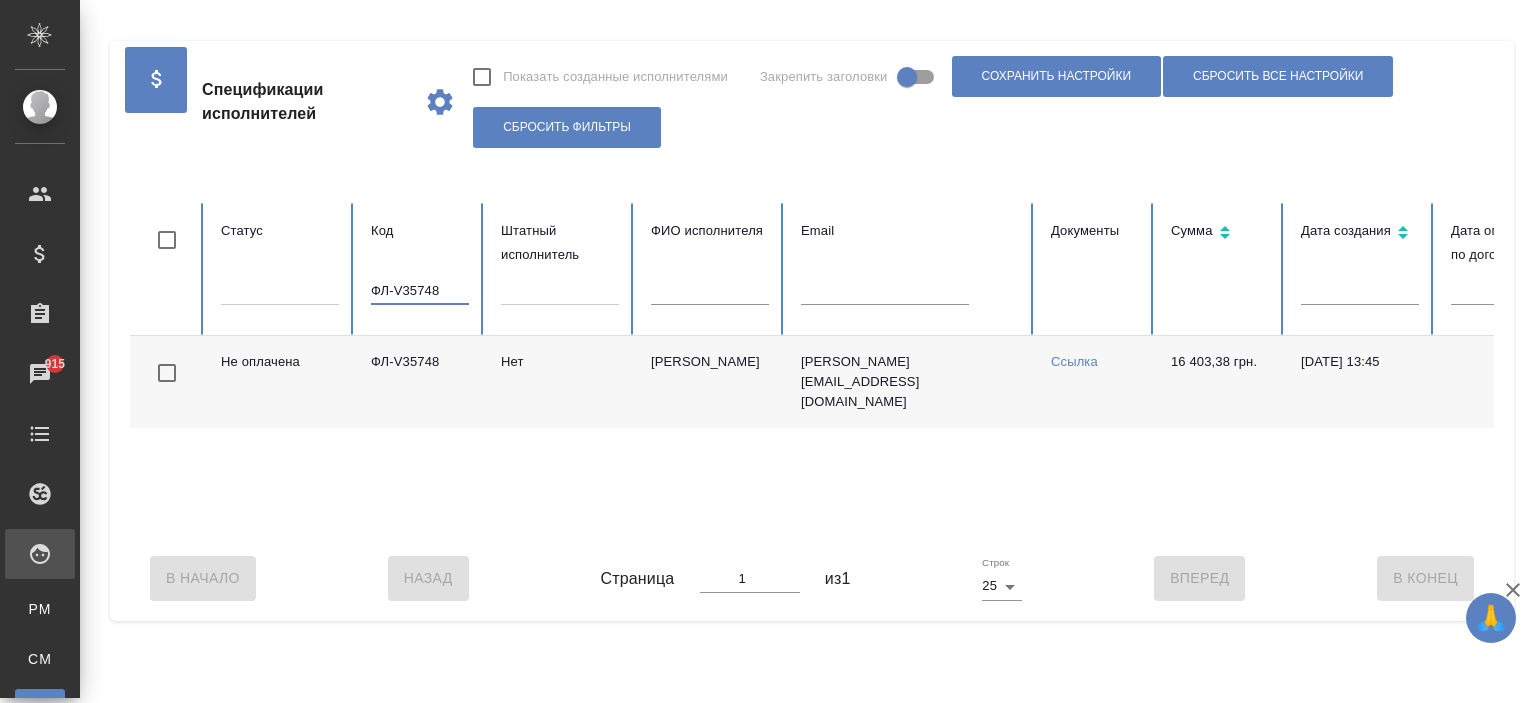type on "ФЛ-V35748" 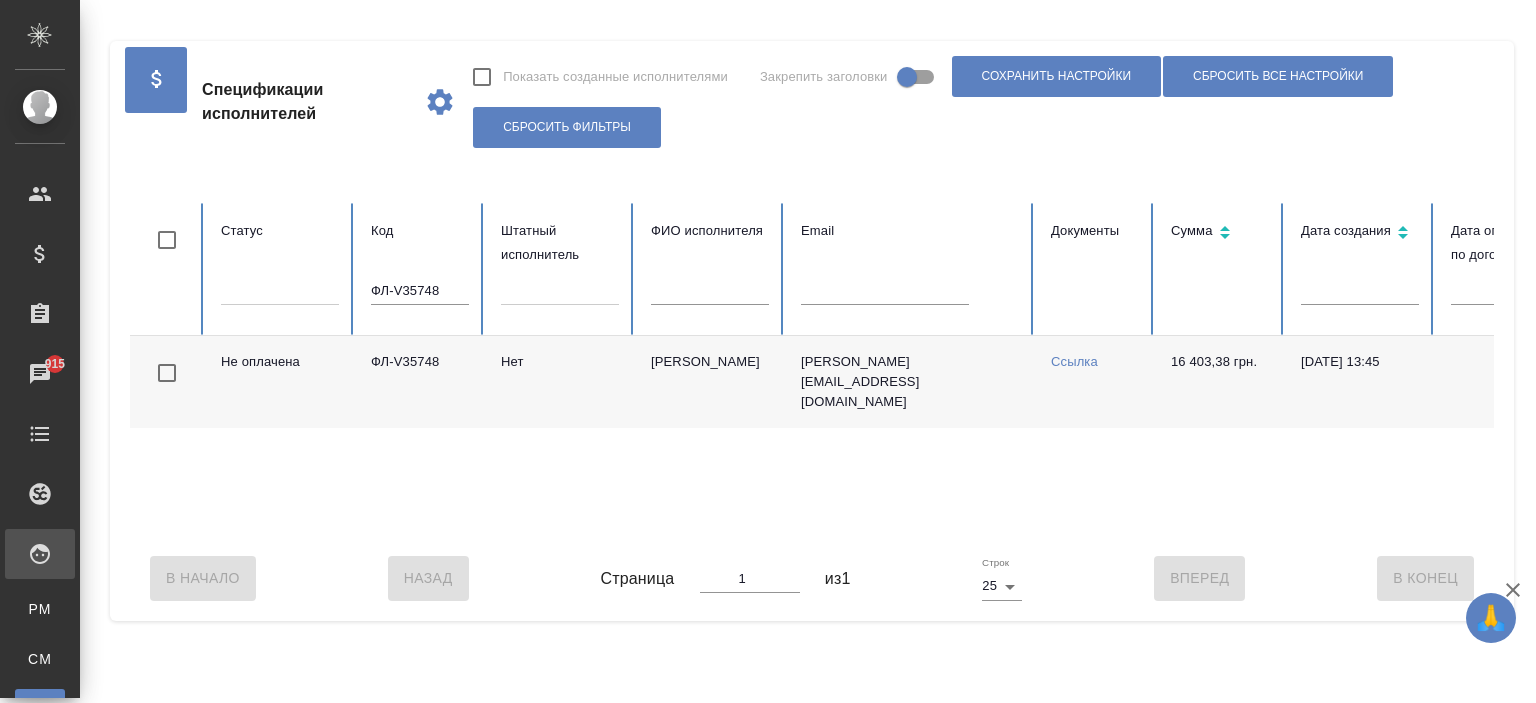 click on "Клешнёва Вера Александровна" at bounding box center [710, 382] 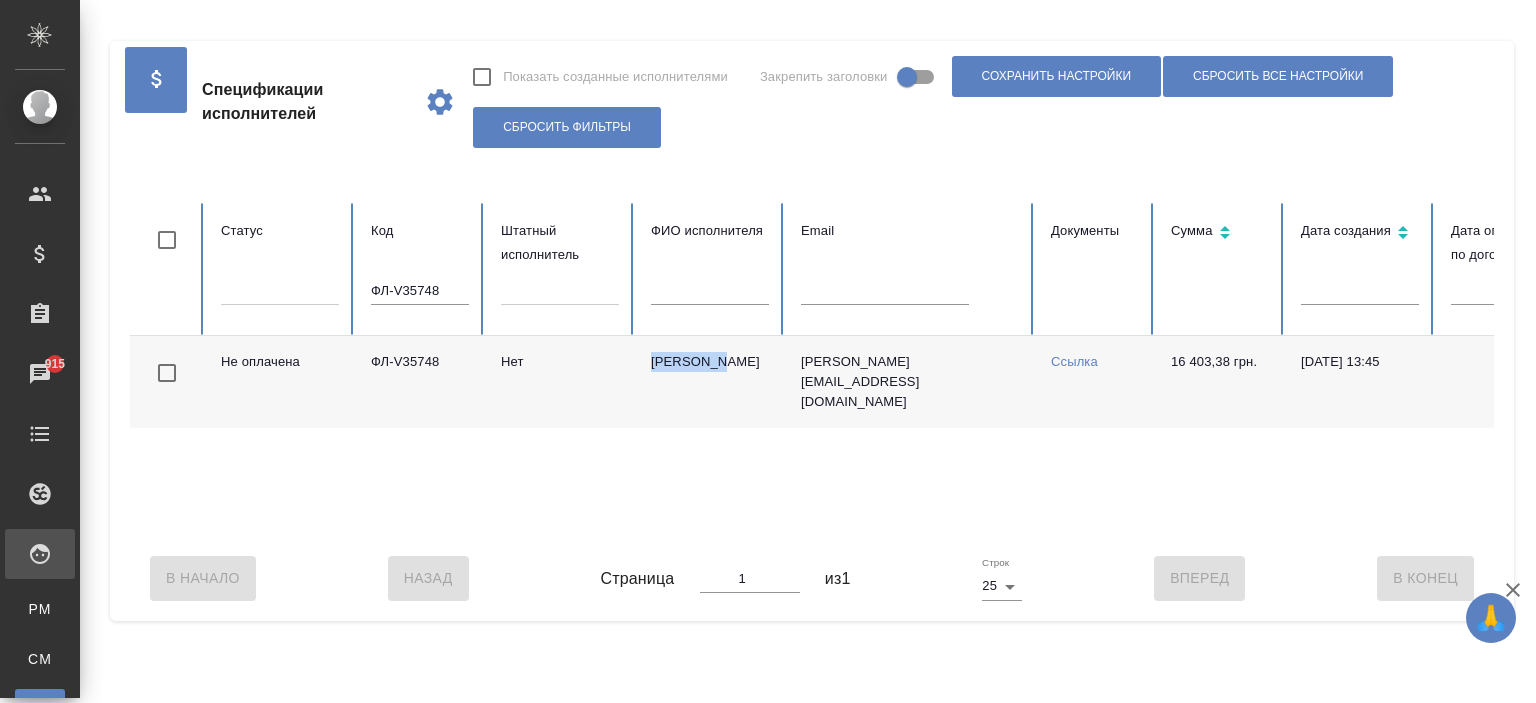 click on "Клешнёва Вера Александровна" at bounding box center (710, 382) 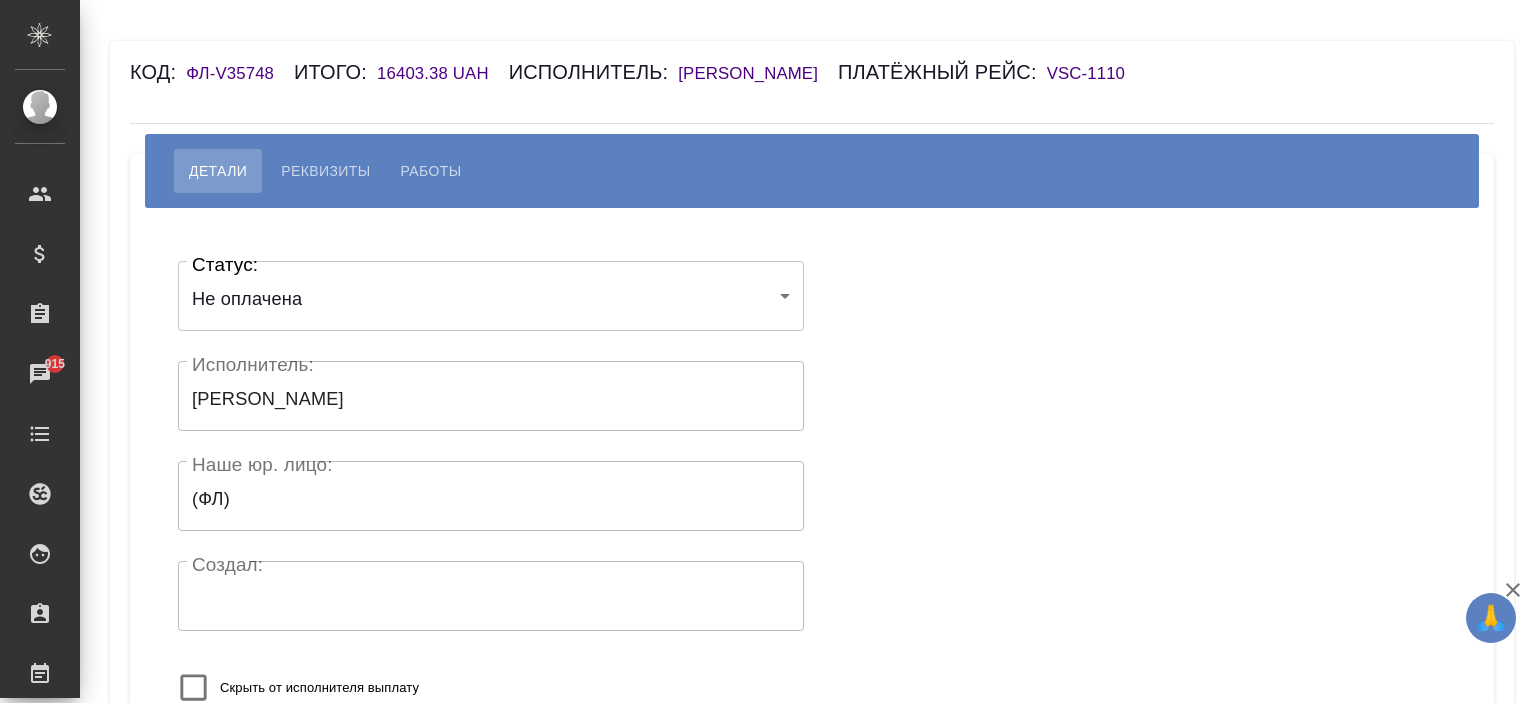 scroll, scrollTop: 0, scrollLeft: 0, axis: both 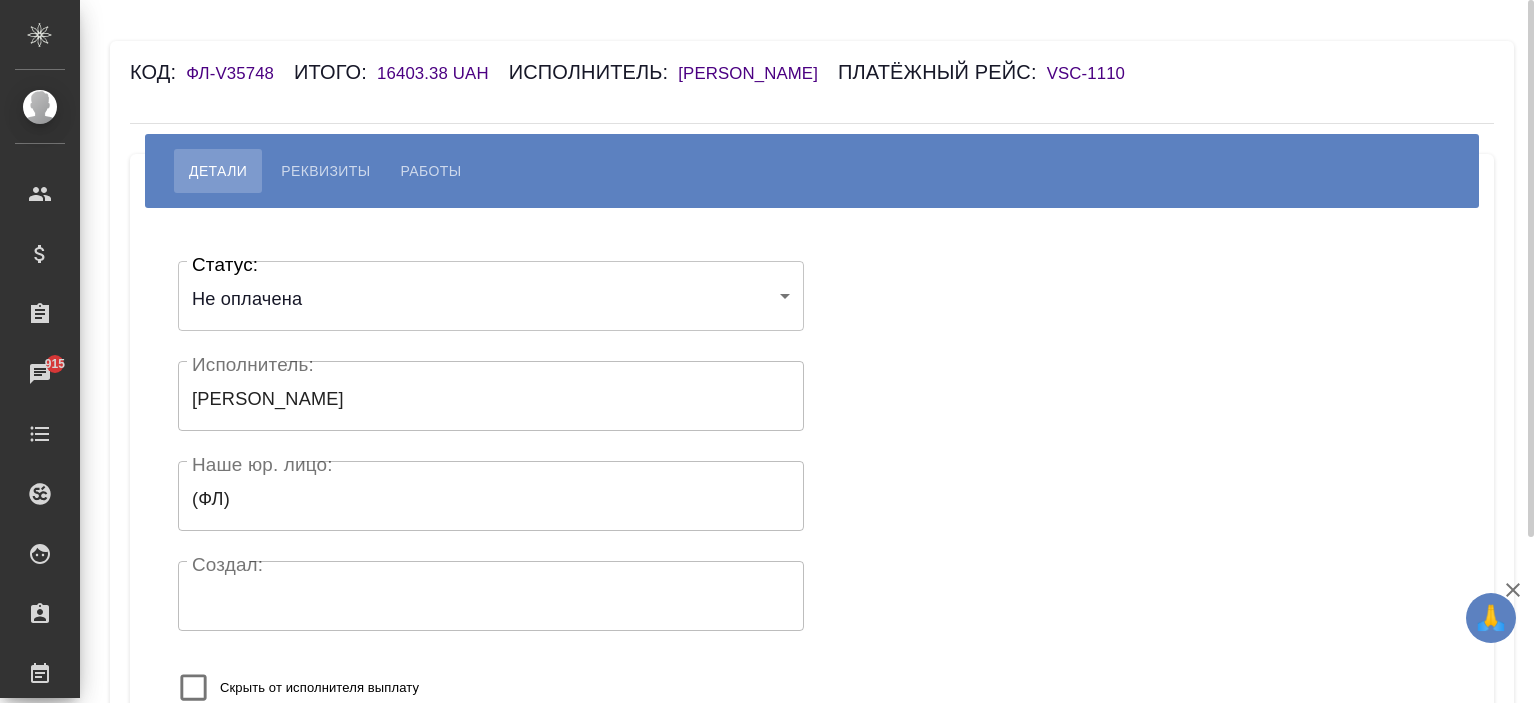 click on "[PERSON_NAME]" at bounding box center (758, 73) 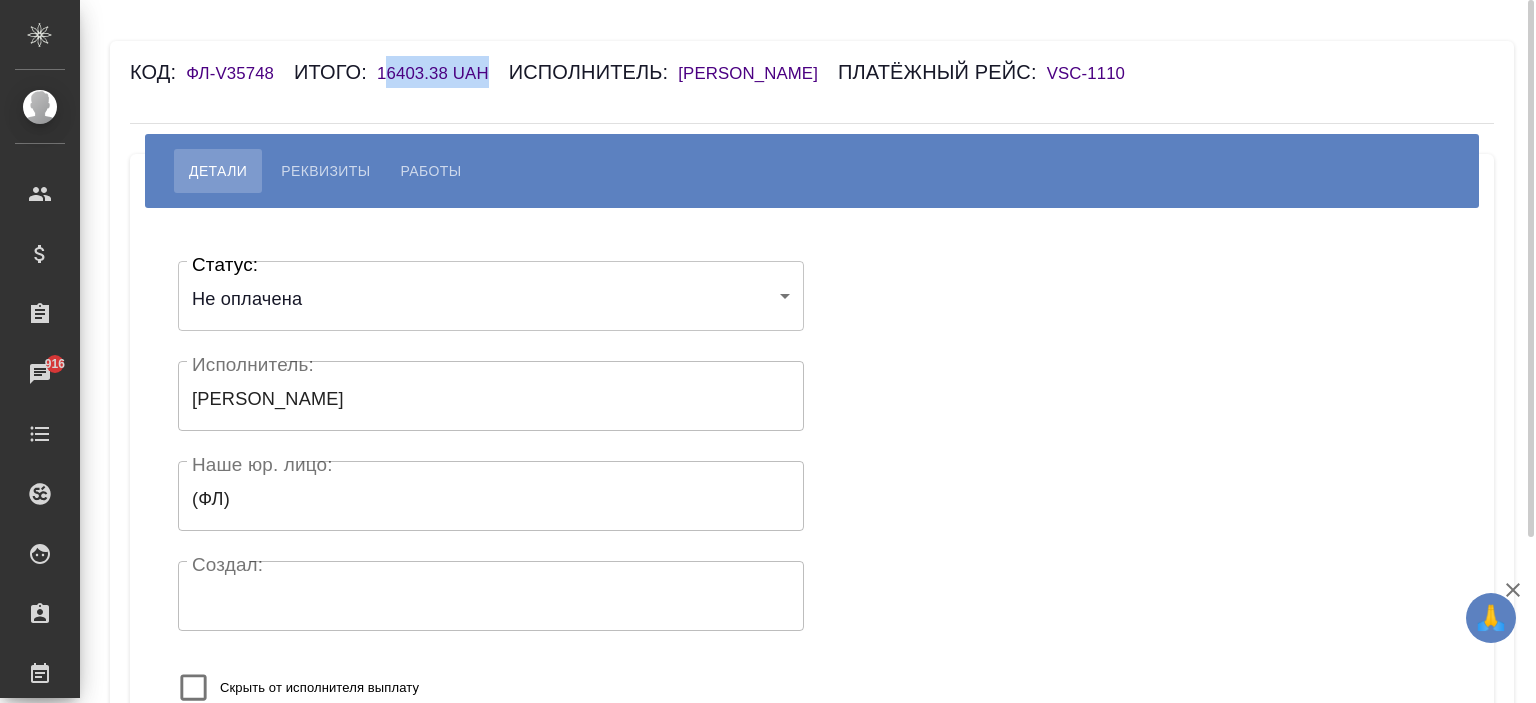 drag, startPoint x: 498, startPoint y: 74, endPoint x: 383, endPoint y: 74, distance: 115 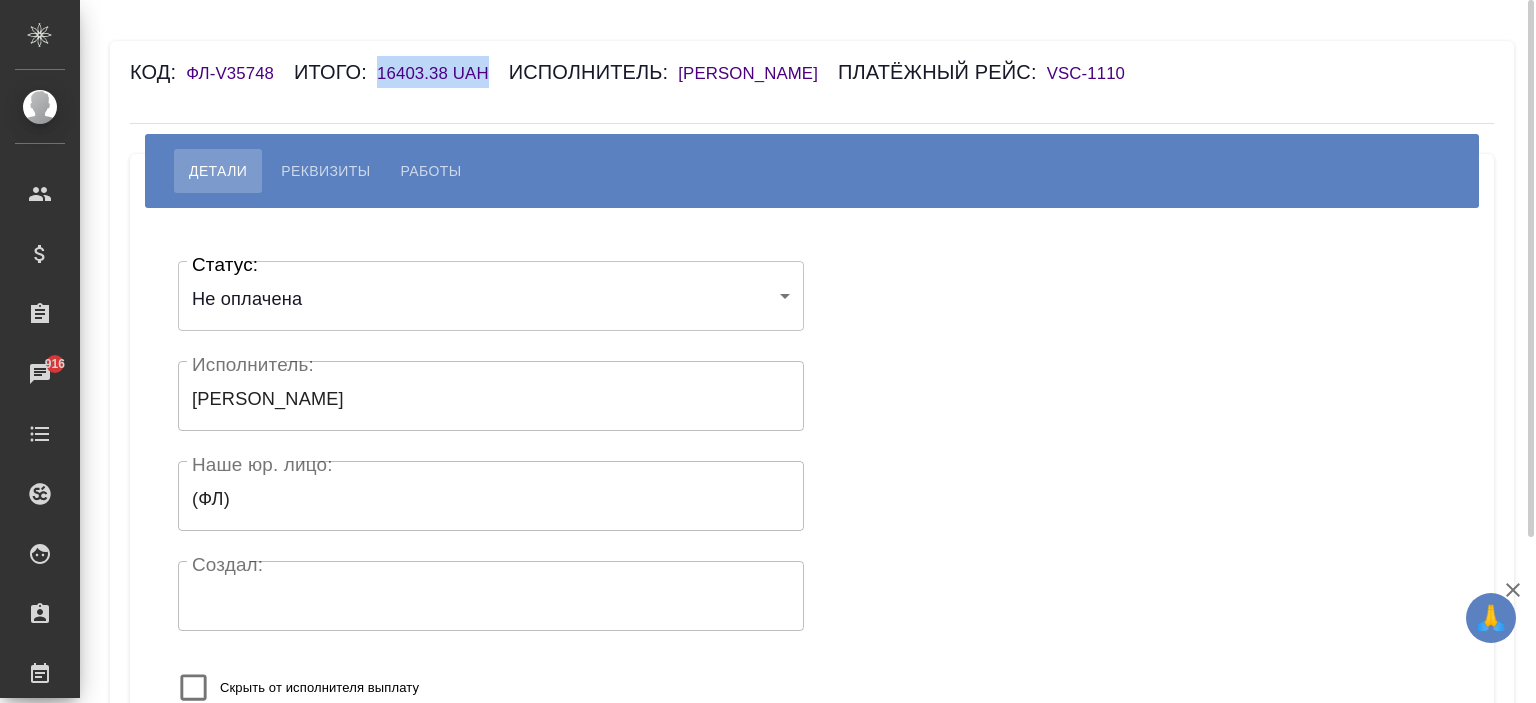 drag, startPoint x: 380, startPoint y: 71, endPoint x: 484, endPoint y: 62, distance: 104.388695 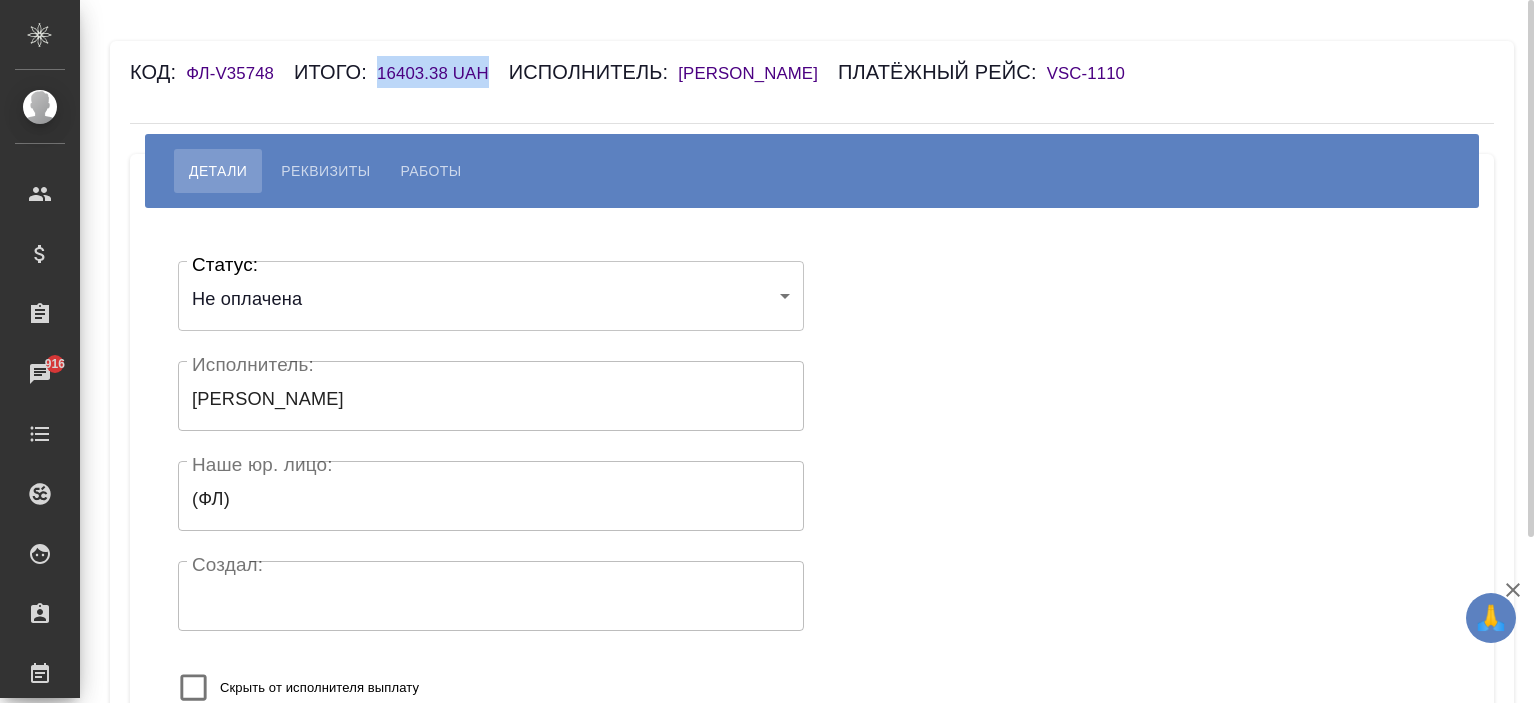 copy on "16403.38 UAH" 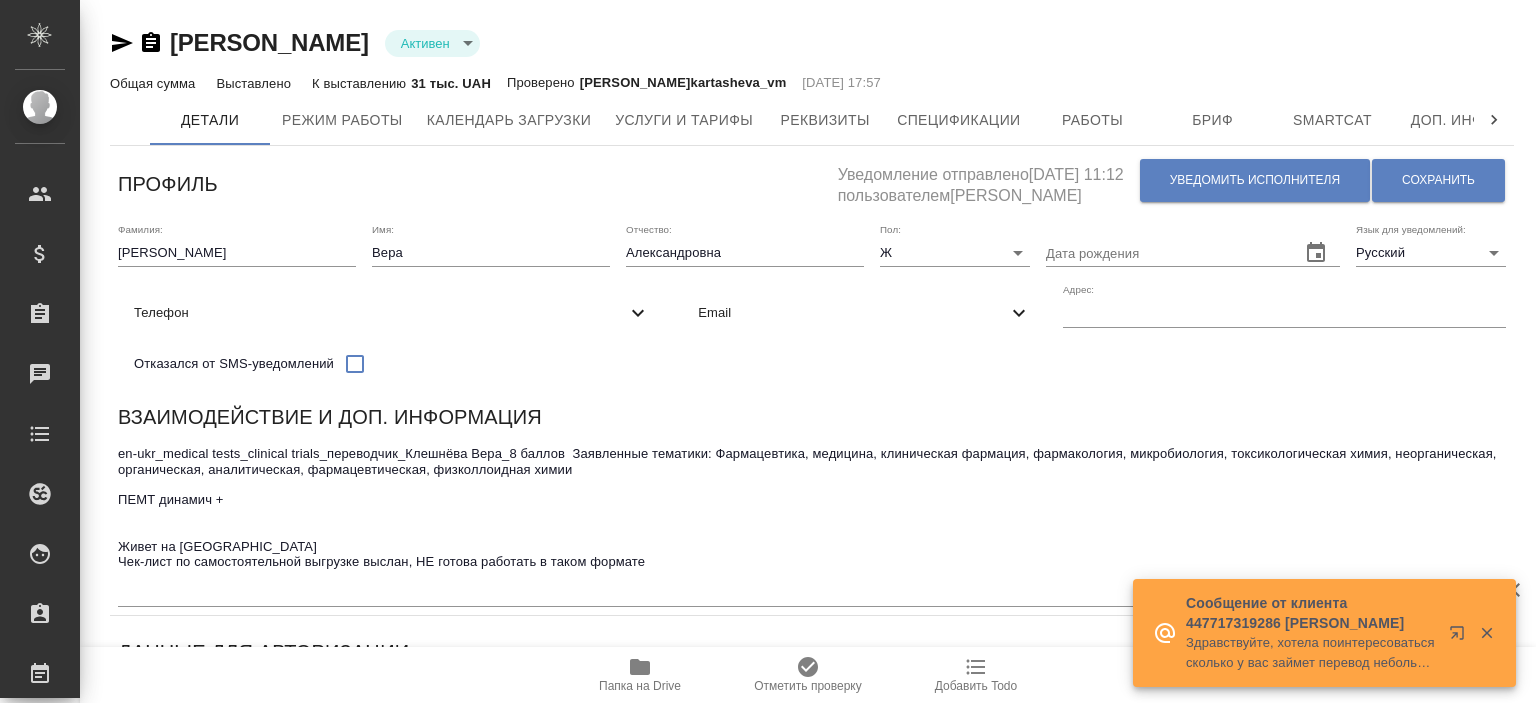 scroll, scrollTop: 0, scrollLeft: 0, axis: both 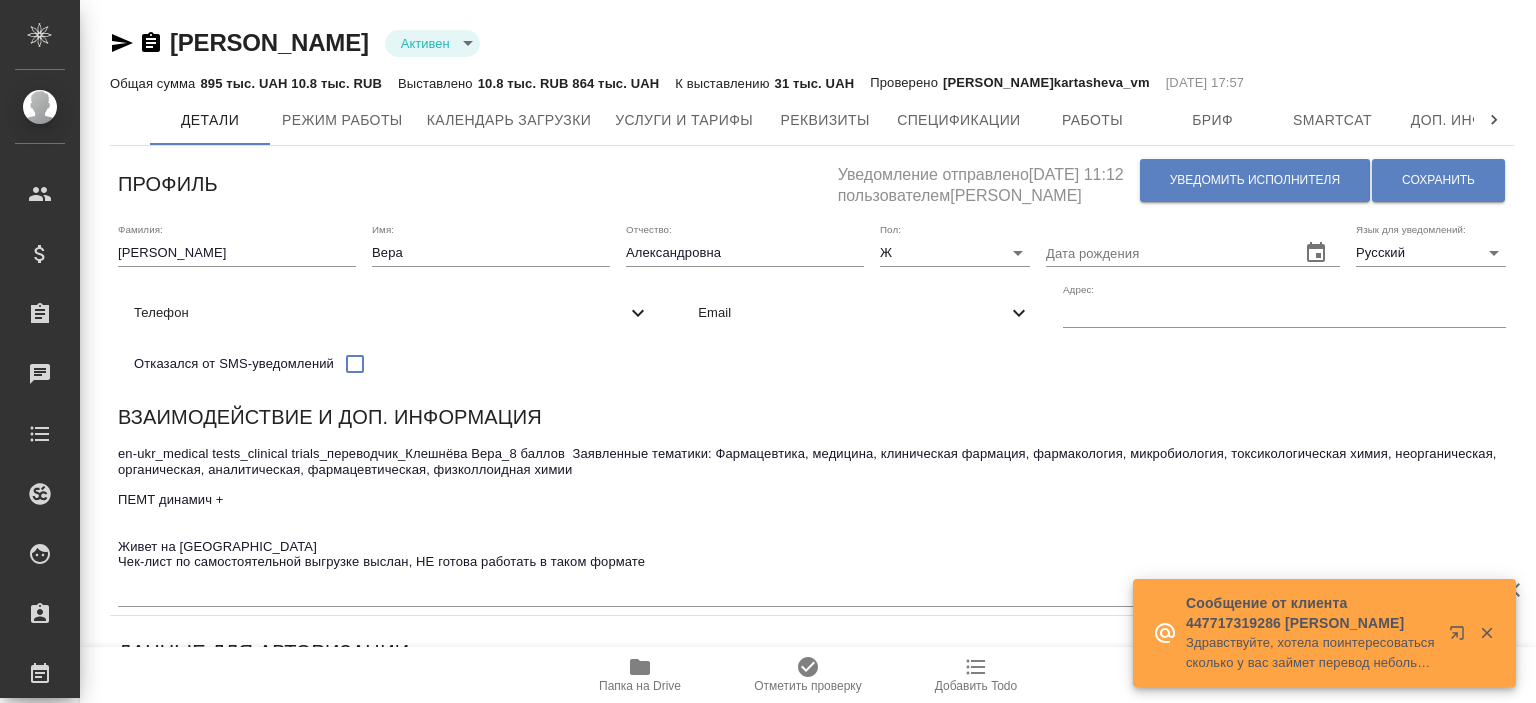 drag, startPoint x: 545, startPoint y: 37, endPoint x: 172, endPoint y: 43, distance: 373.04825 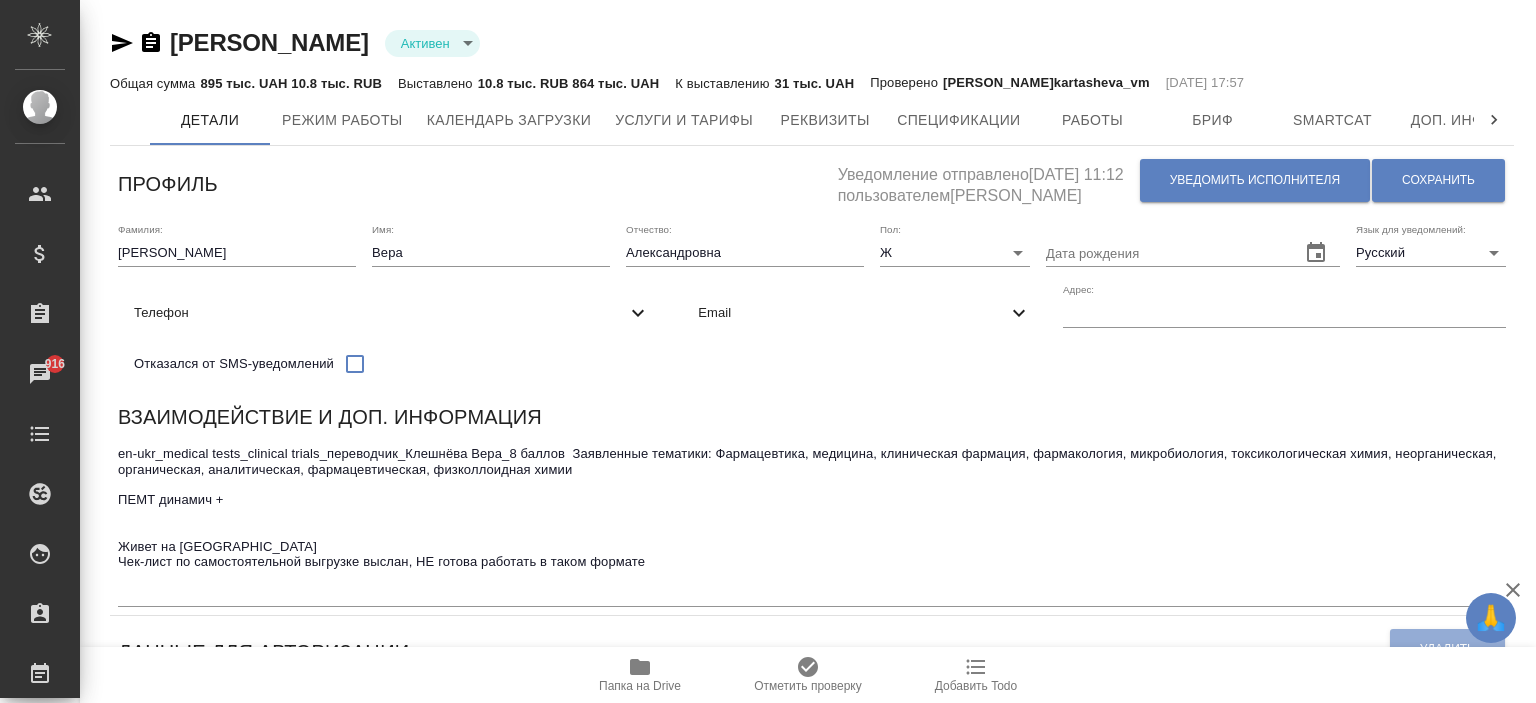 copy on "[PERSON_NAME]" 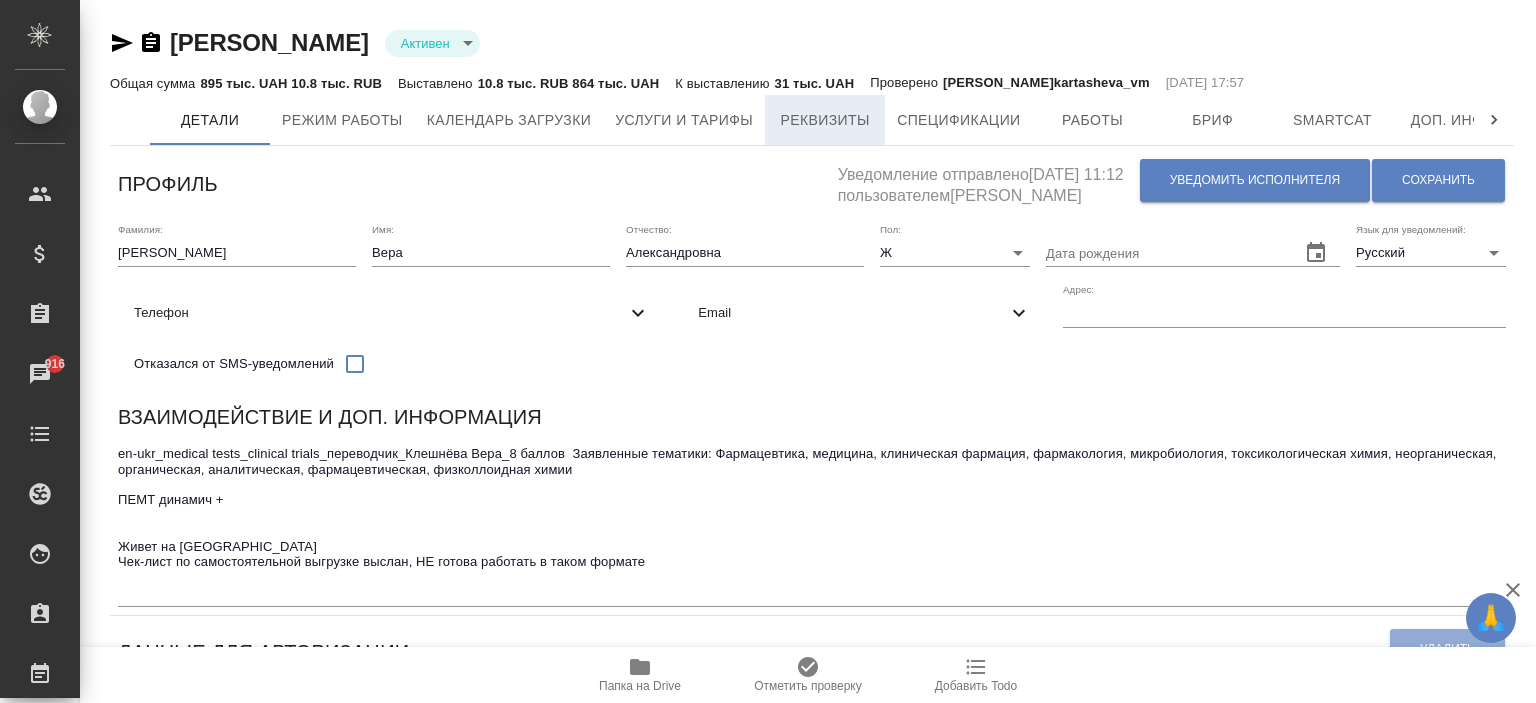 click on "Реквизиты" at bounding box center [825, 120] 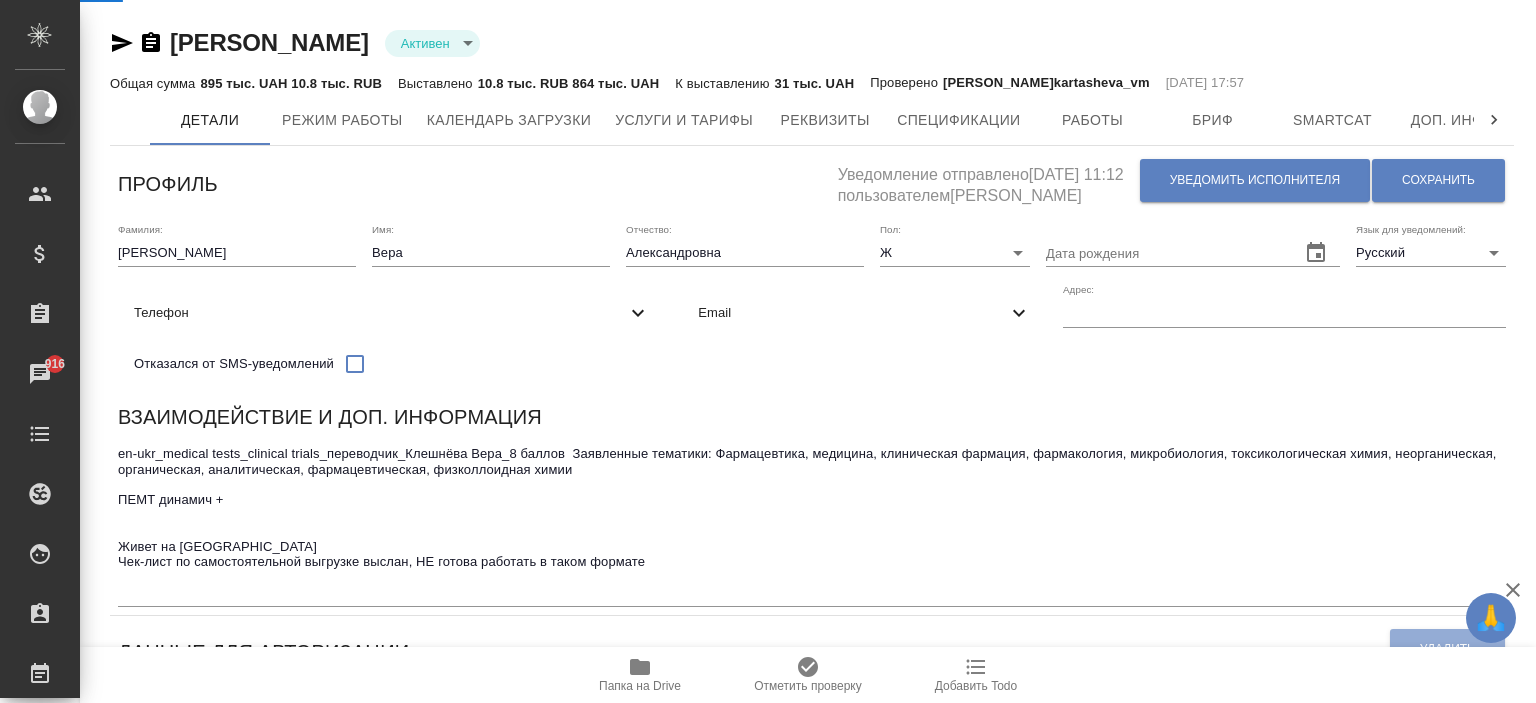 select on "10" 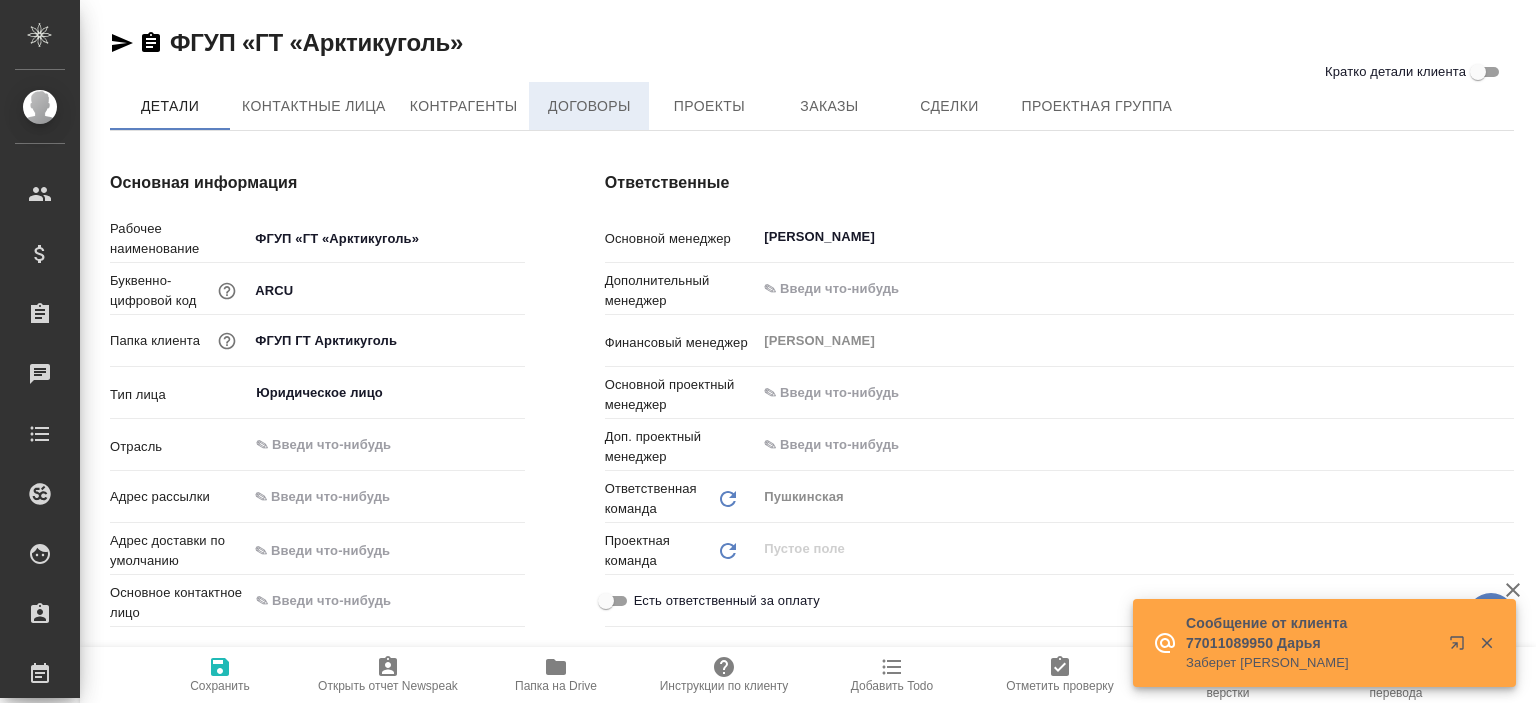 scroll, scrollTop: 0, scrollLeft: 0, axis: both 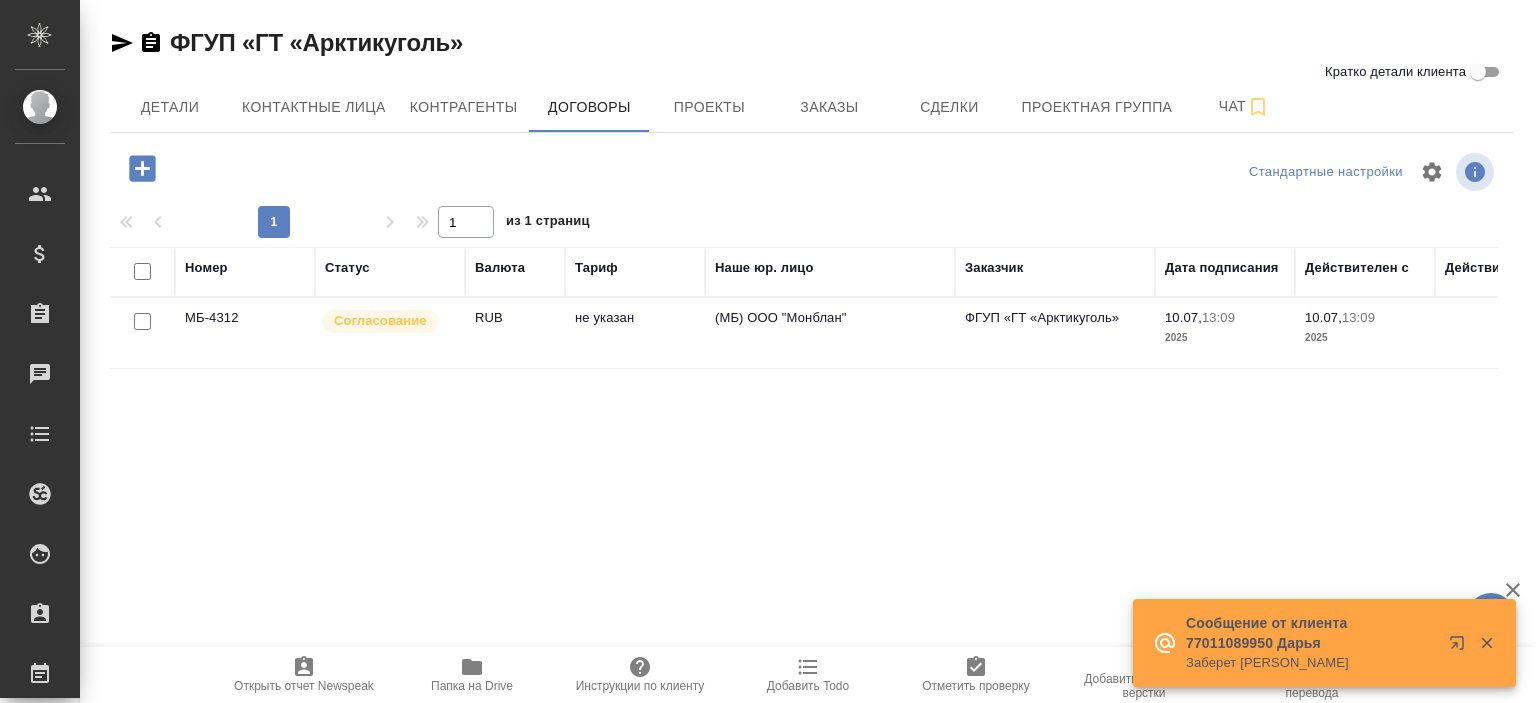 click on "МБ-4312" at bounding box center (245, 333) 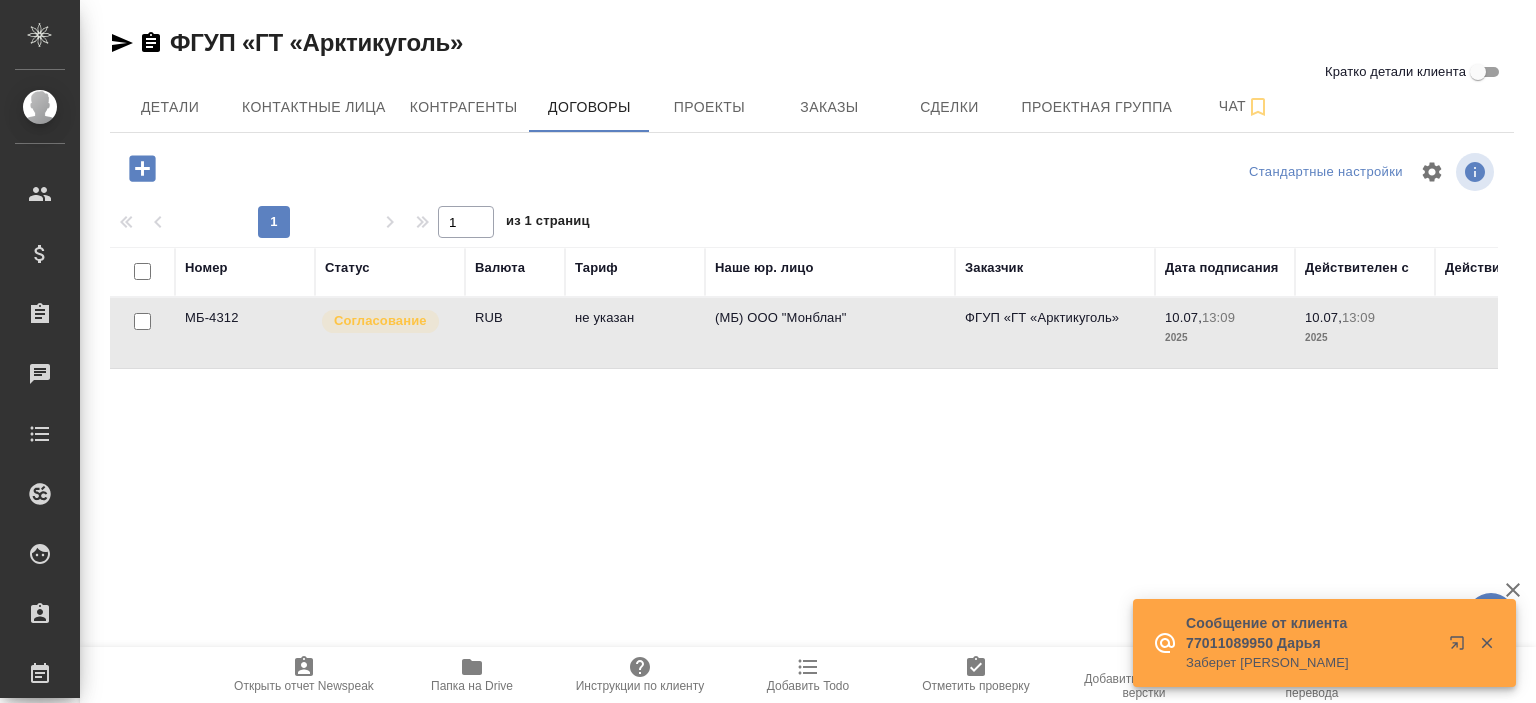click on "МБ-4312" at bounding box center (245, 333) 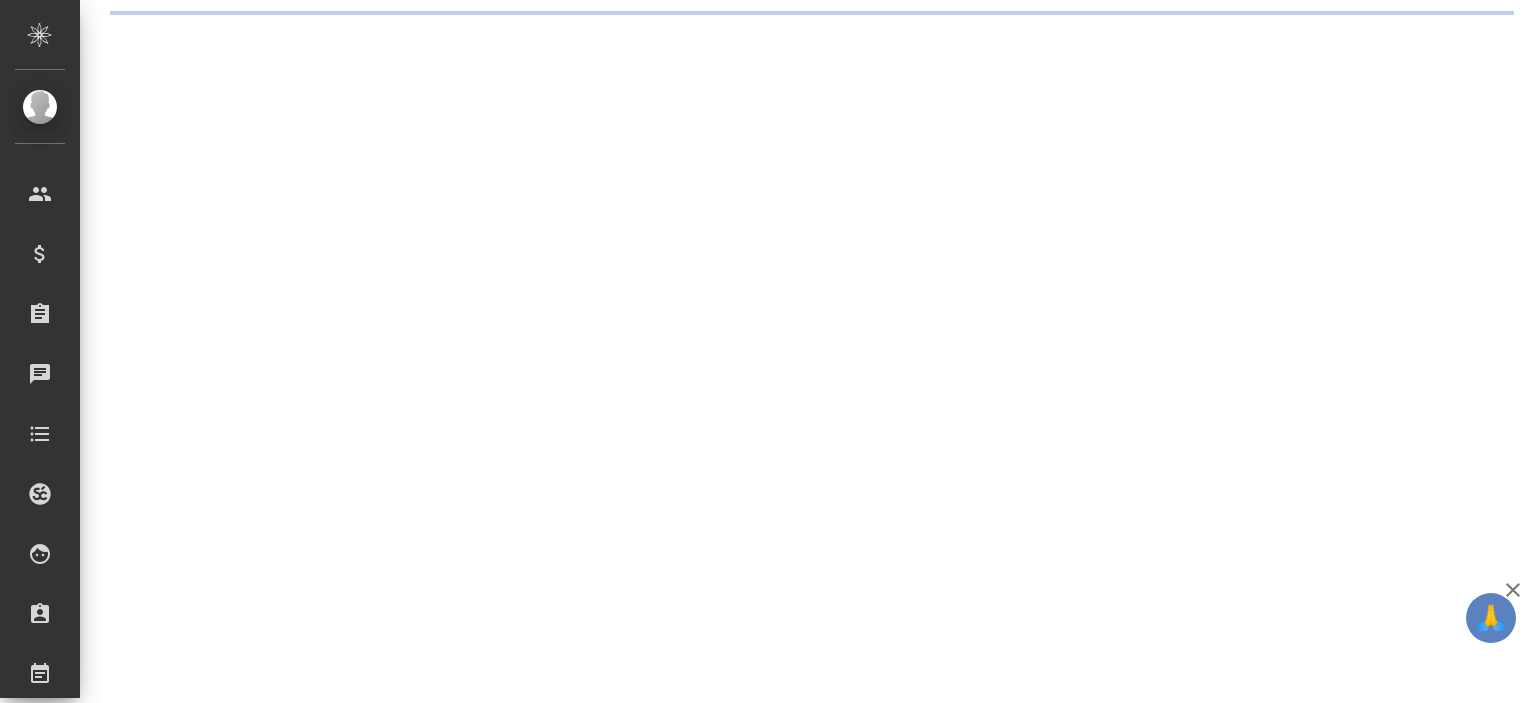 scroll, scrollTop: 0, scrollLeft: 0, axis: both 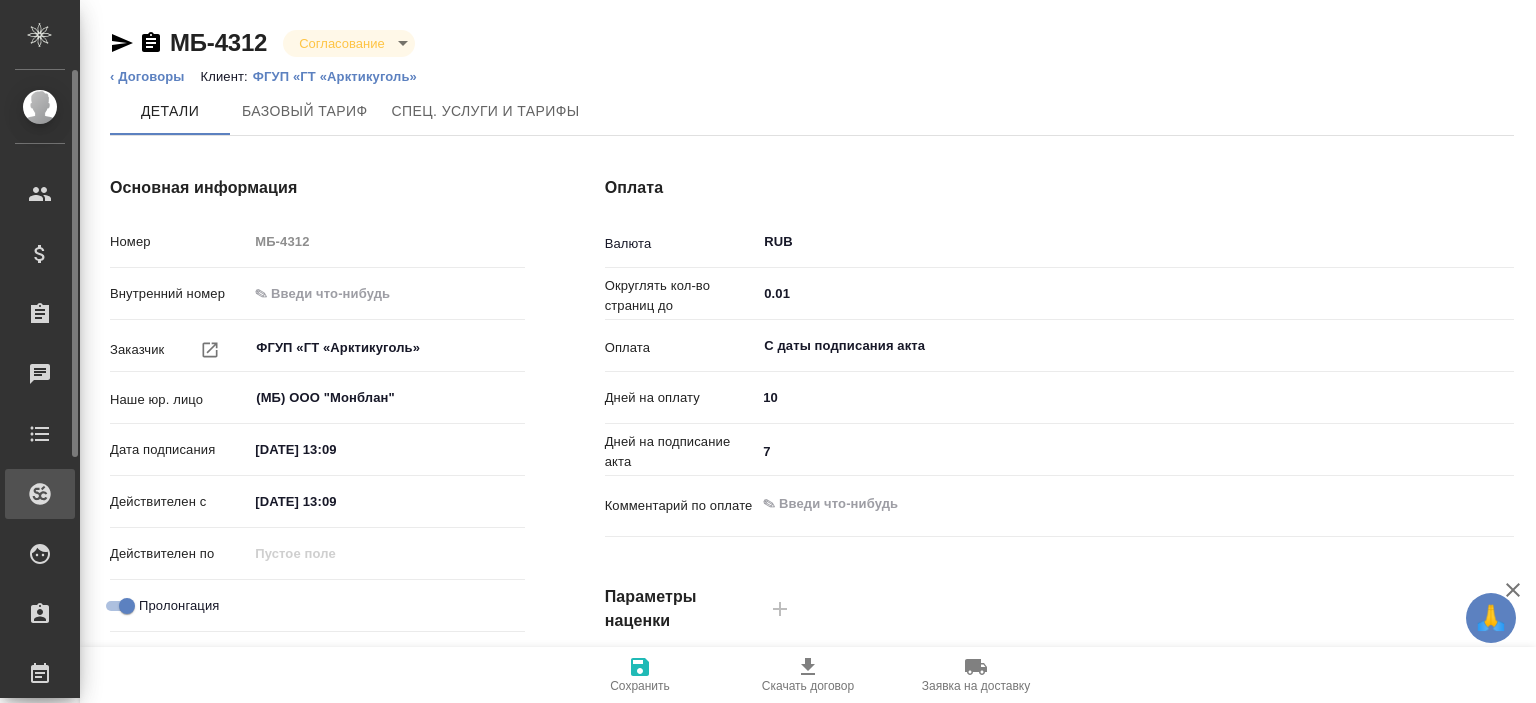 type on "x" 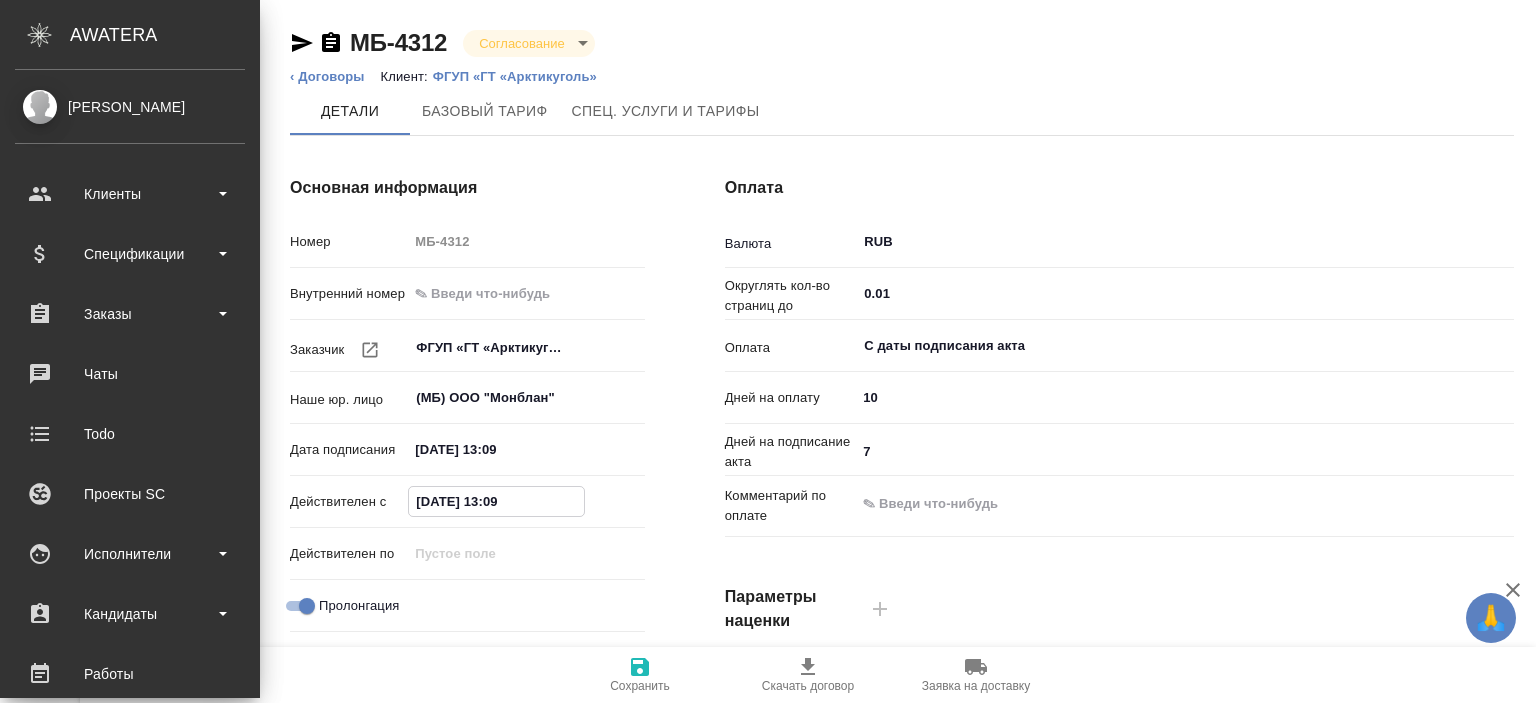 type 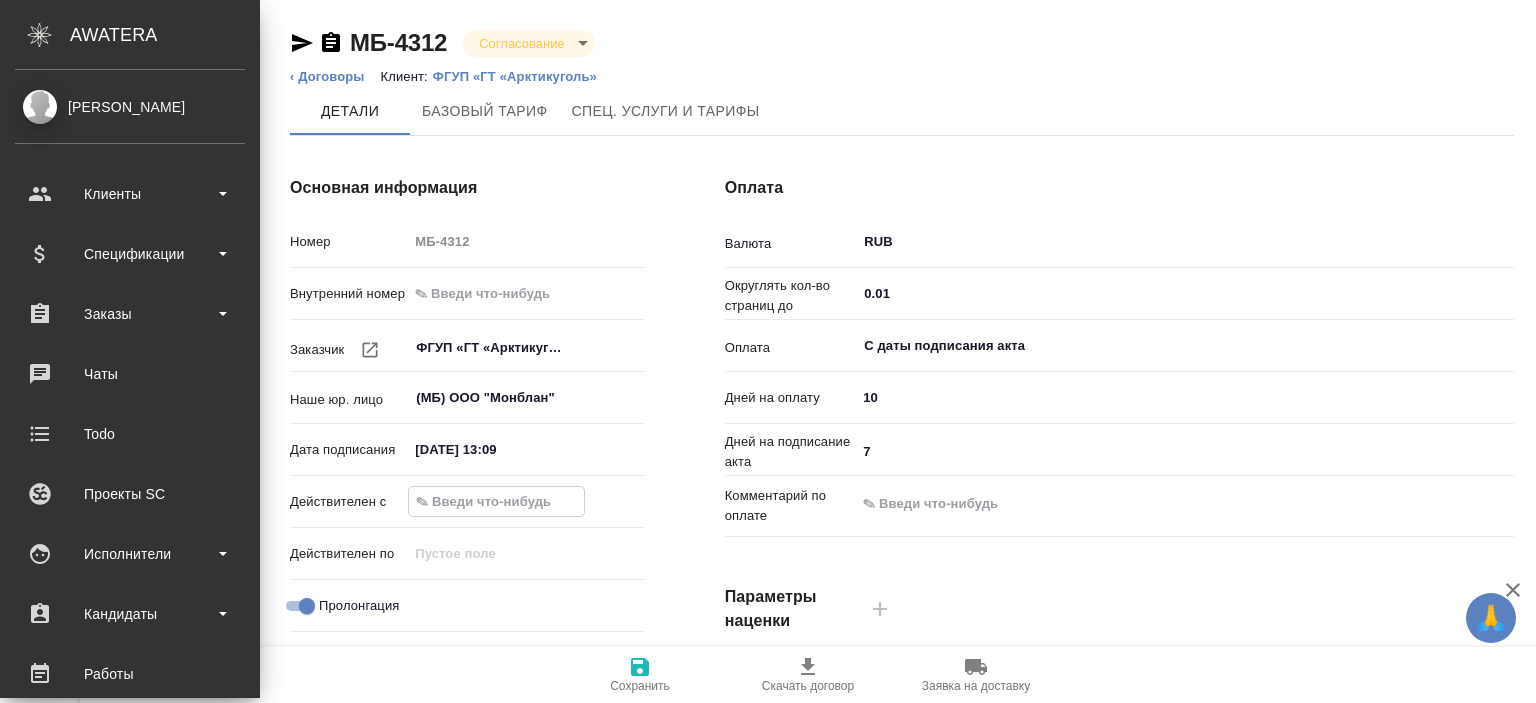 type on "x" 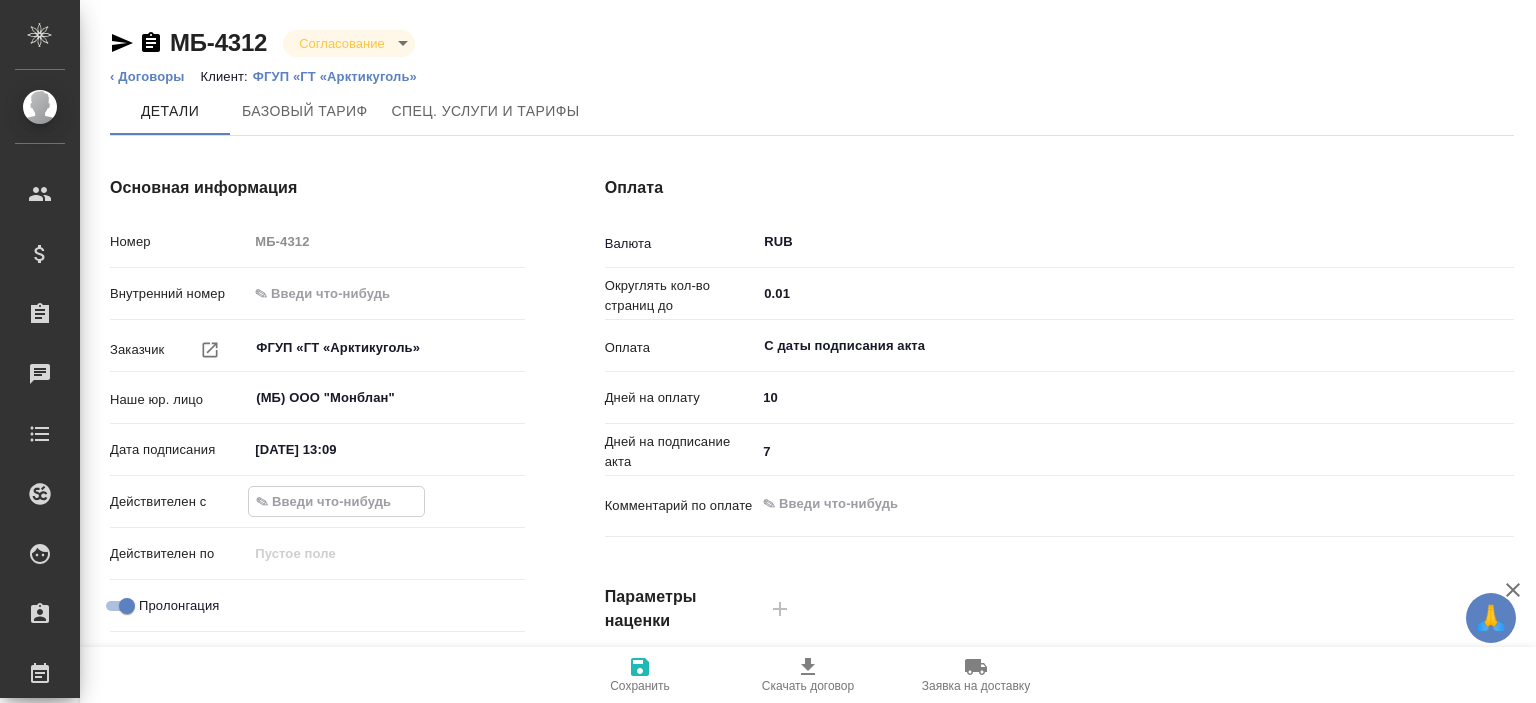 type 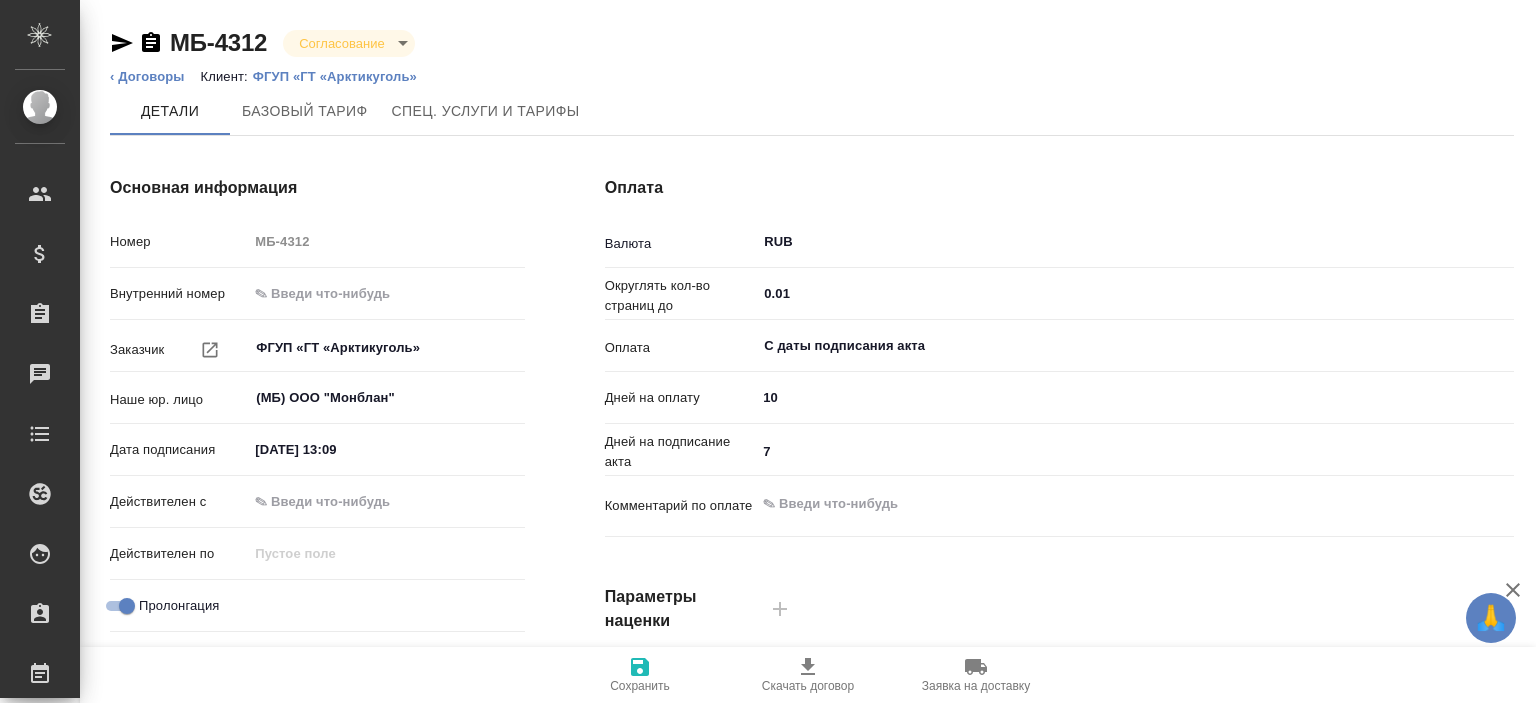 click at bounding box center [335, 501] 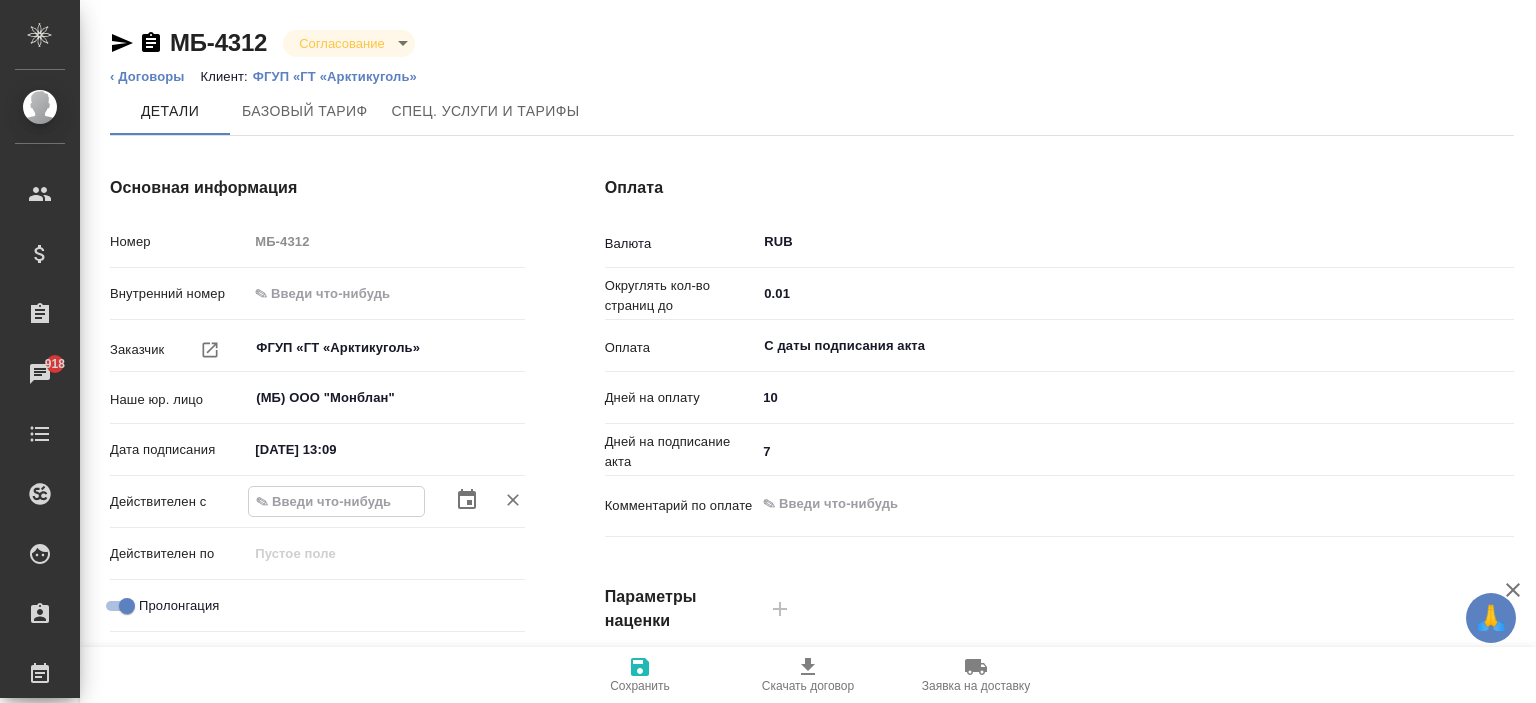 click on "Очистить" 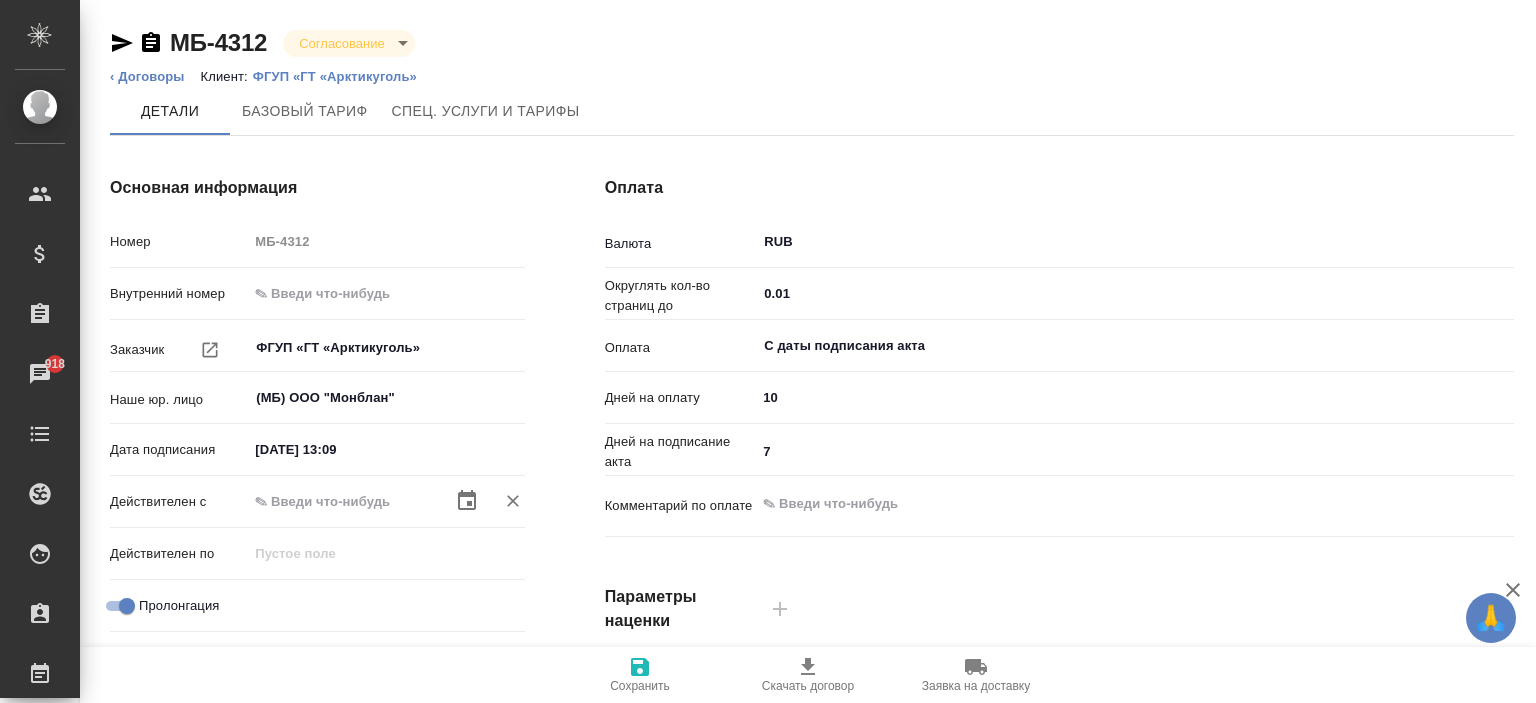 click 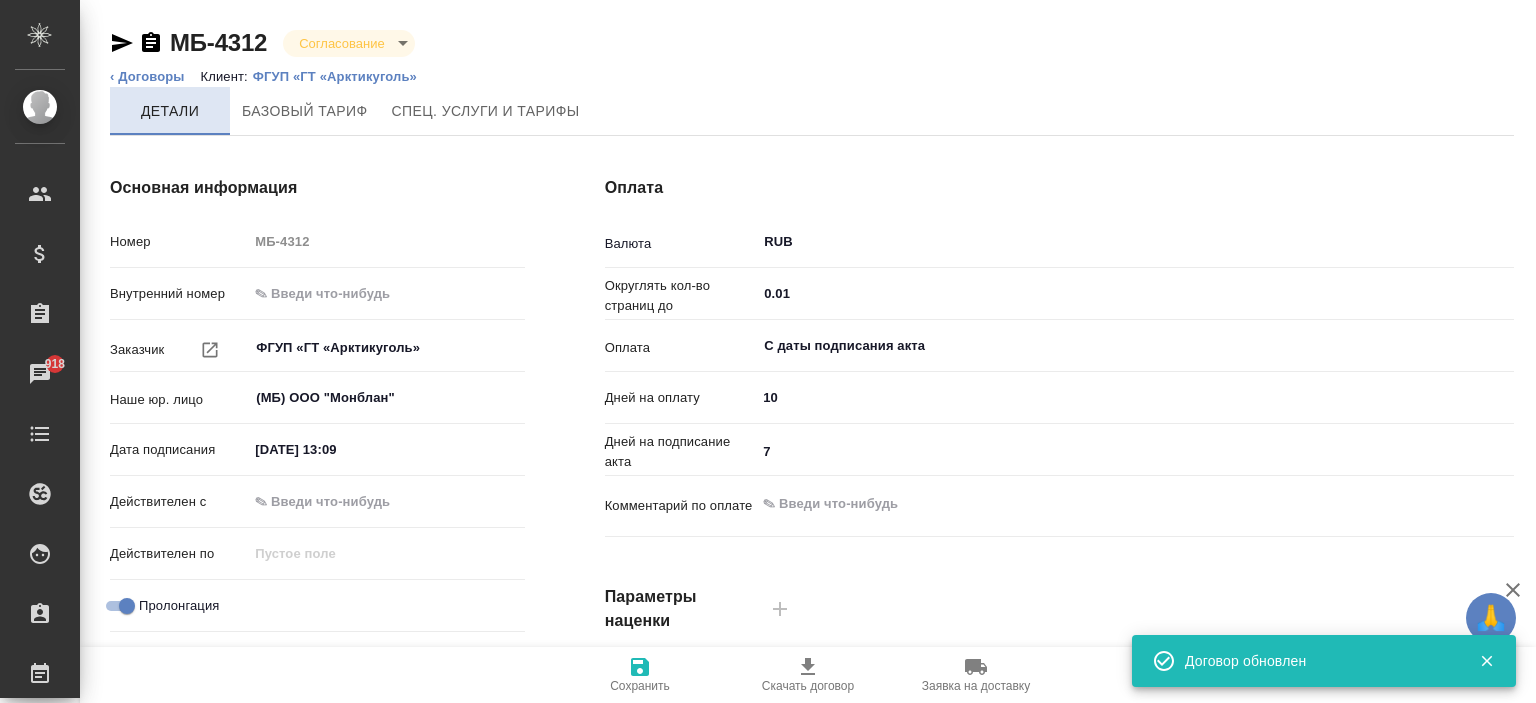 click on "Детали" at bounding box center [170, 111] 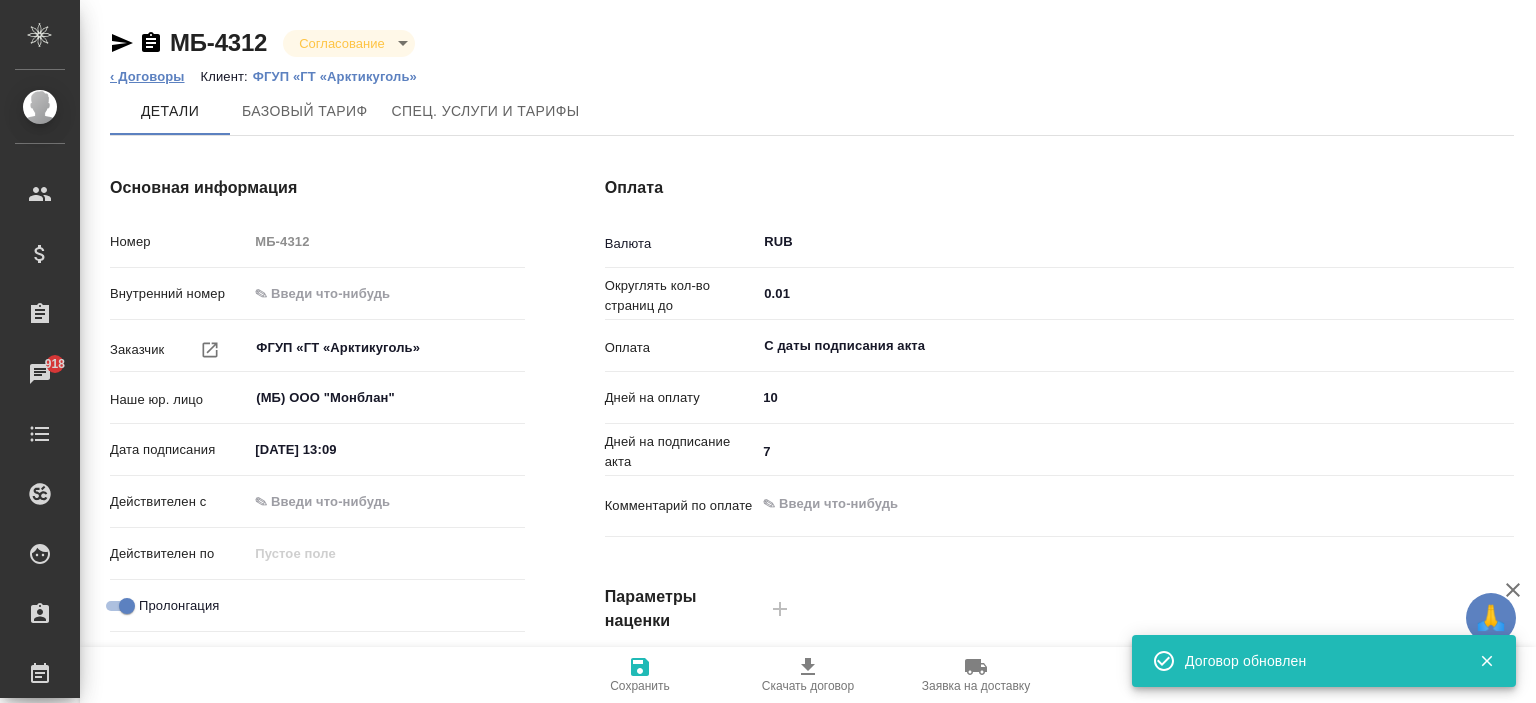click on "‹ Договоры" at bounding box center (147, 76) 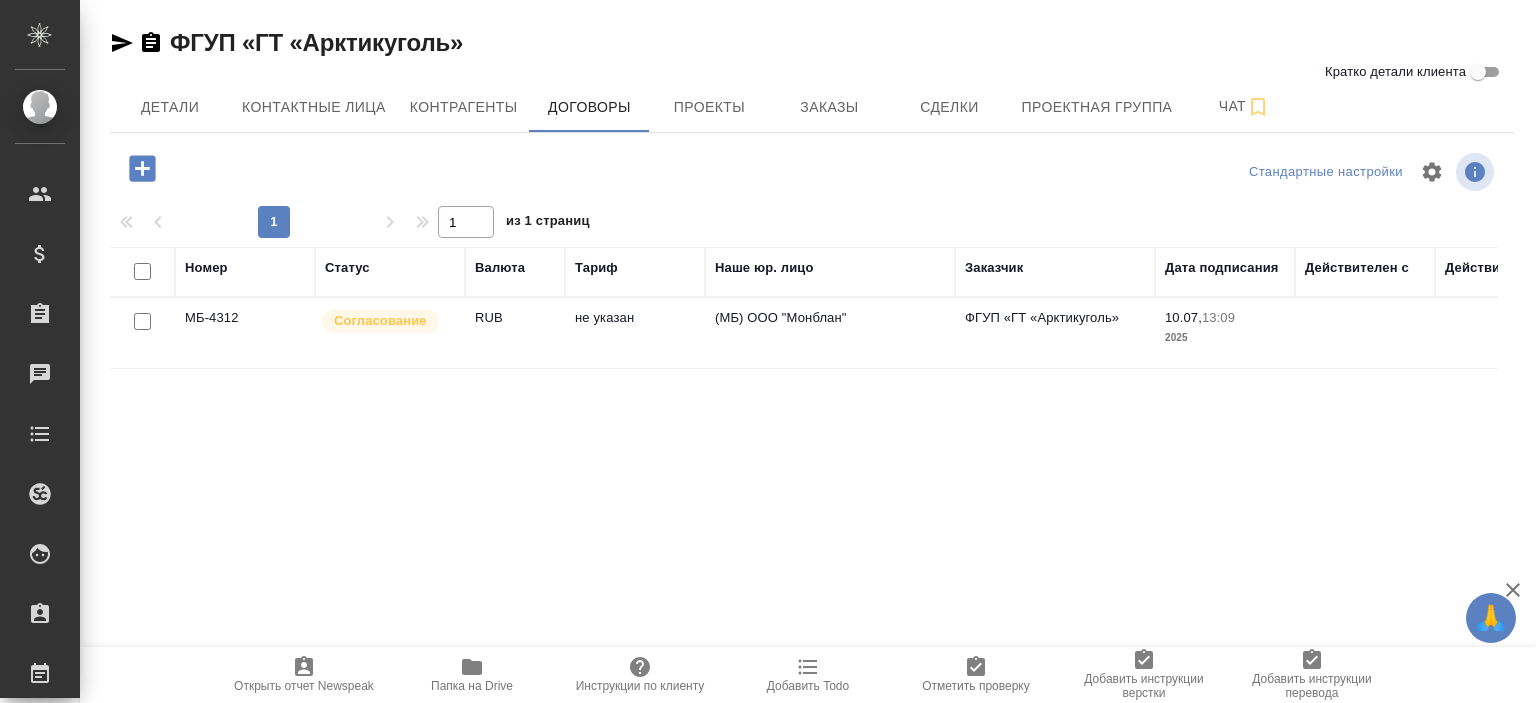 scroll, scrollTop: 0, scrollLeft: 0, axis: both 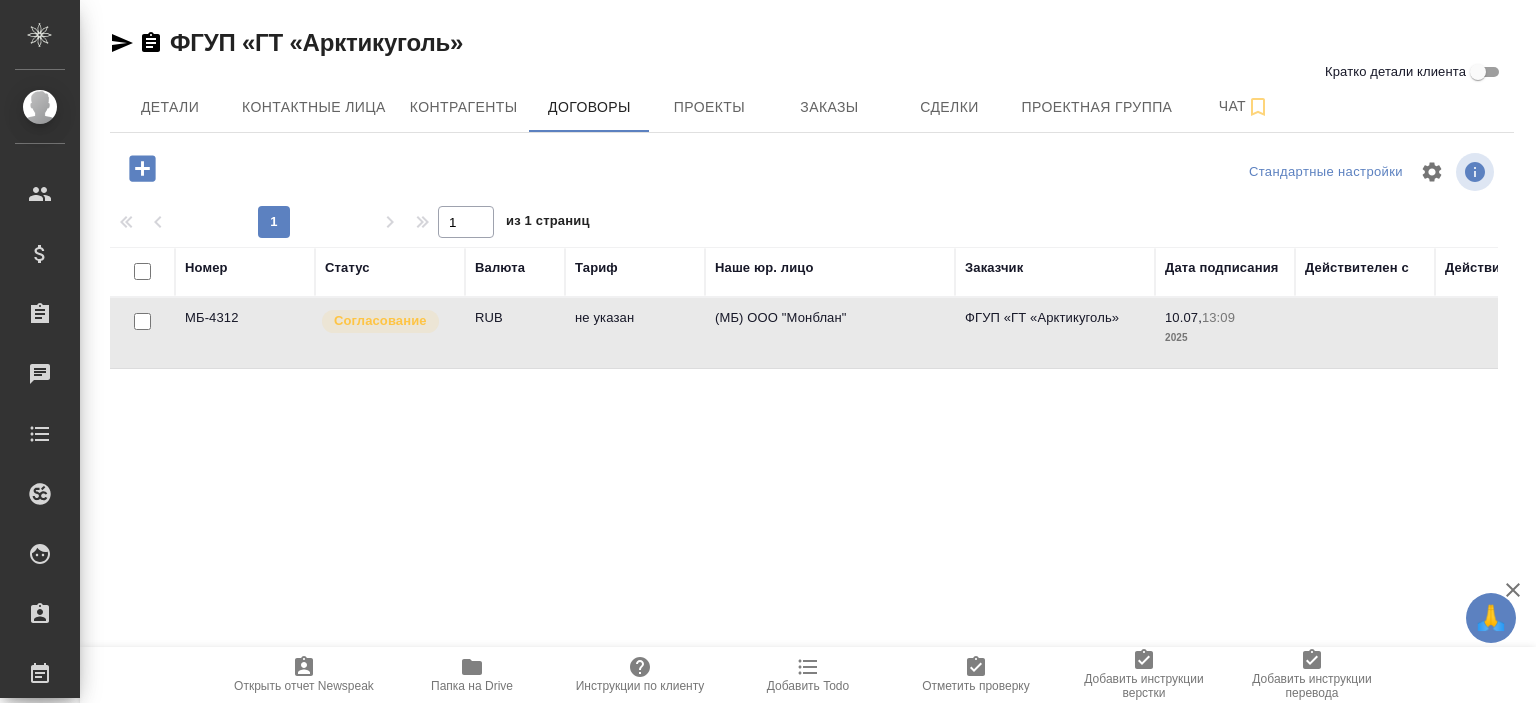 click on "МБ-4312" at bounding box center (245, 333) 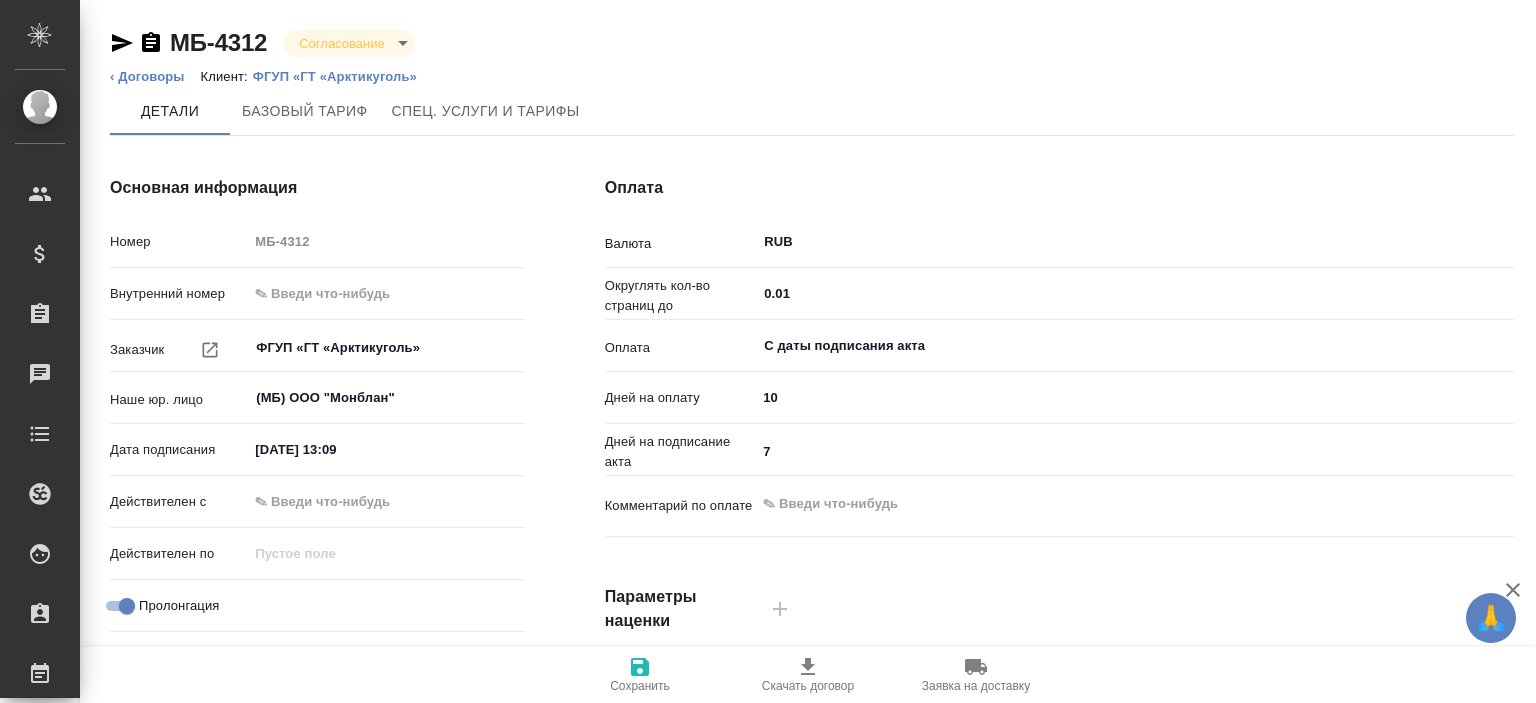 scroll, scrollTop: 0, scrollLeft: 0, axis: both 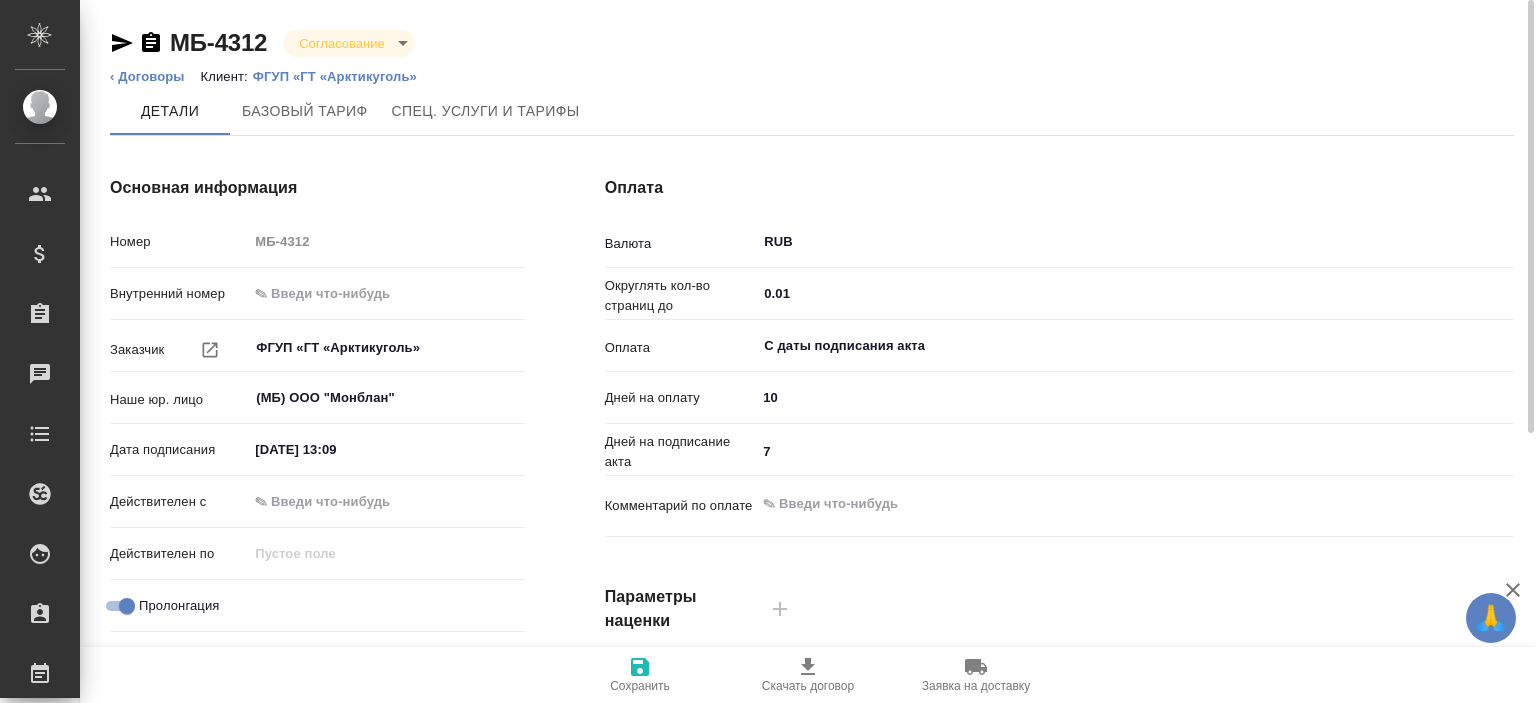 type on "x" 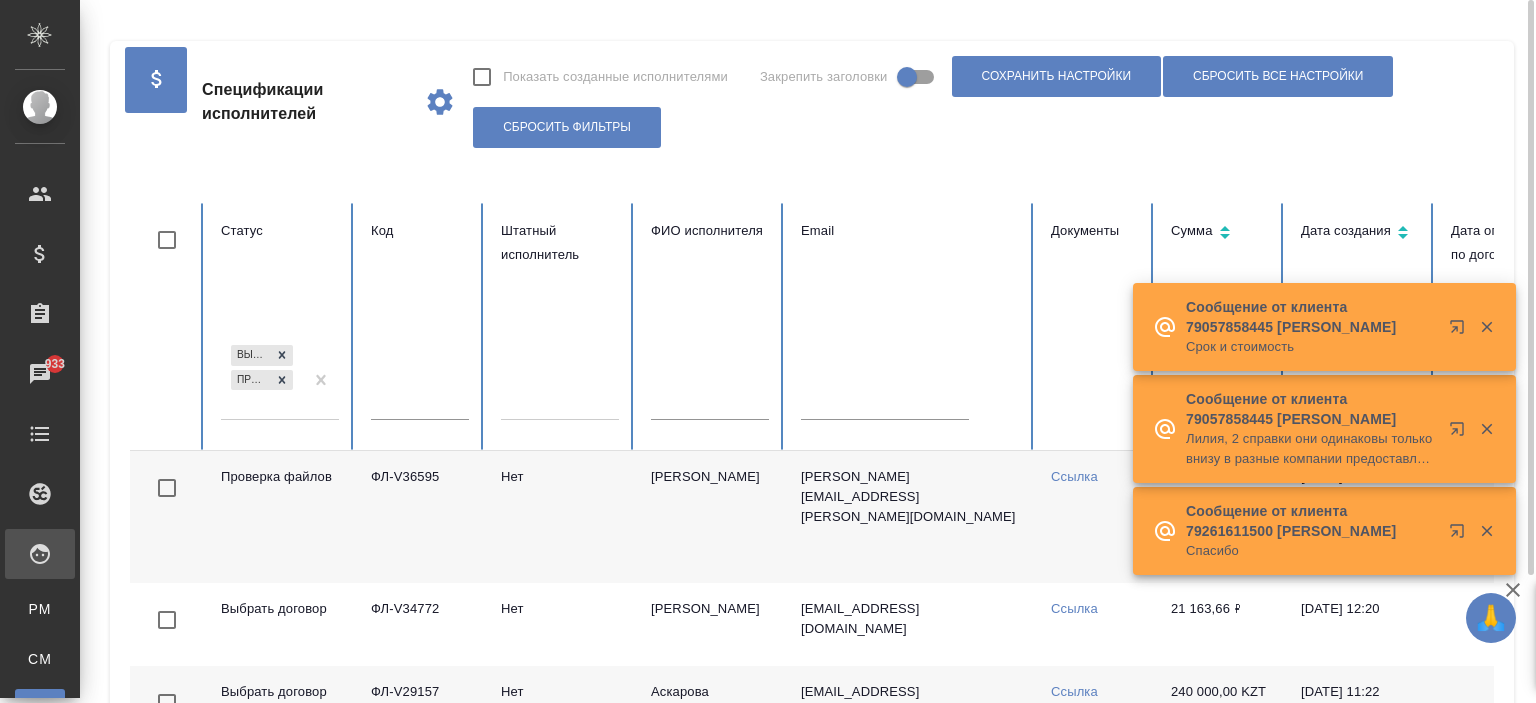 scroll, scrollTop: 0, scrollLeft: 0, axis: both 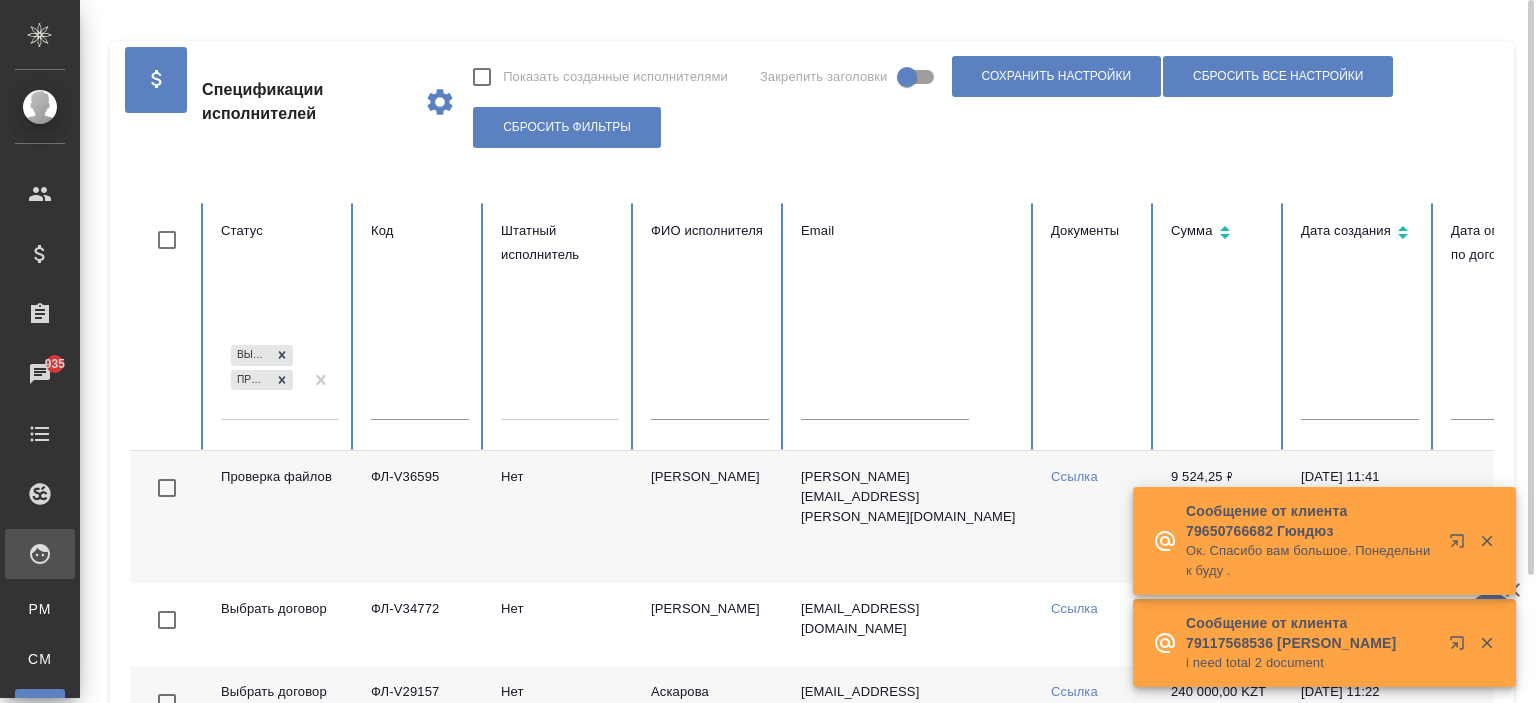 click on "Выбрать договор Проверка файлов" at bounding box center (262, 380) 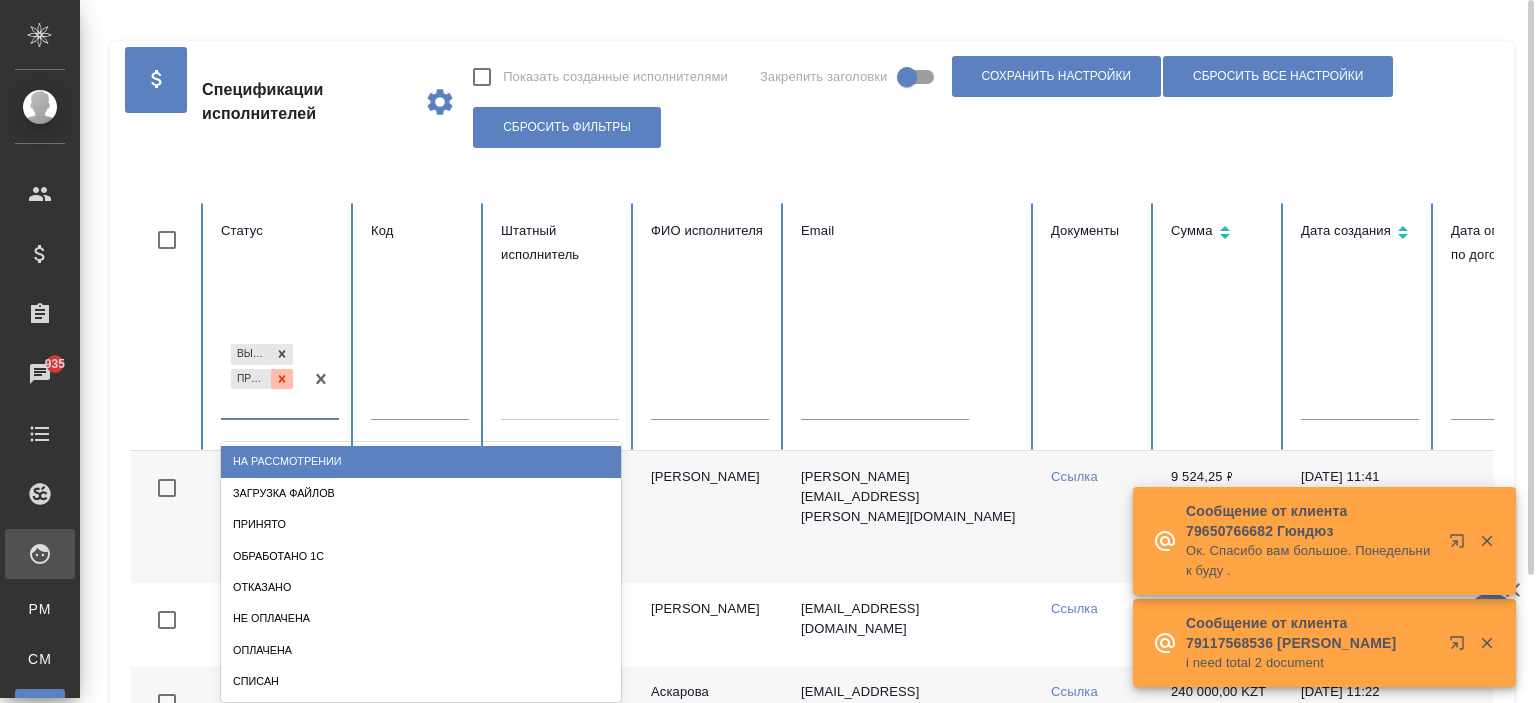 click 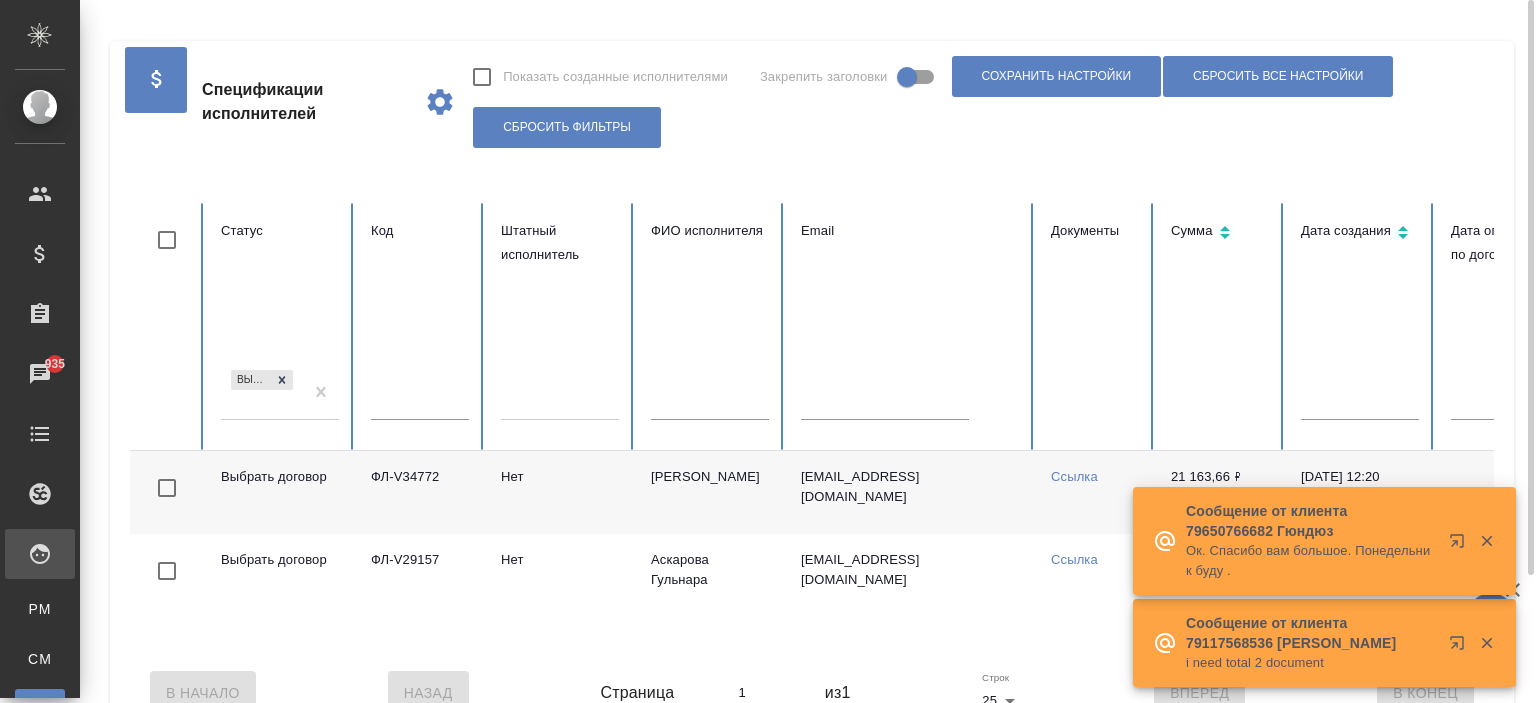 click 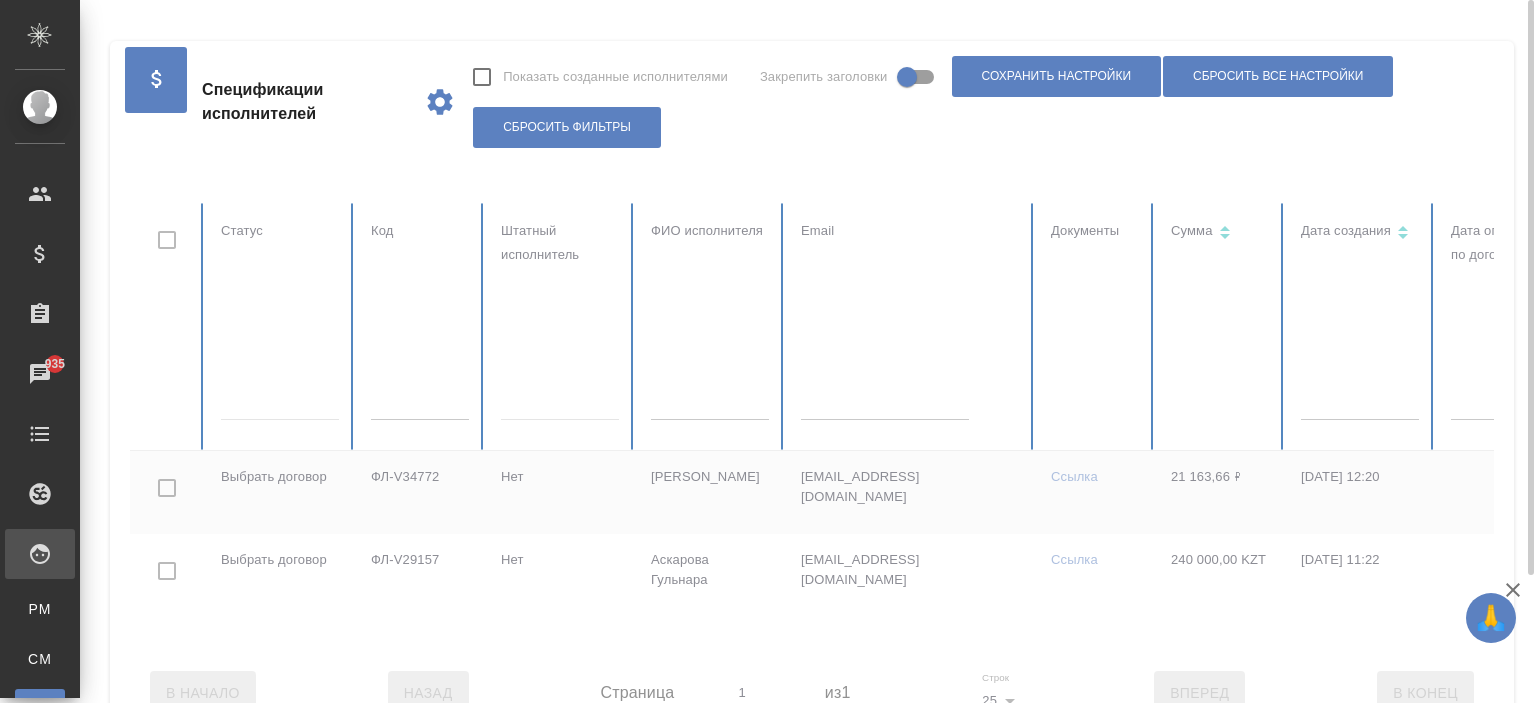 click at bounding box center [1201, 427] 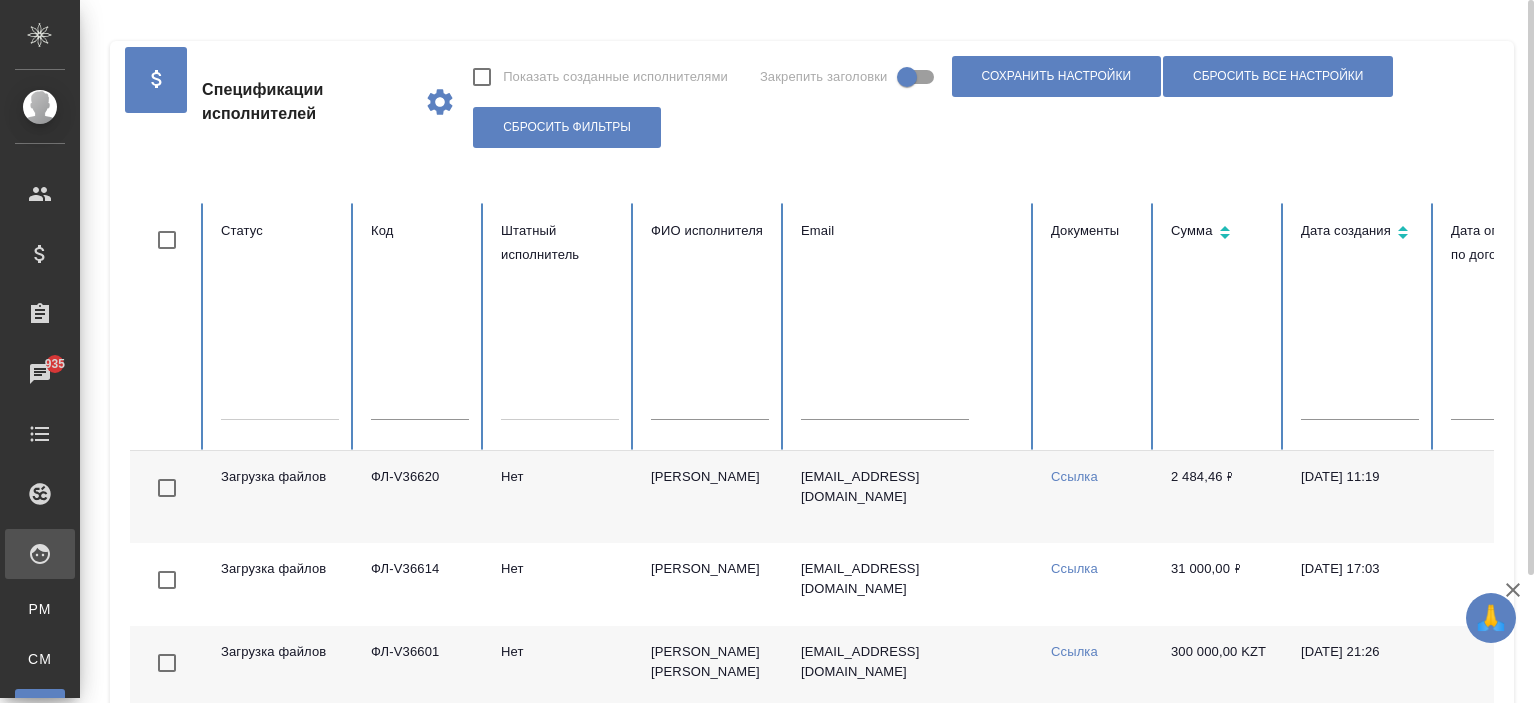 click on "Статус" at bounding box center (280, 327) 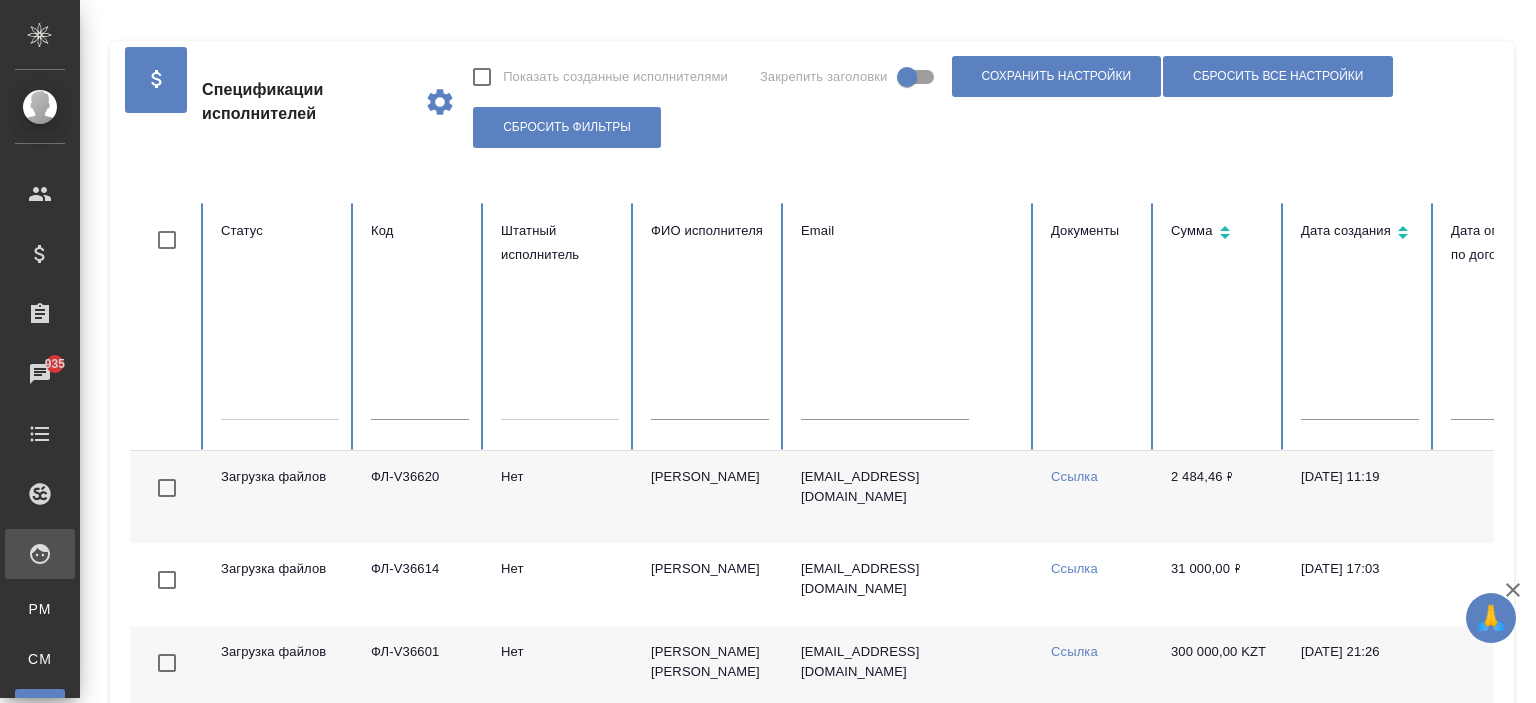 click at bounding box center (280, 400) 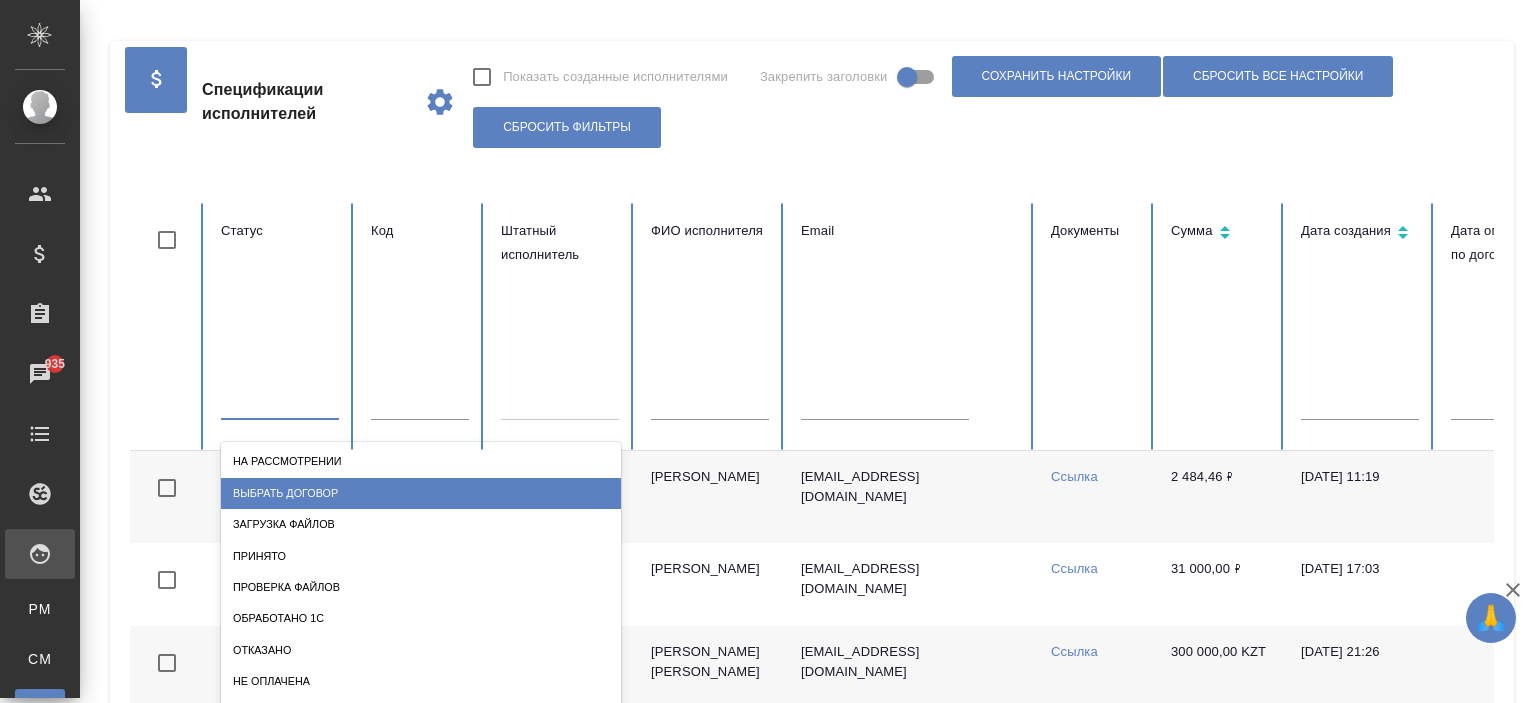 click on "Выбрать договор" at bounding box center [421, 493] 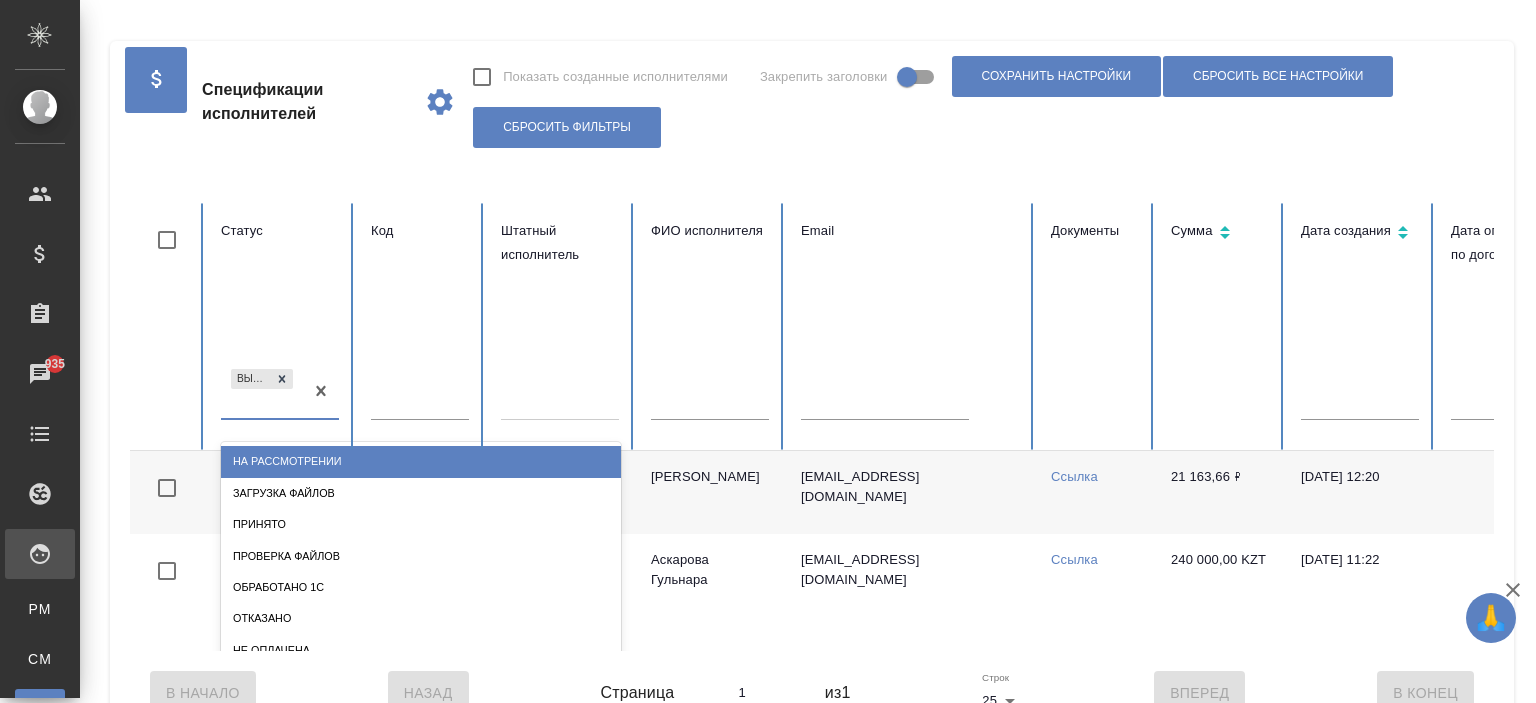scroll, scrollTop: 37, scrollLeft: 0, axis: vertical 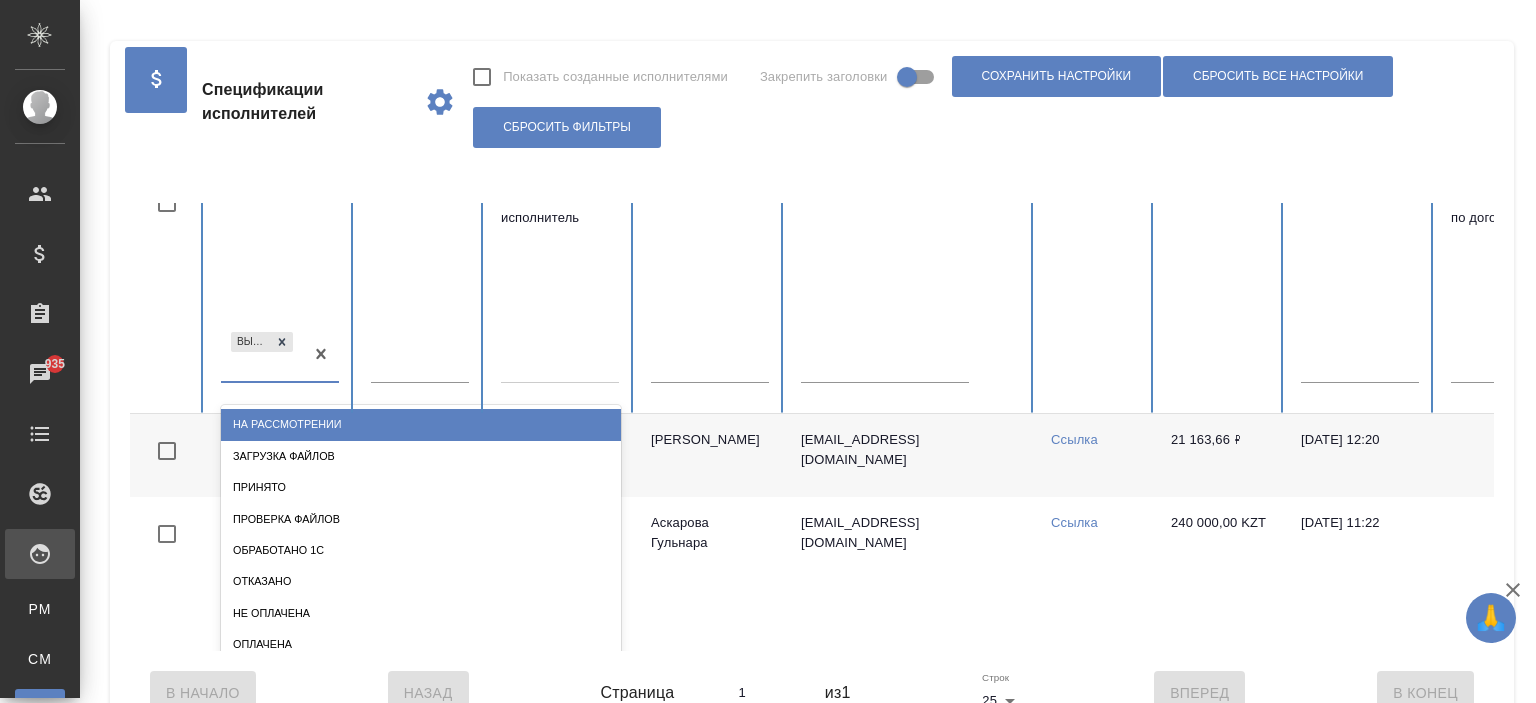 click on "option На рассмотрении focused, 1 of 10. 9 results available. Use Up and Down to choose options, press Enter to select the currently focused option, press Escape to exit the menu, press Tab to select the option and exit the menu. Выбрать договор На рассмотрении Загрузка файлов Принято Проверка файлов Обработано 1С Отказано Не оплачена Оплачена Списан" at bounding box center [280, 363] 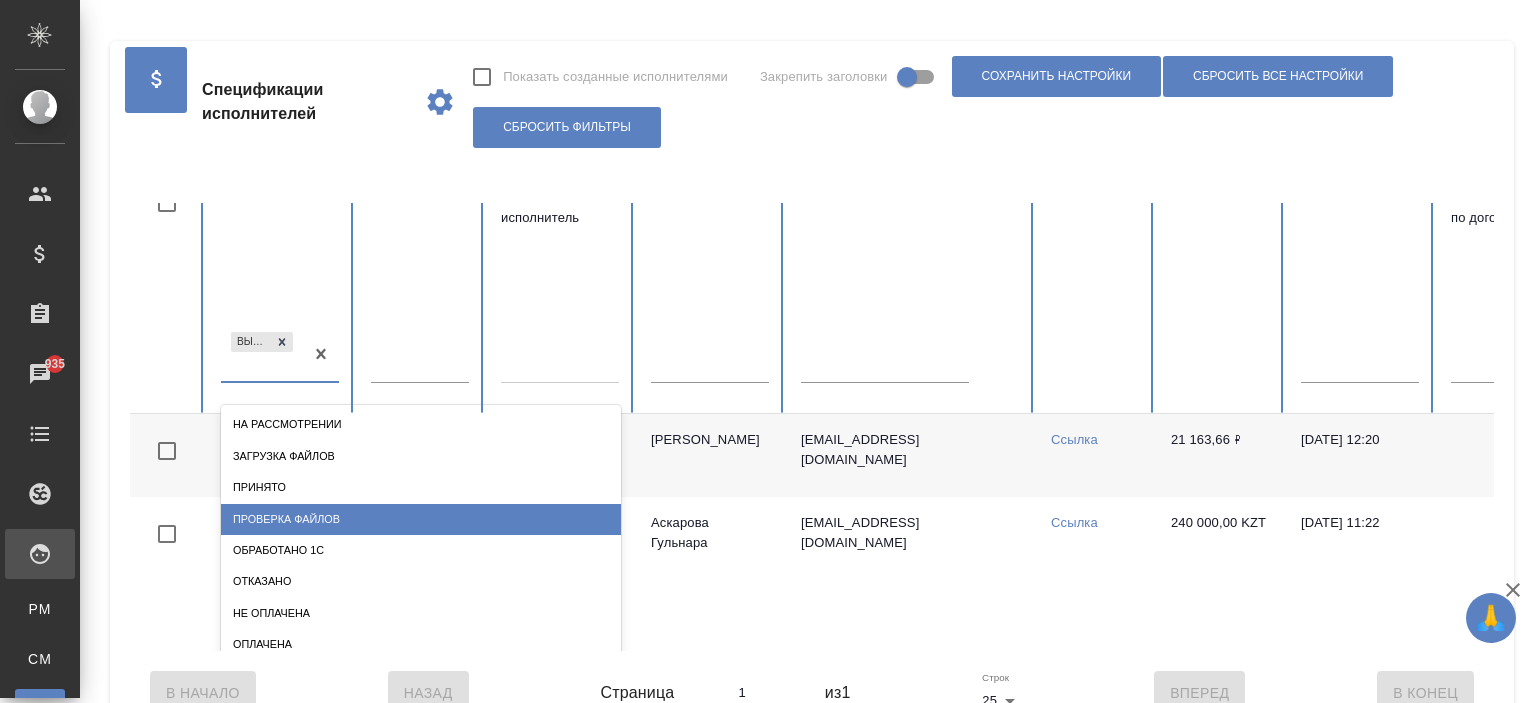 drag, startPoint x: 344, startPoint y: 533, endPoint x: 344, endPoint y: 516, distance: 17 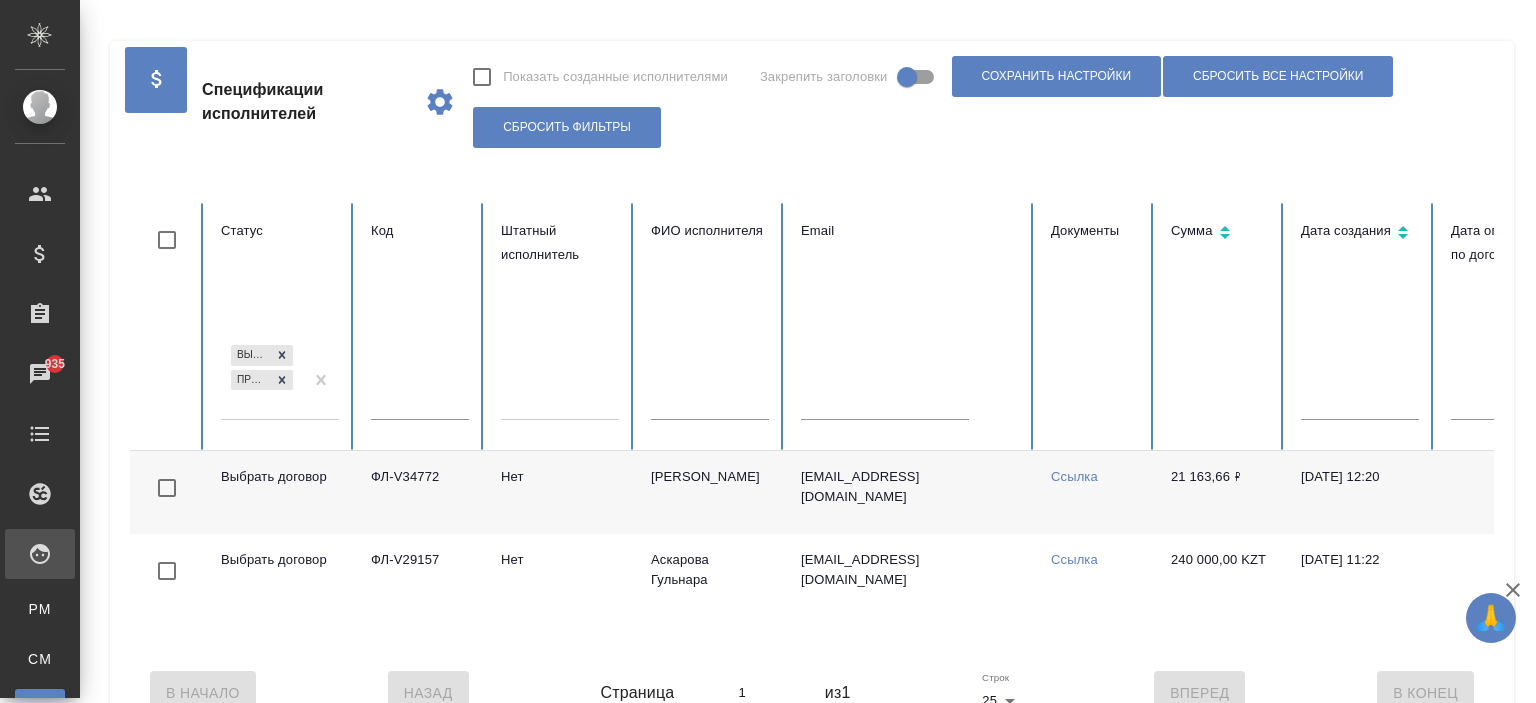 scroll, scrollTop: 0, scrollLeft: 0, axis: both 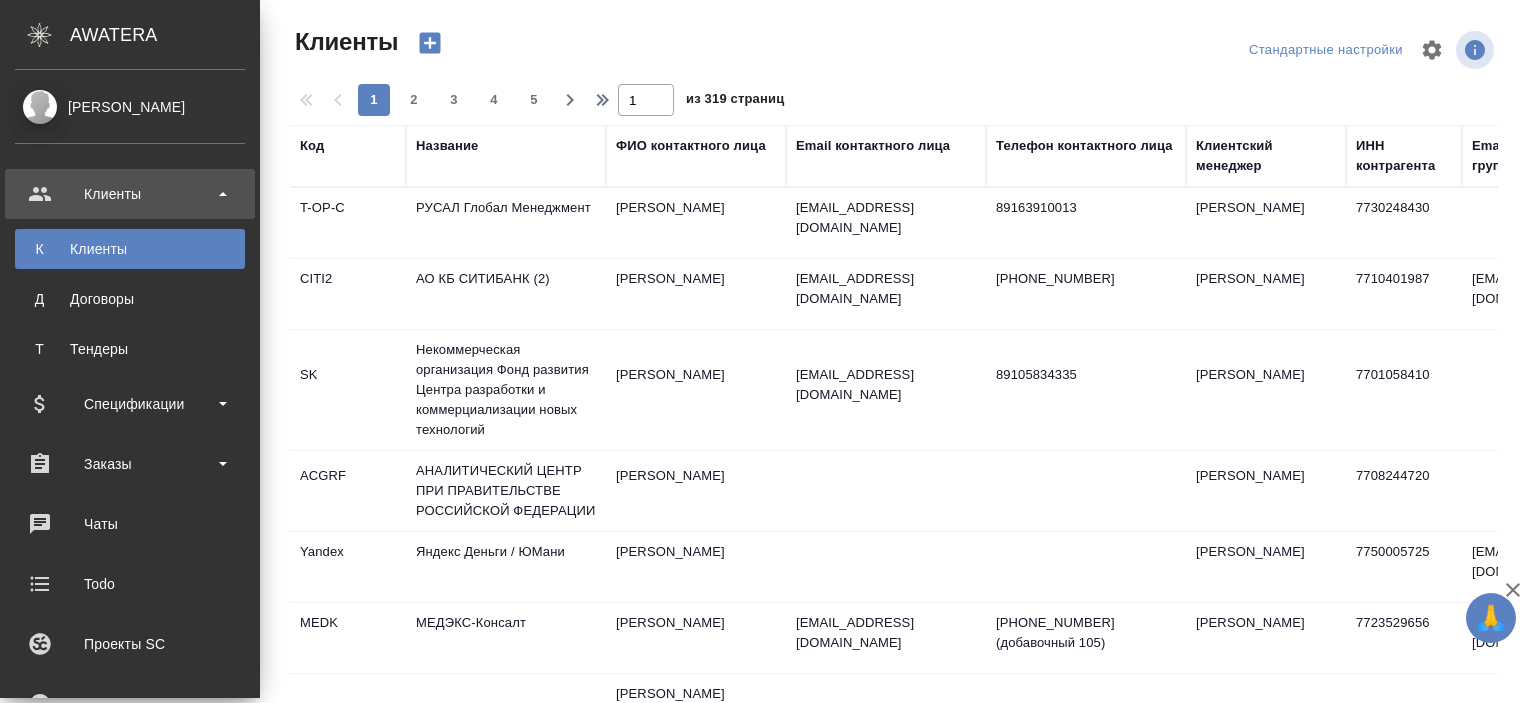 select on "RU" 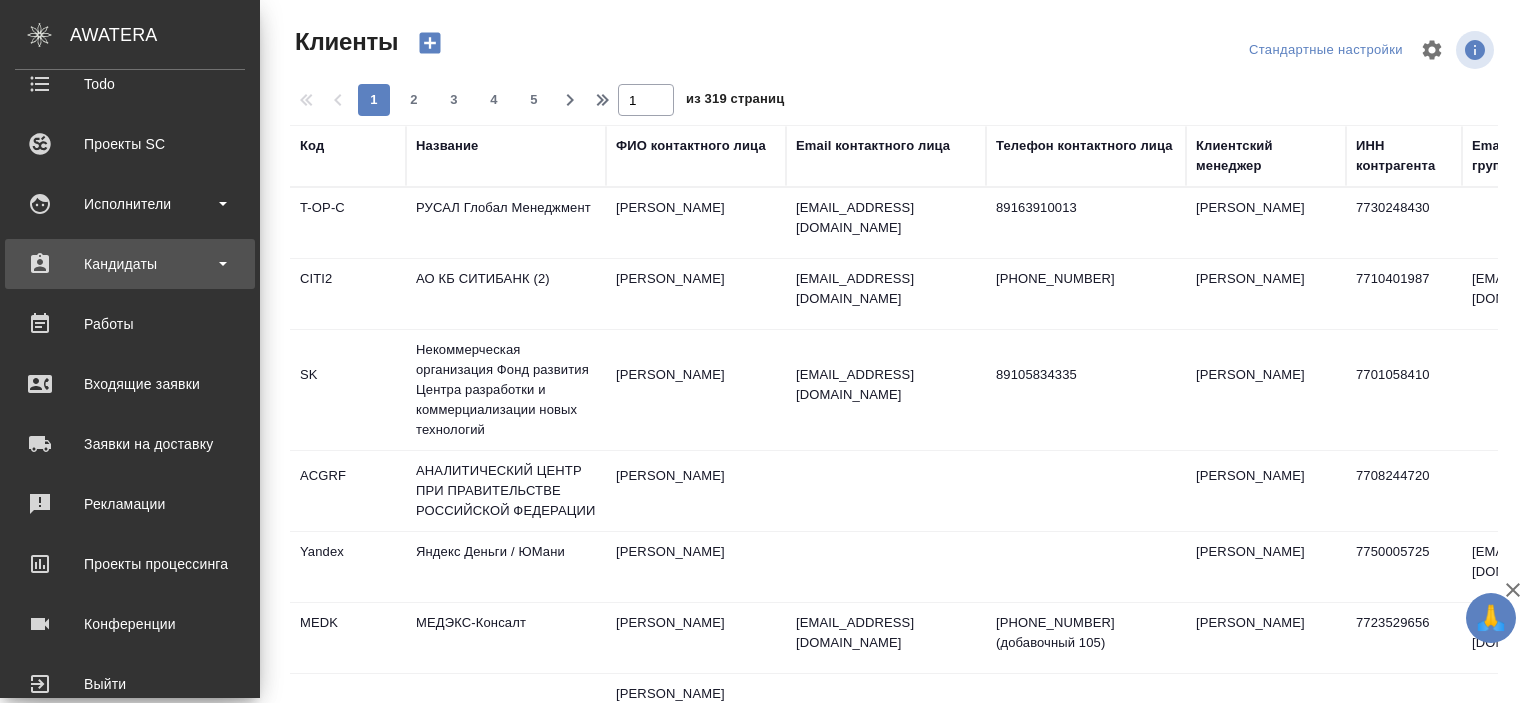 click on "Кандидаты" at bounding box center [130, 264] 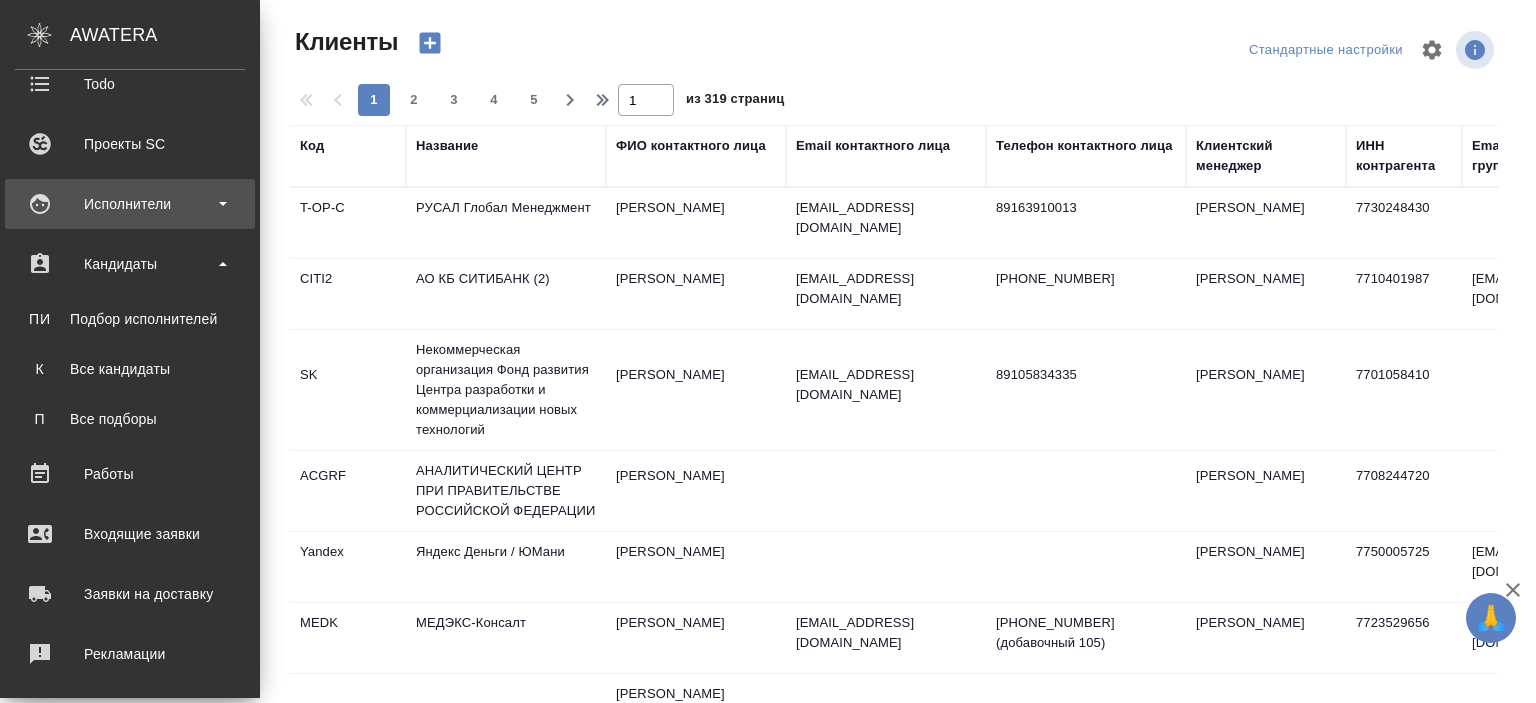 click on "Исполнители" at bounding box center (130, 204) 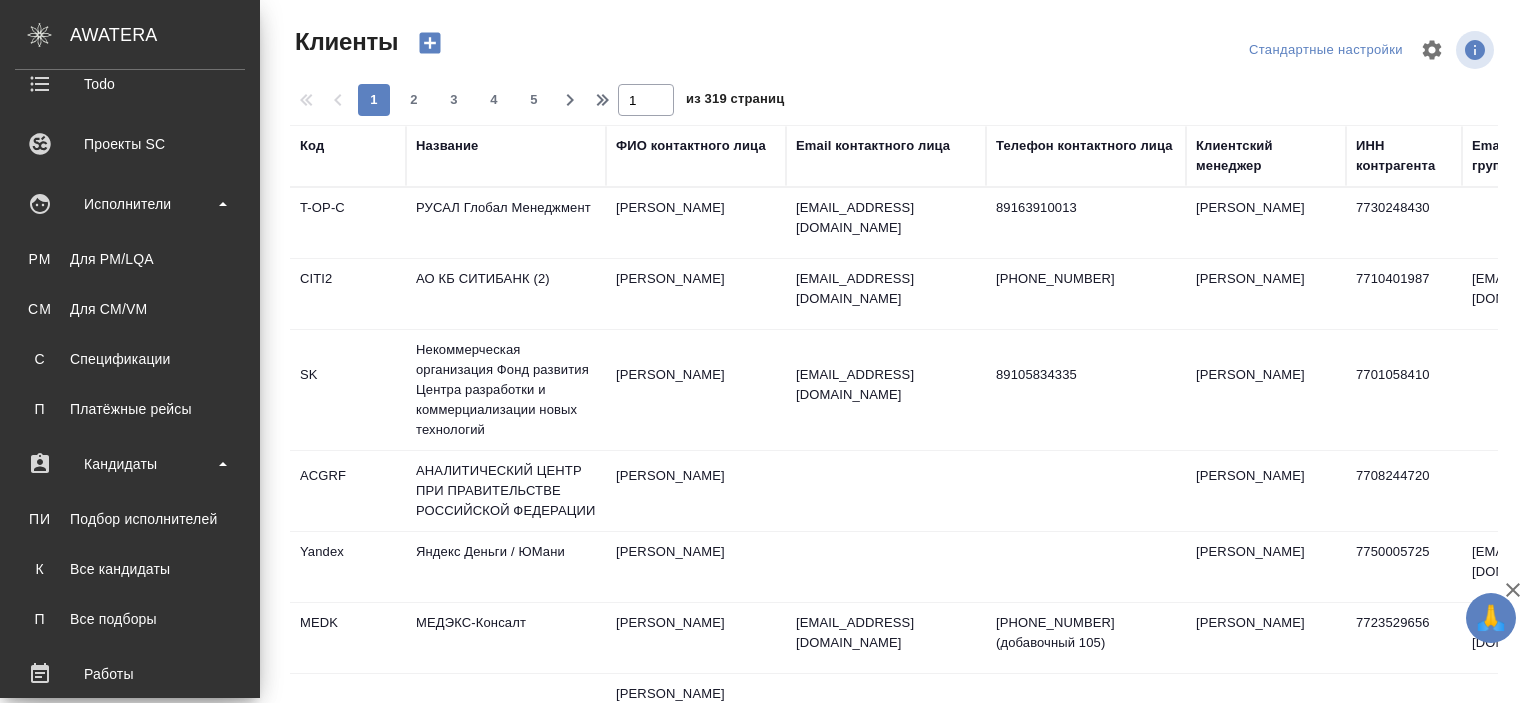 click on "PM Для PM/LQA CM Для CM/VM С Спецификации П Платёжные рейсы" at bounding box center [130, 329] 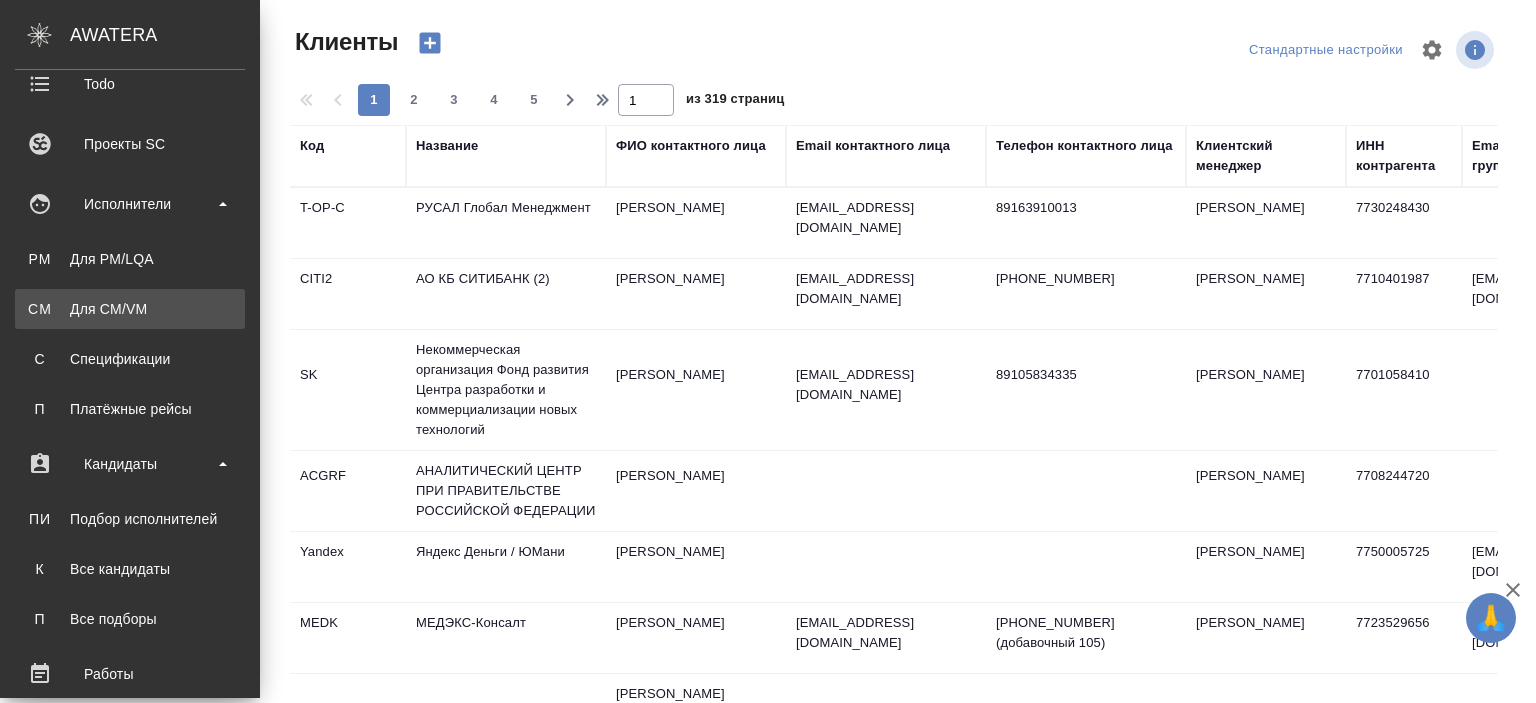 click on "CM Для CM/VM" at bounding box center (130, 309) 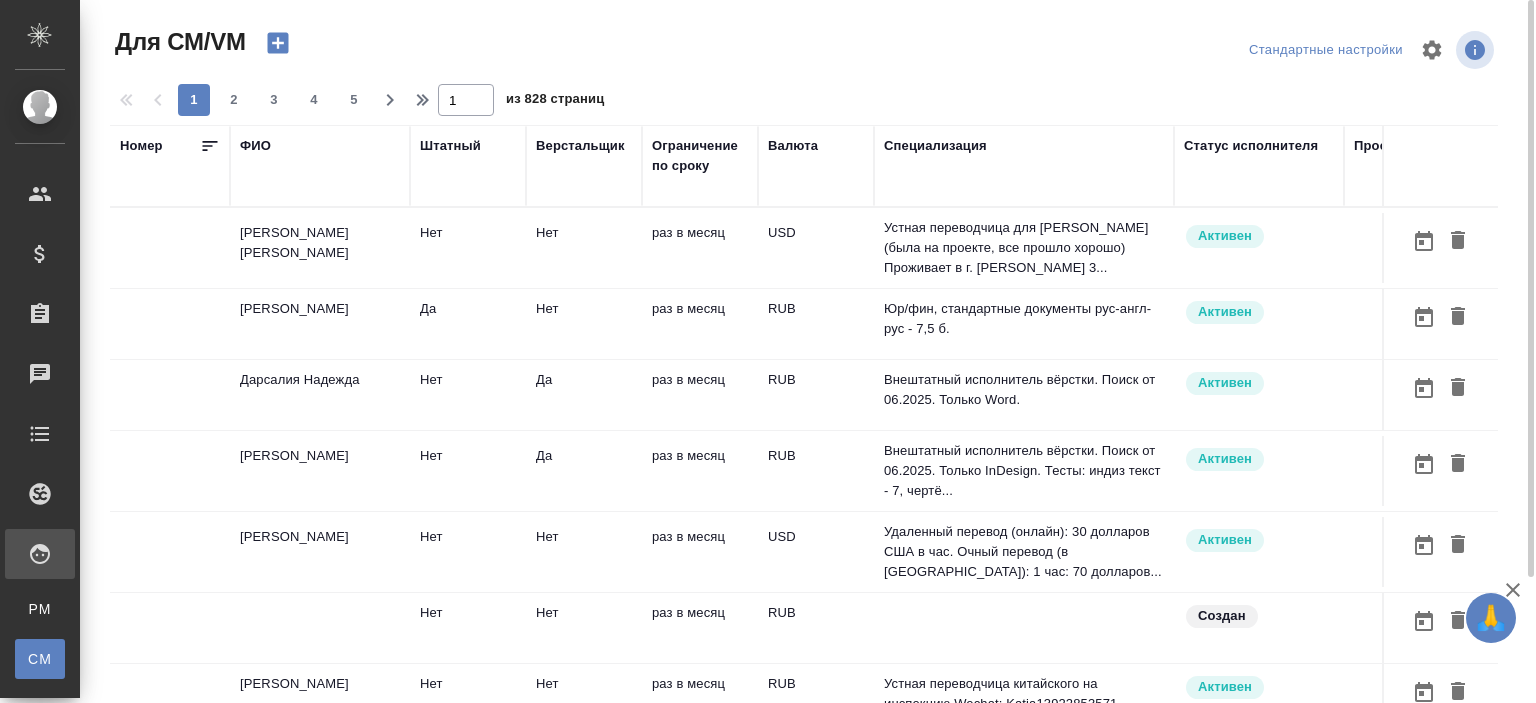 drag, startPoint x: 253, startPoint y: 146, endPoint x: 277, endPoint y: 212, distance: 70.2282 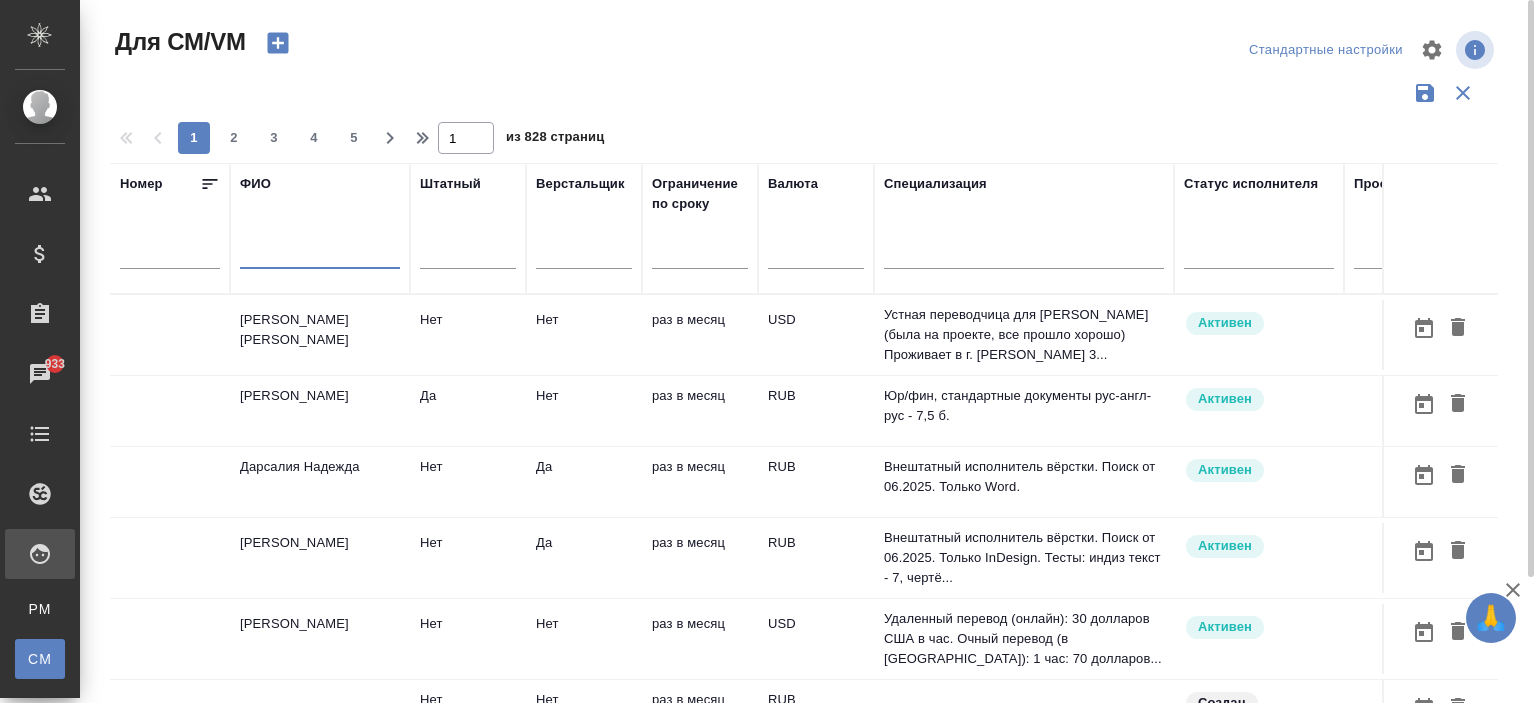 paste on "[EMAIL_ADDRESS][DOMAIN_NAME]" 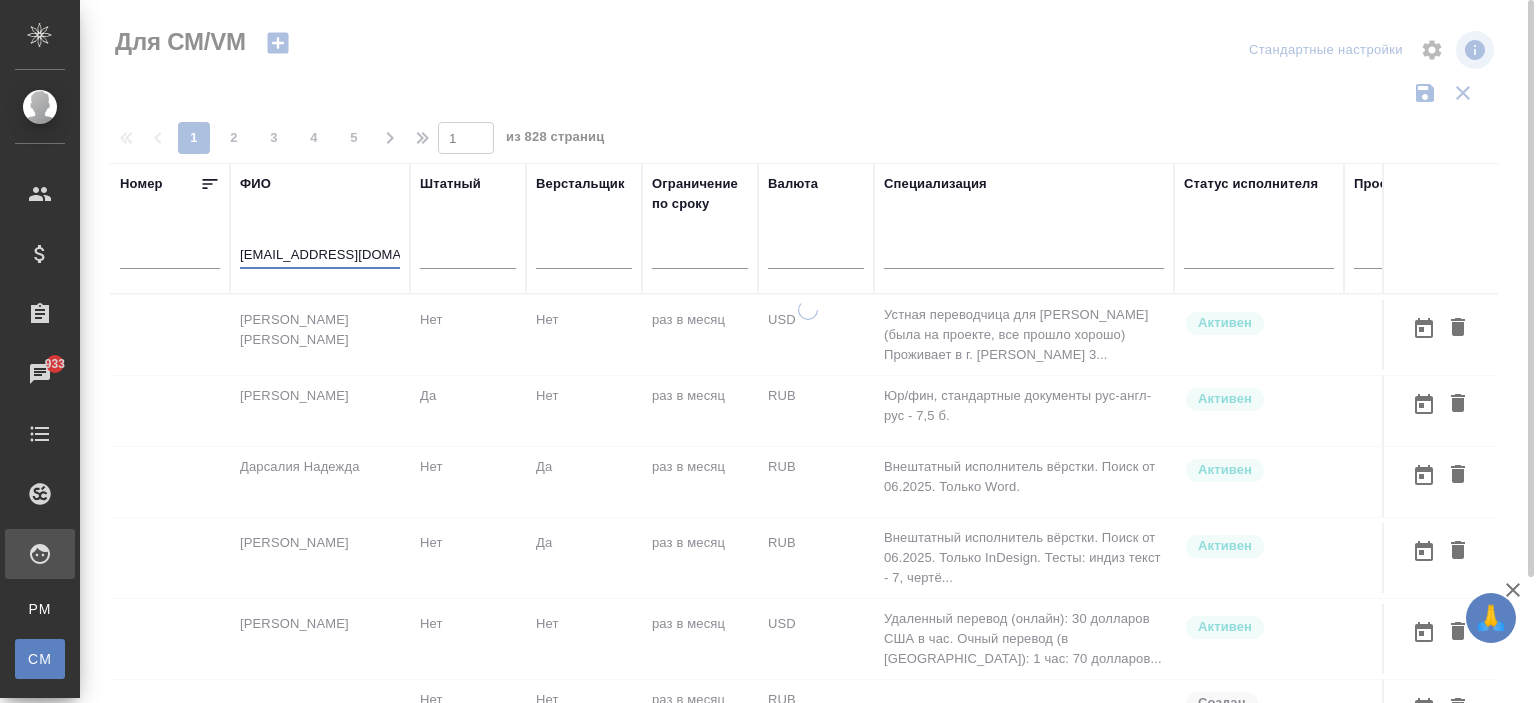drag, startPoint x: 305, startPoint y: 252, endPoint x: 200, endPoint y: 258, distance: 105.17129 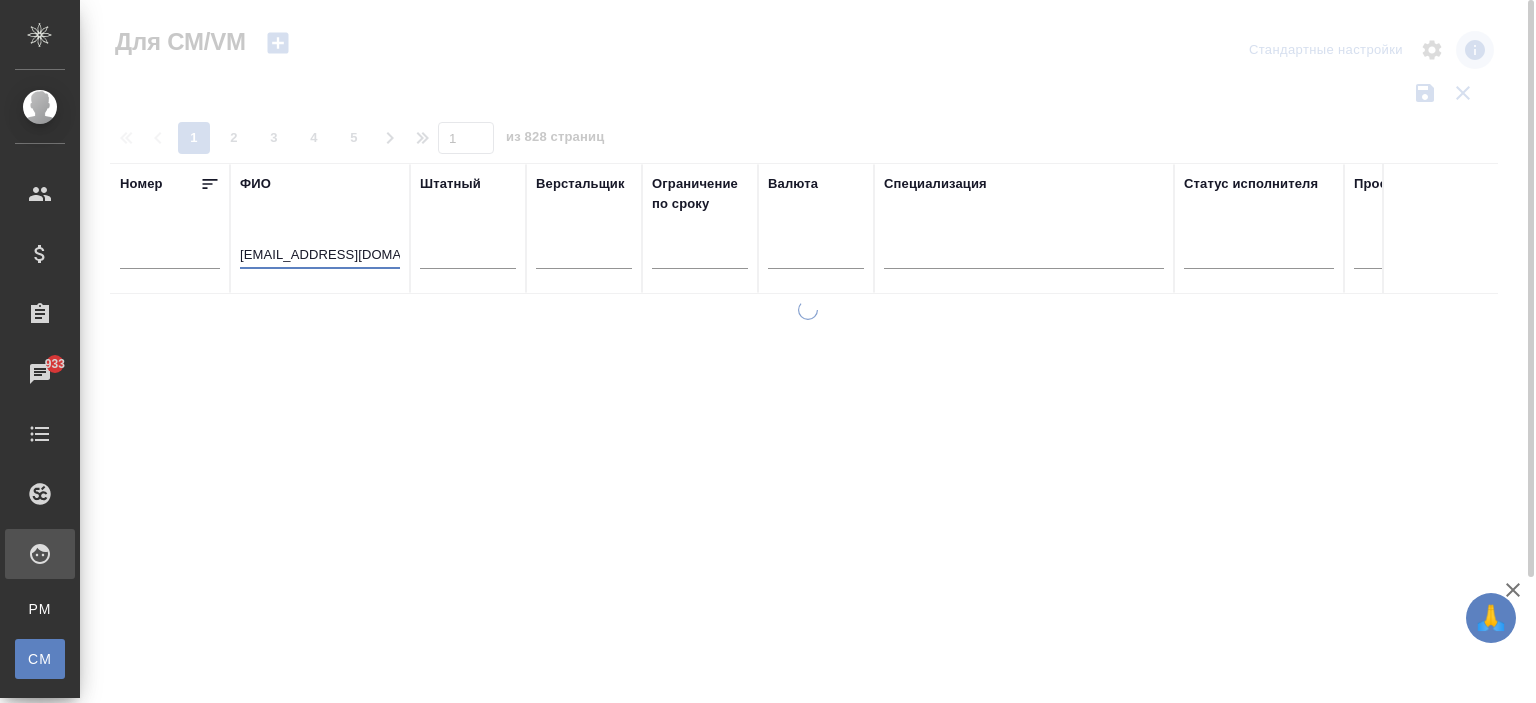 type 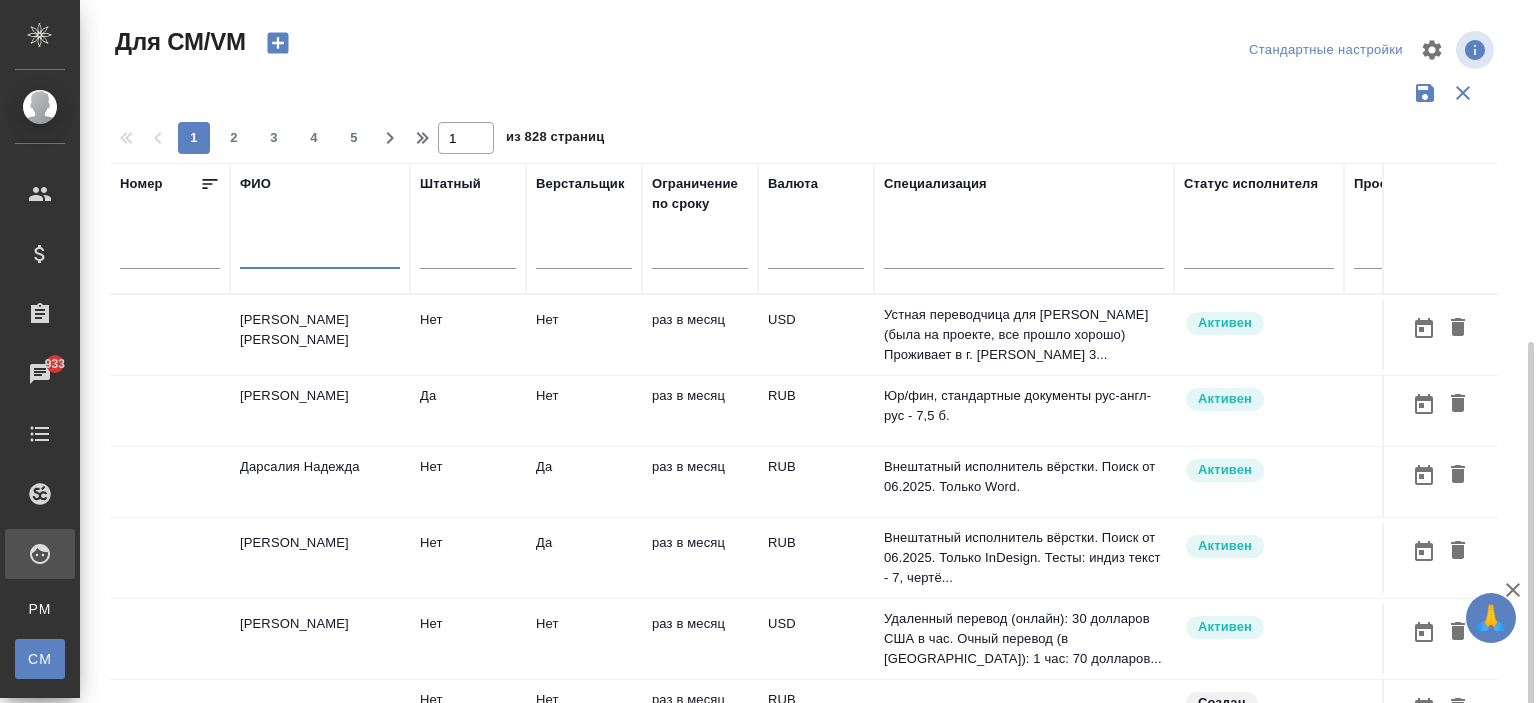 scroll, scrollTop: 191, scrollLeft: 0, axis: vertical 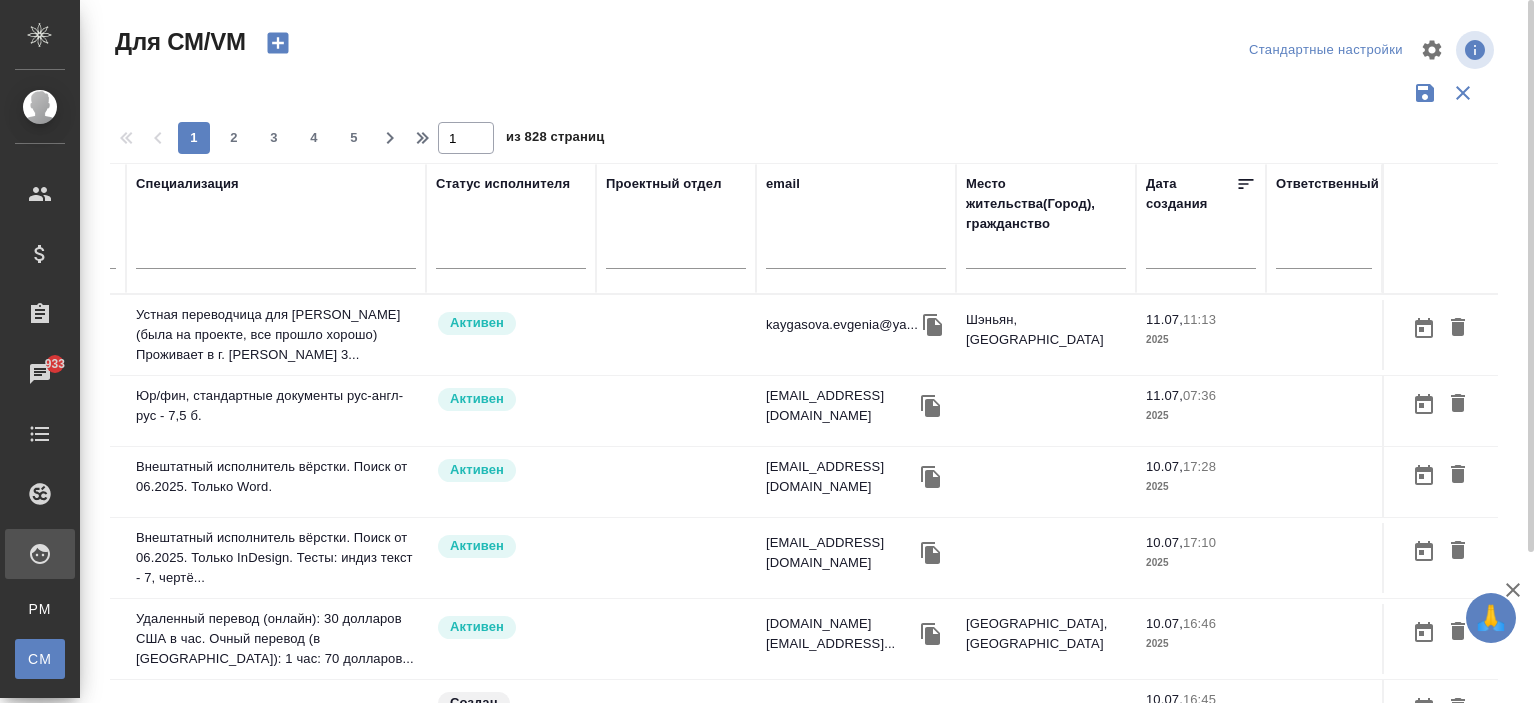 drag, startPoint x: 804, startPoint y: 244, endPoint x: 777, endPoint y: 250, distance: 27.658634 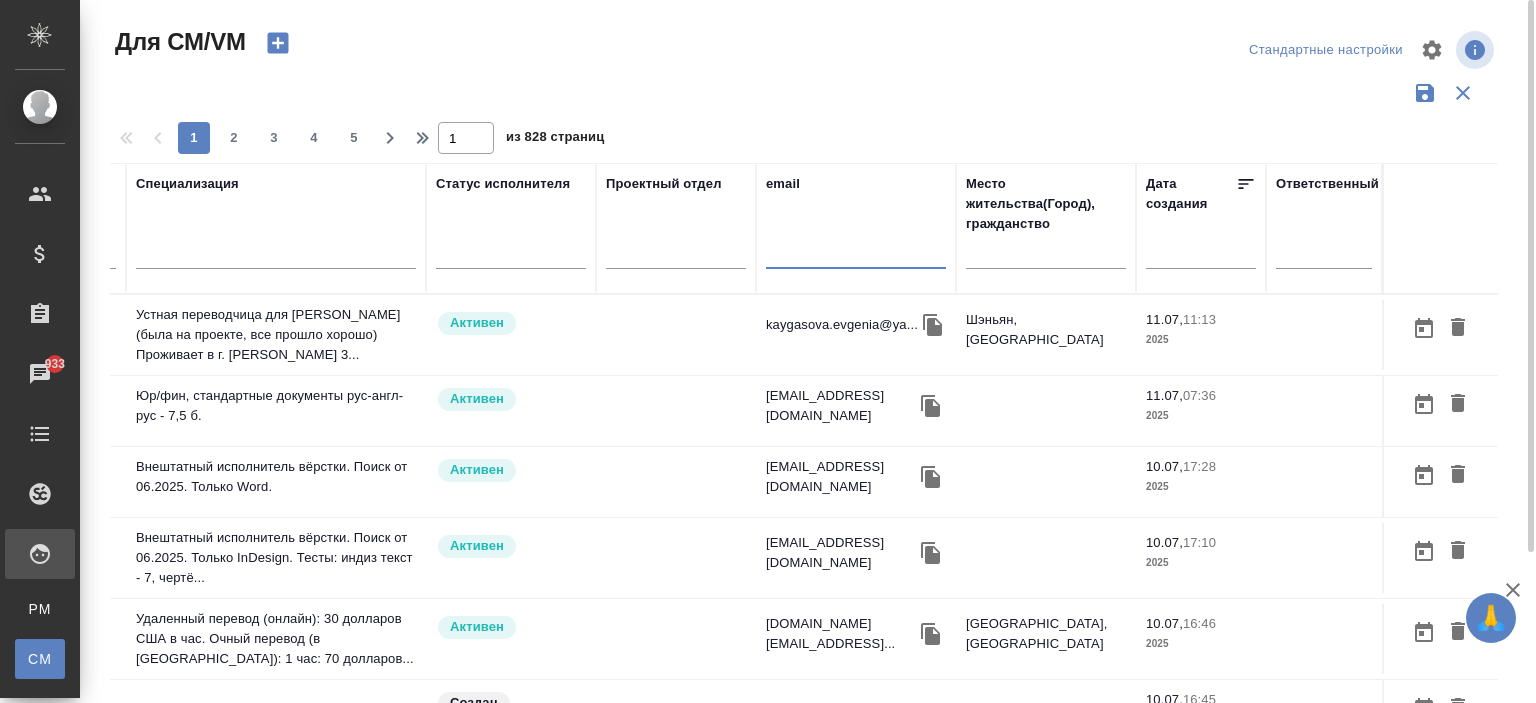 paste on "[EMAIL_ADDRESS][DOMAIN_NAME]" 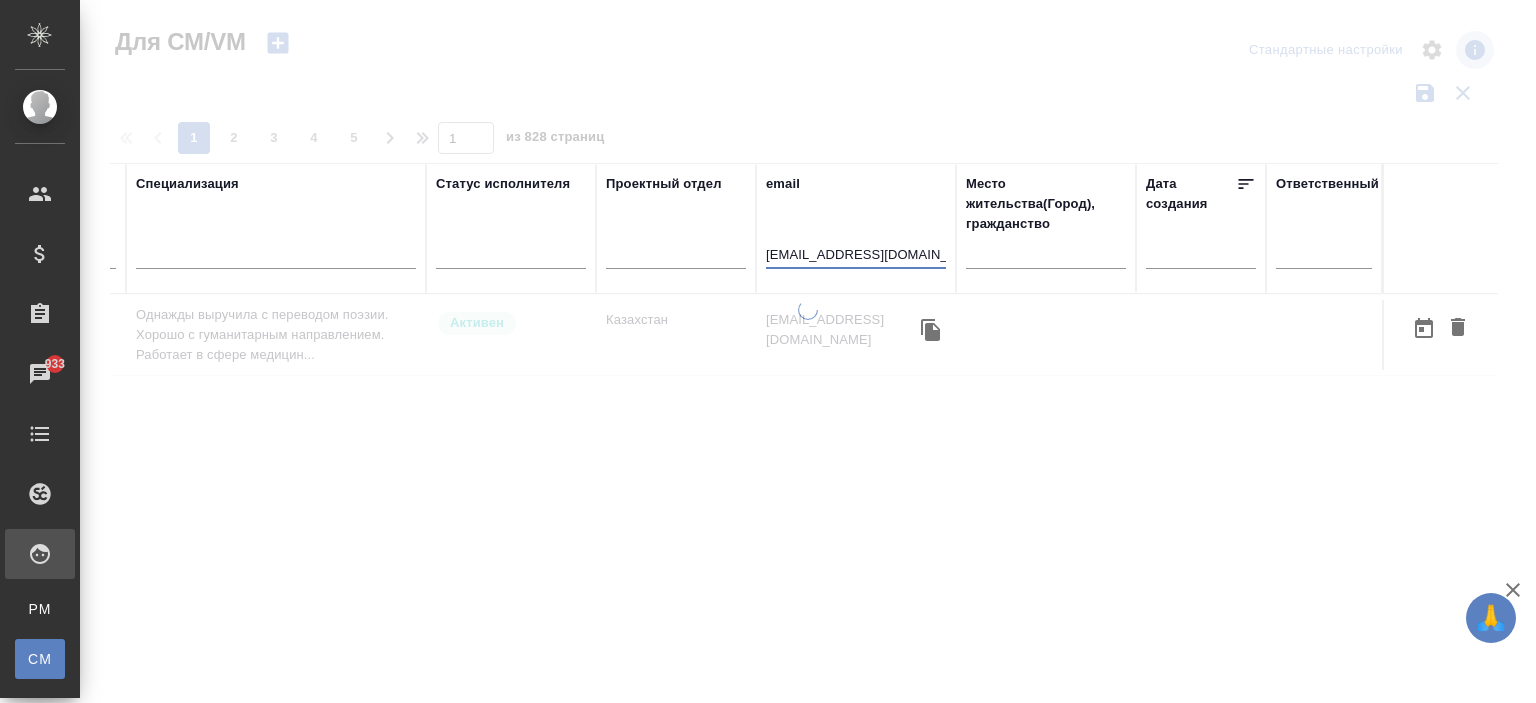 scroll, scrollTop: 0, scrollLeft: 748, axis: horizontal 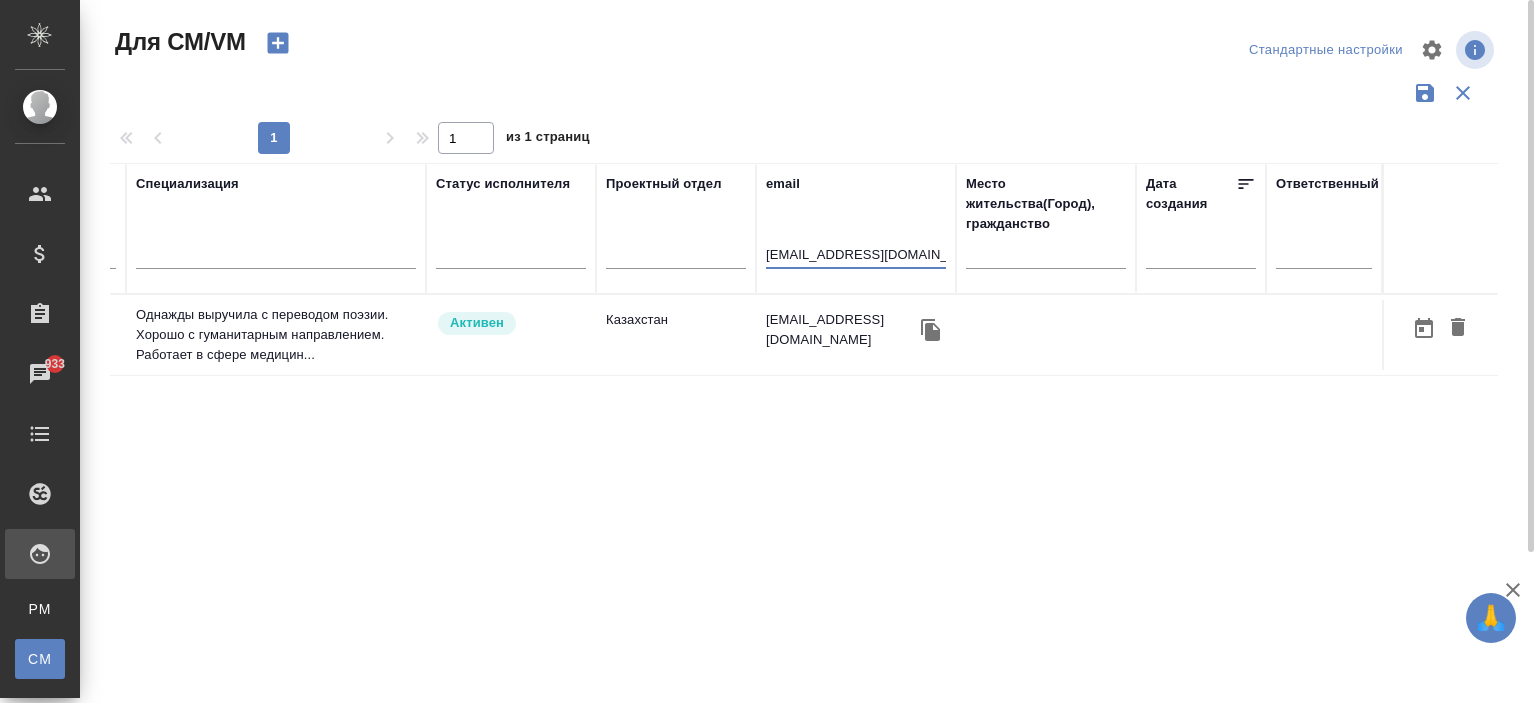type on "[EMAIL_ADDRESS][DOMAIN_NAME]" 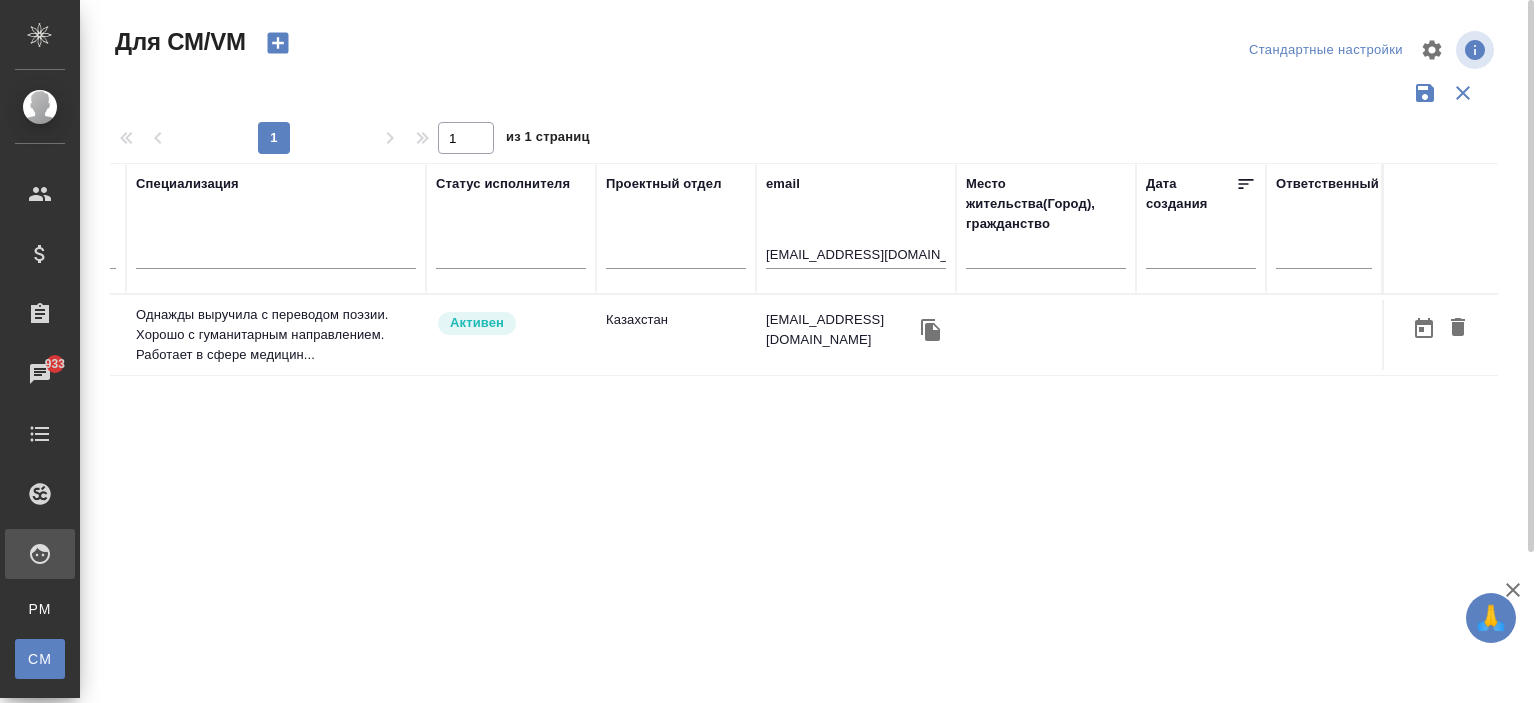 click on "[EMAIL_ADDRESS][DOMAIN_NAME]" at bounding box center [856, 335] 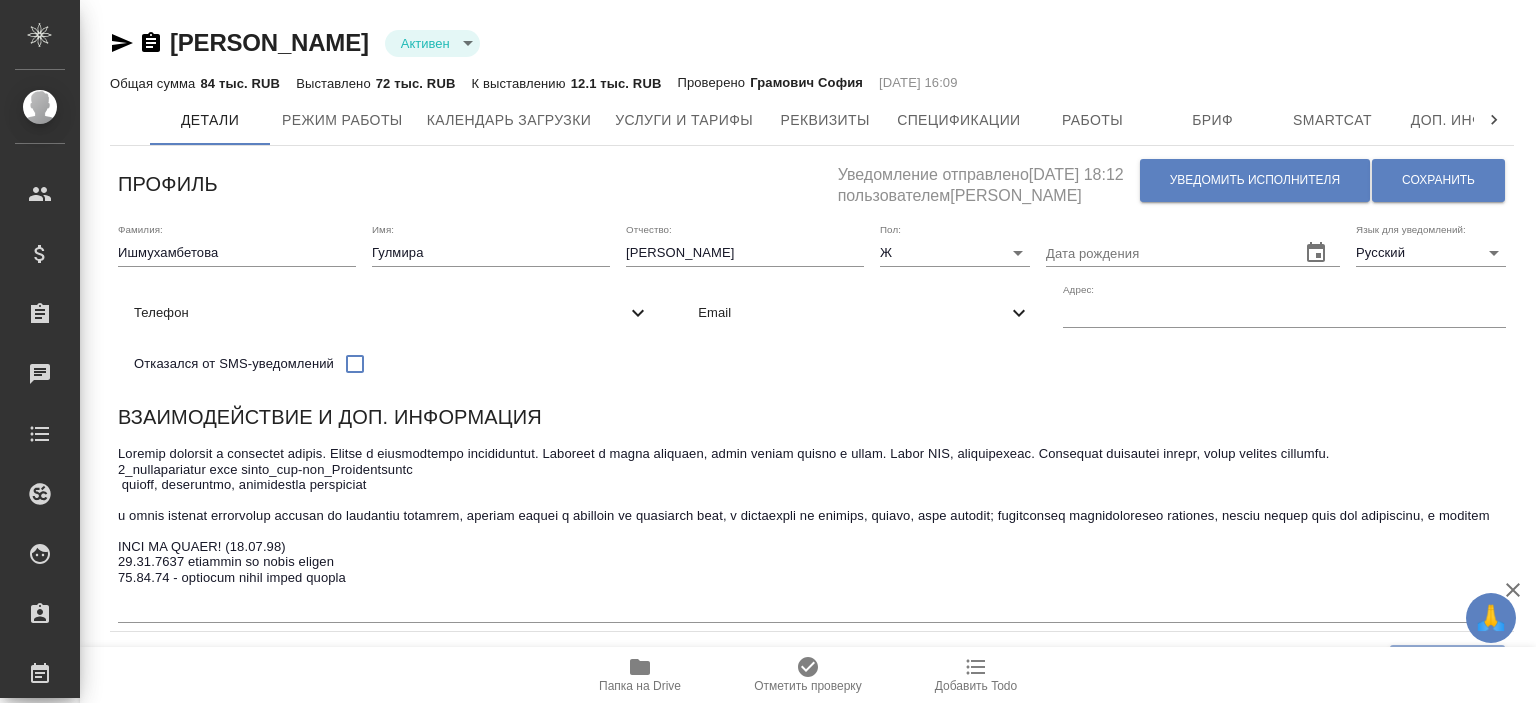scroll, scrollTop: 0, scrollLeft: 0, axis: both 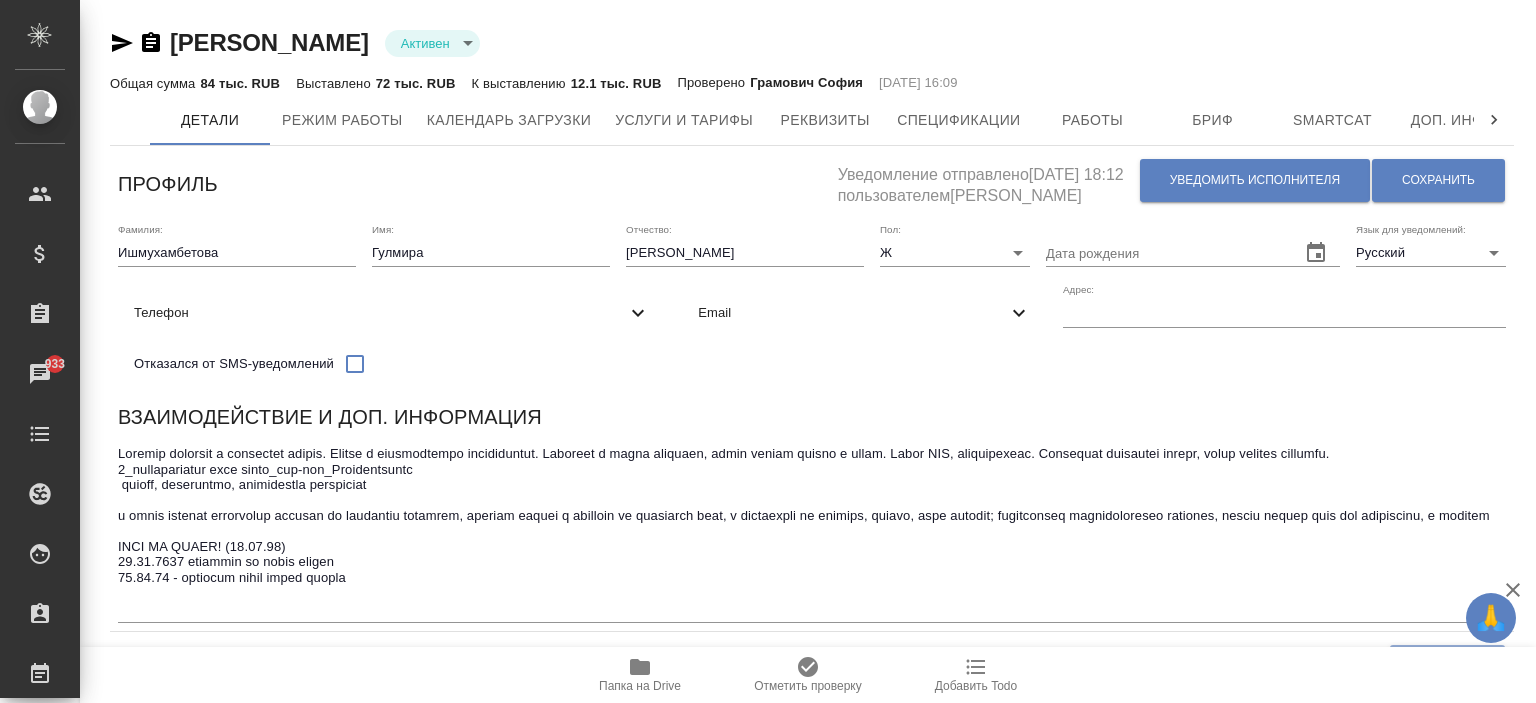 drag, startPoint x: 1476, startPoint y: 16, endPoint x: 1400, endPoint y: 23, distance: 76.321686 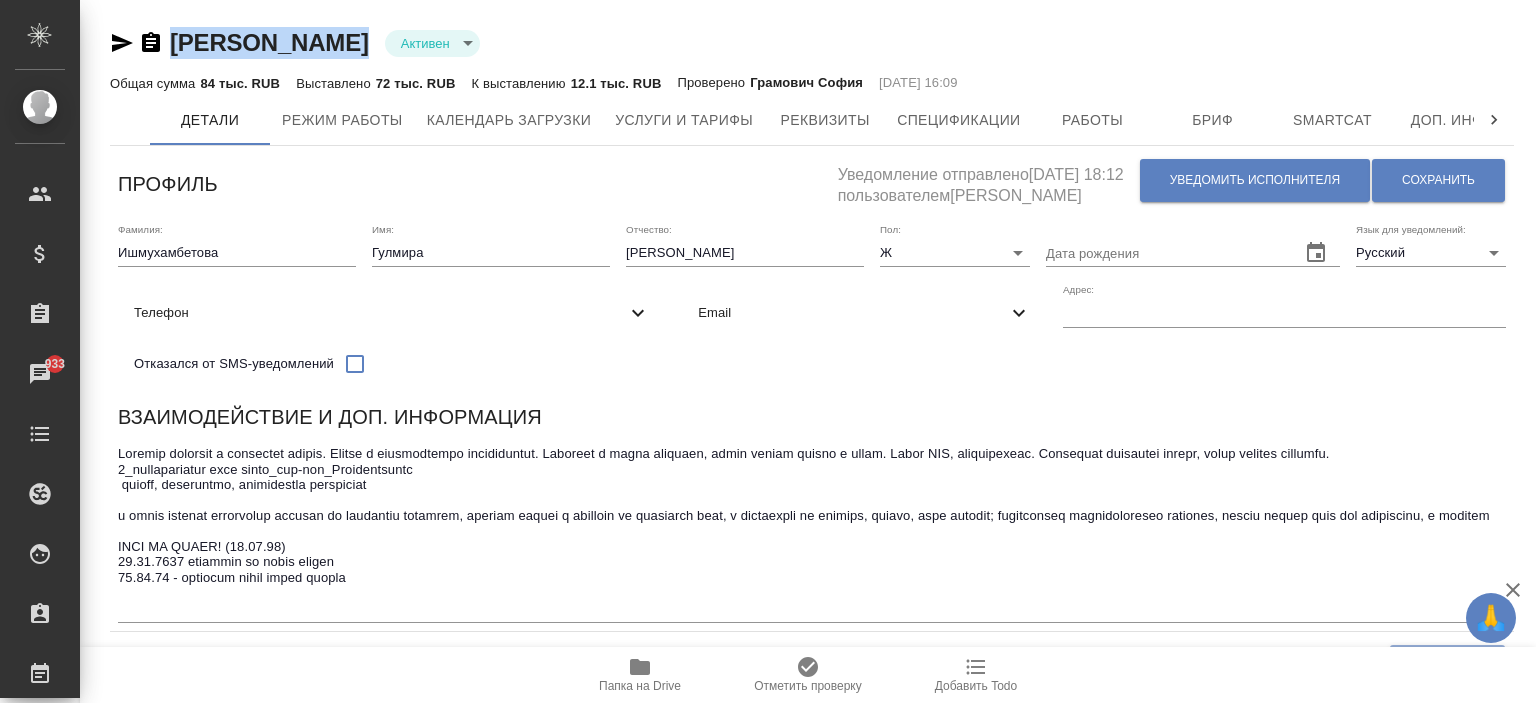 drag, startPoint x: 638, startPoint y: 39, endPoint x: 157, endPoint y: 48, distance: 481.0842 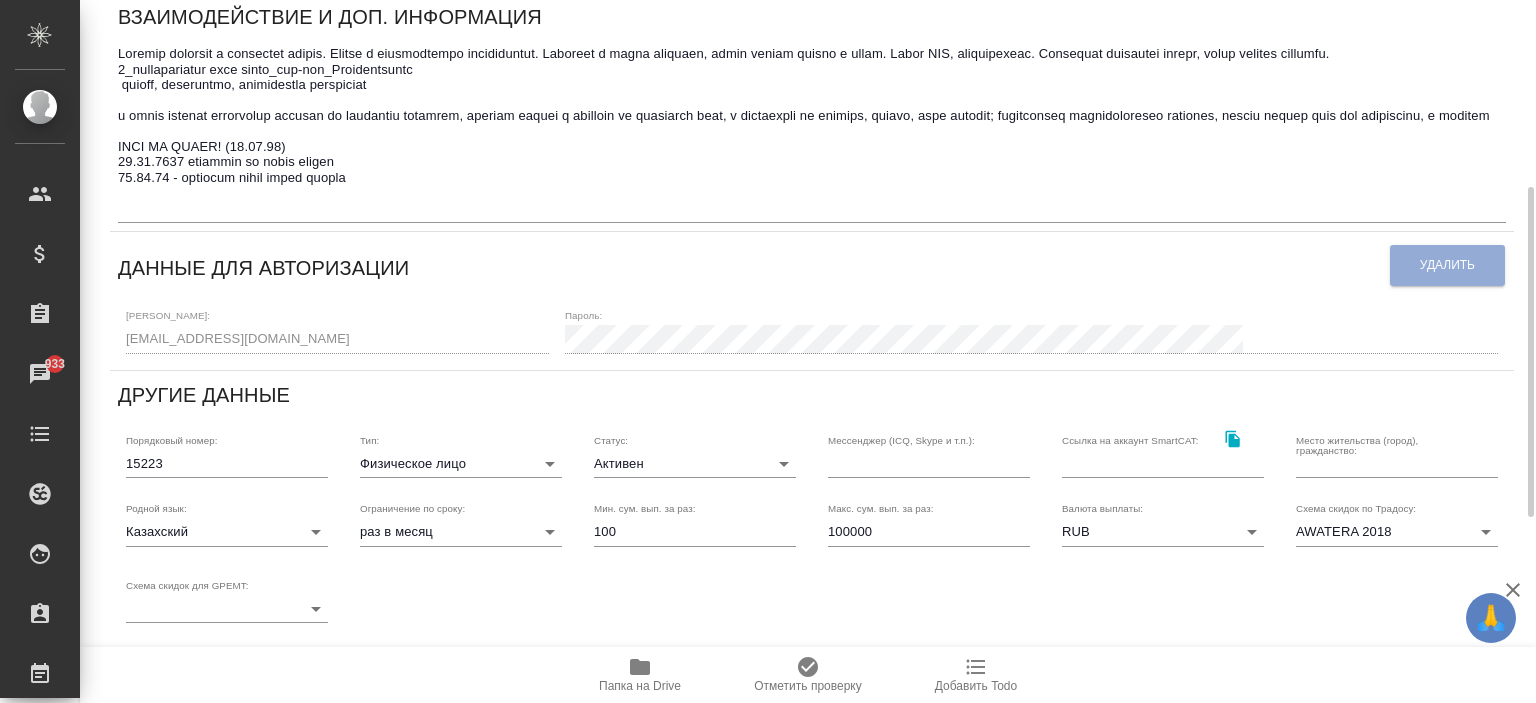scroll, scrollTop: 0, scrollLeft: 0, axis: both 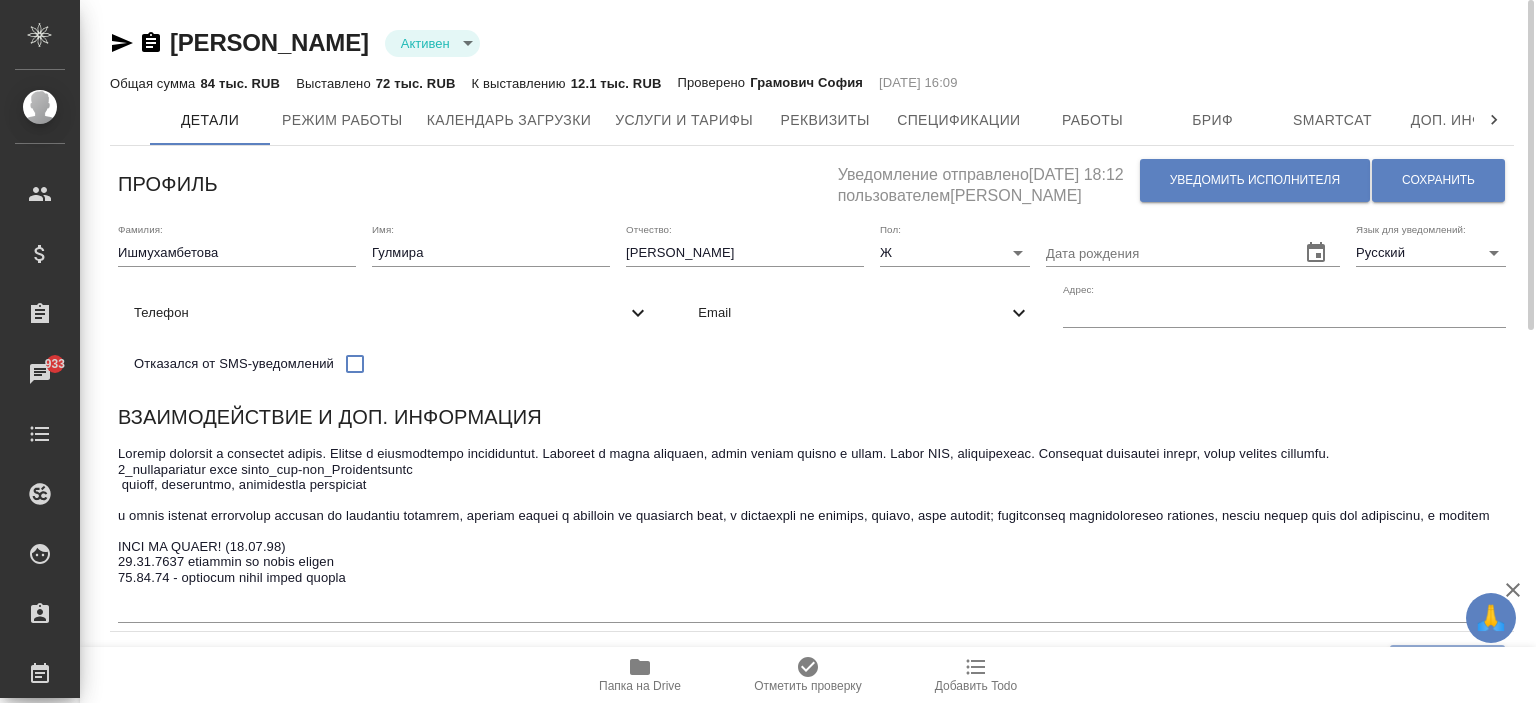 click on "Email" at bounding box center (864, 313) 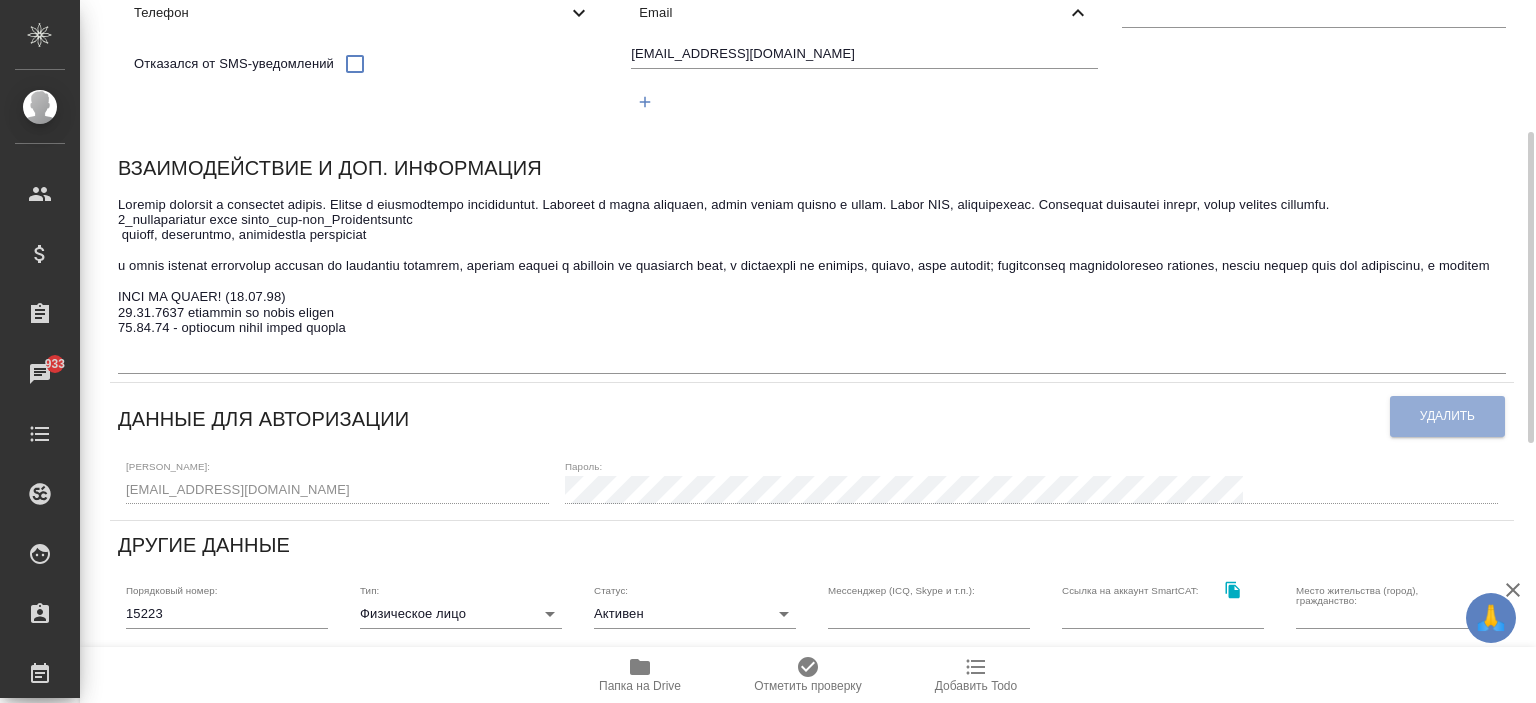 scroll, scrollTop: 0, scrollLeft: 0, axis: both 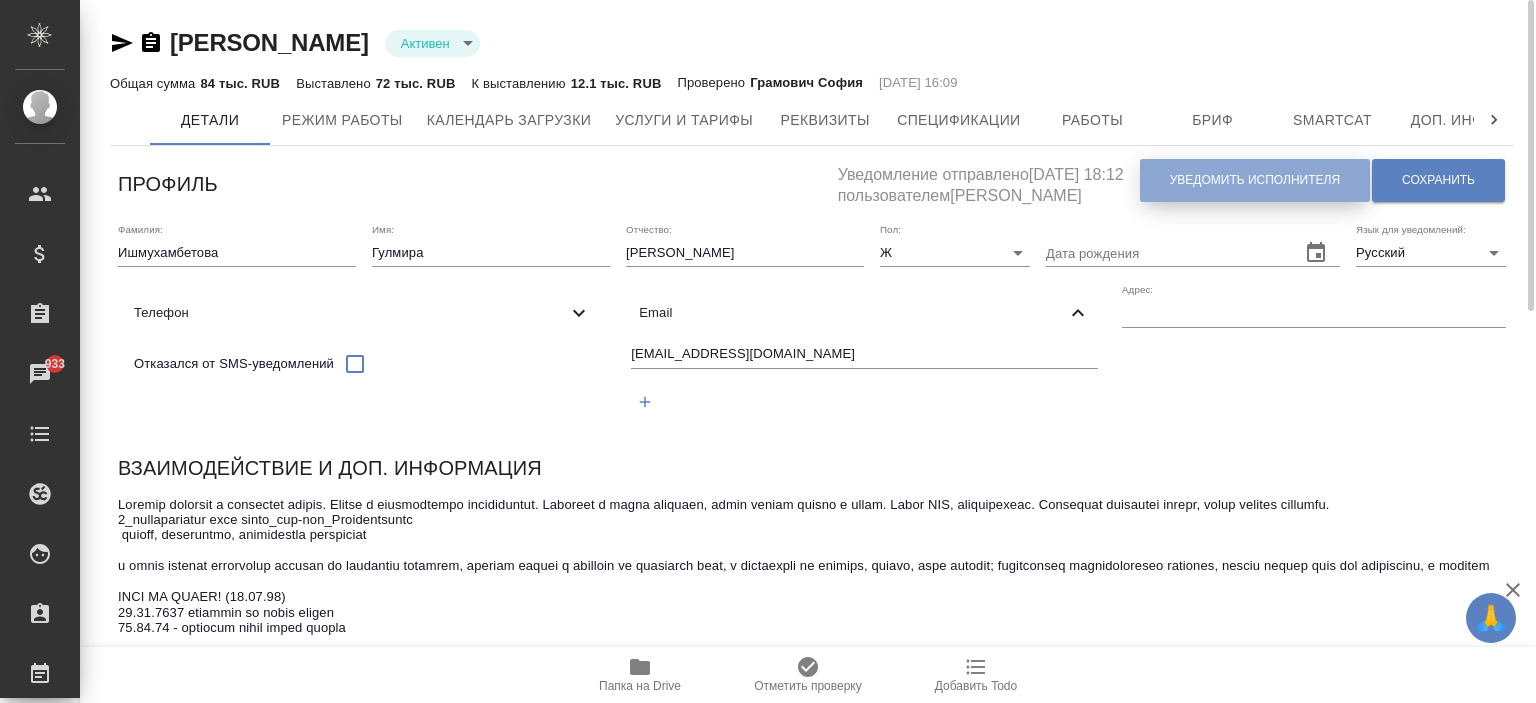 click on "Уведомить исполнителя" at bounding box center [1255, 180] 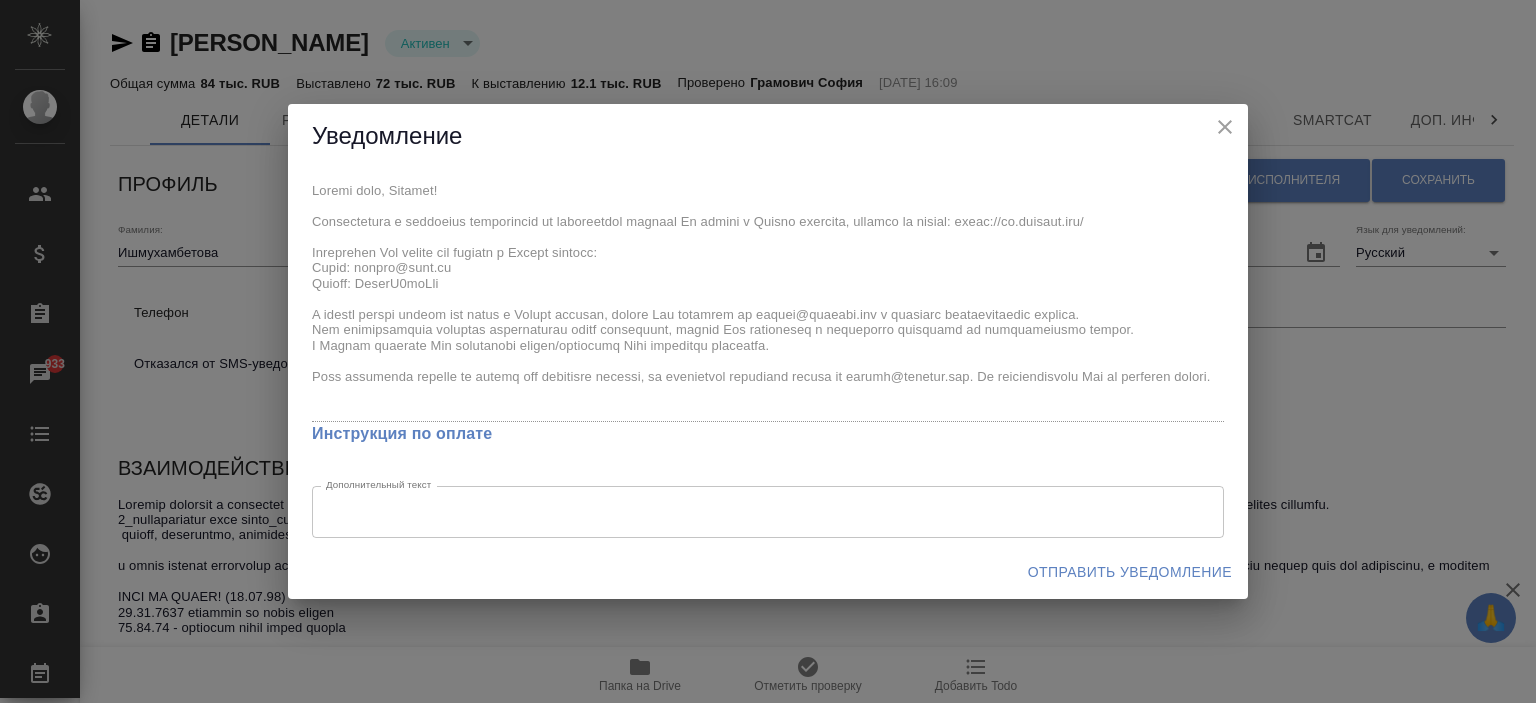 click on "Уведомление x Инструкция по оплате Дополнительный текст x Дополнительный текст Отправить уведомление" at bounding box center [768, 351] 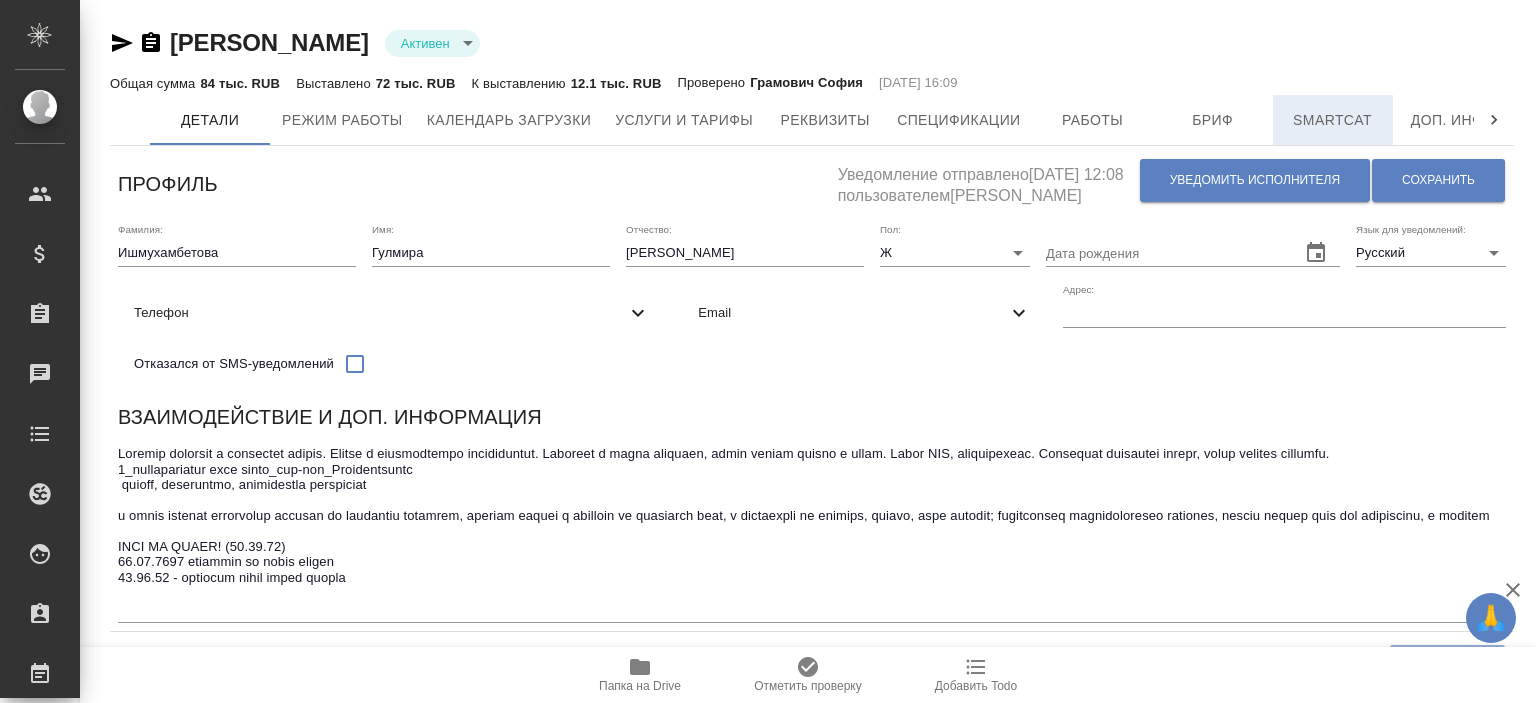 scroll, scrollTop: 0, scrollLeft: 0, axis: both 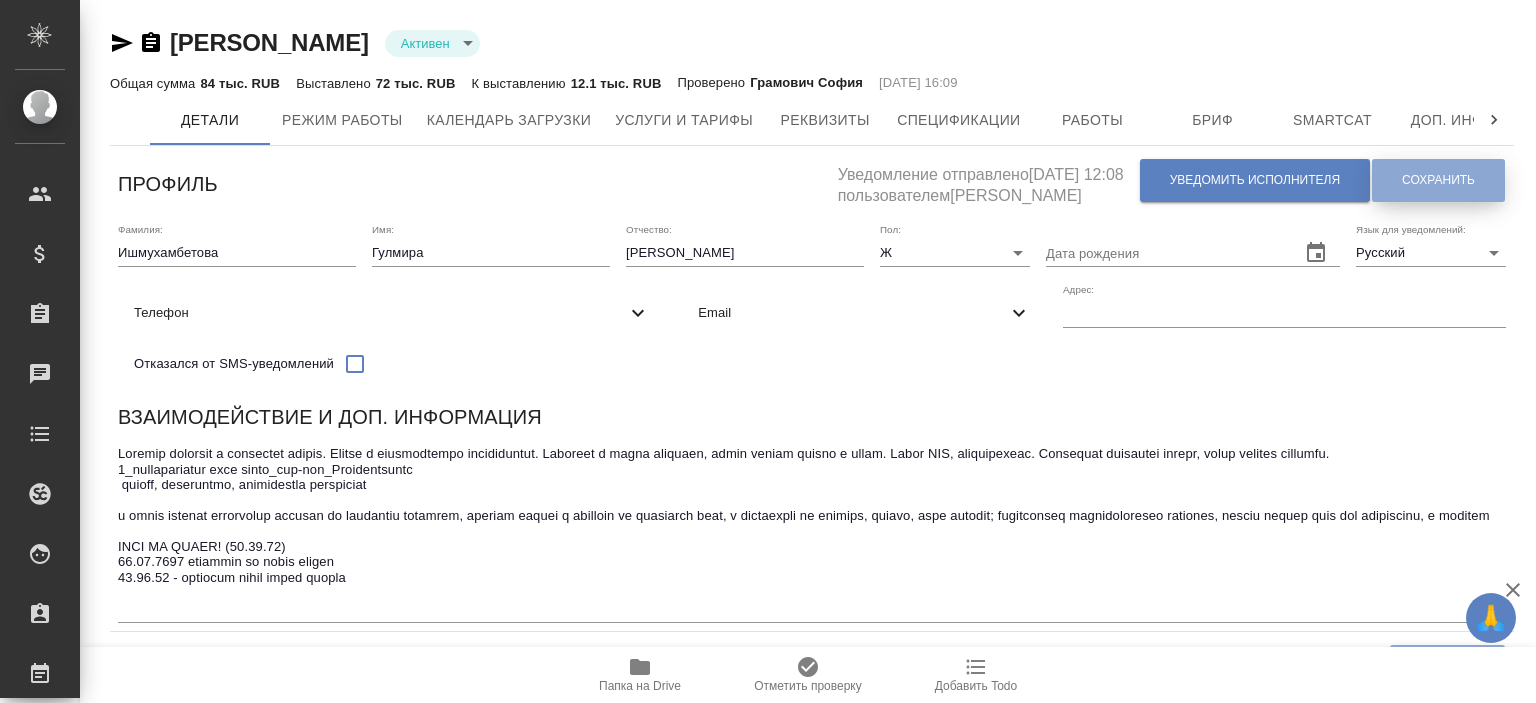 click on "Сохранить" at bounding box center (1438, 180) 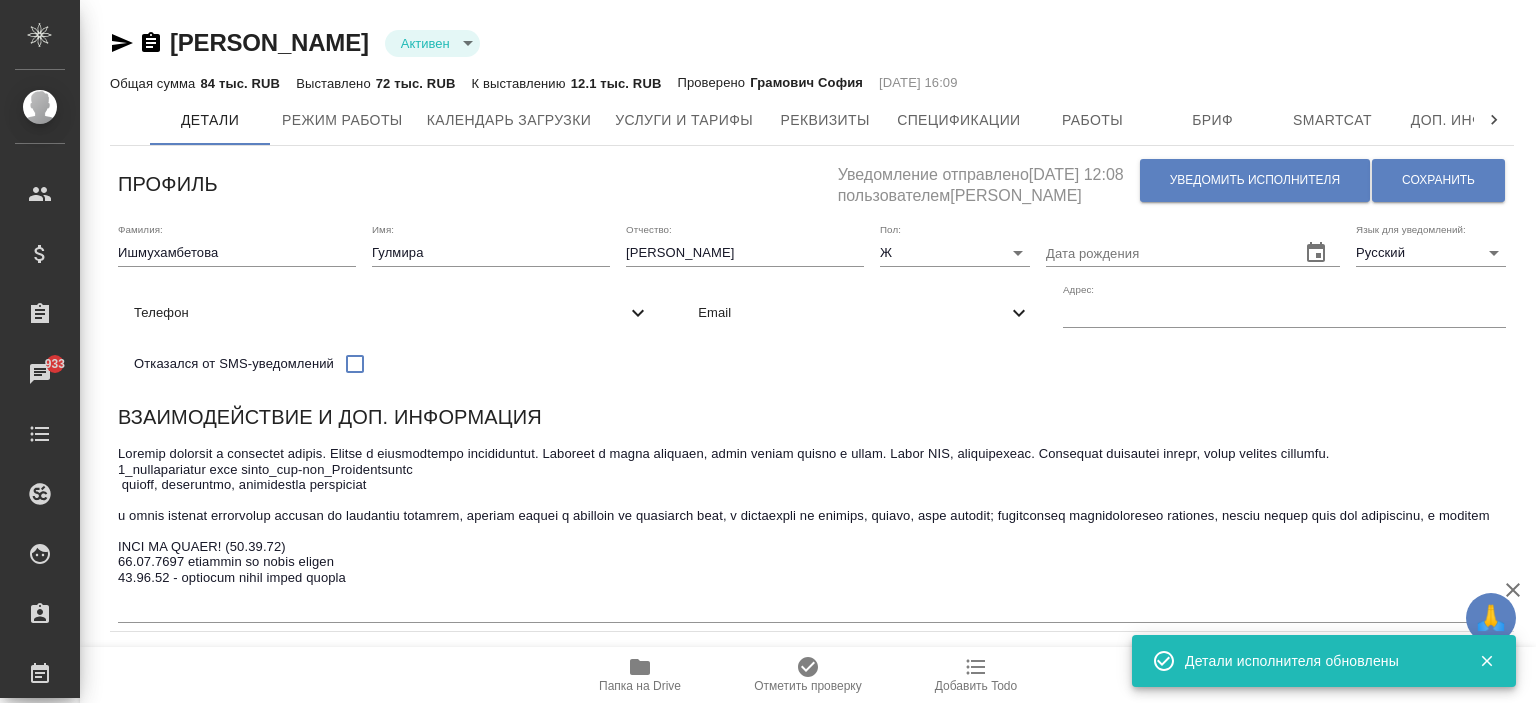click 